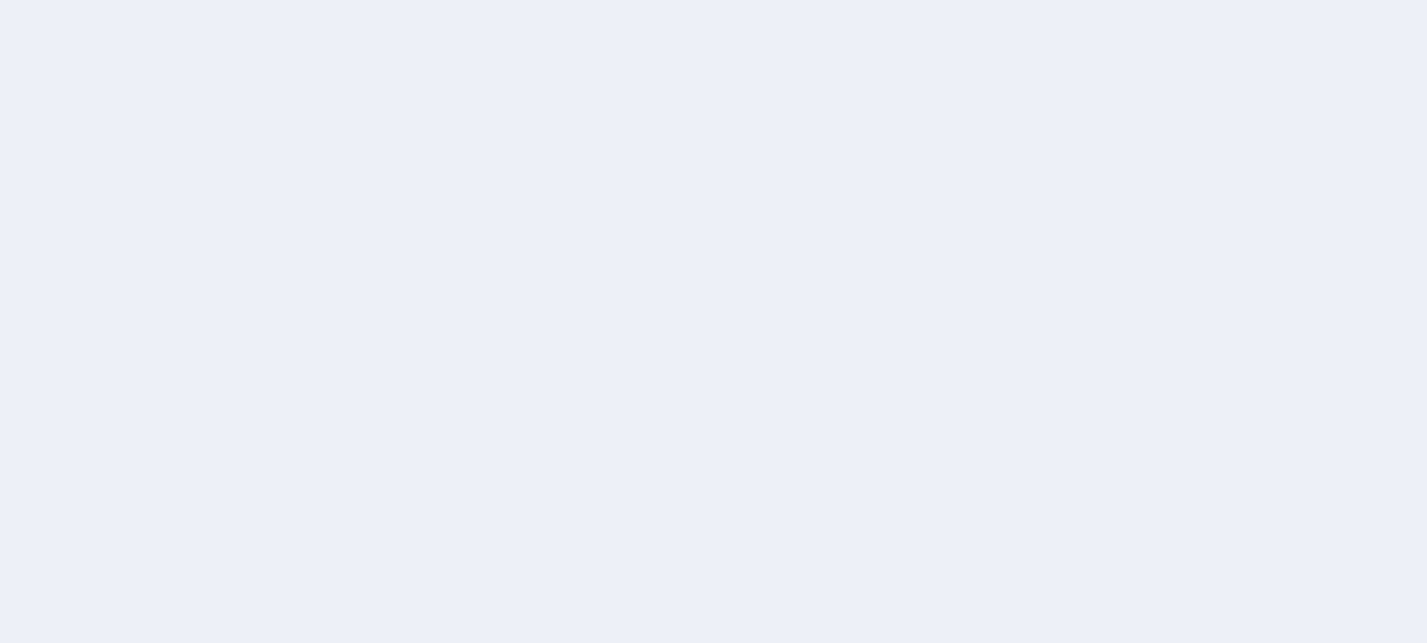 scroll, scrollTop: 0, scrollLeft: 0, axis: both 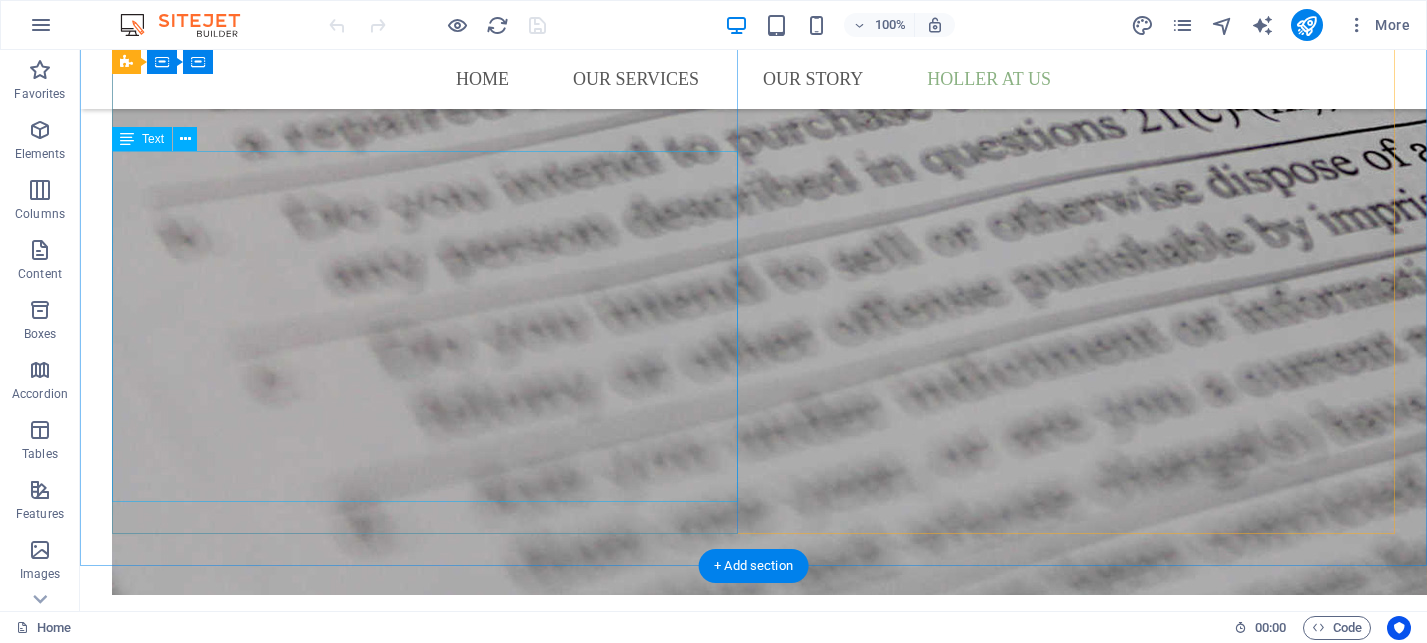 click on "SHOP HOURS: 7 days a week (by appointment) We offer a private and personalized shopping experience that fits your schedule! You can get us by Phone, Text, Email, or Facebook Messenger if you'd like to stop by. Or use our form below! 15960 Highway 80 [CITY], [STATE] [ZIP] Phone:  [PHONE] E-mail:  [EMAIL] Facebook:  Carter Firearms, LLC Legal Notice  |  Privacy" at bounding box center (753, 4920) 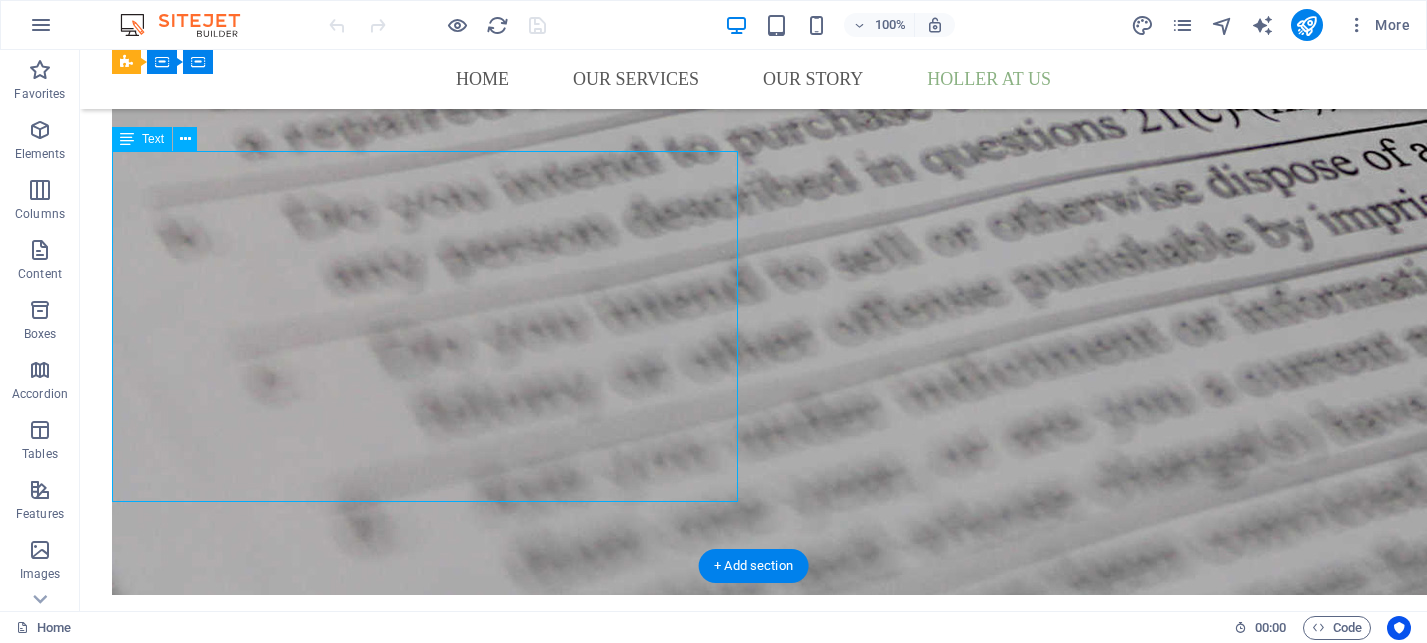click on "SHOP HOURS: 7 days a week (by appointment) We offer a private and personalized shopping experience that fits your schedule! You can get us by Phone, Text, Email, or Facebook Messenger if you'd like to stop by. Or use our form below! 15960 Highway 80 [CITY], [STATE] [ZIP] Phone:  [PHONE] E-mail:  [EMAIL] Facebook:  Carter Firearms, LLC Legal Notice  |  Privacy" at bounding box center (753, 4920) 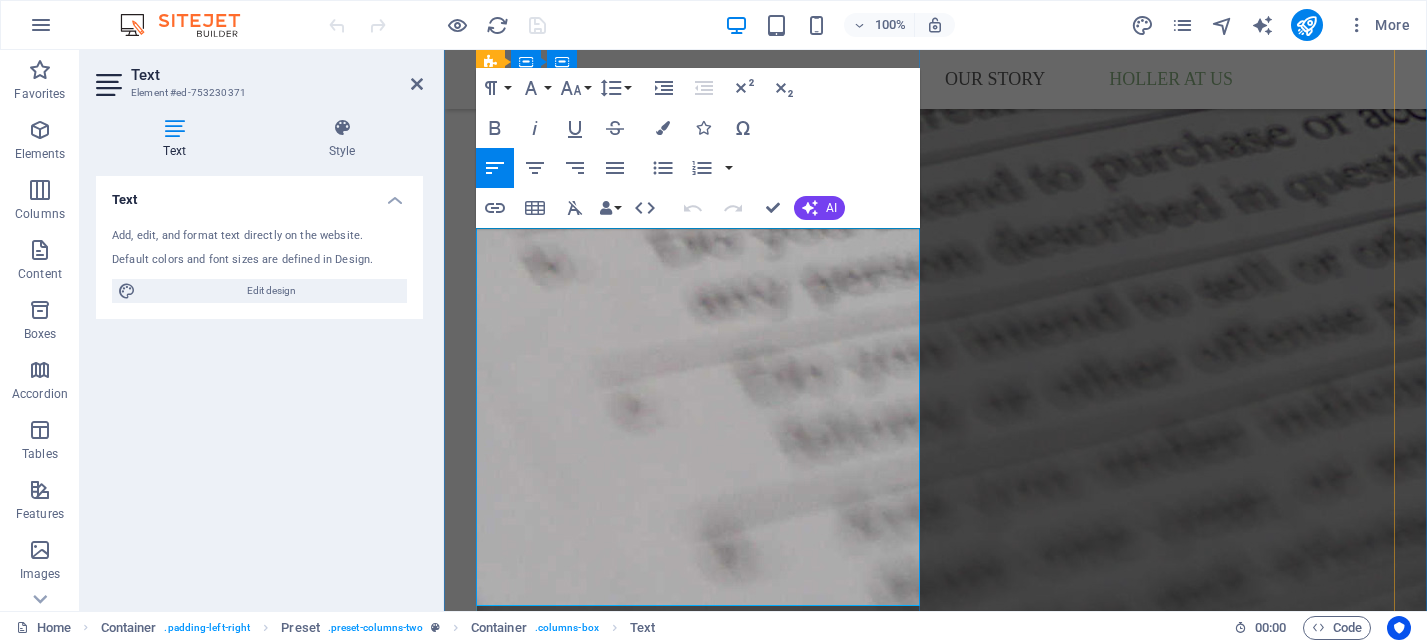 scroll, scrollTop: 4471, scrollLeft: 0, axis: vertical 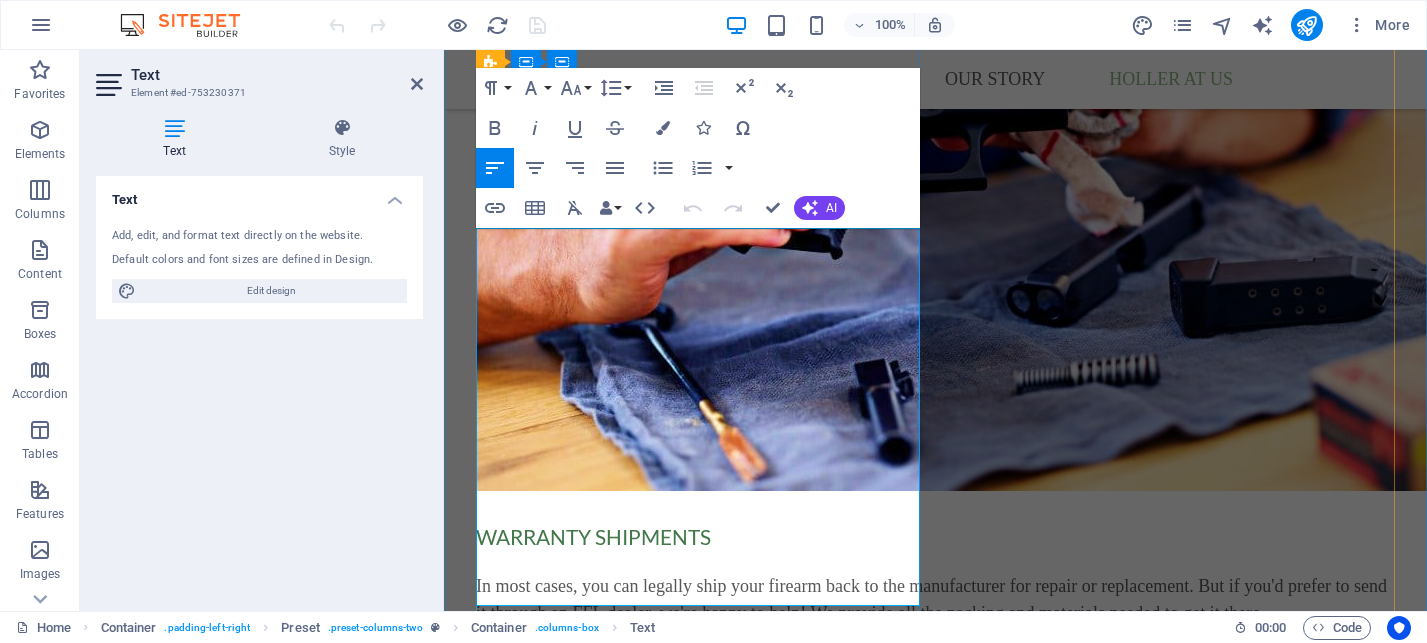 drag, startPoint x: 644, startPoint y: 482, endPoint x: 534, endPoint y: 481, distance: 110.00455 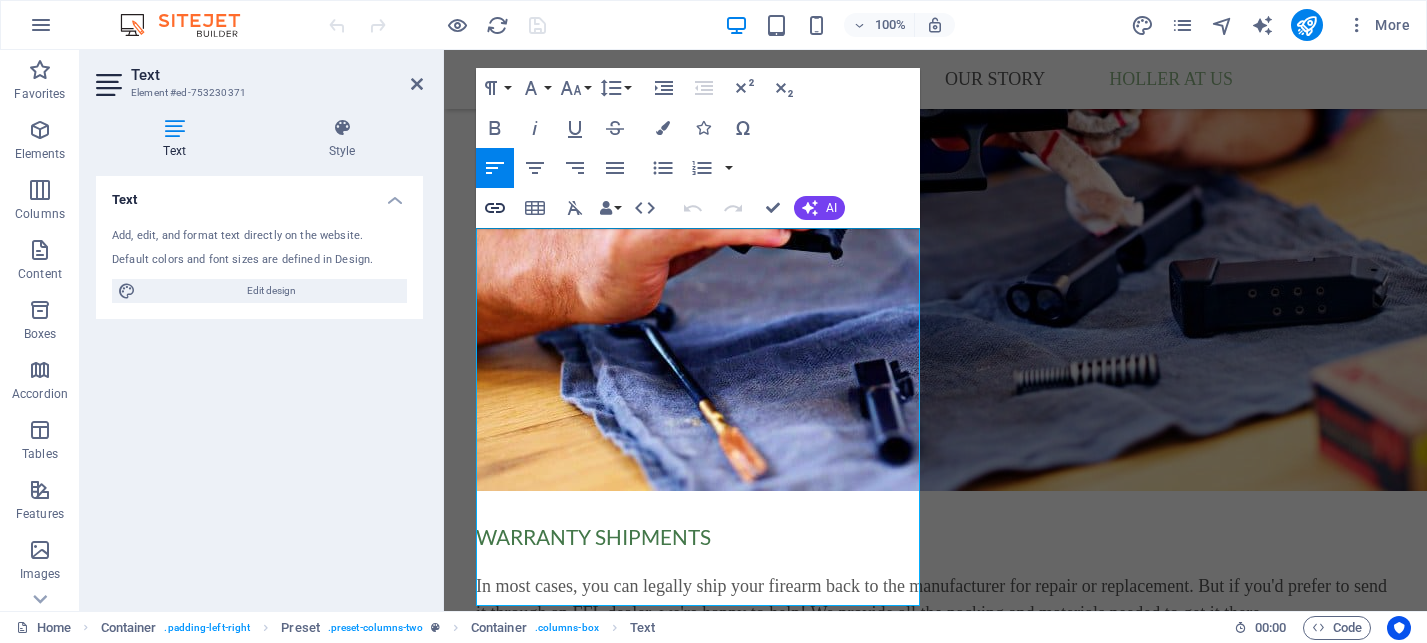 click 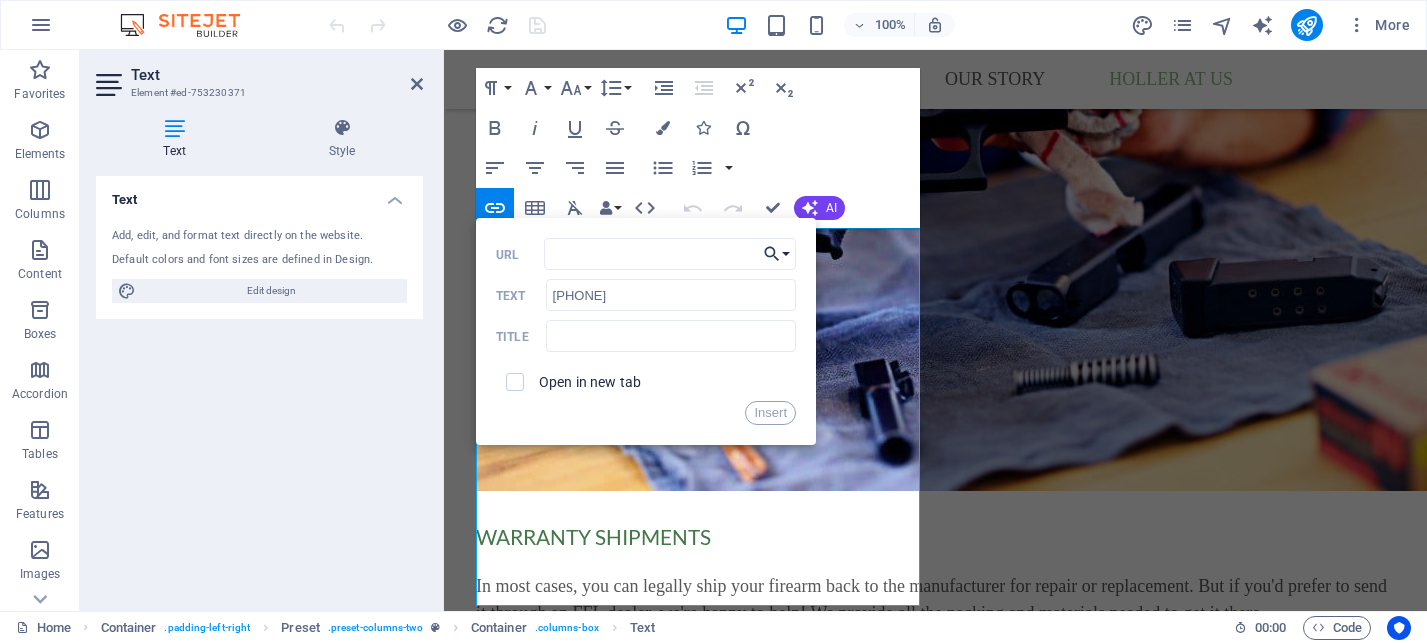 click on "Choose Link" at bounding box center [777, 254] 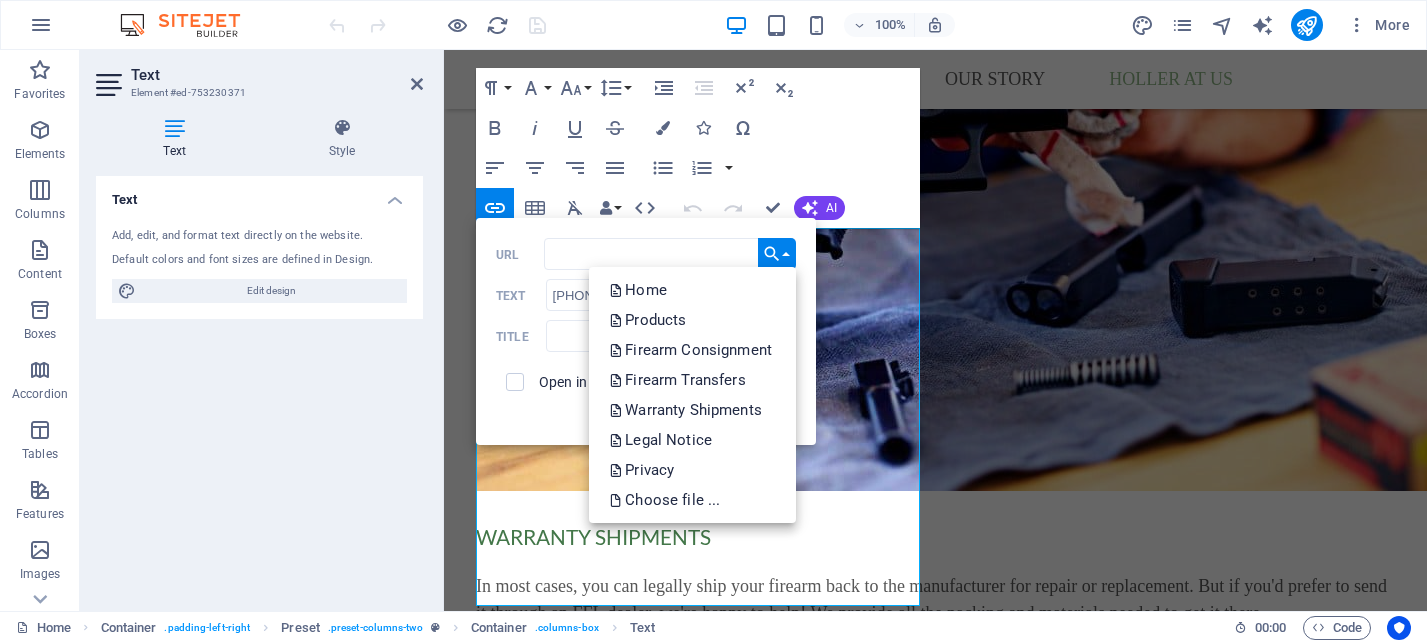 click on "Choose Link" at bounding box center [777, 254] 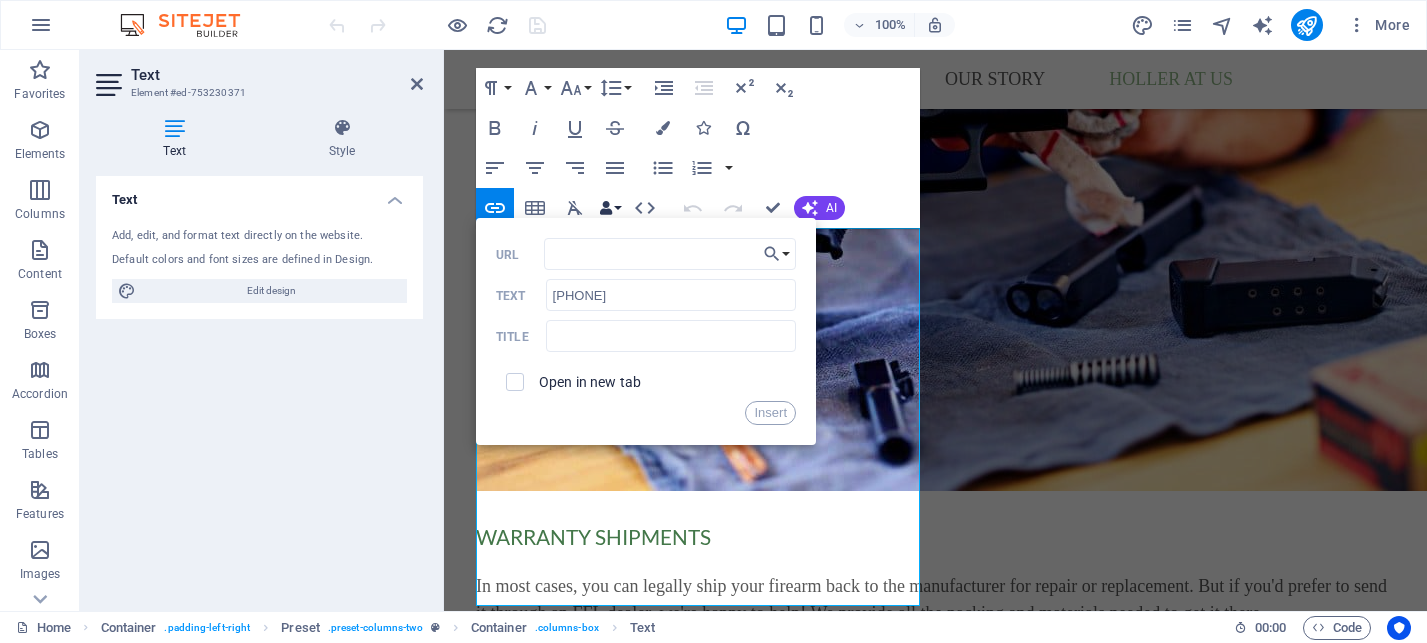 click on "Data Bindings" at bounding box center [610, 208] 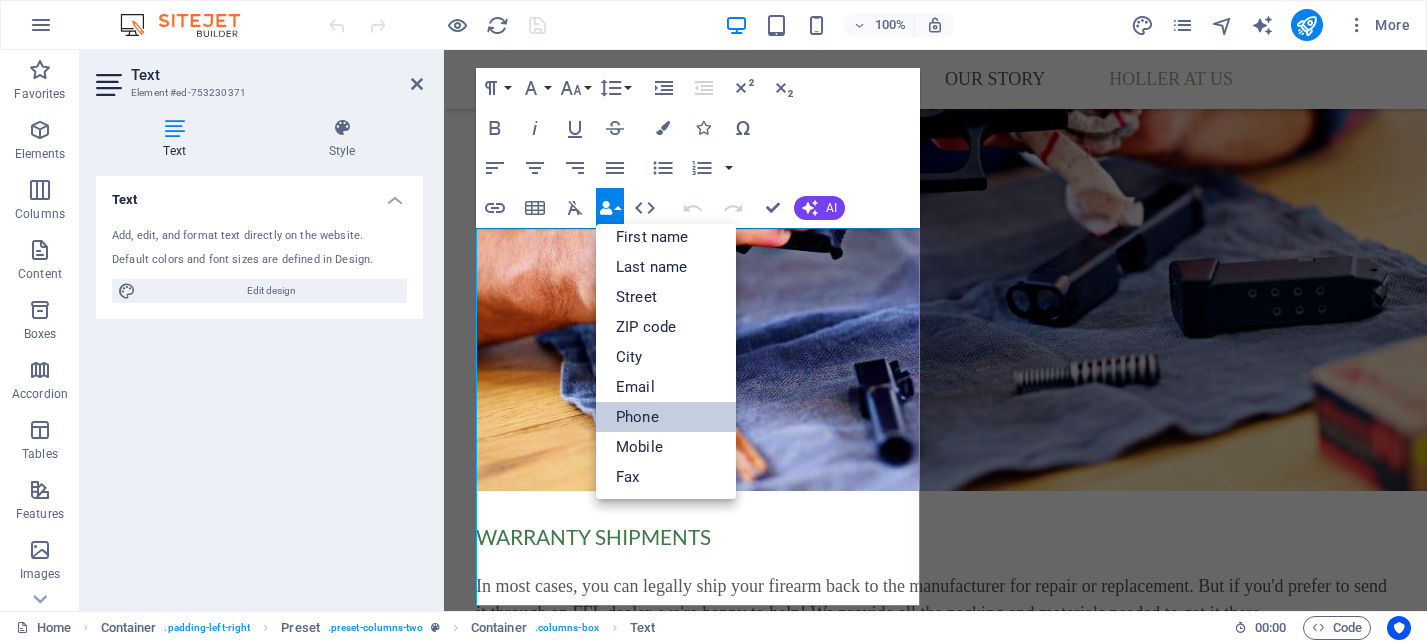 scroll, scrollTop: 42, scrollLeft: 0, axis: vertical 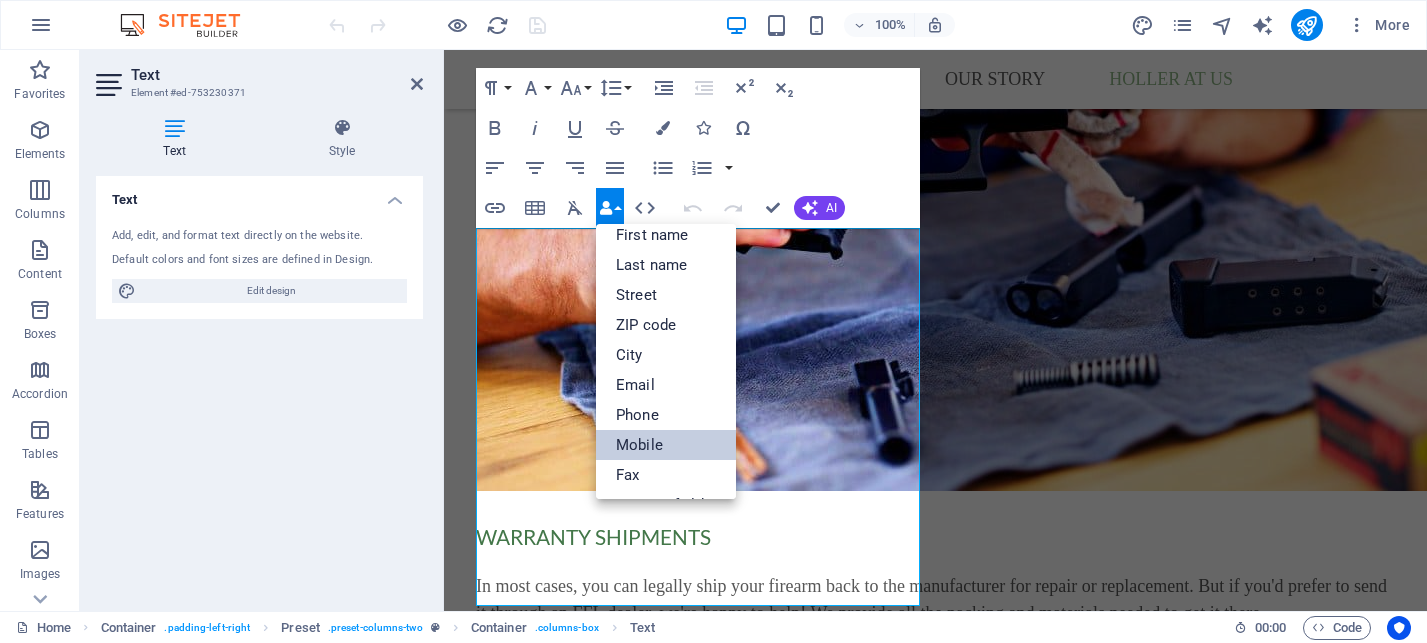 click on "Mobile" at bounding box center (666, 445) 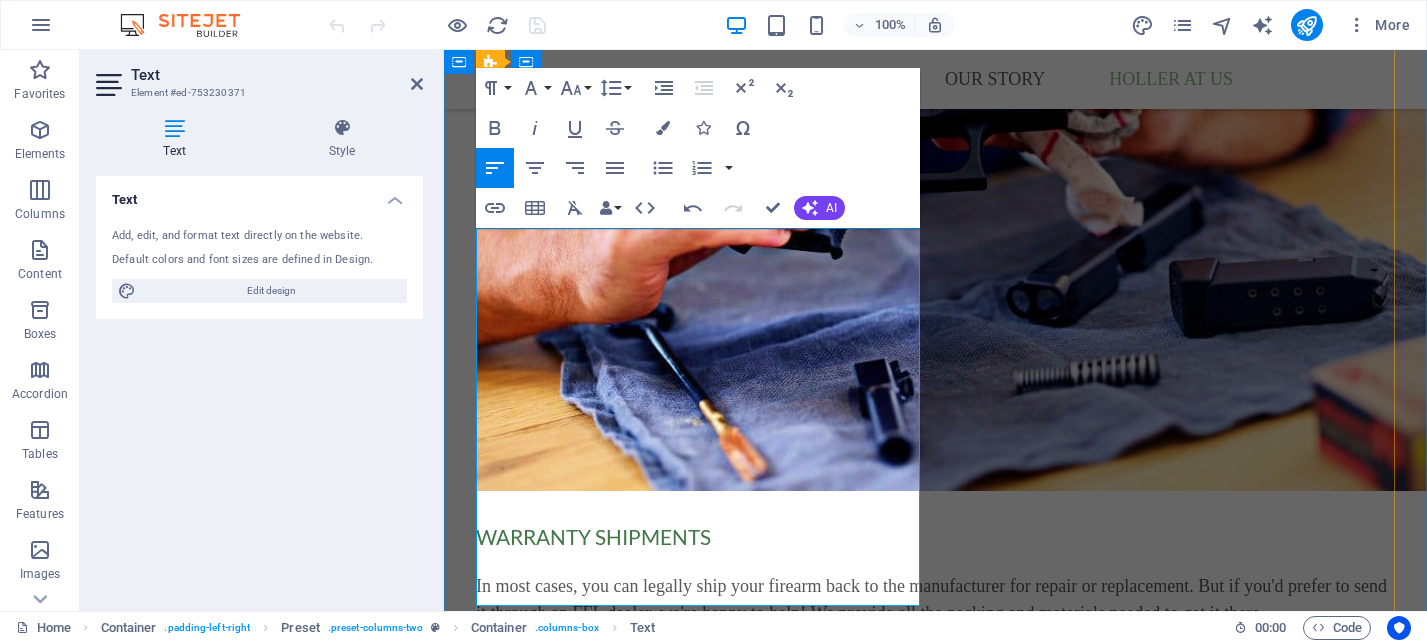 click on "Phone:" at bounding box center [935, 4796] 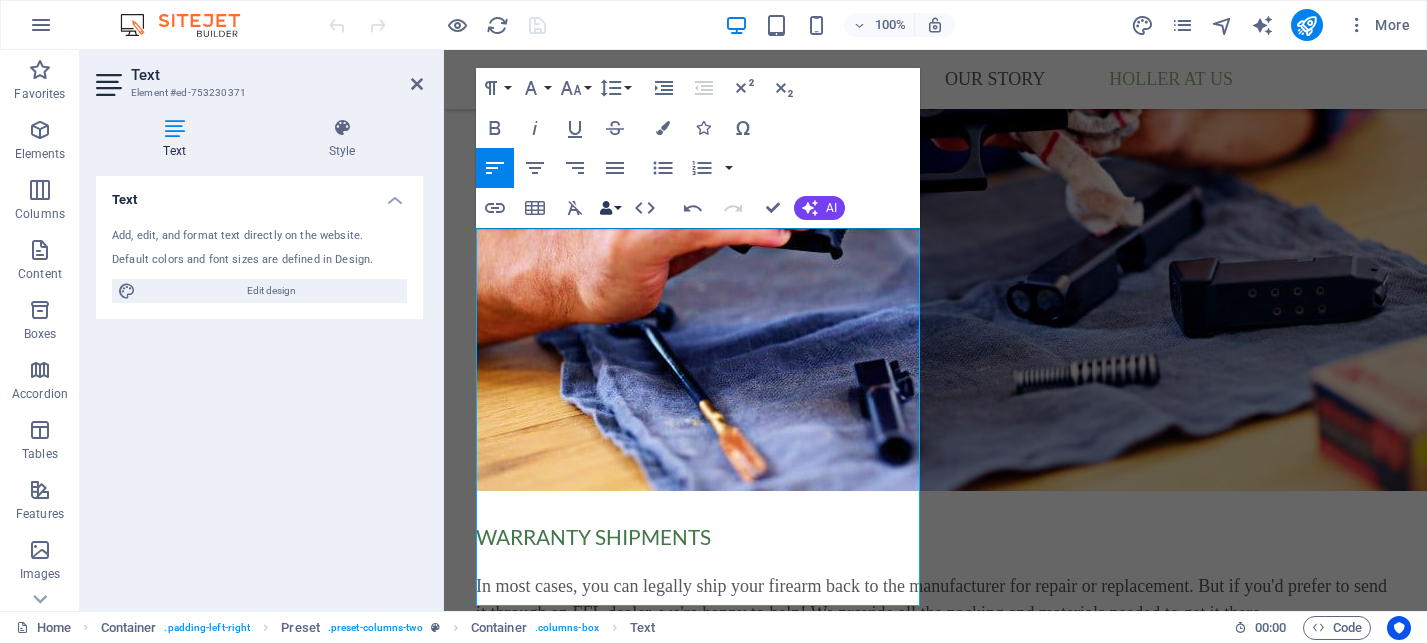 click on "Data Bindings" at bounding box center (610, 208) 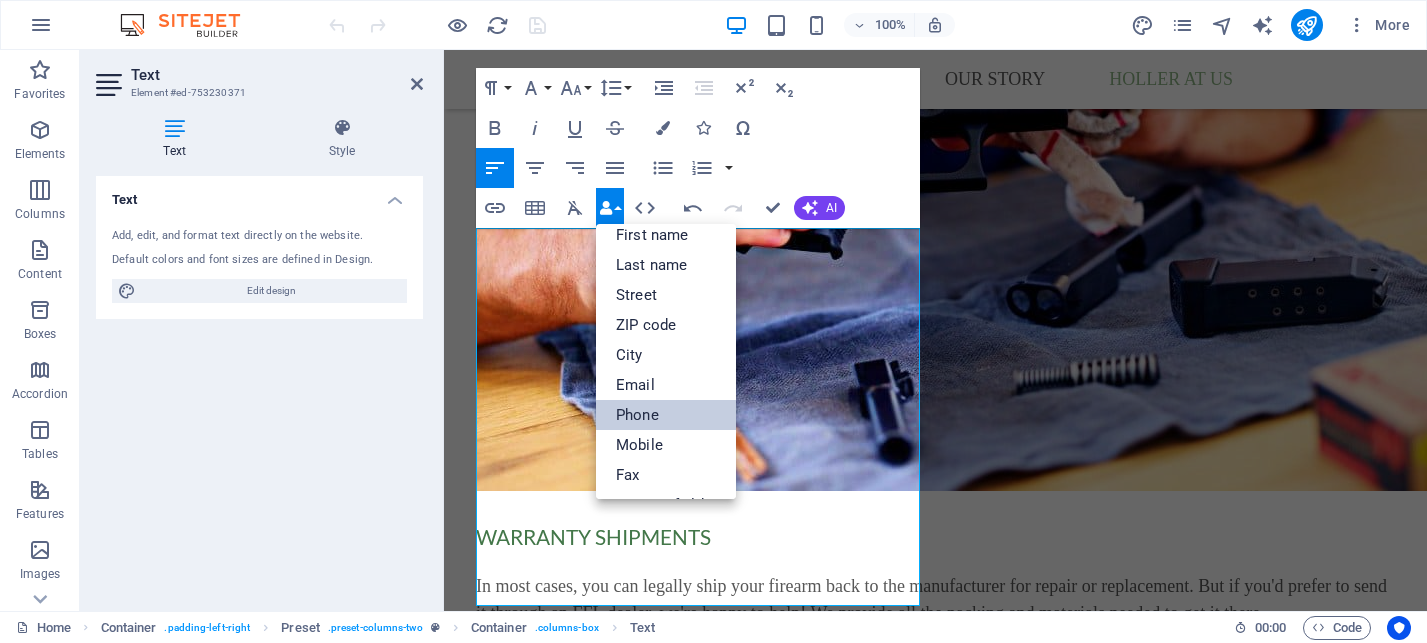 click on "Phone" at bounding box center [666, 415] 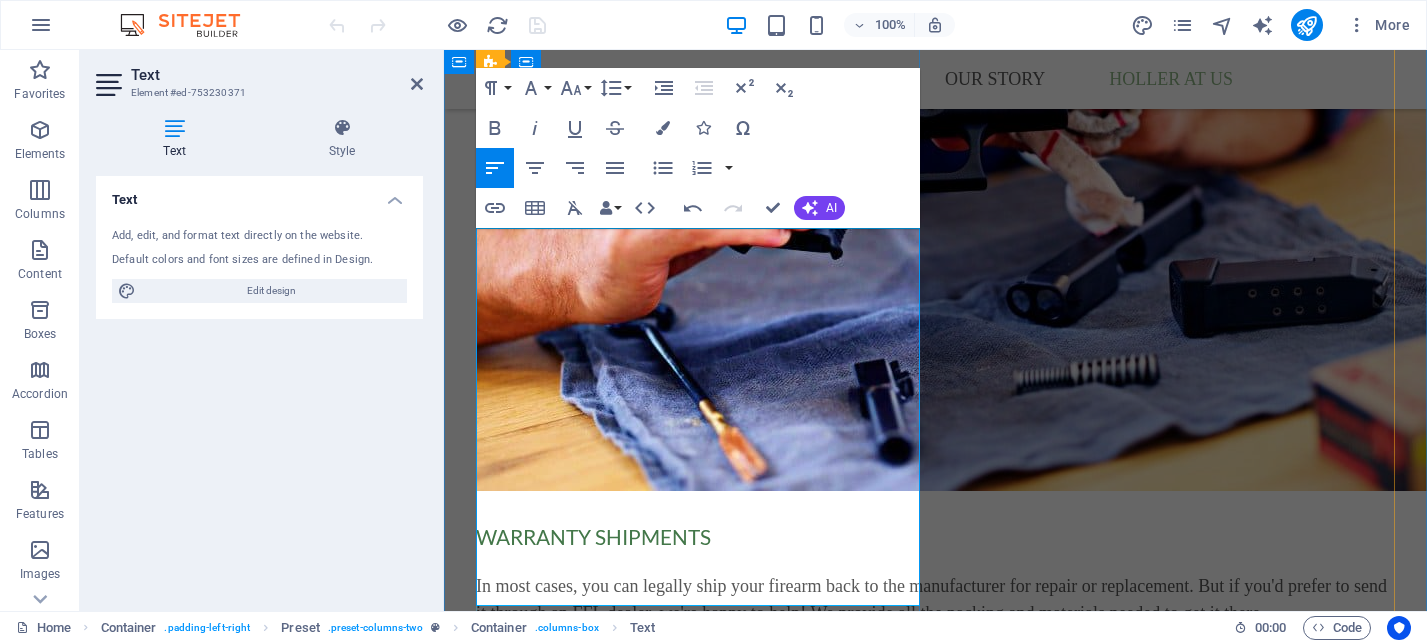 click on "Phone: [PHONE]" at bounding box center [935, 4796] 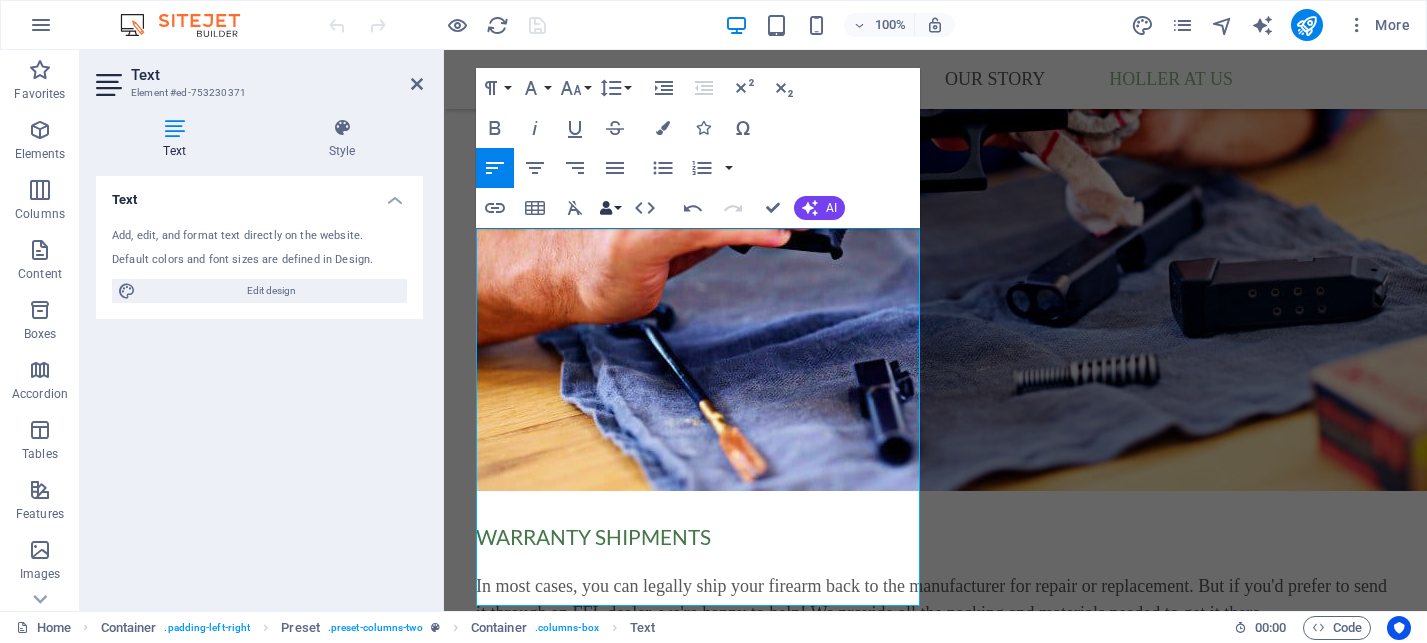 click on "Data Bindings" at bounding box center (610, 208) 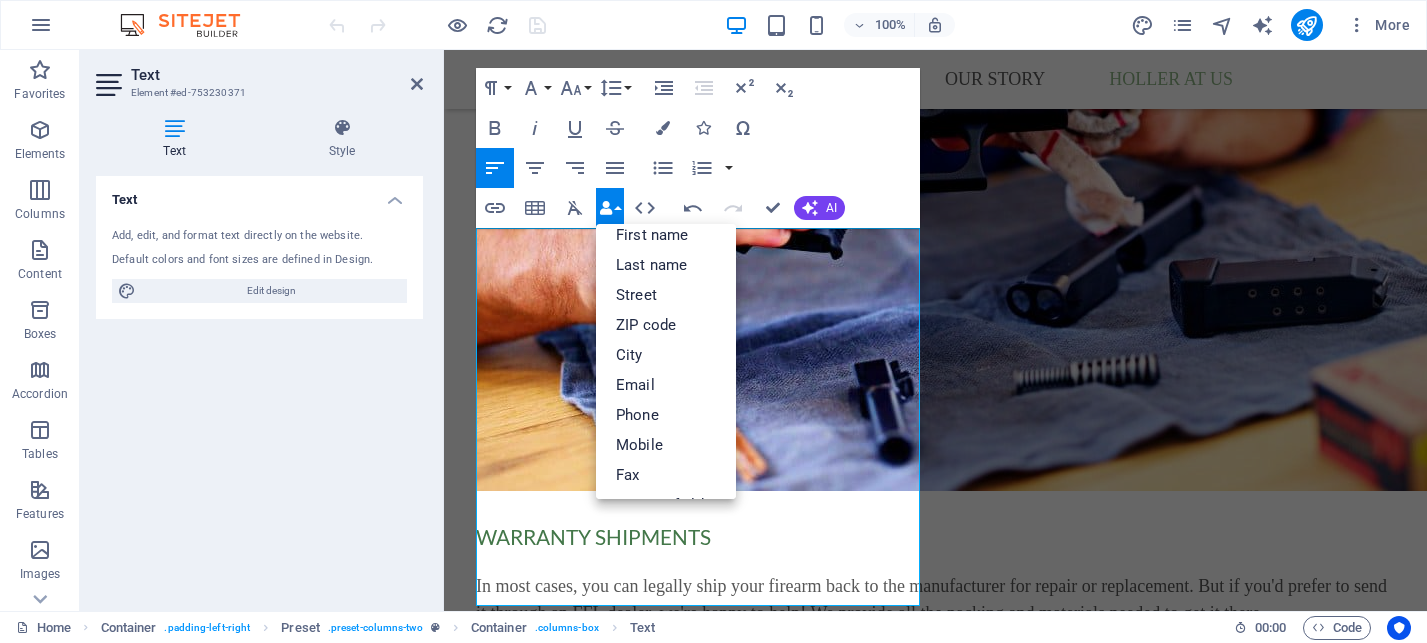 click on "Data Bindings" at bounding box center (610, 208) 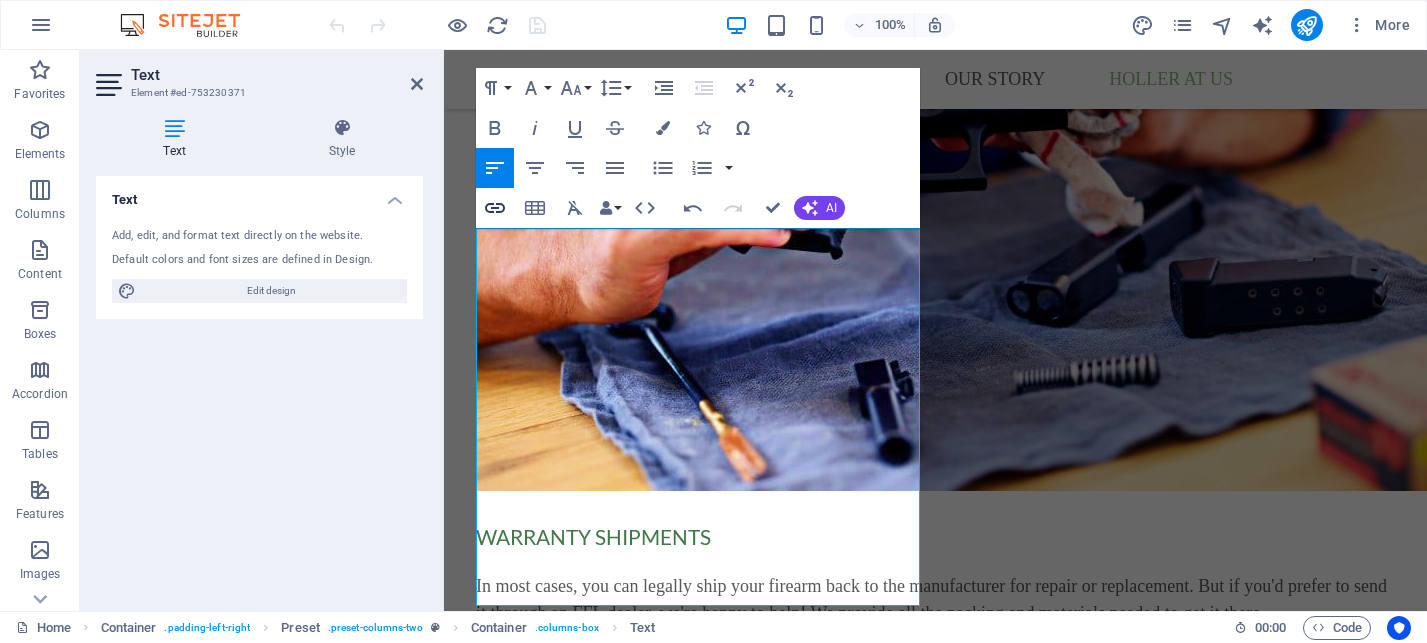 type 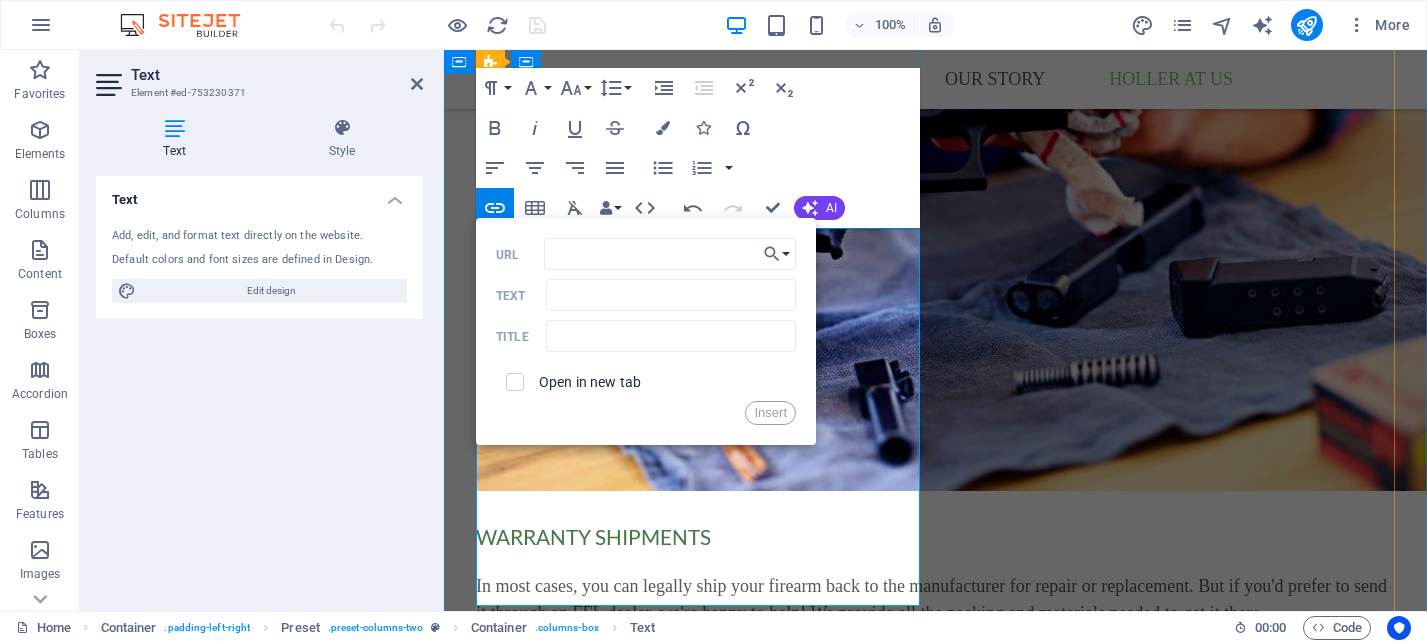 click on "Facebook:  [COMPANY]" at bounding box center (935, 4850) 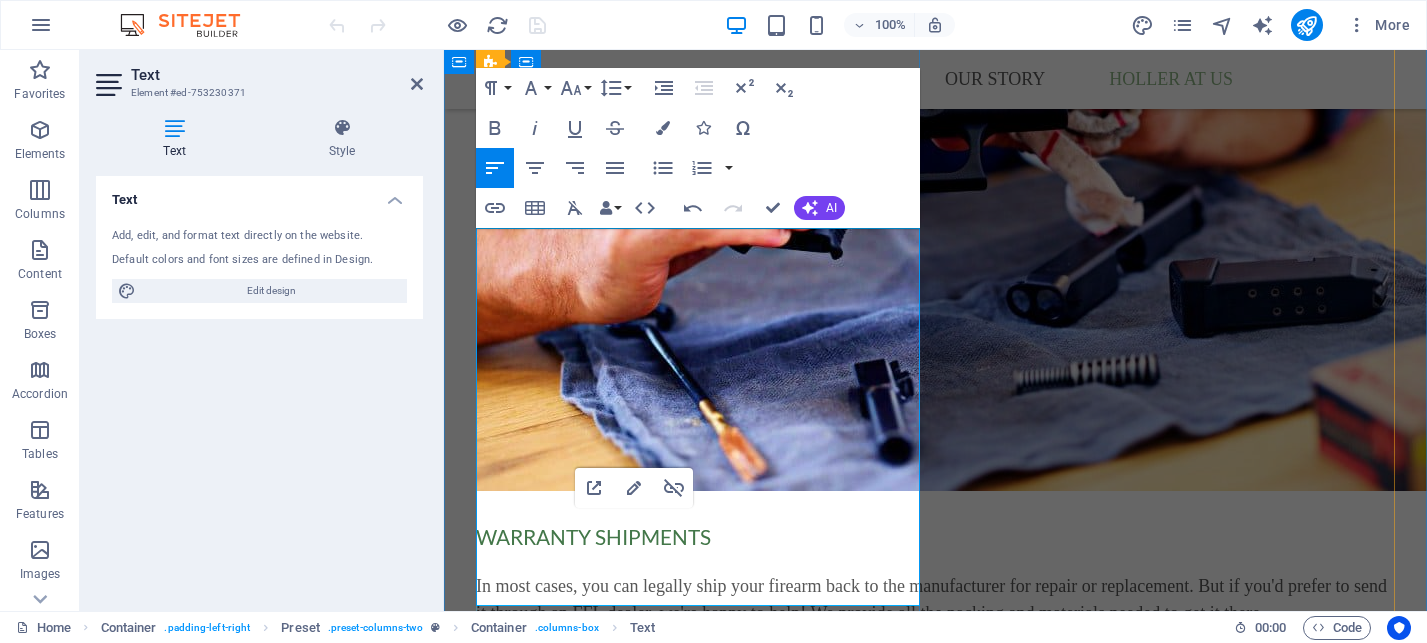 click on "E-mail: [EMAIL]" at bounding box center [935, 4823] 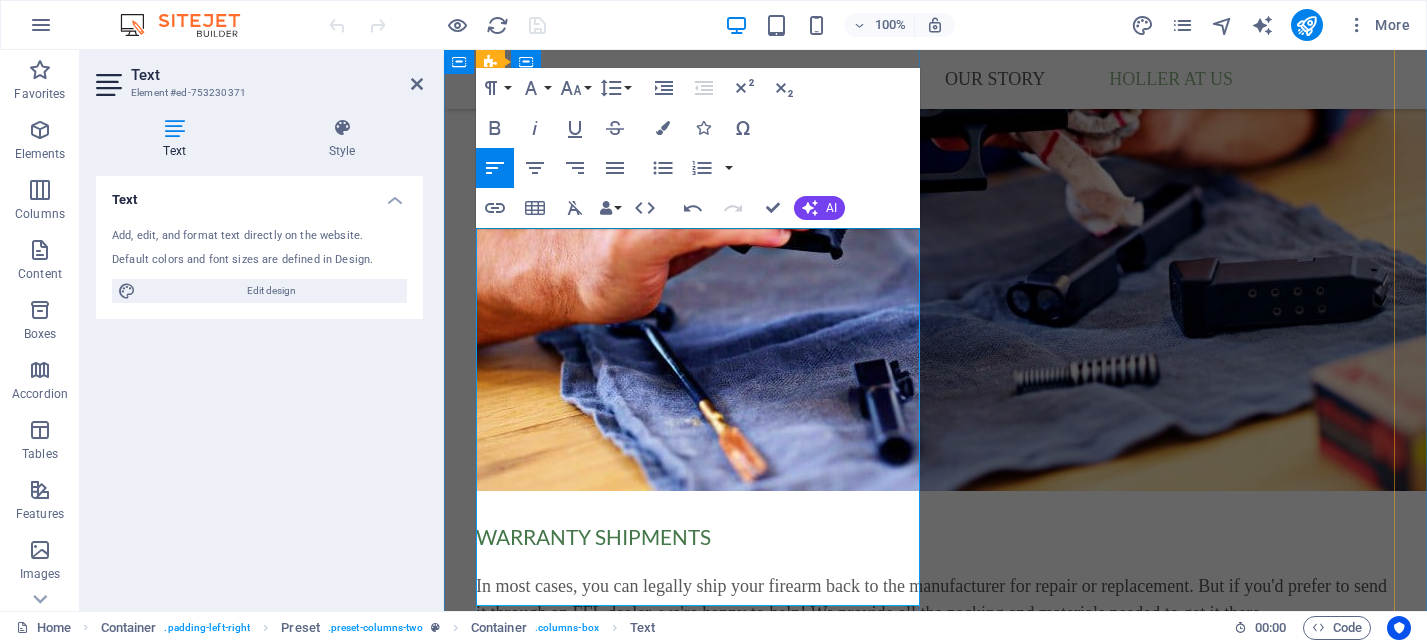 click on "Facebook:  [COMPANY]" at bounding box center [935, 4850] 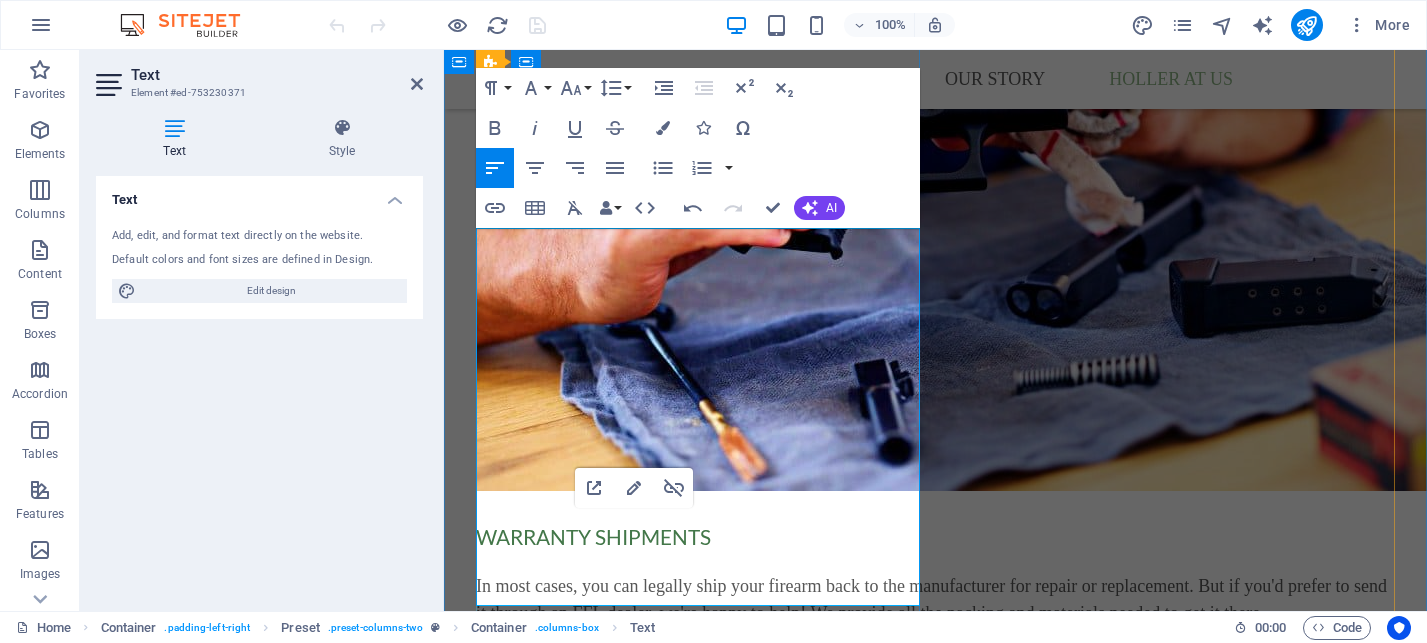 click on "E-mail: [EMAIL]" at bounding box center [935, 4823] 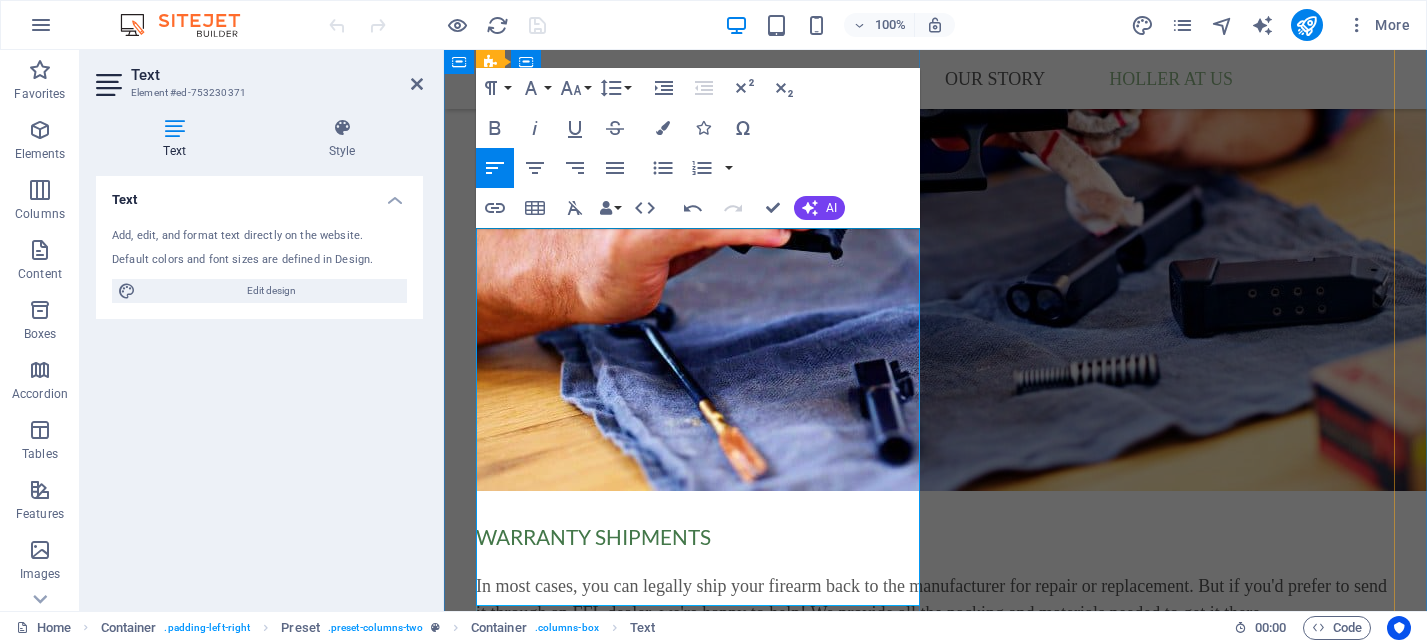 drag, startPoint x: 715, startPoint y: 540, endPoint x: 557, endPoint y: 540, distance: 158 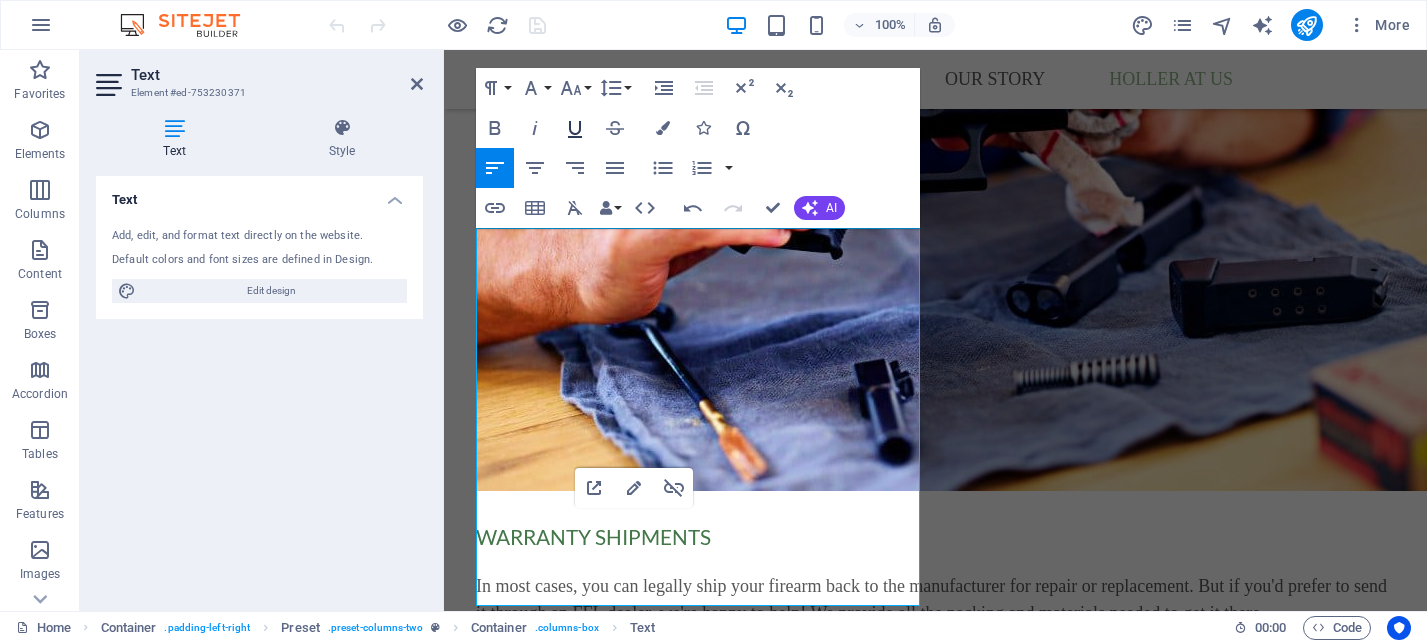 click 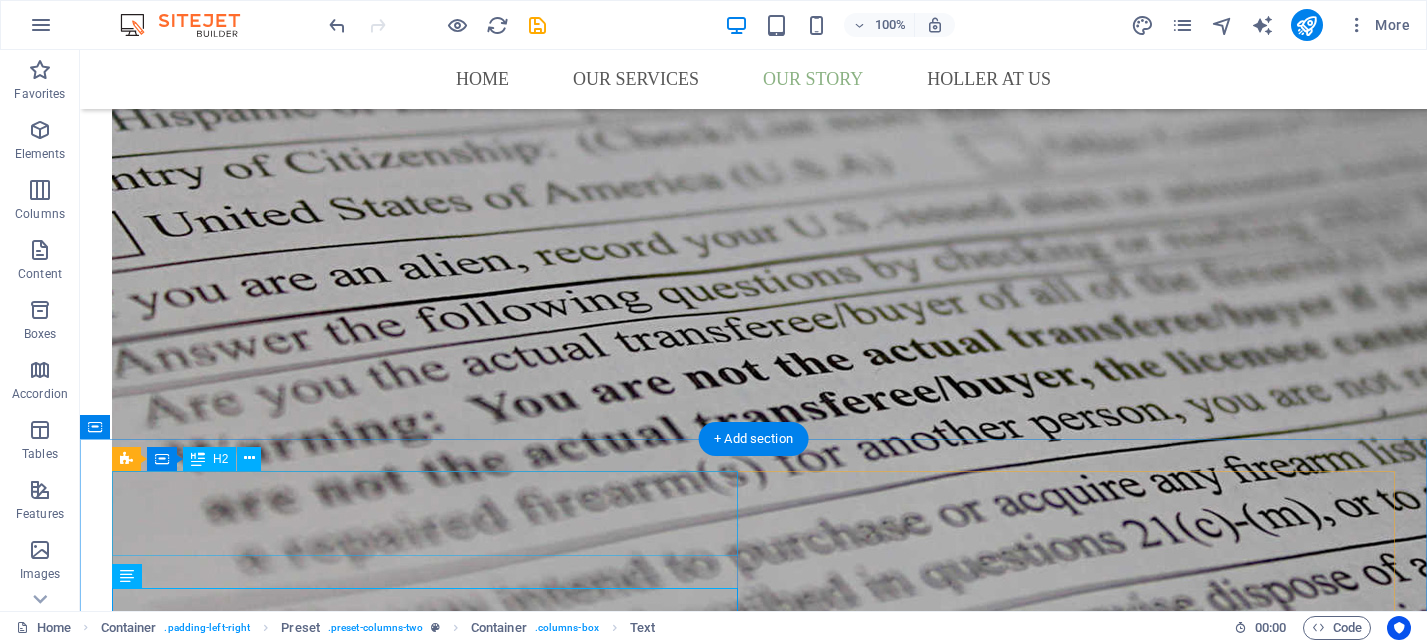 scroll, scrollTop: 3141, scrollLeft: 0, axis: vertical 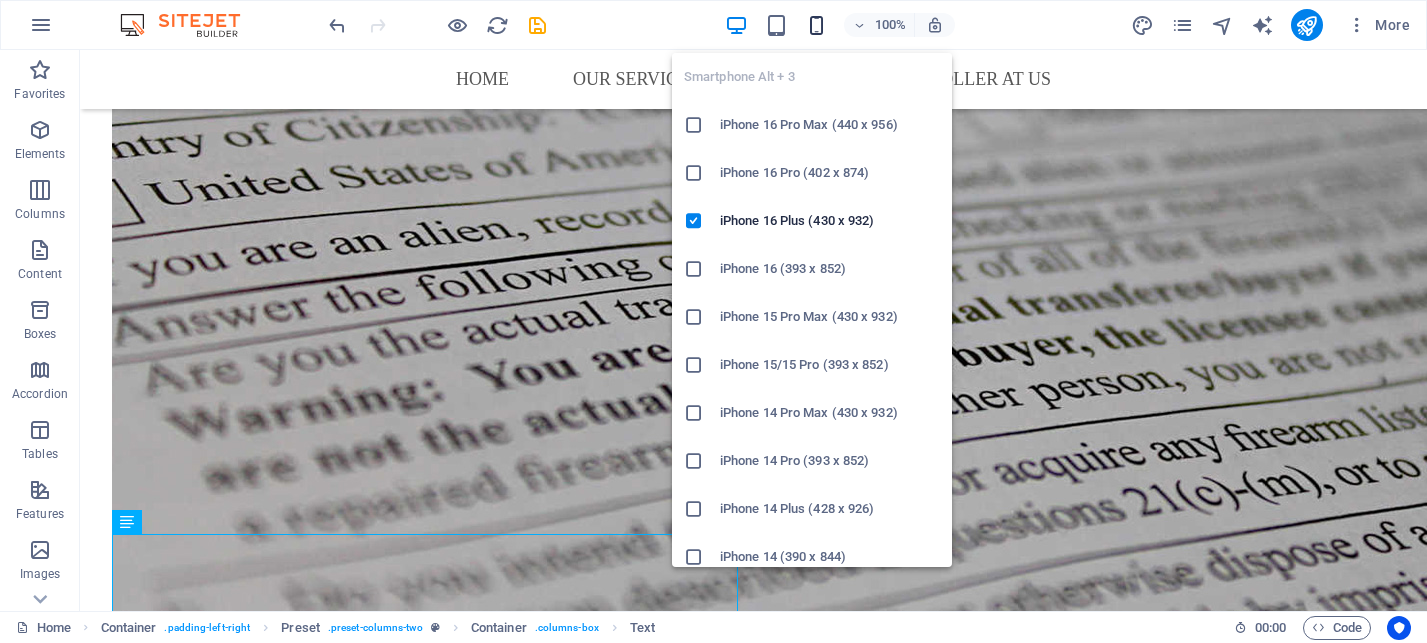 click at bounding box center (816, 25) 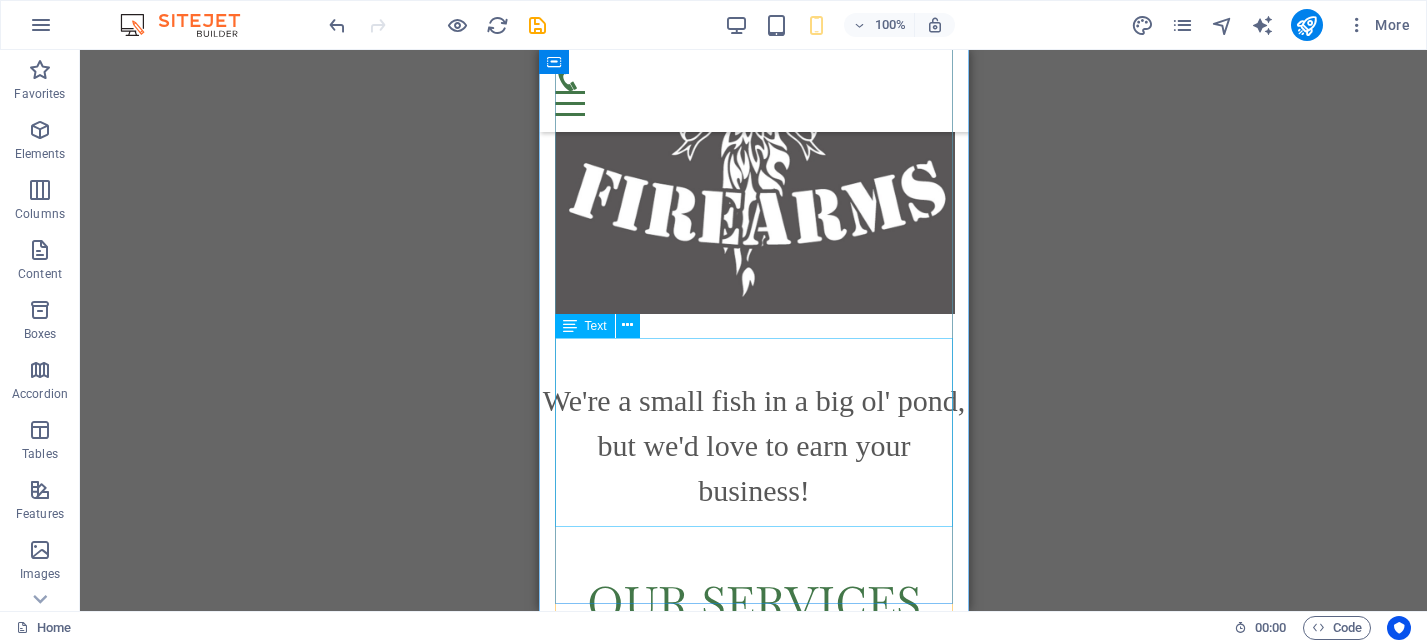 scroll, scrollTop: 970, scrollLeft: 0, axis: vertical 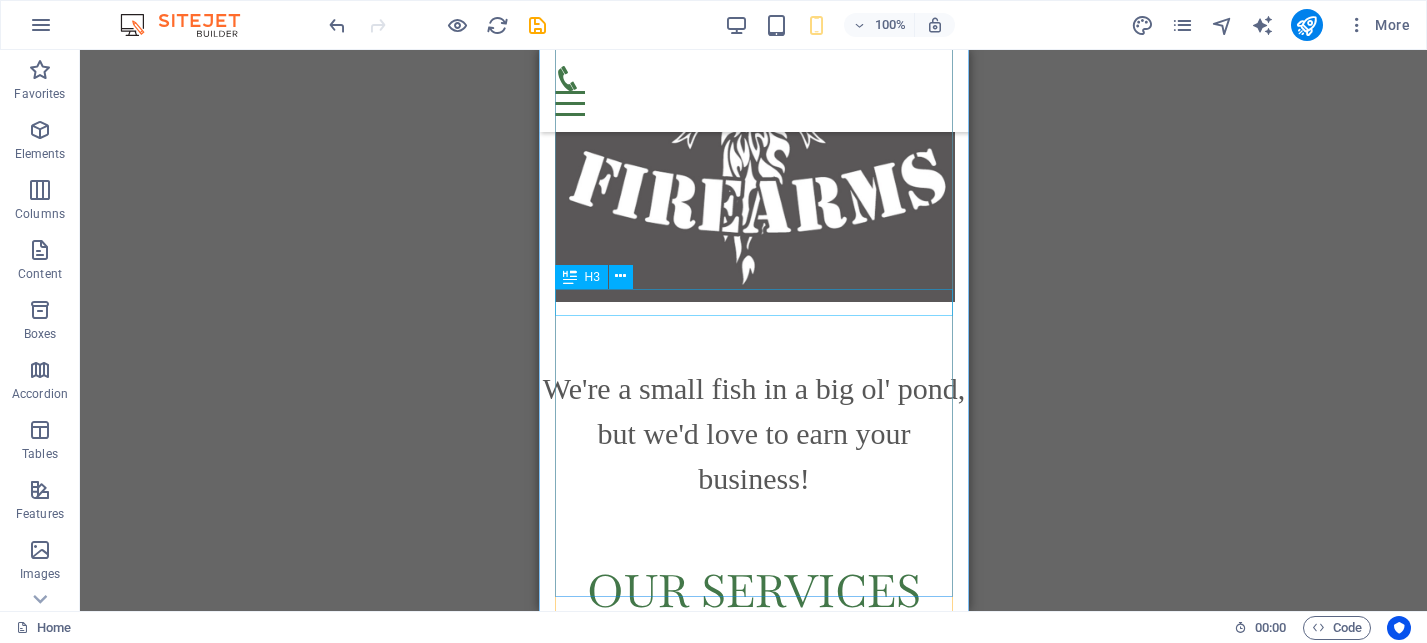 click on "H3" at bounding box center [592, 277] 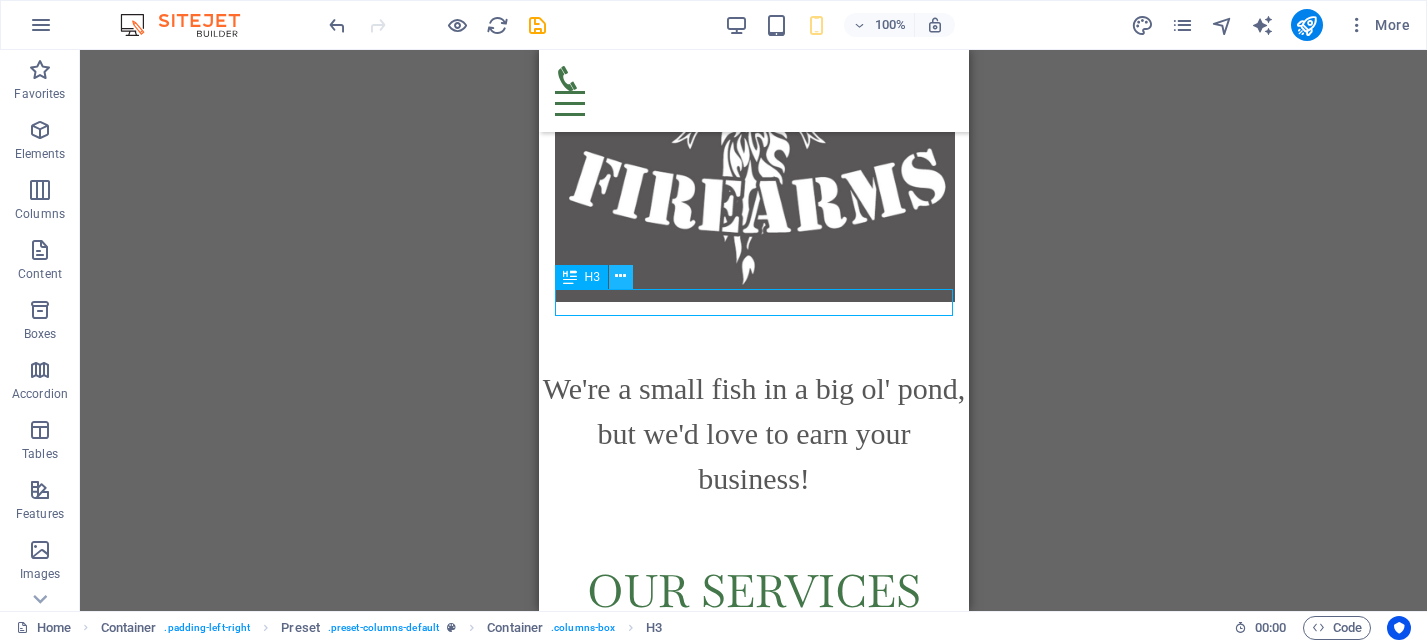click at bounding box center [620, 276] 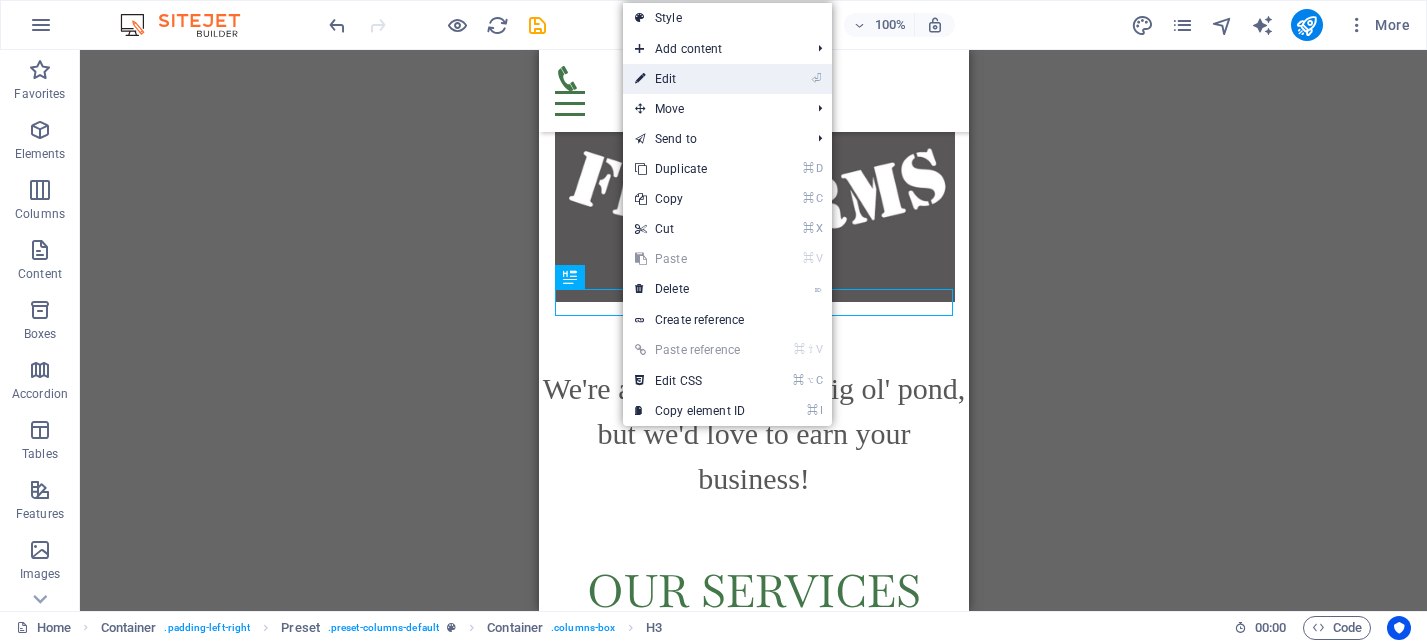 click on "⏎  Edit" at bounding box center [690, 79] 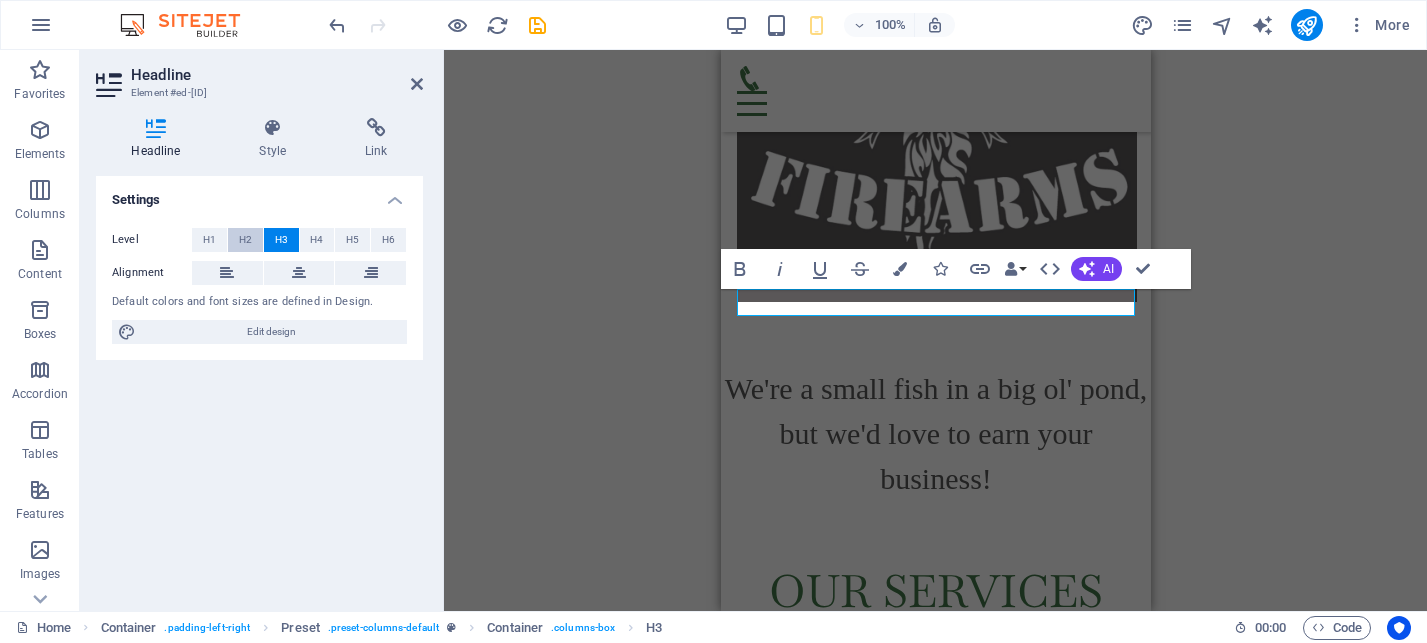 click on "H2" at bounding box center [245, 240] 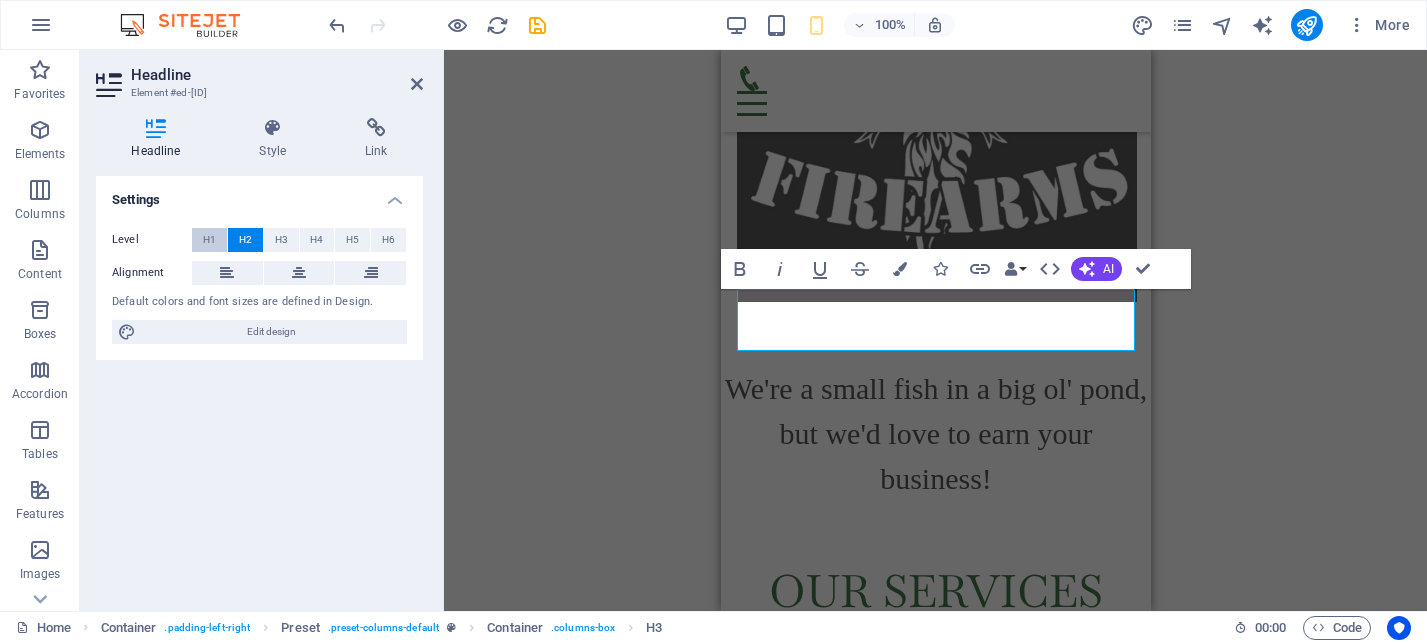 click on "H1" at bounding box center (209, 240) 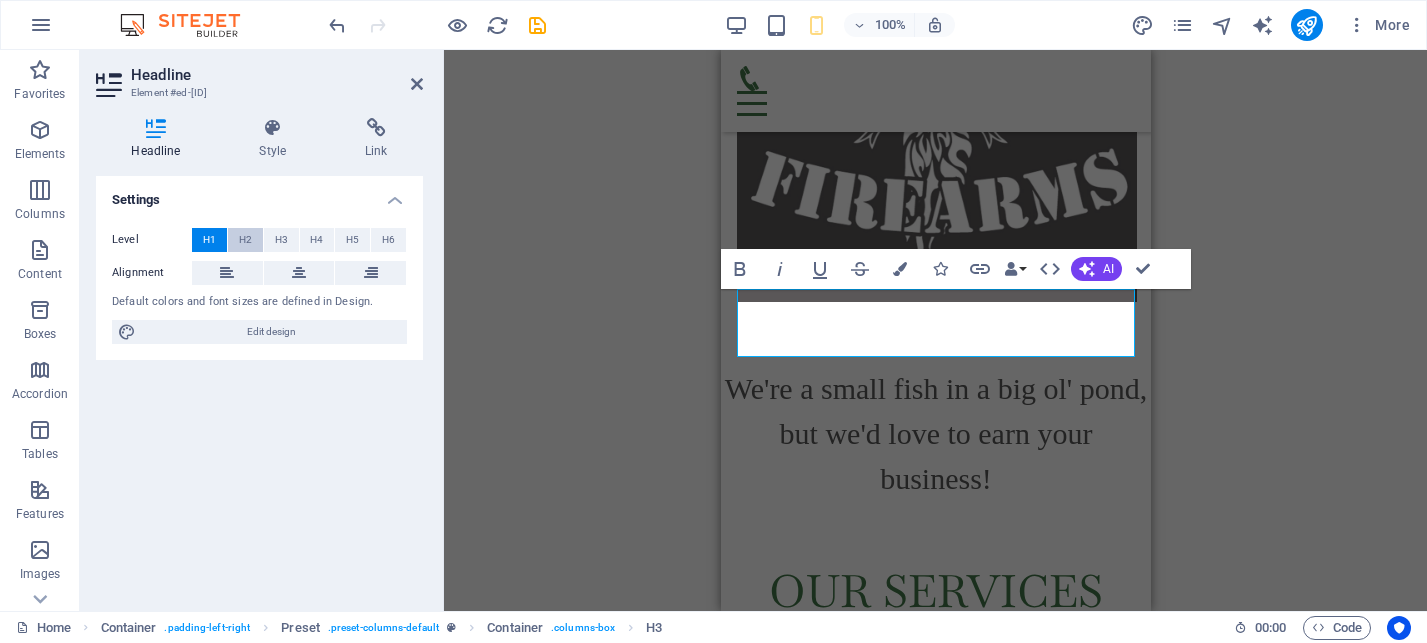 click on "H2" at bounding box center [245, 240] 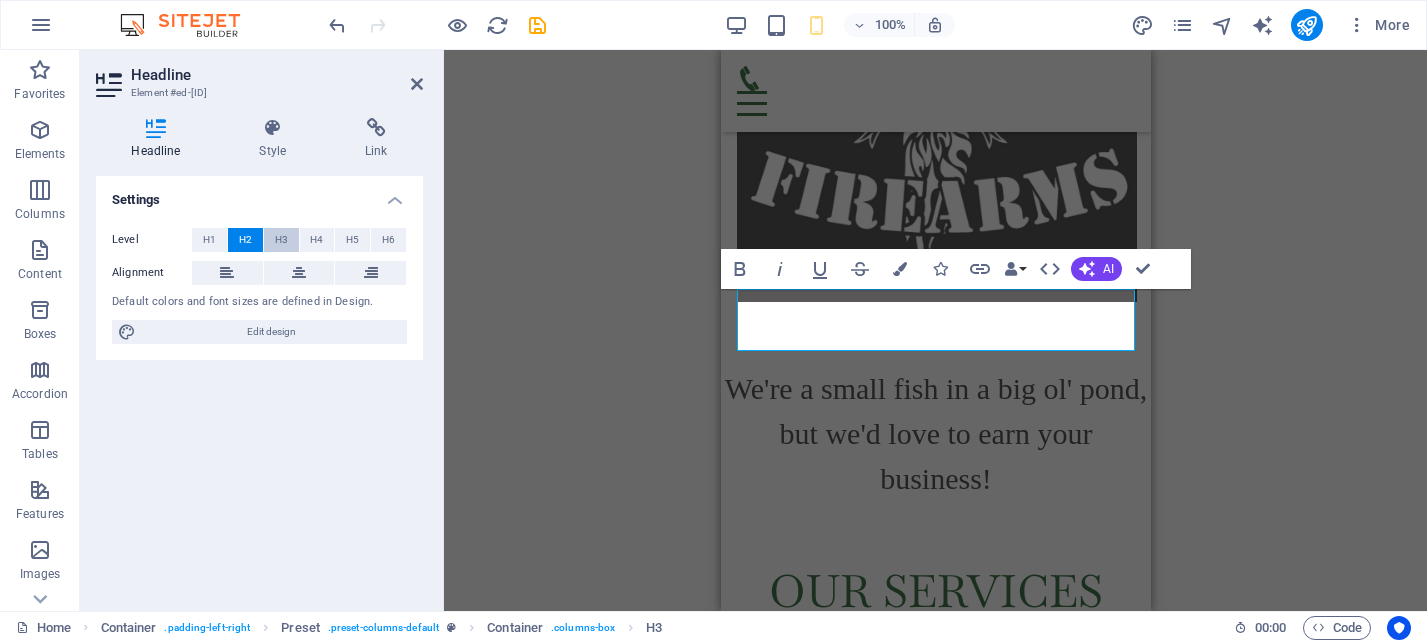 click on "H3" at bounding box center [281, 240] 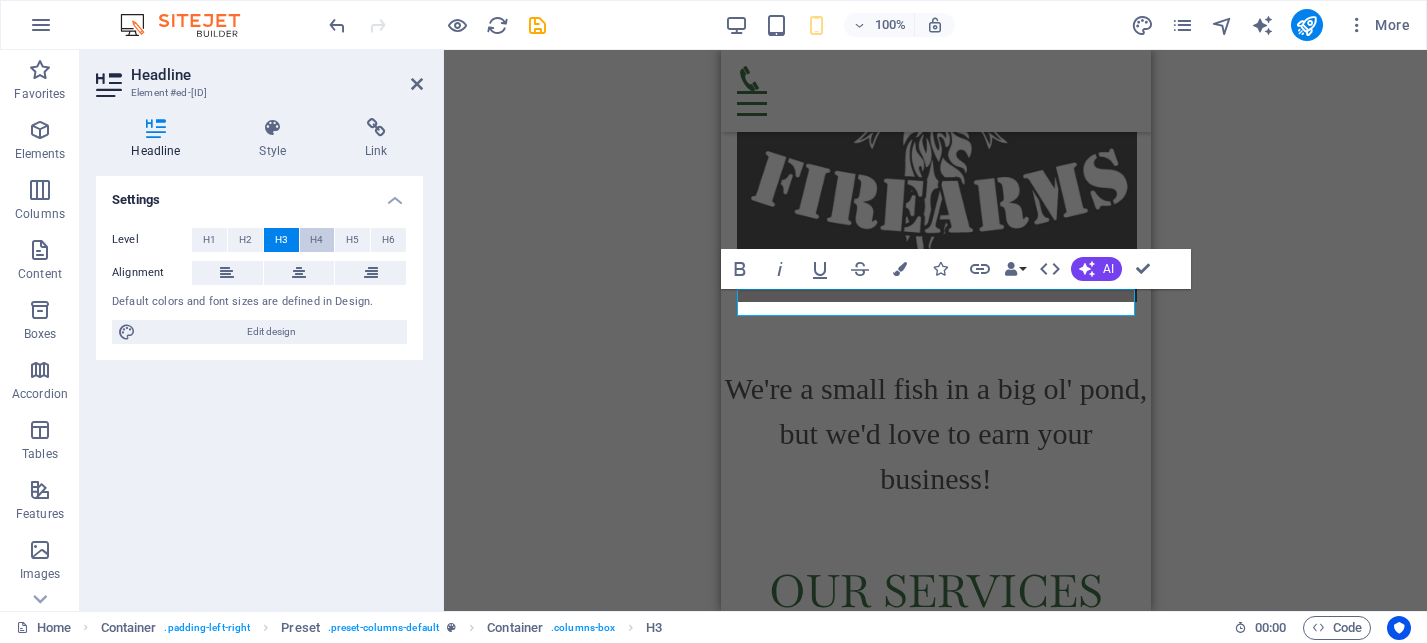 click on "H4" at bounding box center (316, 240) 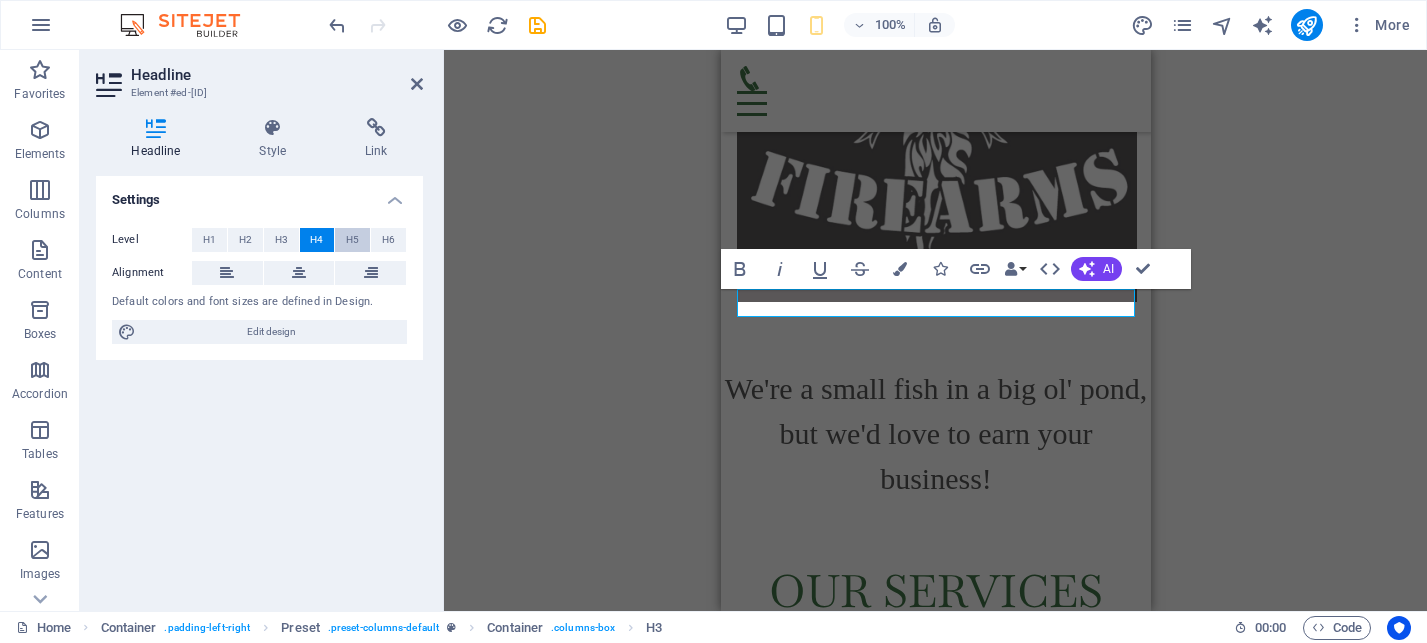 click on "H5" at bounding box center [352, 240] 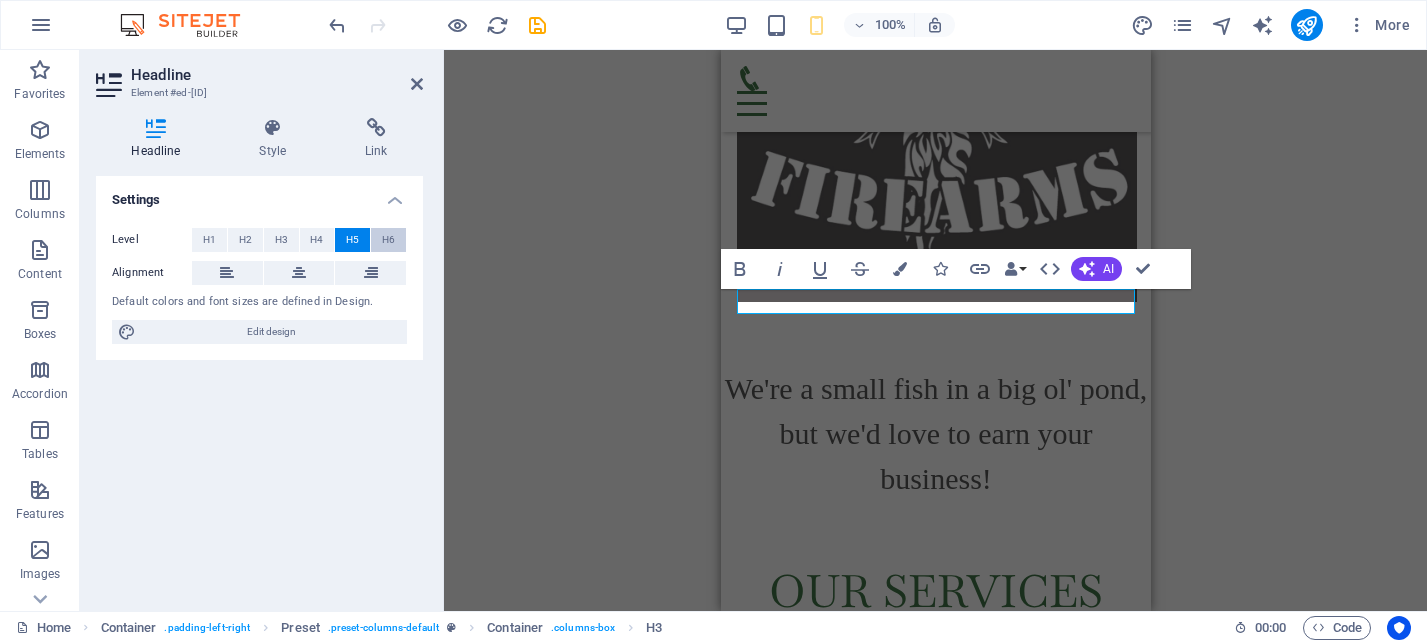 click on "H6" at bounding box center (388, 240) 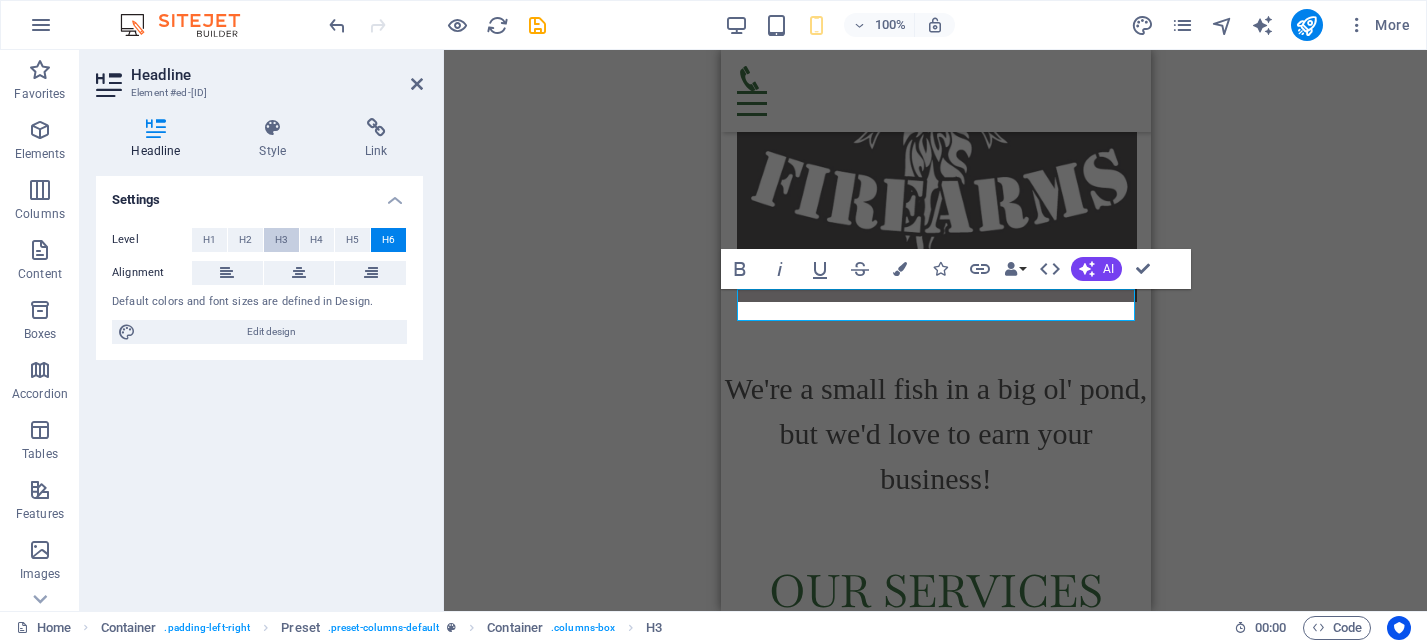 click on "H3" at bounding box center [281, 240] 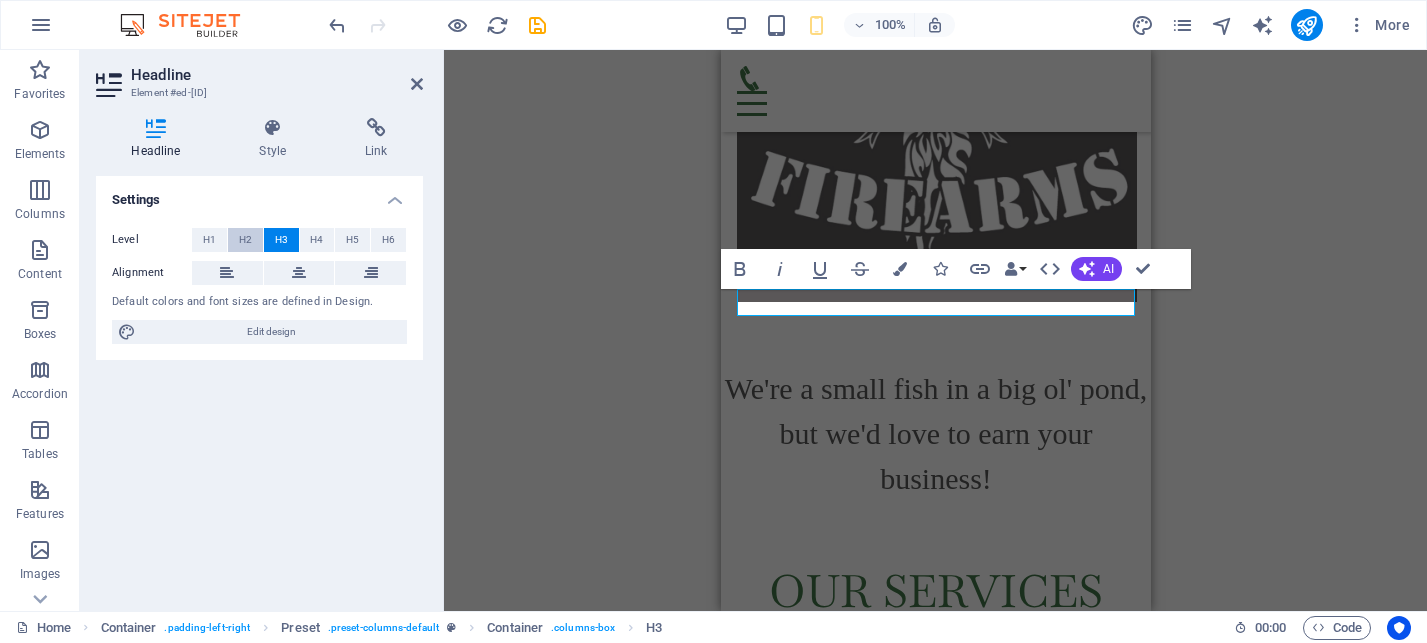 click on "H2" at bounding box center [245, 240] 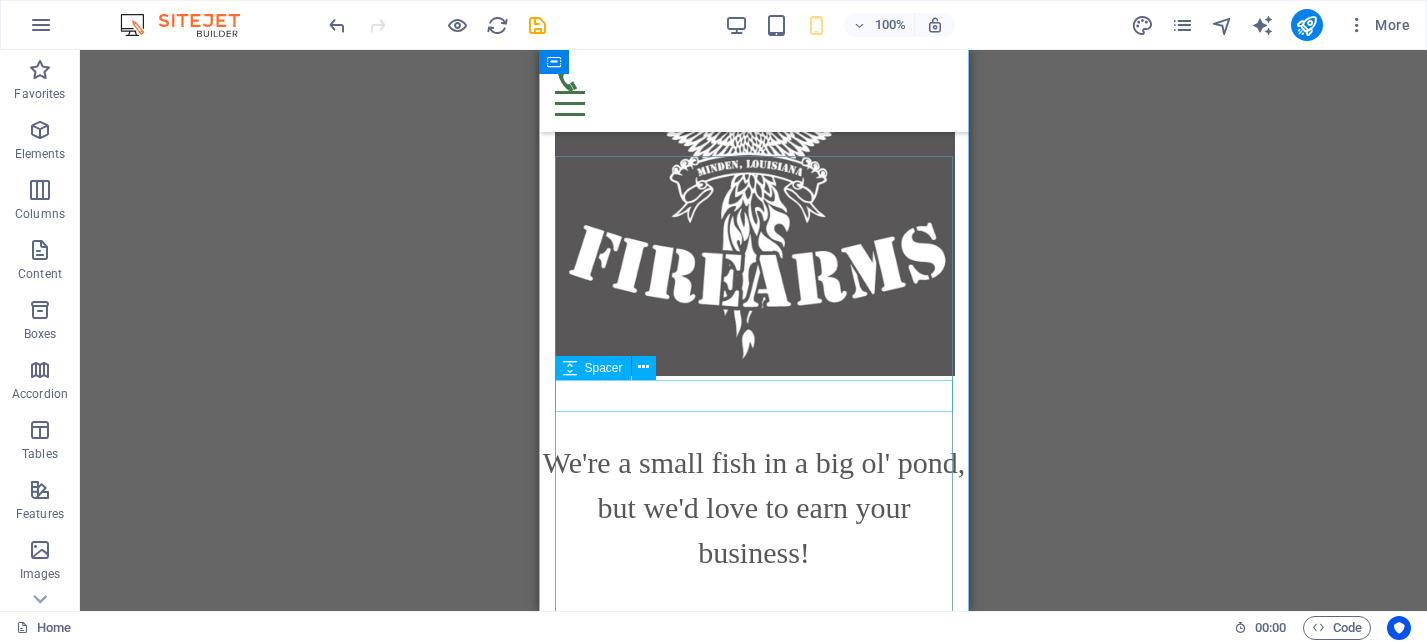 scroll, scrollTop: 903, scrollLeft: 0, axis: vertical 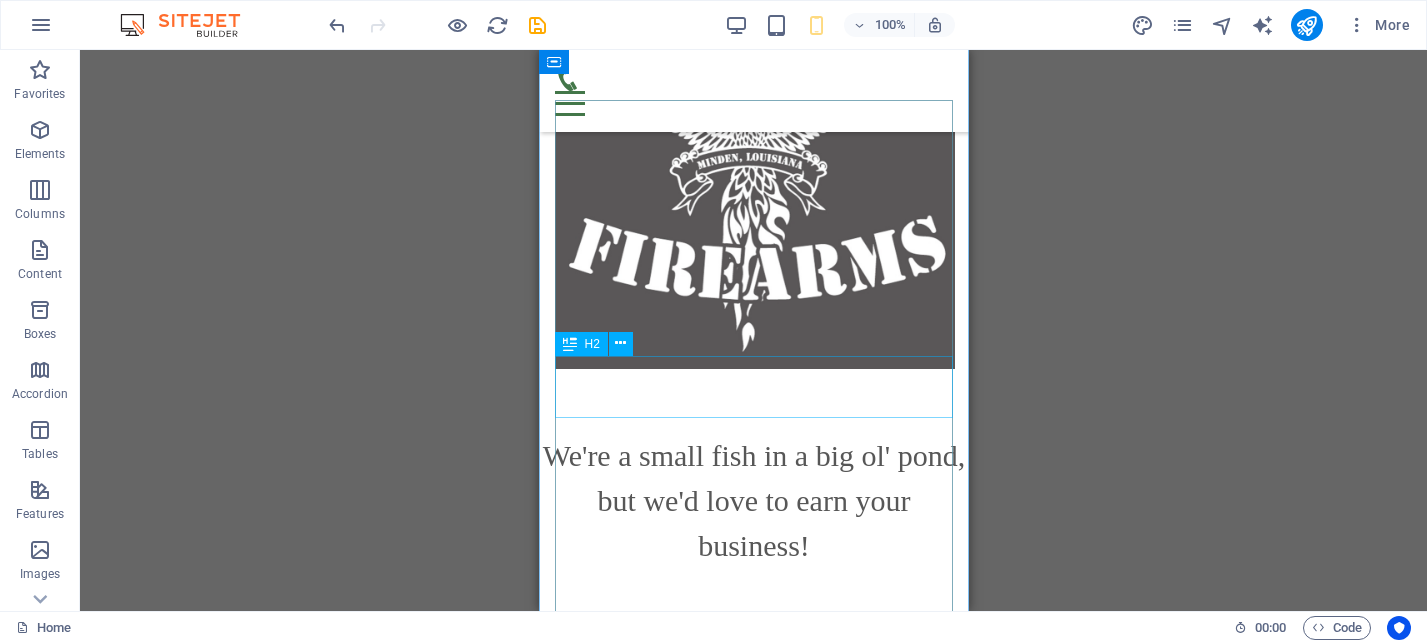 click on "H2" at bounding box center (592, 344) 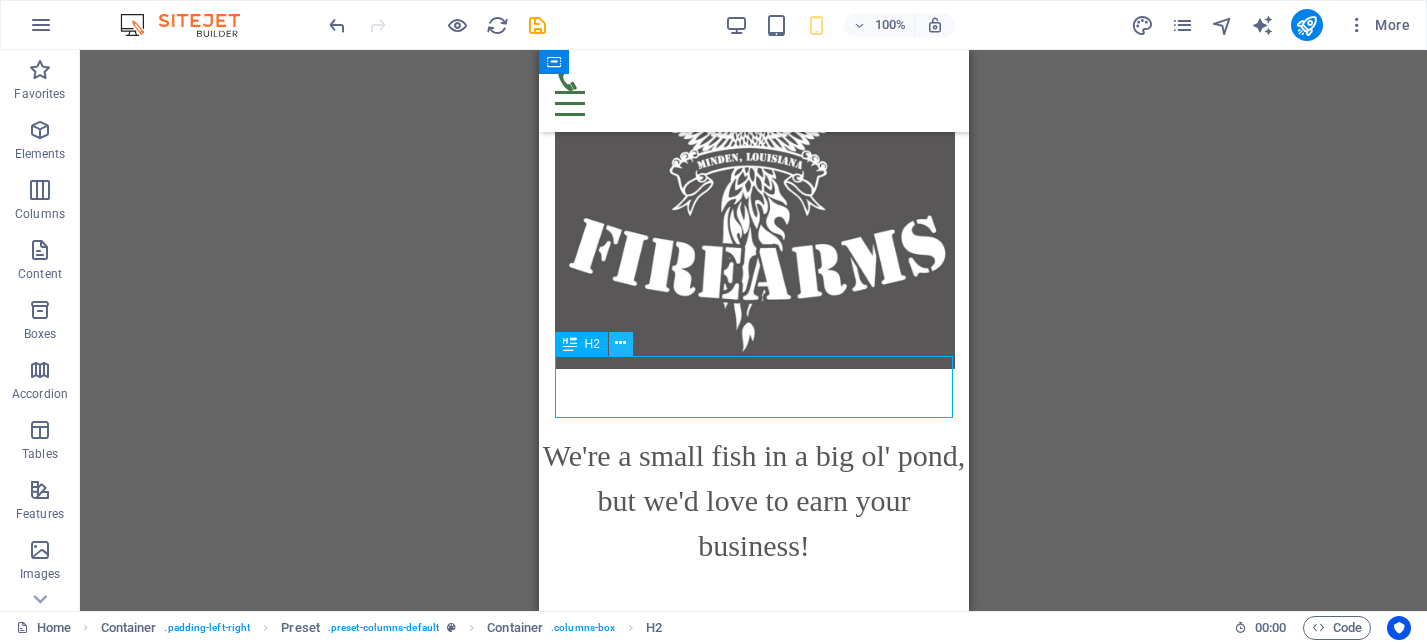 click at bounding box center (621, 344) 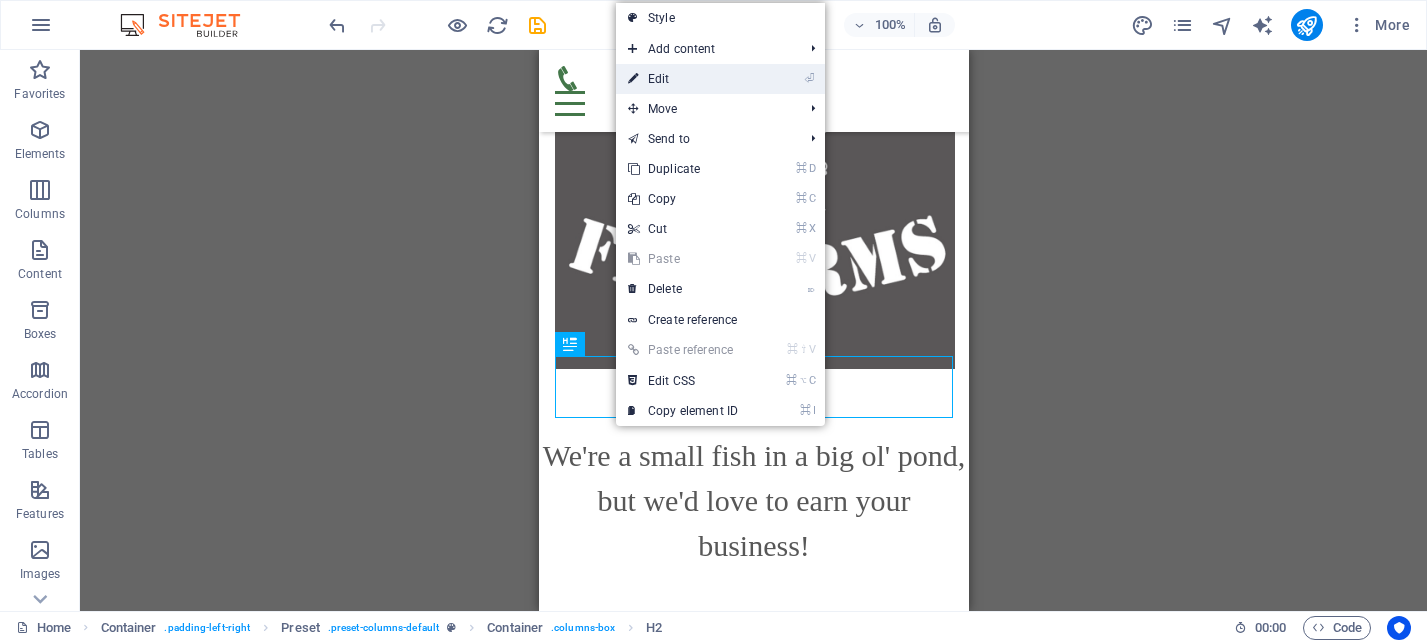 click on "⏎  Edit" at bounding box center (683, 79) 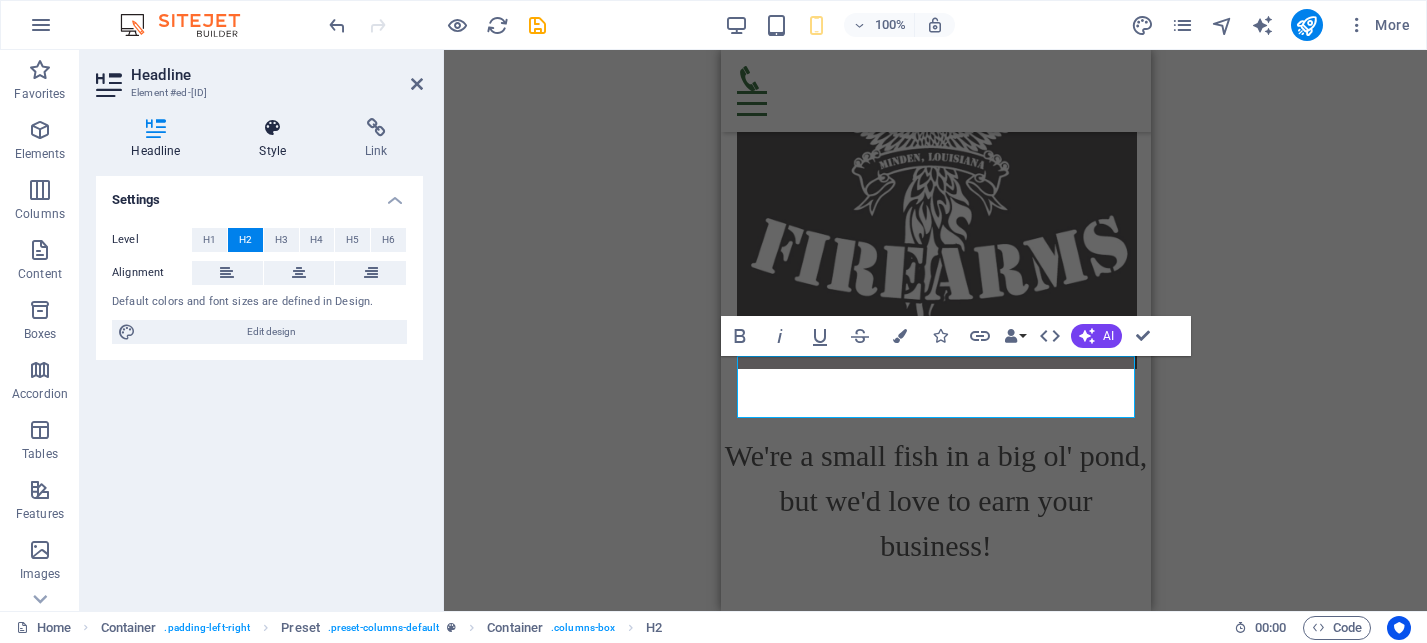 click at bounding box center (273, 128) 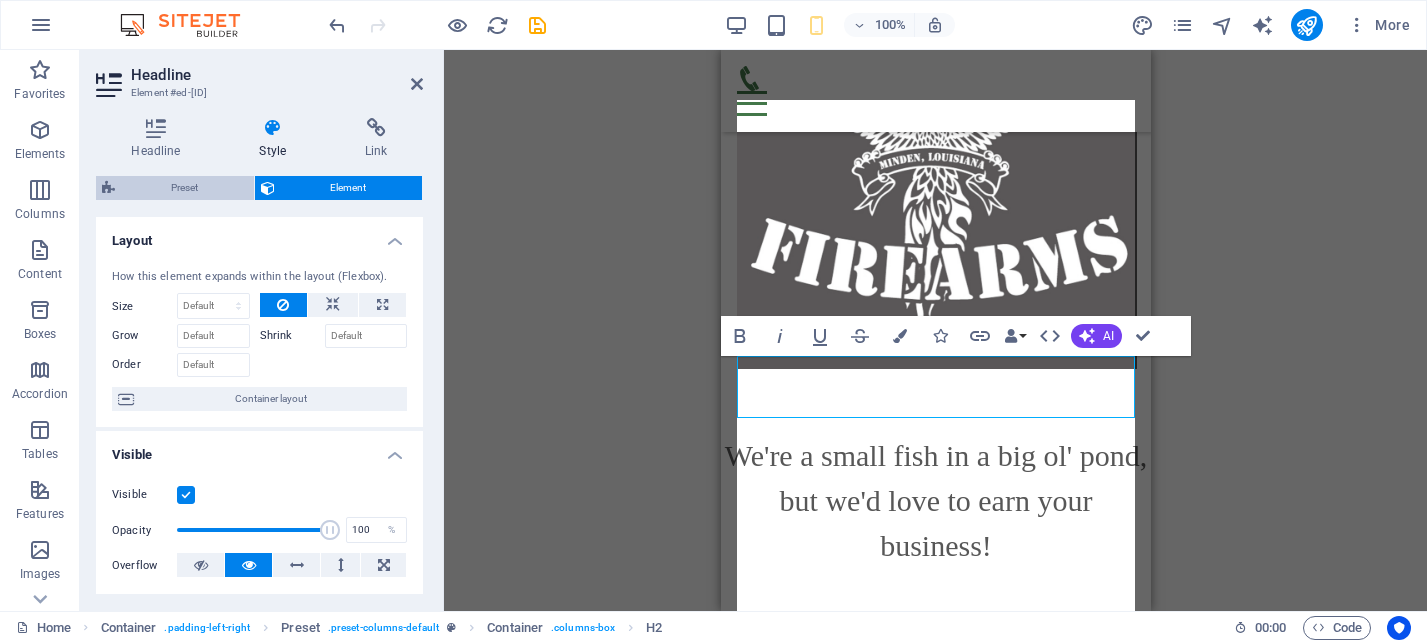 click on "Preset" at bounding box center [184, 188] 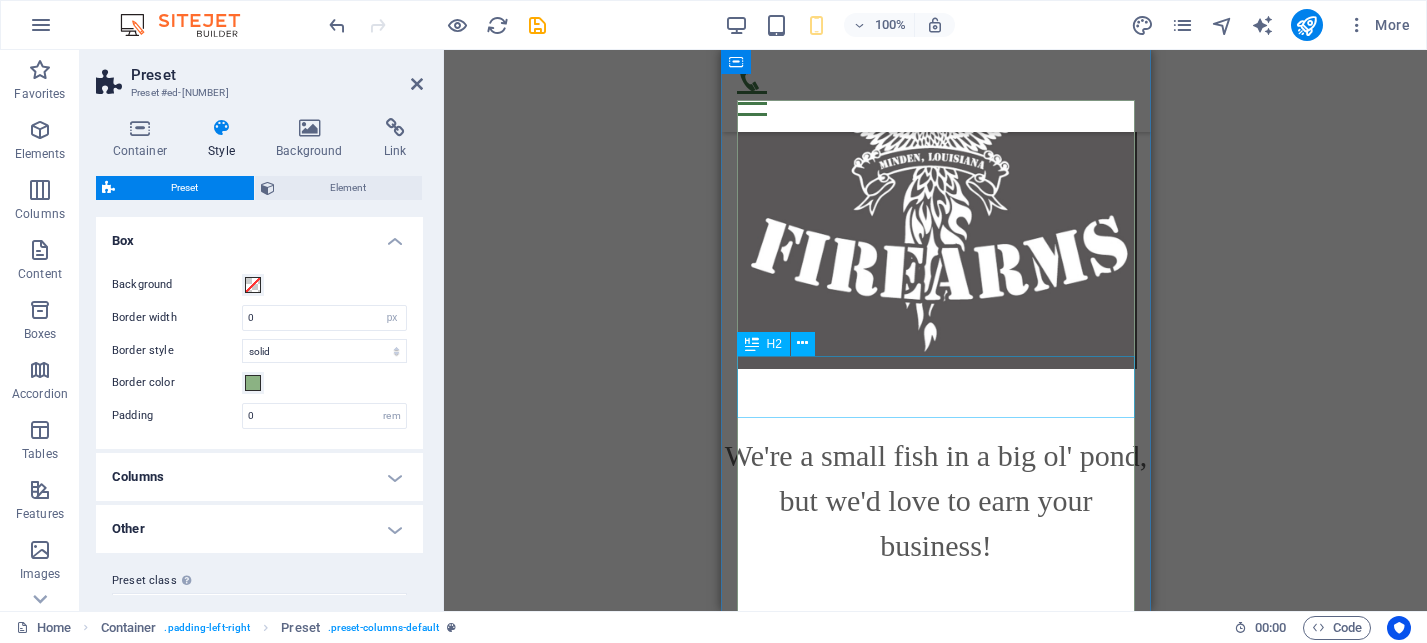 click on "PRODUCTS" at bounding box center [935, 1352] 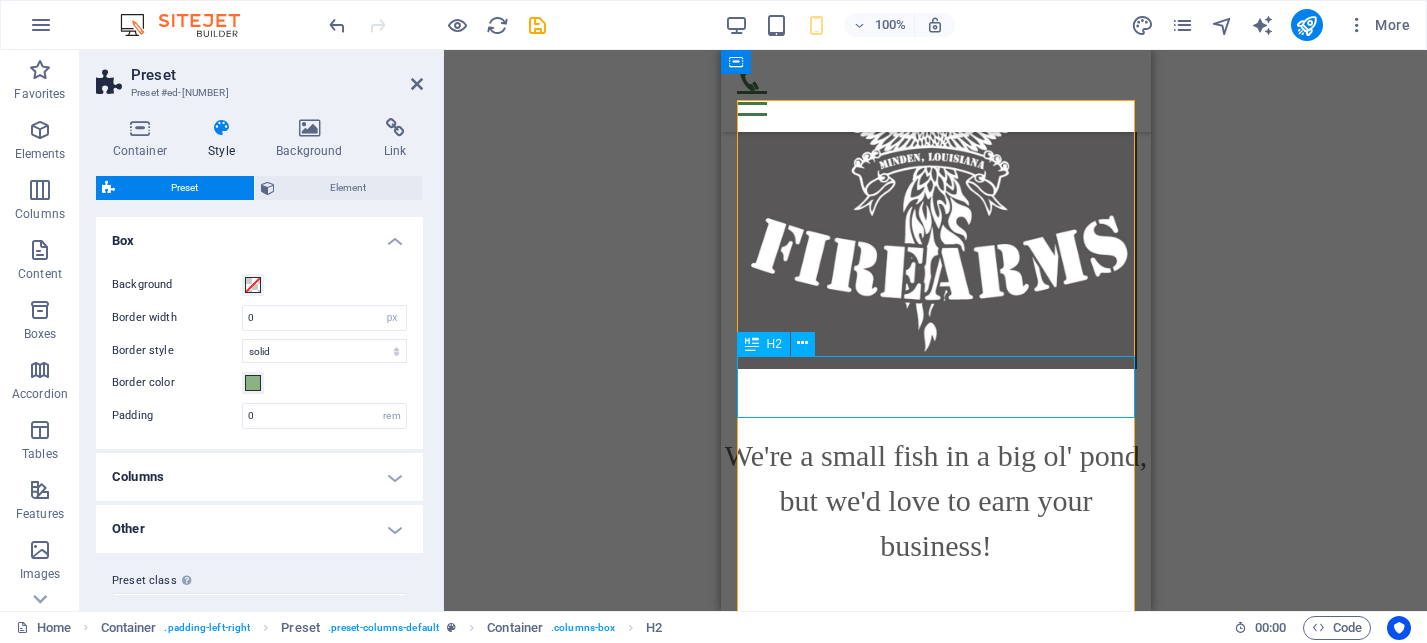 click on "PRODUCTS" at bounding box center [935, 1352] 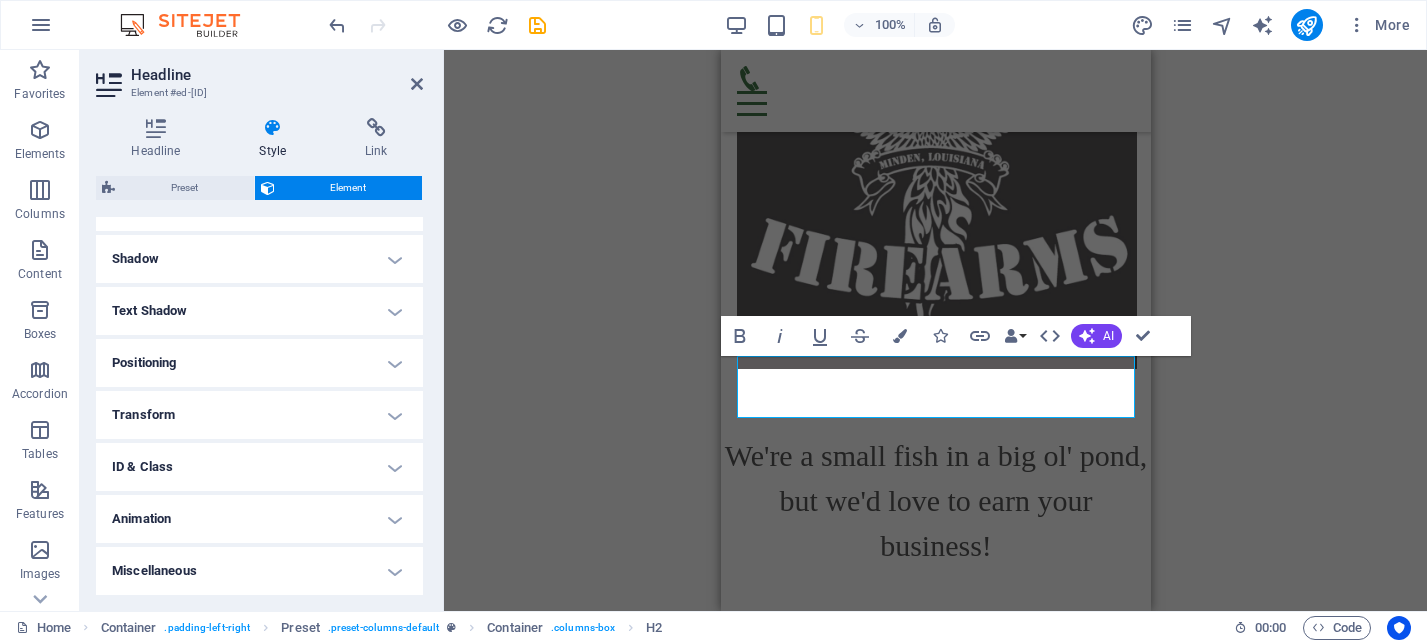 scroll, scrollTop: 0, scrollLeft: 0, axis: both 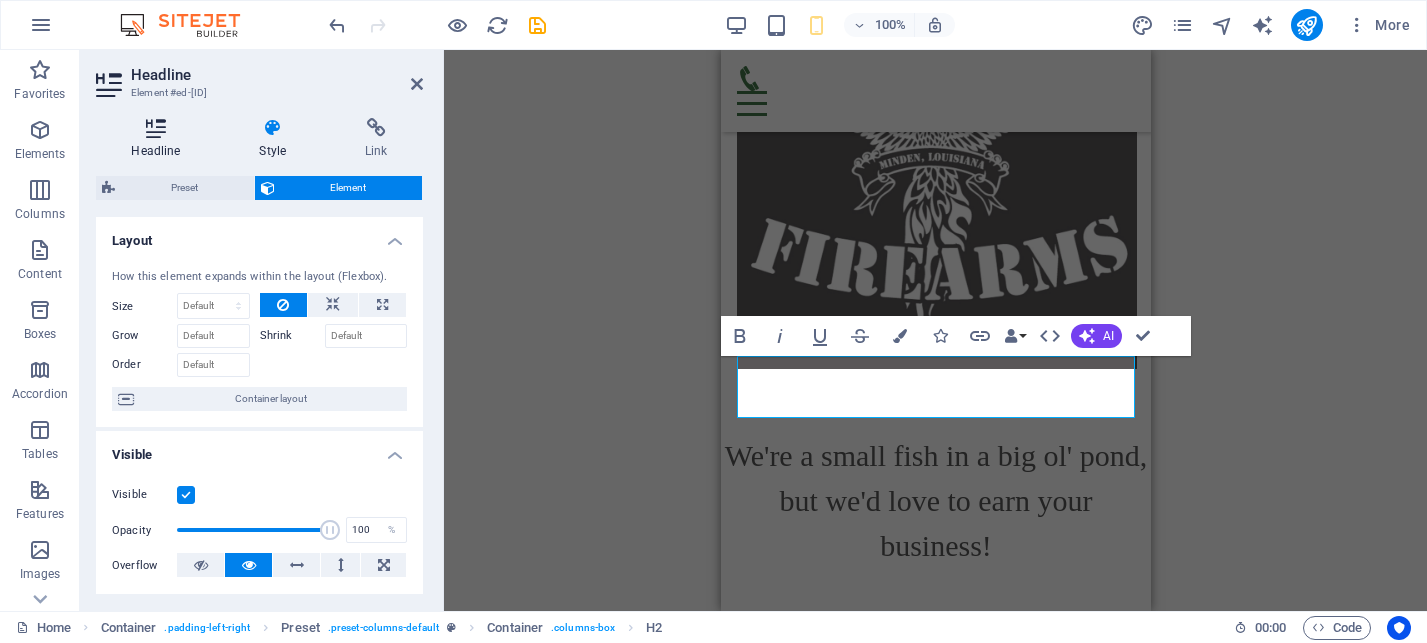 click at bounding box center (156, 128) 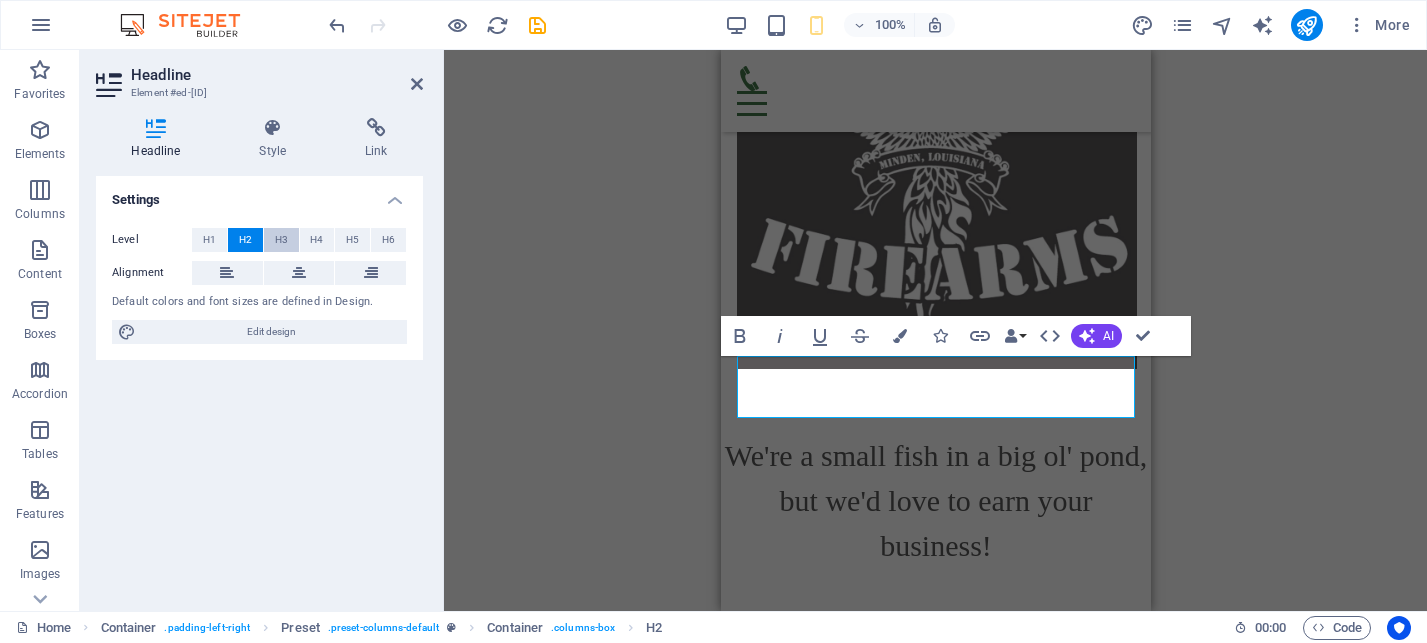click on "H3" at bounding box center (281, 240) 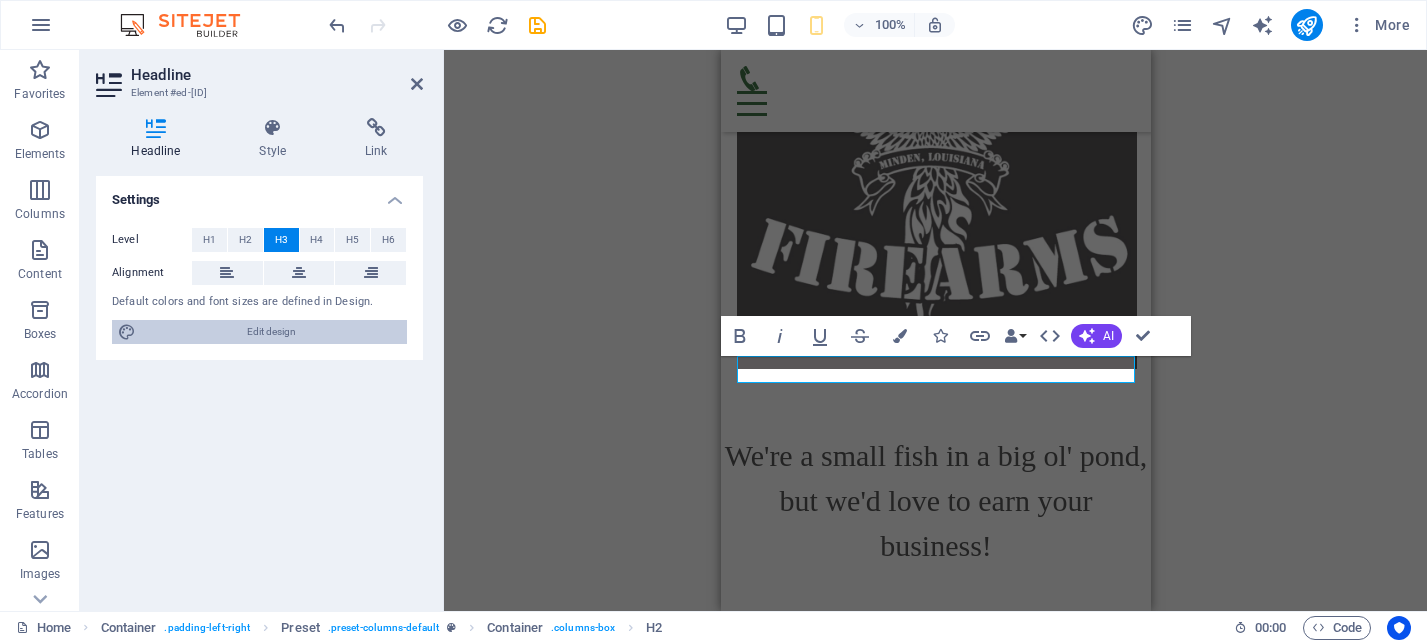 click on "Edit design" at bounding box center (271, 332) 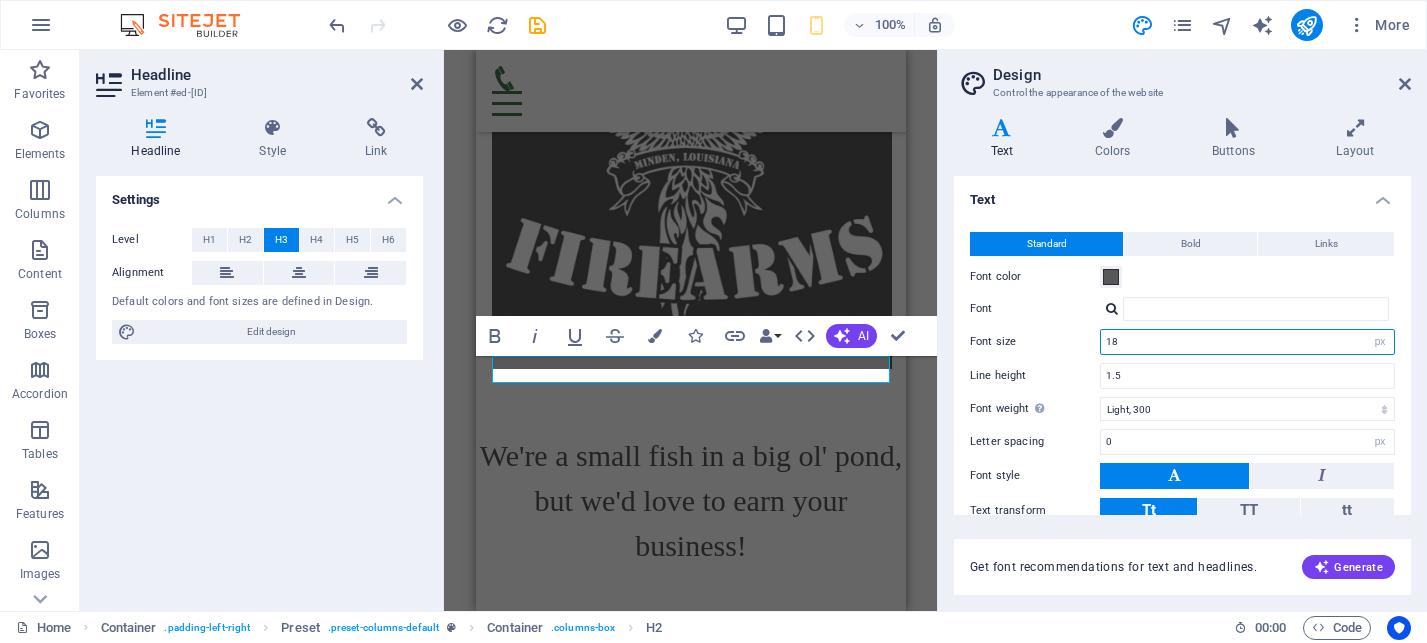 drag, startPoint x: 1124, startPoint y: 342, endPoint x: 1104, endPoint y: 342, distance: 20 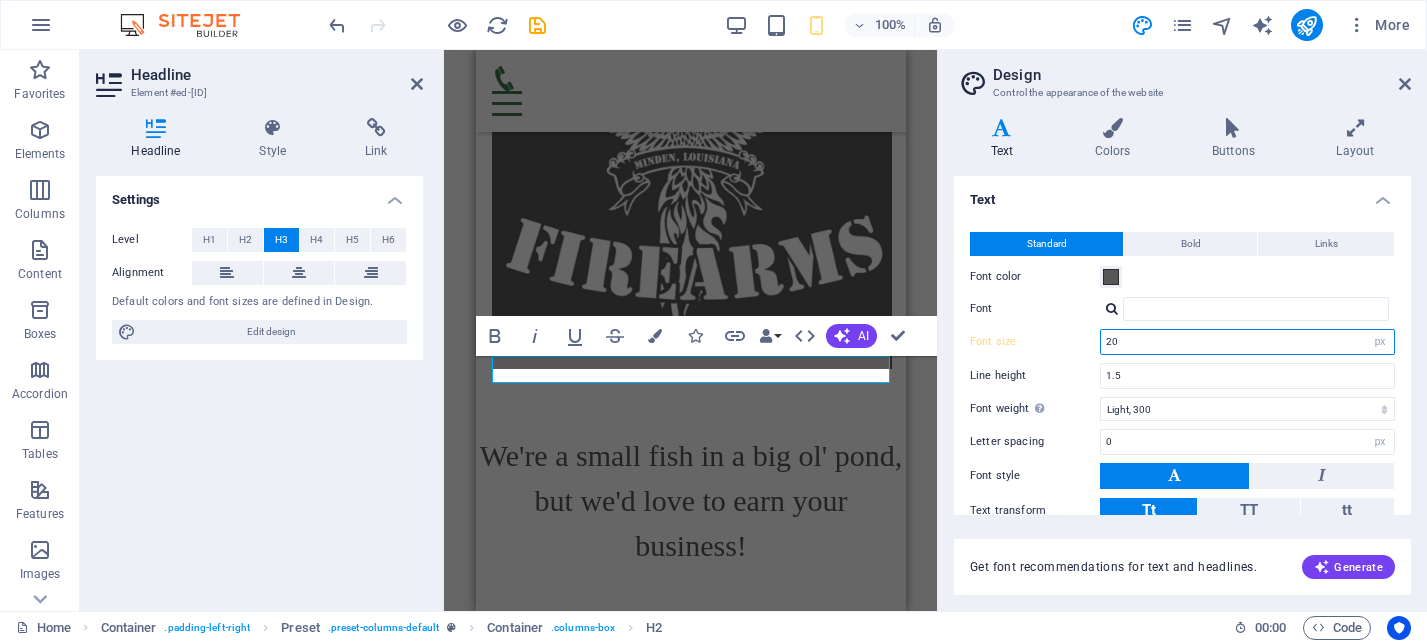 type on "2" 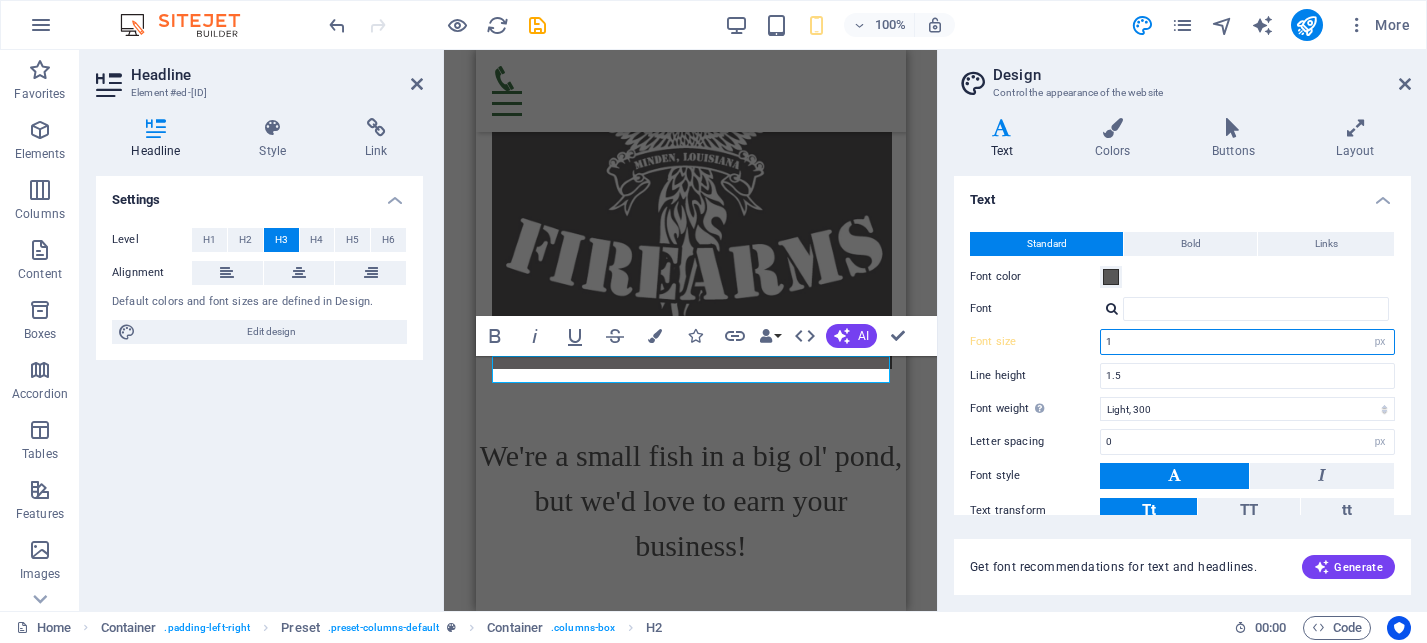 type on "18" 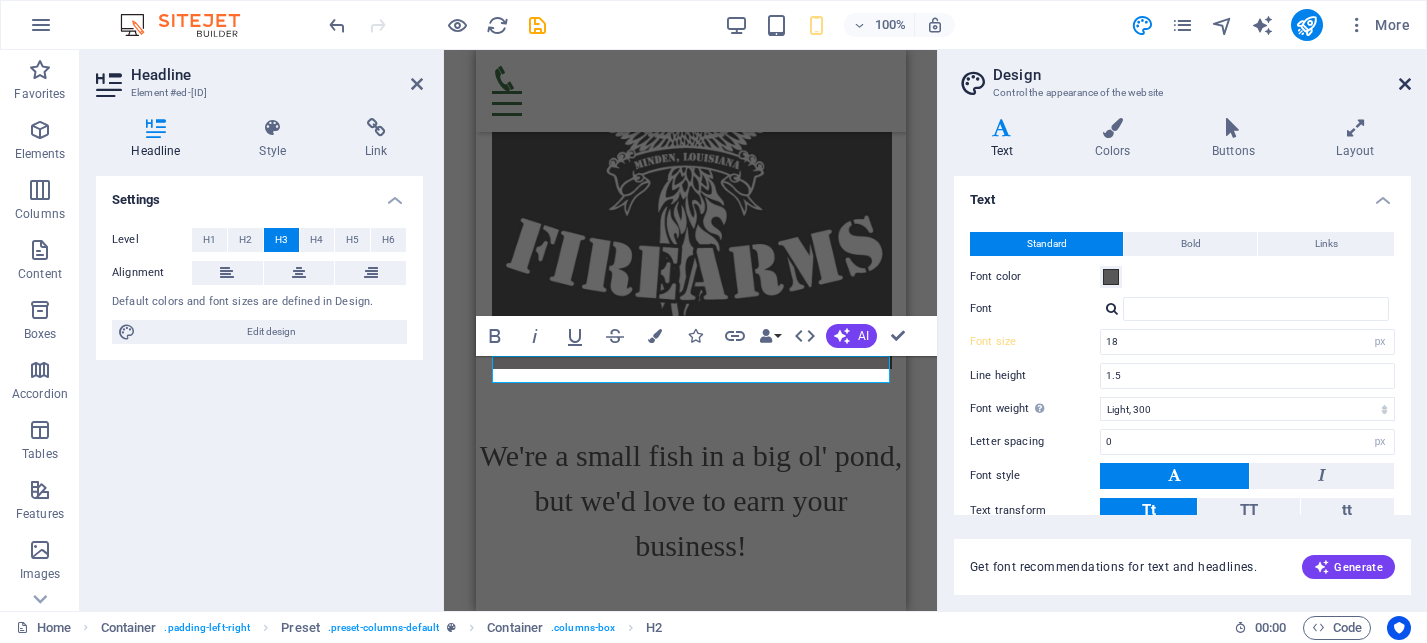 click at bounding box center [1405, 84] 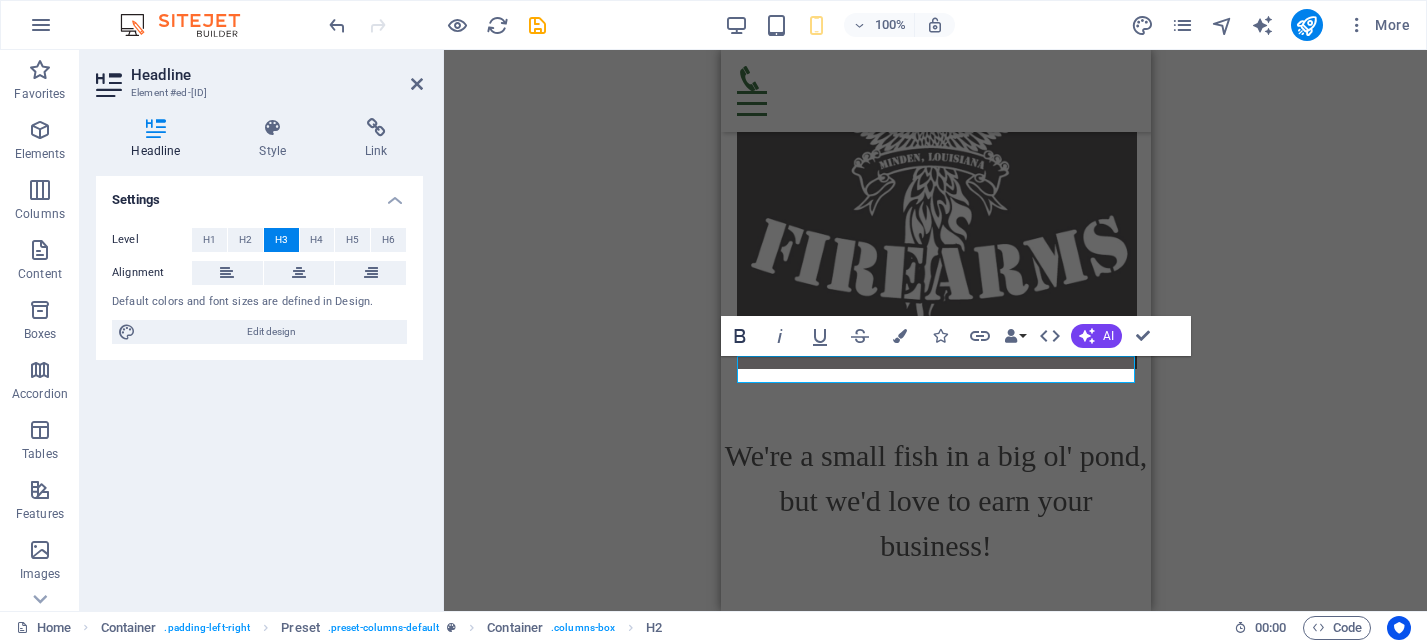 click 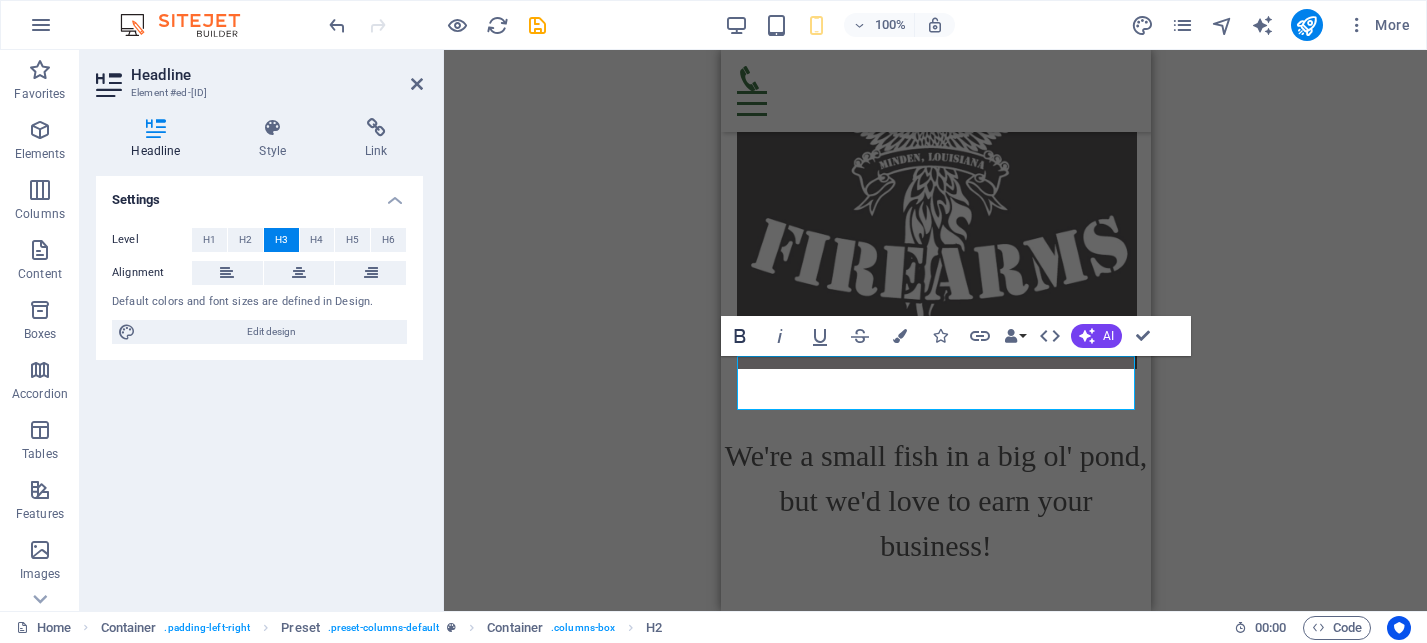 click 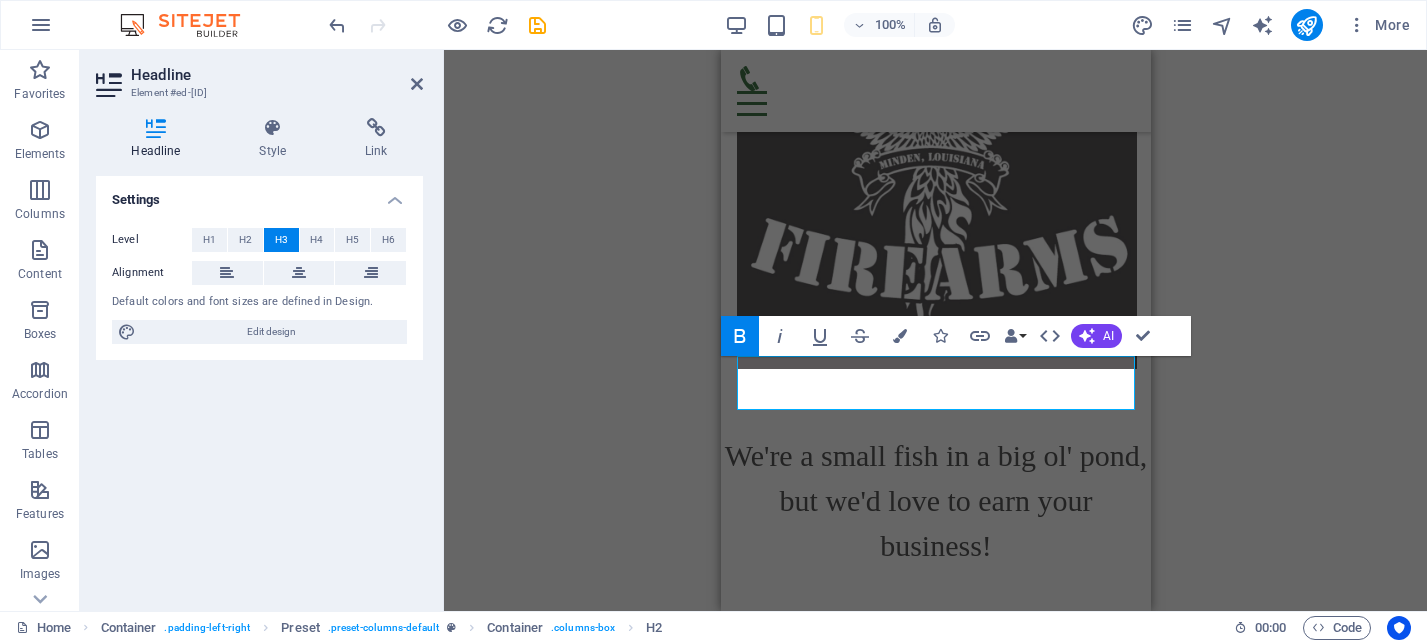 click 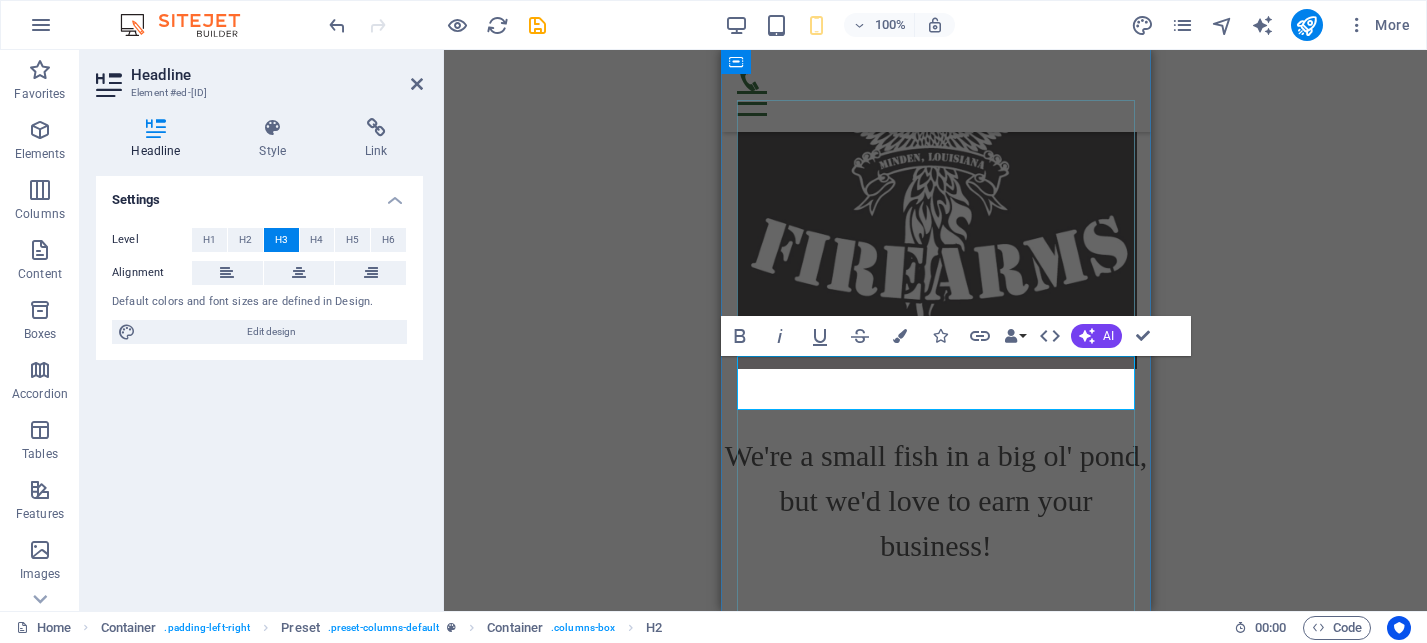 drag, startPoint x: 825, startPoint y: 392, endPoint x: 739, endPoint y: 393, distance: 86.00581 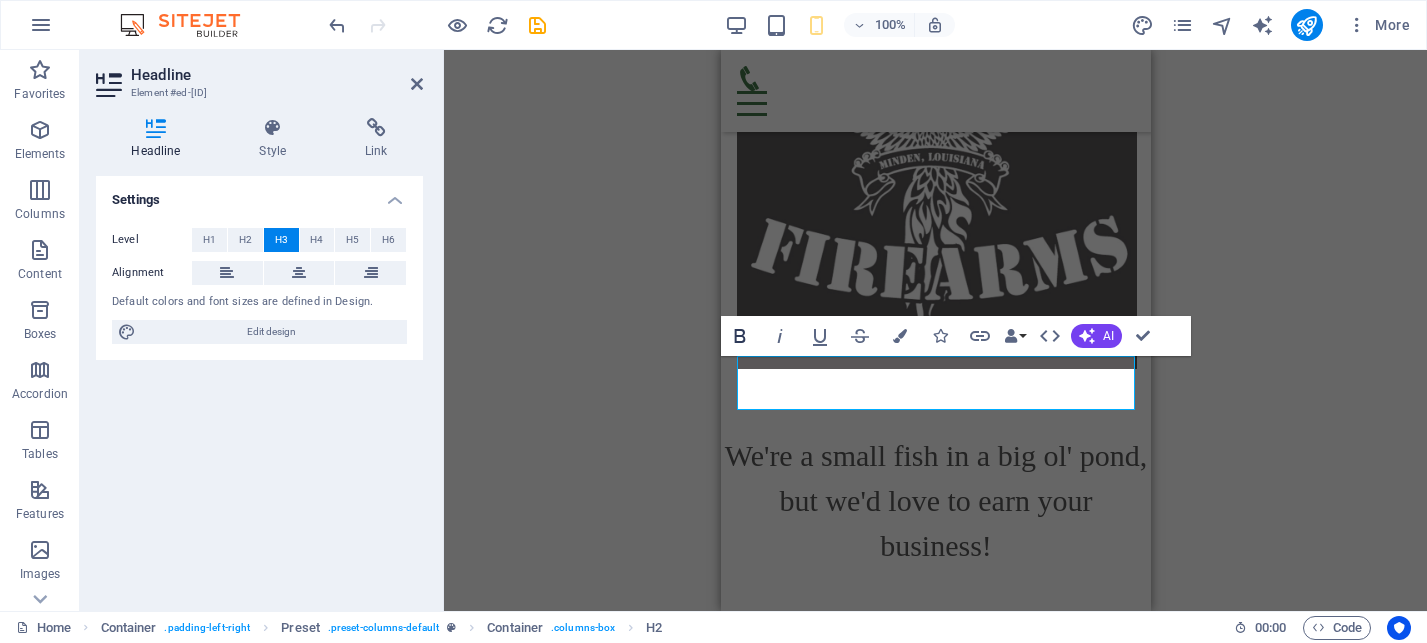 click 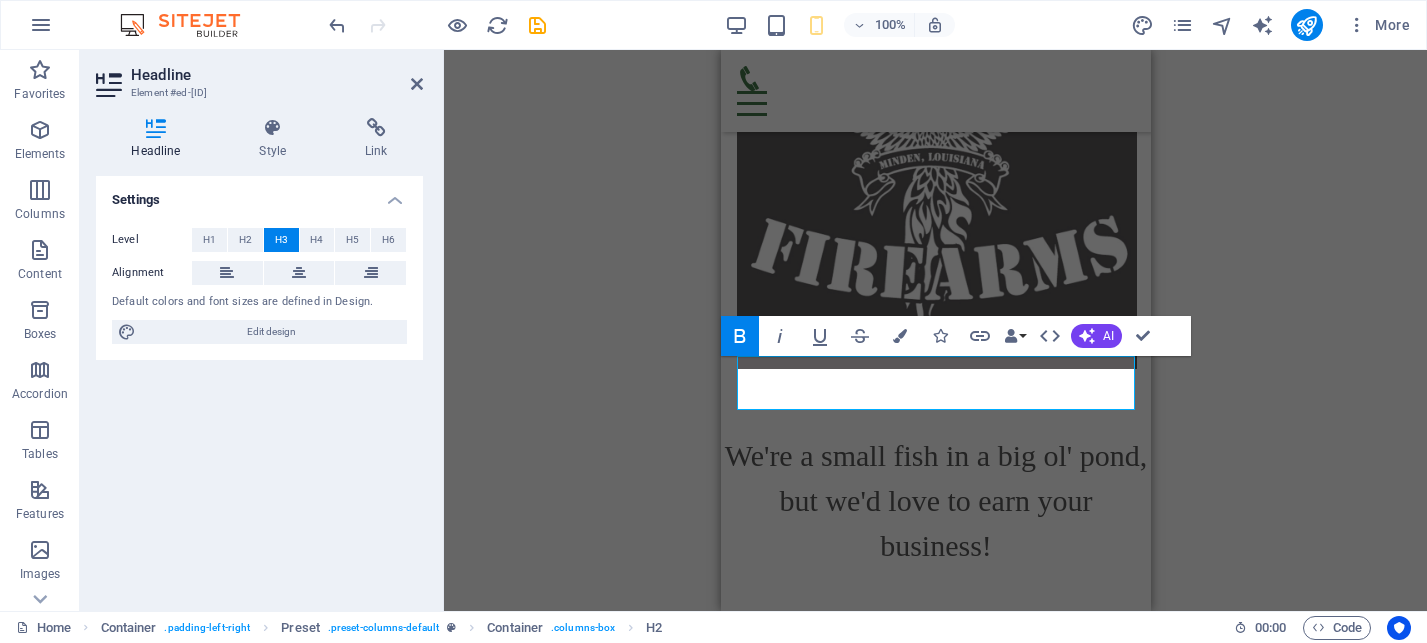 click on "H2   Container   Banner   Container   Banner   Text   Banner   Image   Spacer   Container   Image   Preset   Container   Spacer   H2   Spacer   Preset   Container   Preset   H2   Spacer   Text   Container   Container   Preset   Timeline   Container   Text   Text   Container   Timeline   Container   Text   Container   Container   Timeline   Container   Text   Container   Text   Container   Container   Text   Container   Container   Container   Map   Preset   Container   Contact Form   Text   Preset   Container   Spacer   Form   Input   Form   Textarea   Captcha   Spacer   Preset   Container   H2   Container   Text   Text   Container   Text   Menu Bar   Container   Text   Button   Spacer   Text   Button   Container   Text   H3   Container   Image   Spacer   Container   Text   Spacer   Container   Image   Spacer   Preset   Container   Text   Spacer   H3   Spacer   Preset   Container   Image   Container Bold Italic Underline Strikethrough Colors Icons Link Data Bindings Company First name City" at bounding box center [935, 330] 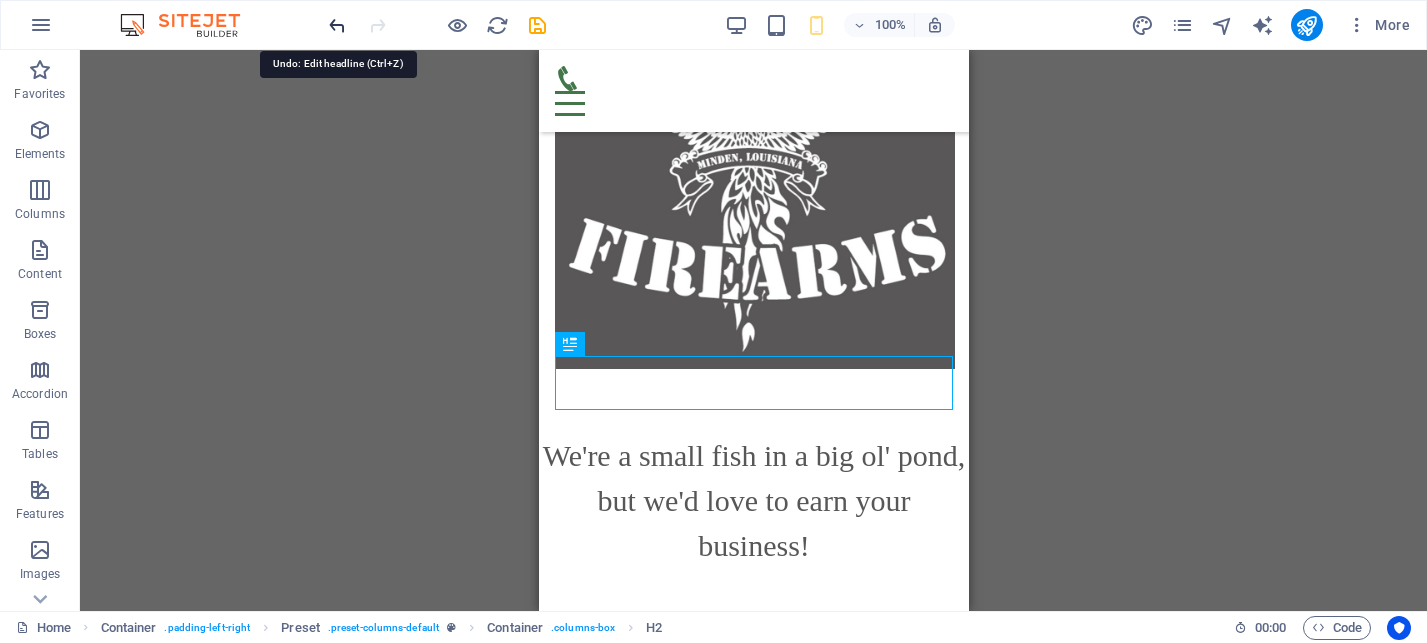 click at bounding box center (337, 25) 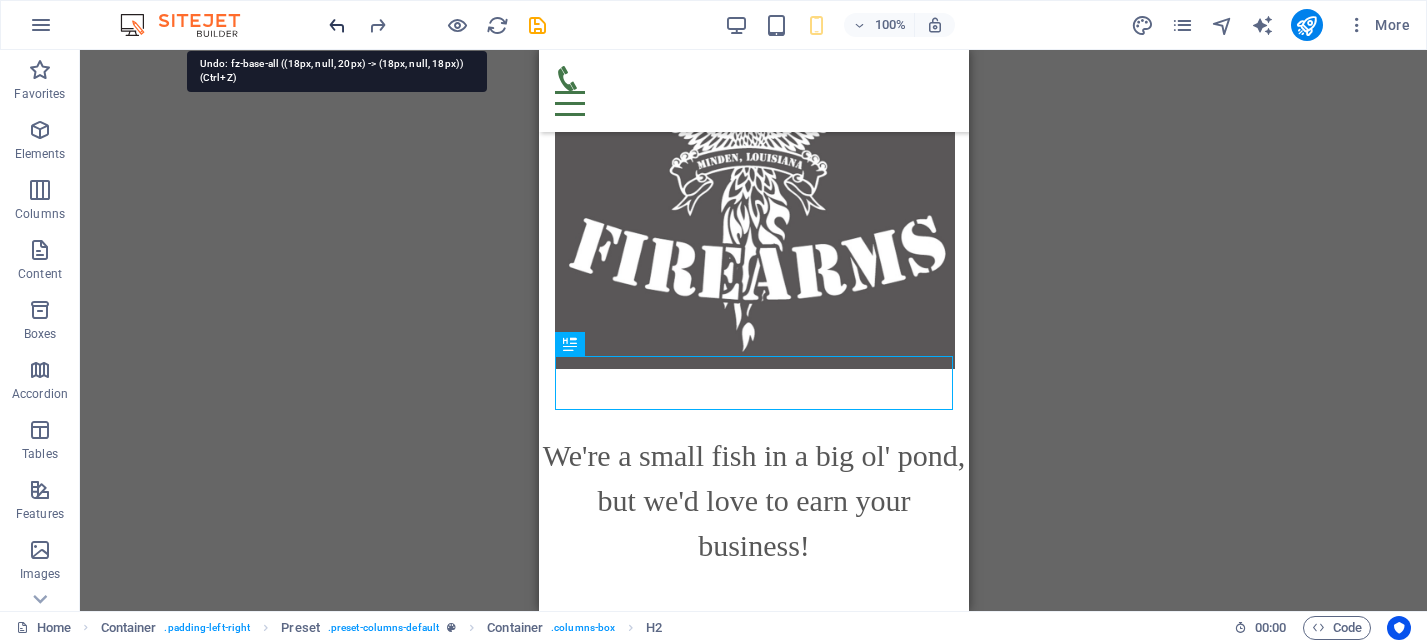 click at bounding box center (337, 25) 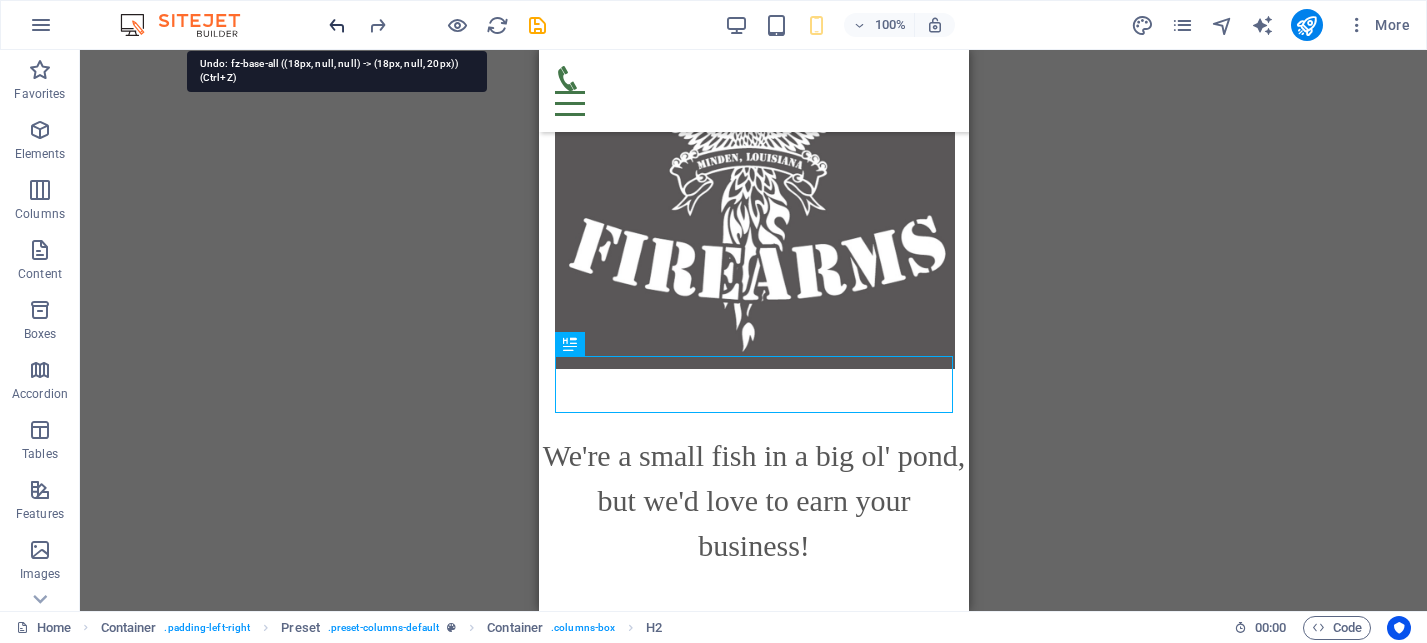 click at bounding box center (337, 25) 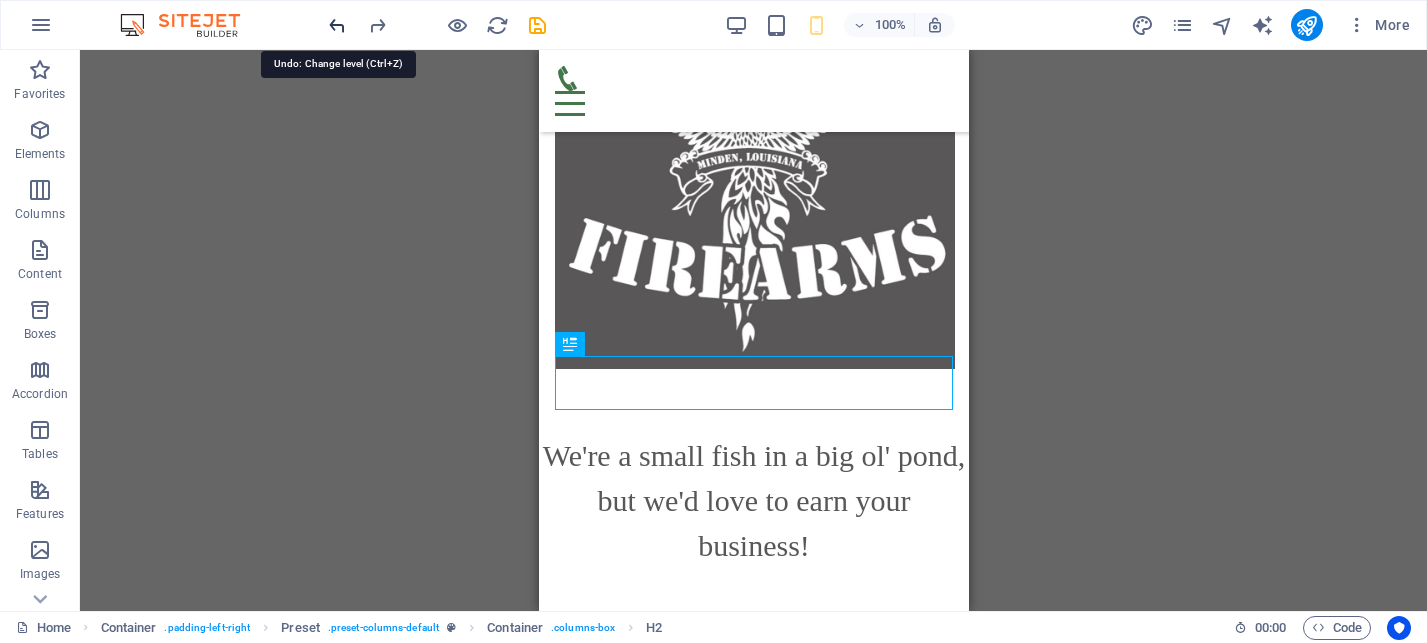 click at bounding box center (337, 25) 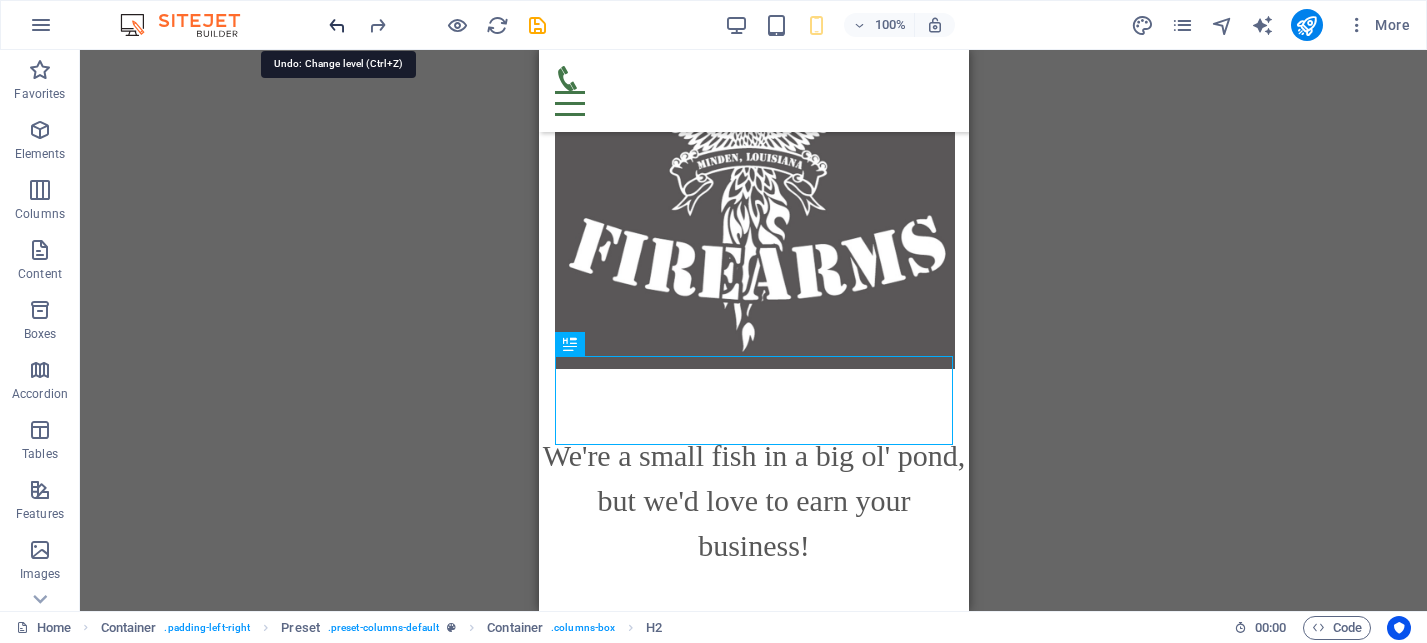 click at bounding box center [337, 25] 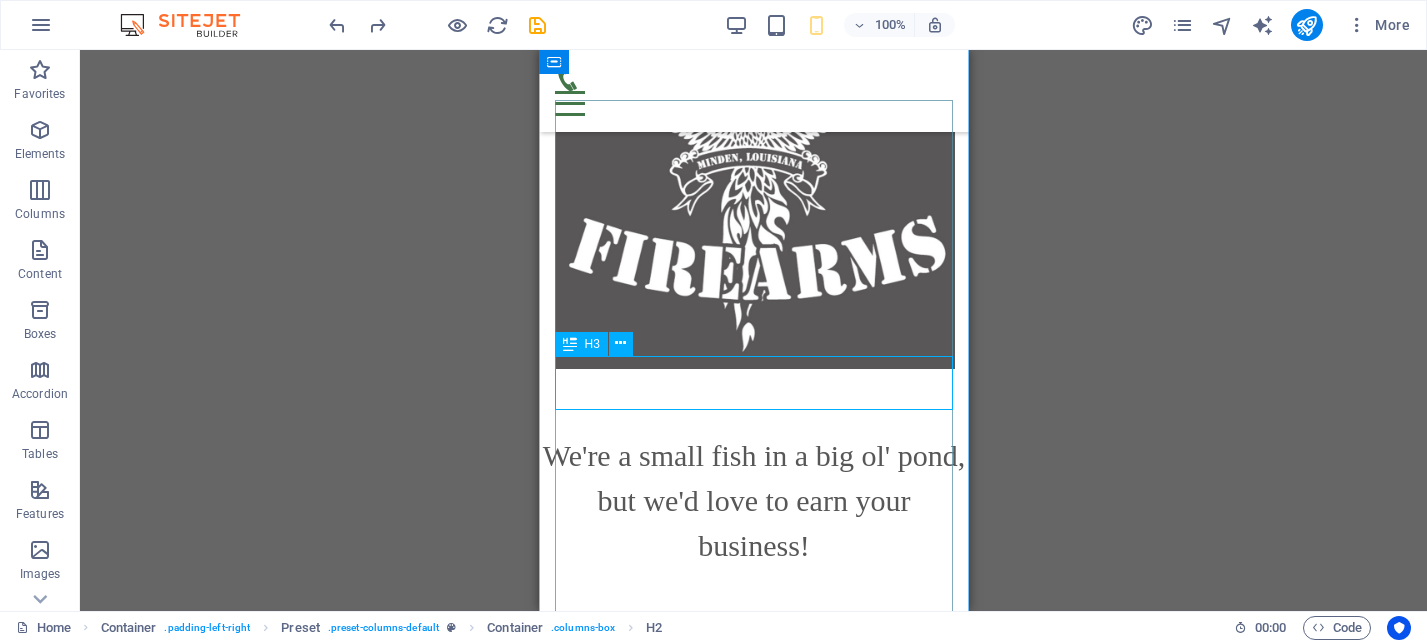 click on "​​​​​ PRODUCTS" at bounding box center [753, 1348] 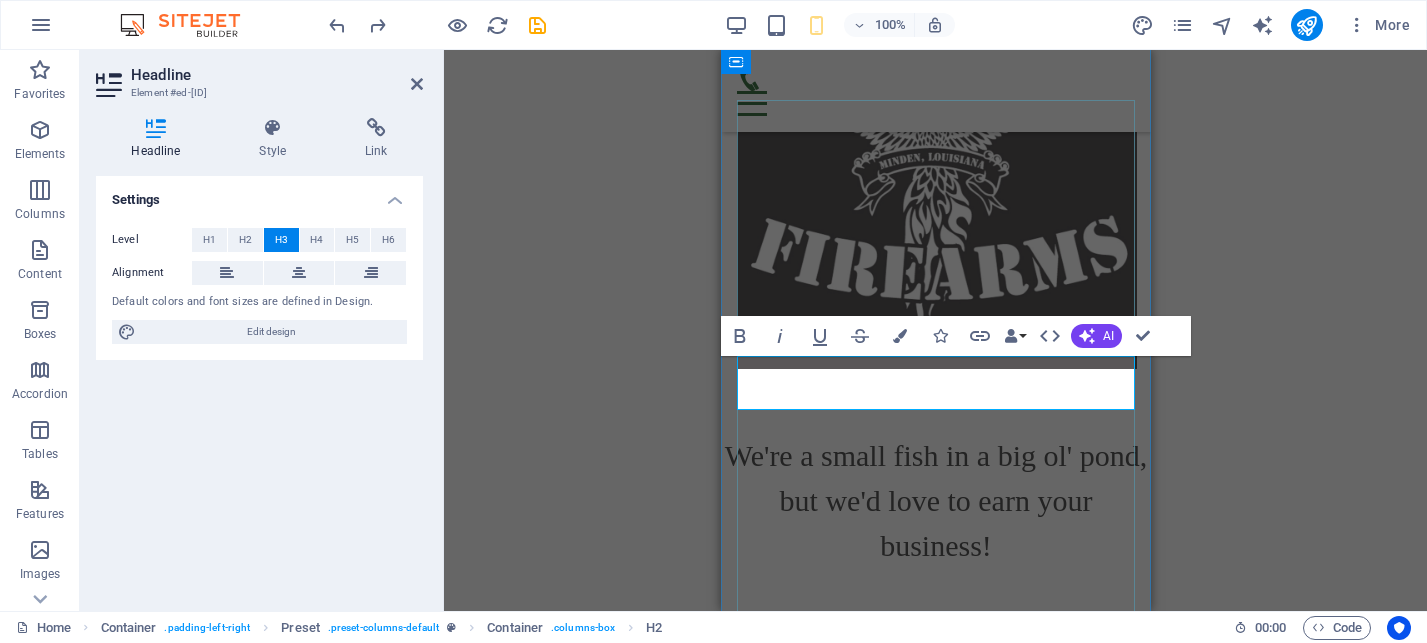 click on "PRODUCTS" at bounding box center (935, 1361) 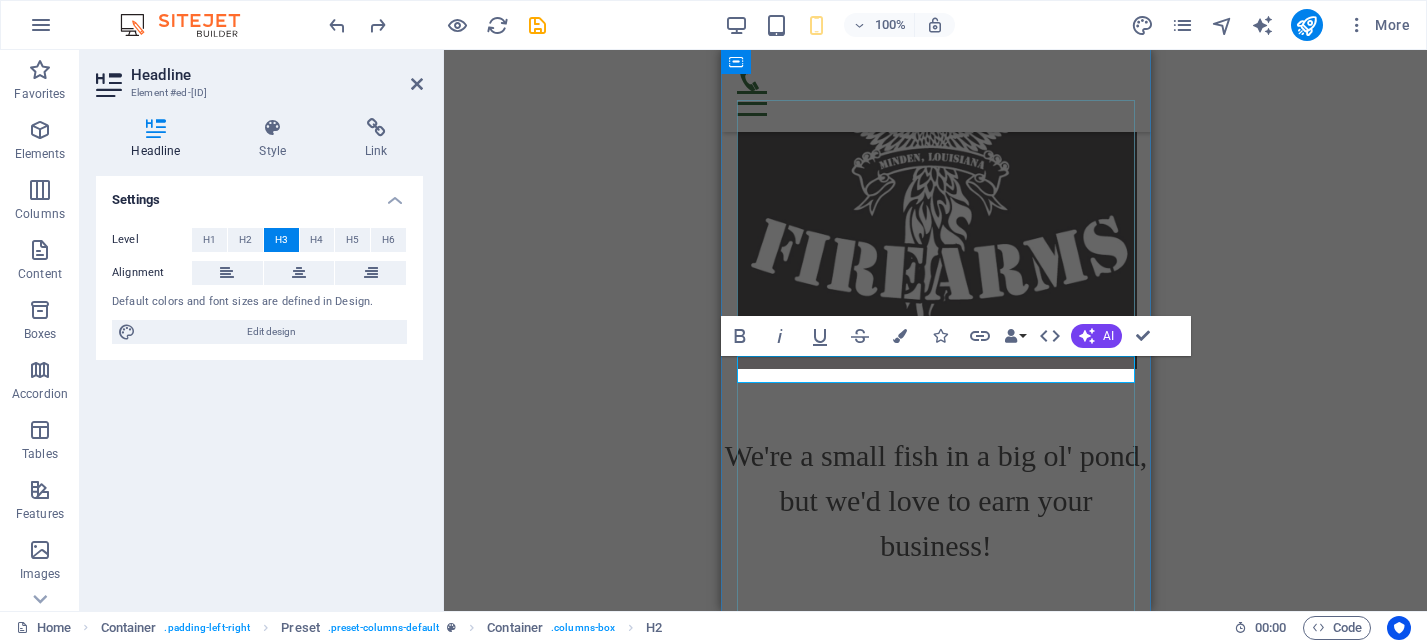 click on "​​​​​PRODUCTS" at bounding box center [935, 1338] 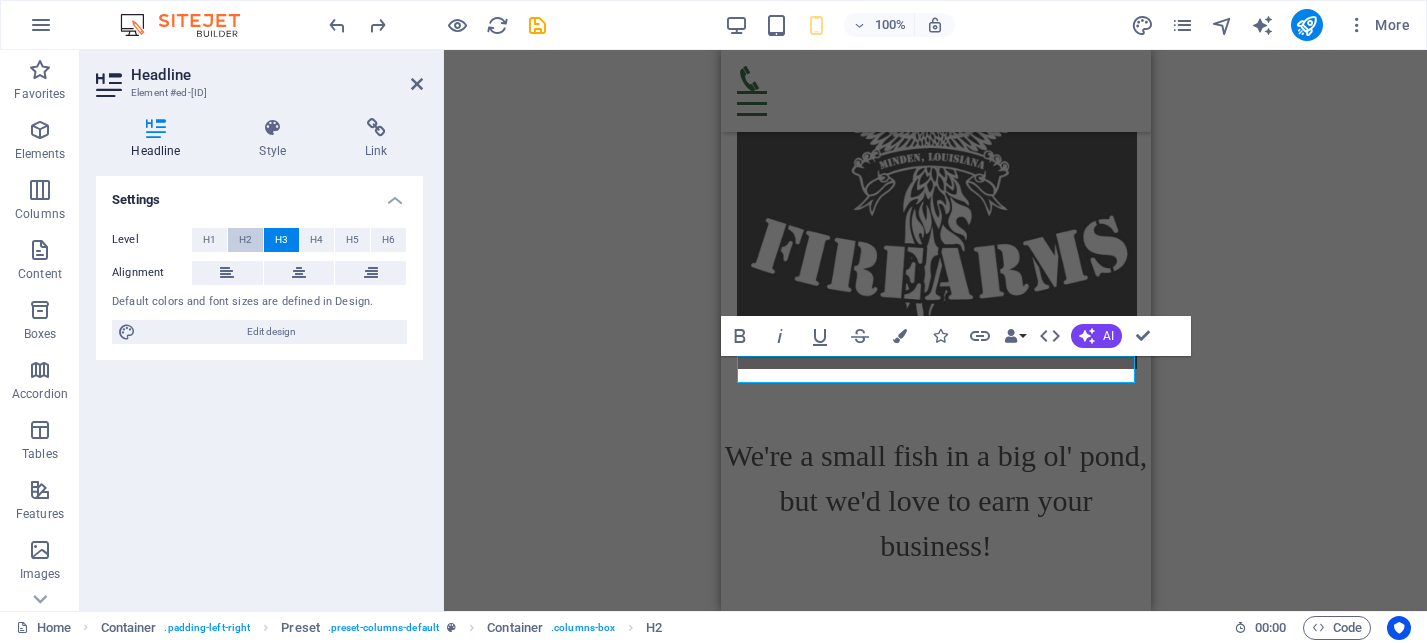 click on "H2" at bounding box center [245, 240] 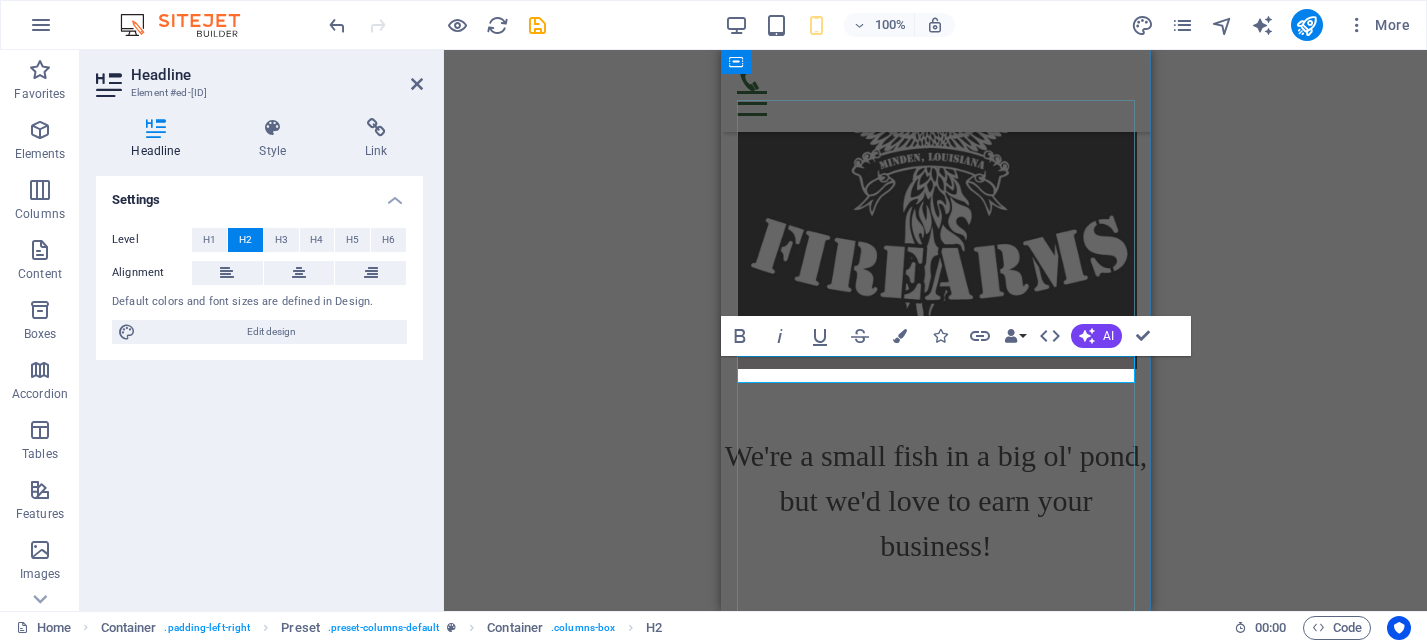 drag, startPoint x: 828, startPoint y: 368, endPoint x: 739, endPoint y: 369, distance: 89.005615 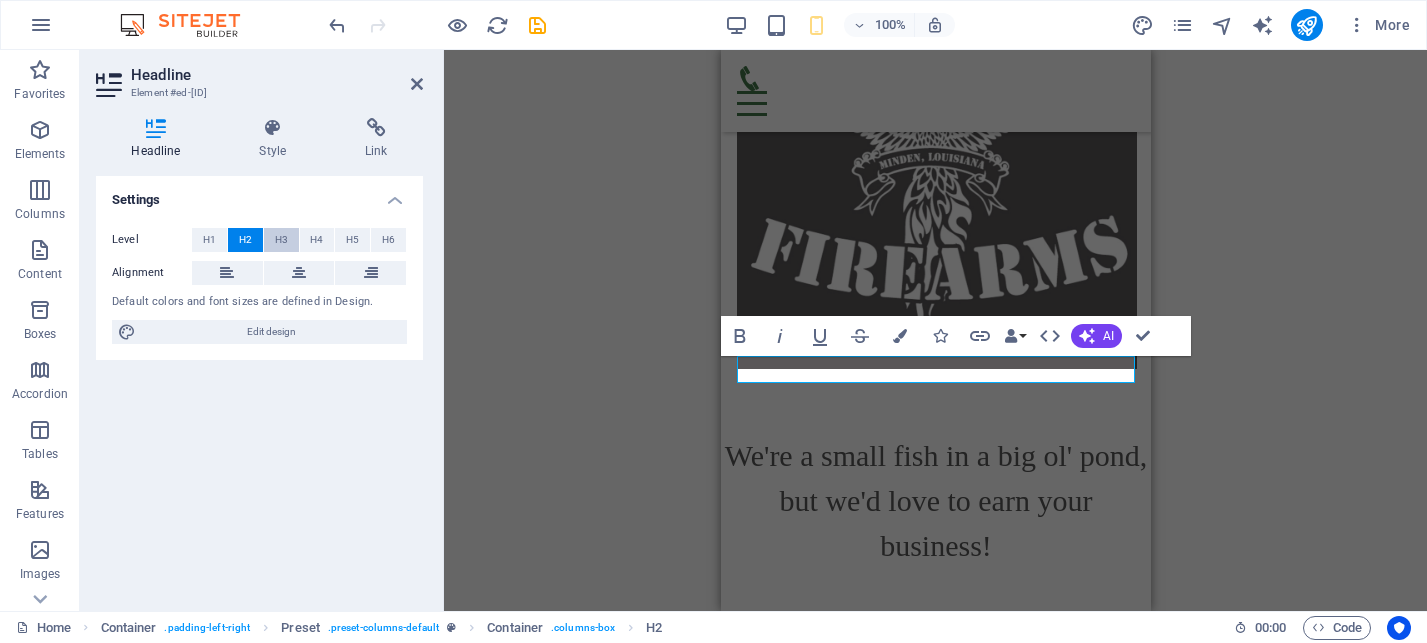 click on "H3" at bounding box center (281, 240) 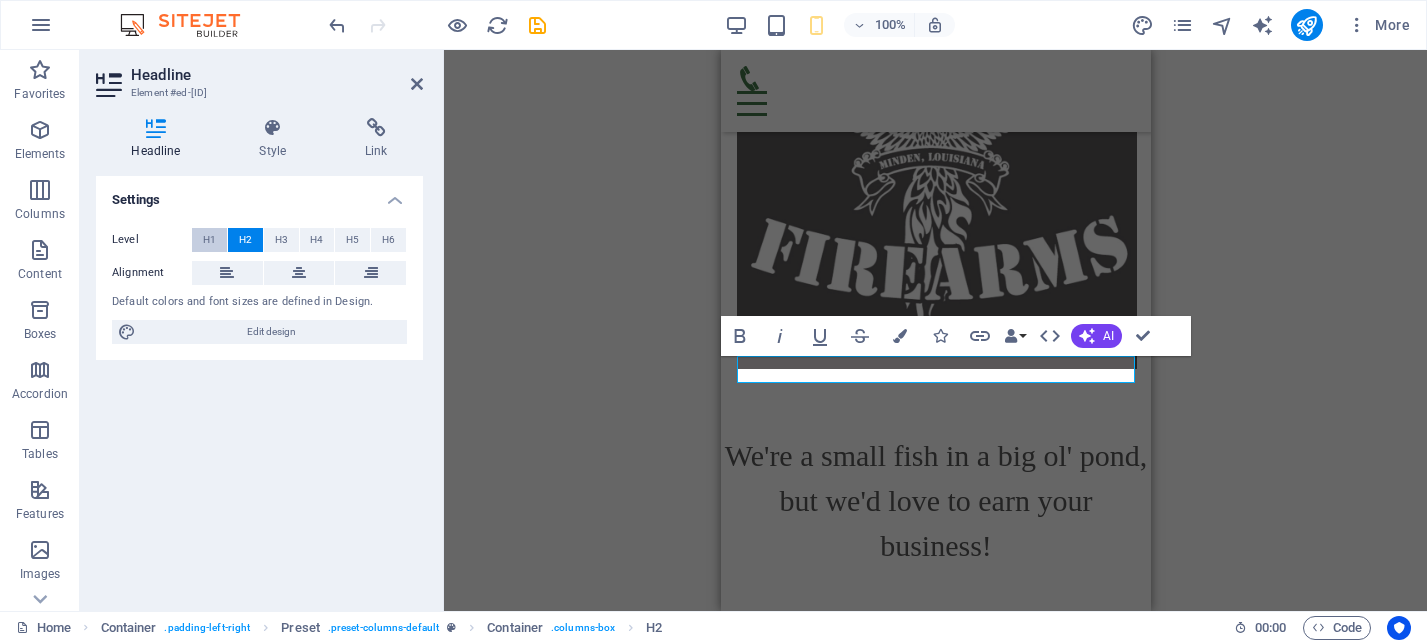 click on "H2" at bounding box center (245, 240) 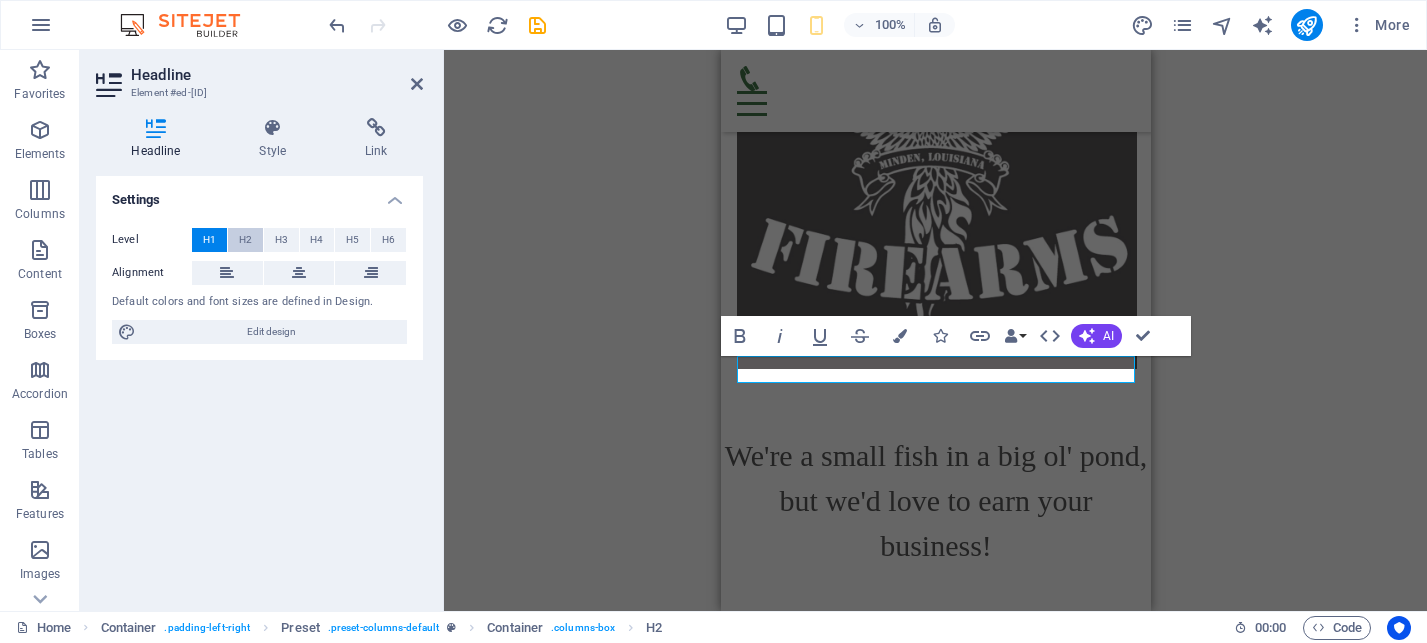 click on "H2" at bounding box center [245, 240] 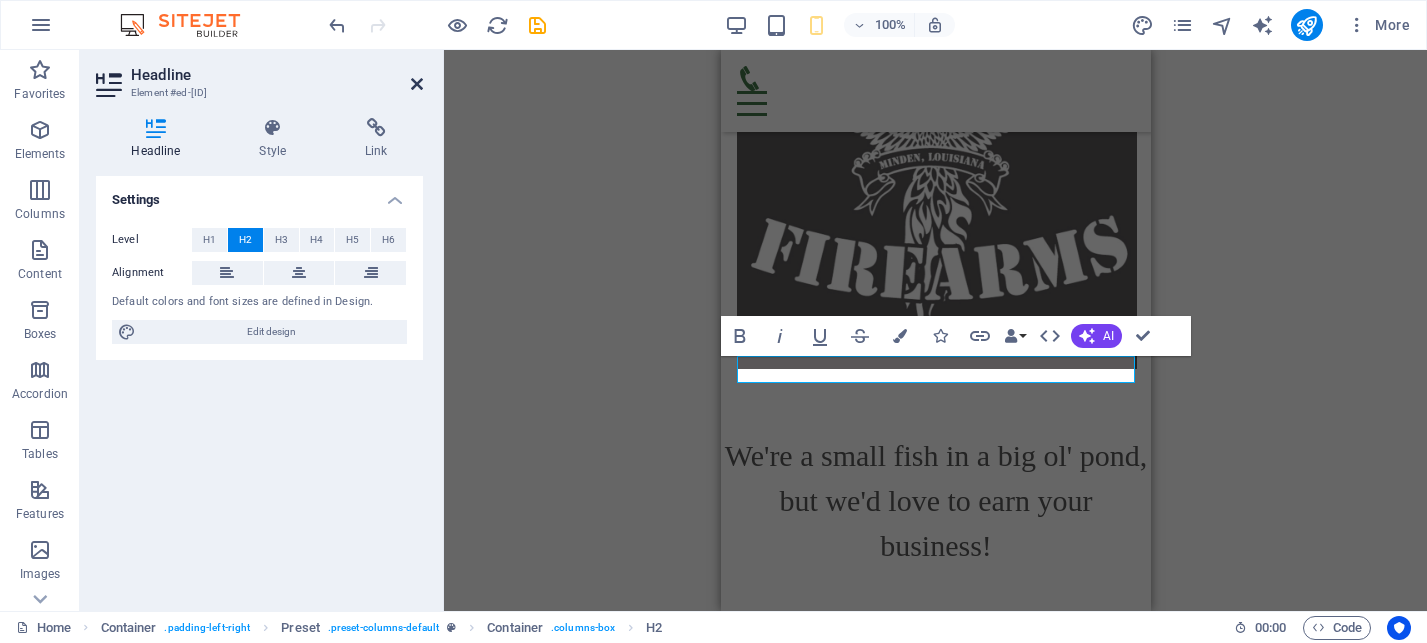 click at bounding box center [417, 84] 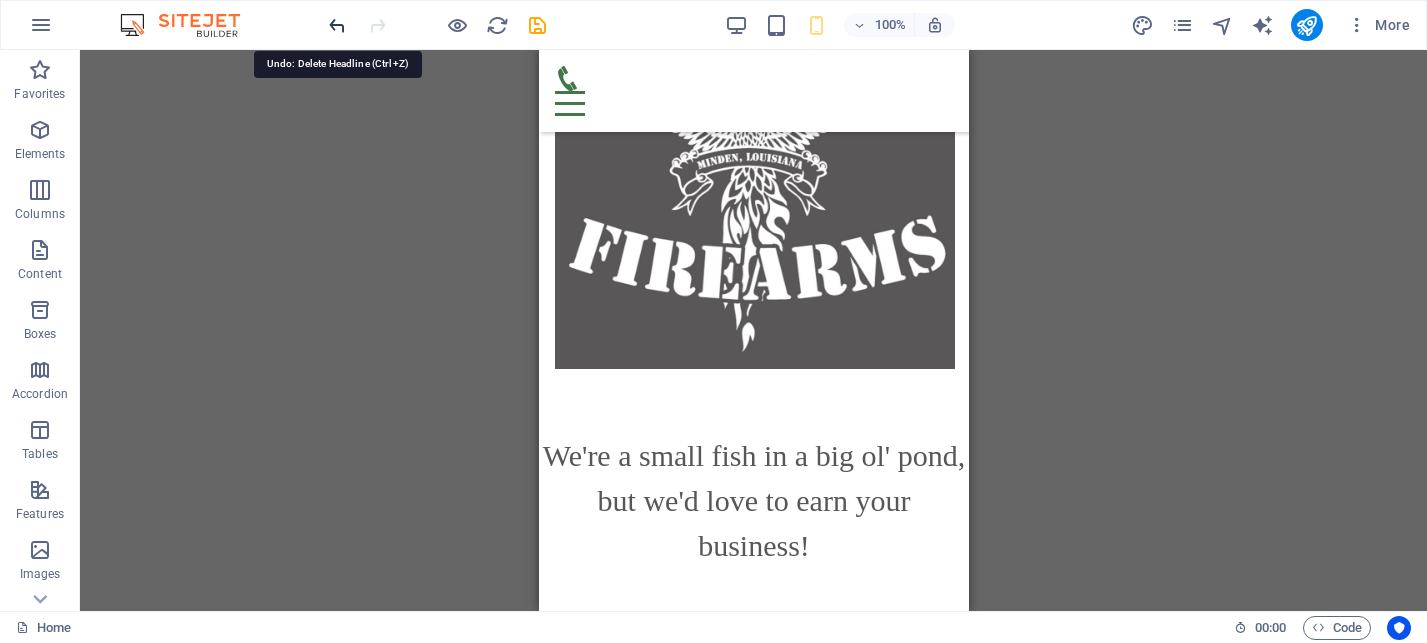 click at bounding box center (337, 25) 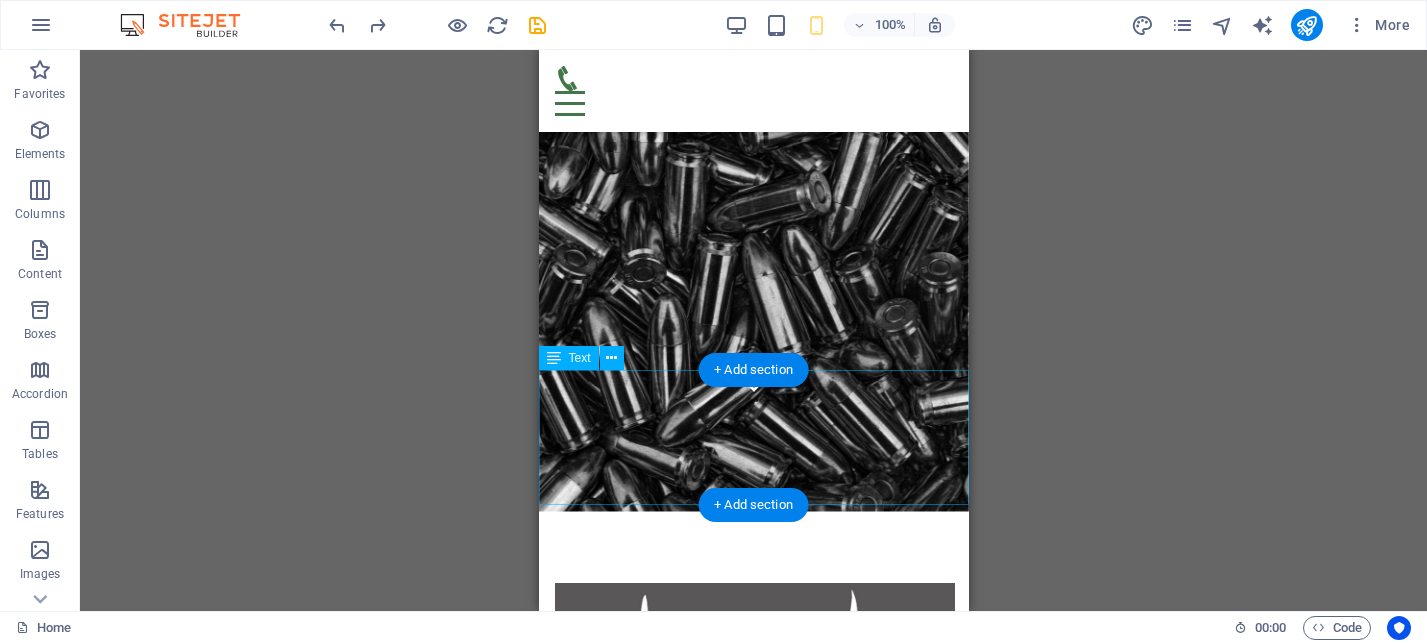 scroll, scrollTop: 0, scrollLeft: 0, axis: both 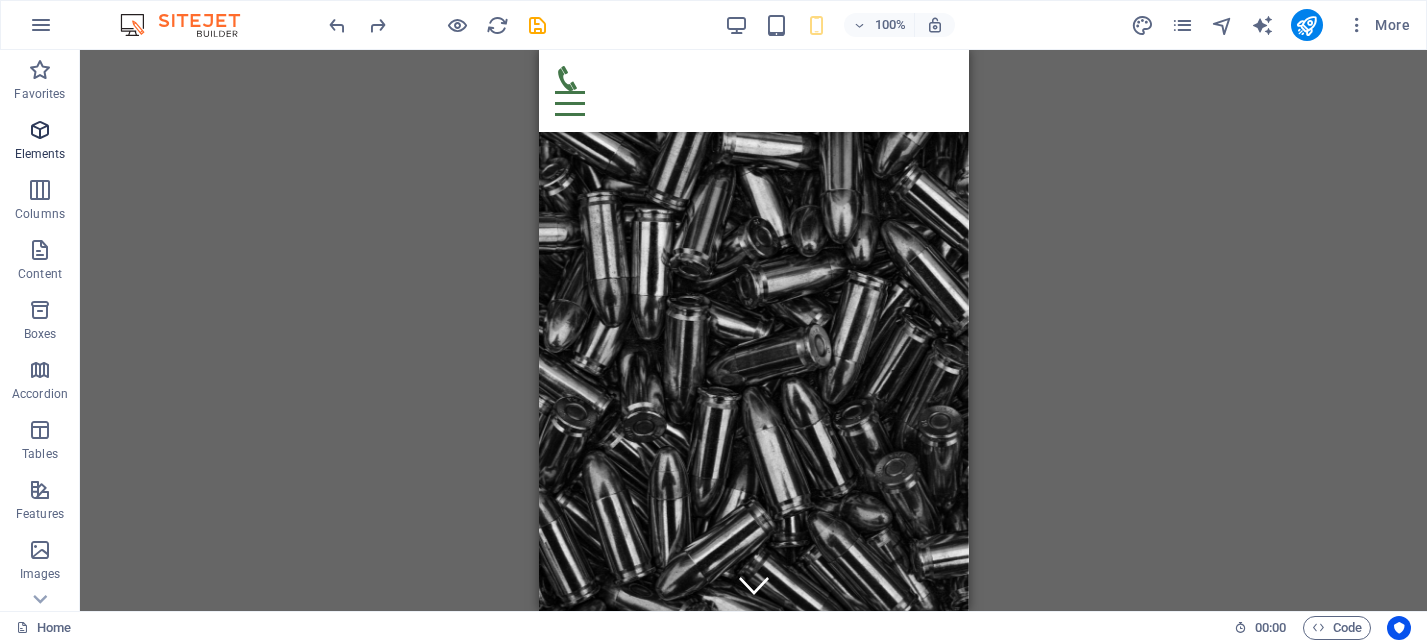 click at bounding box center [40, 130] 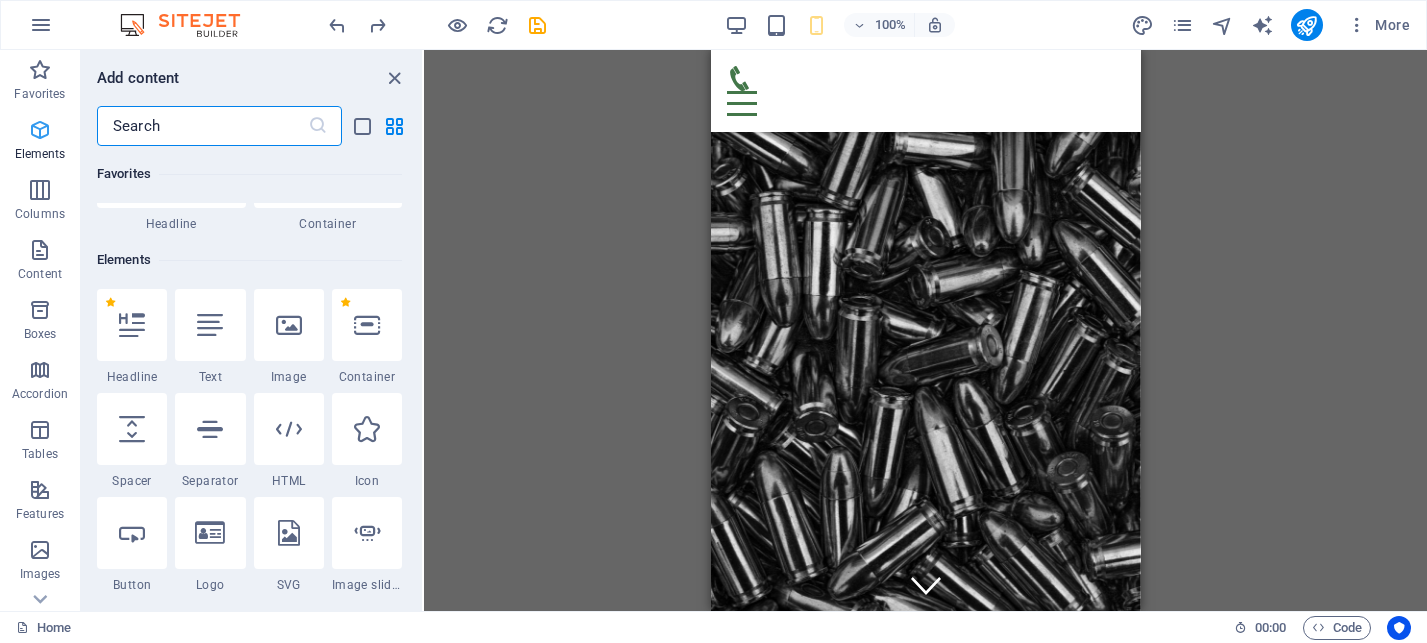 scroll, scrollTop: 213, scrollLeft: 0, axis: vertical 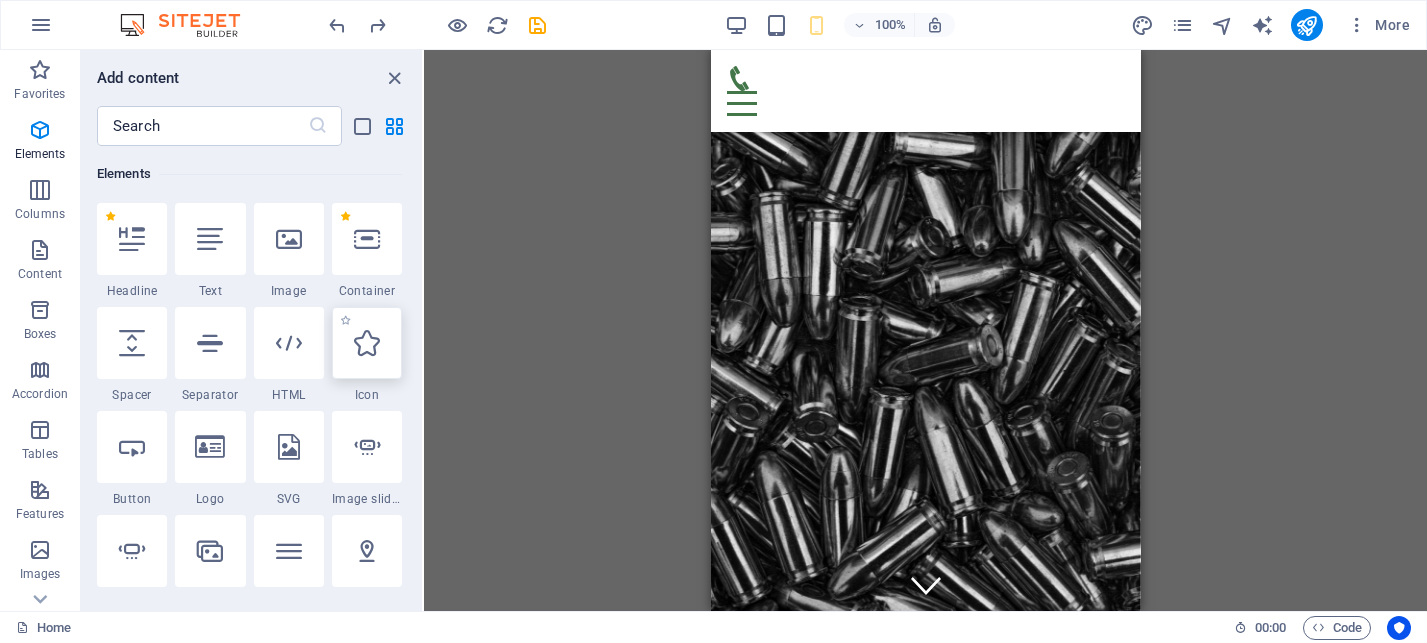 select on "xMidYMid" 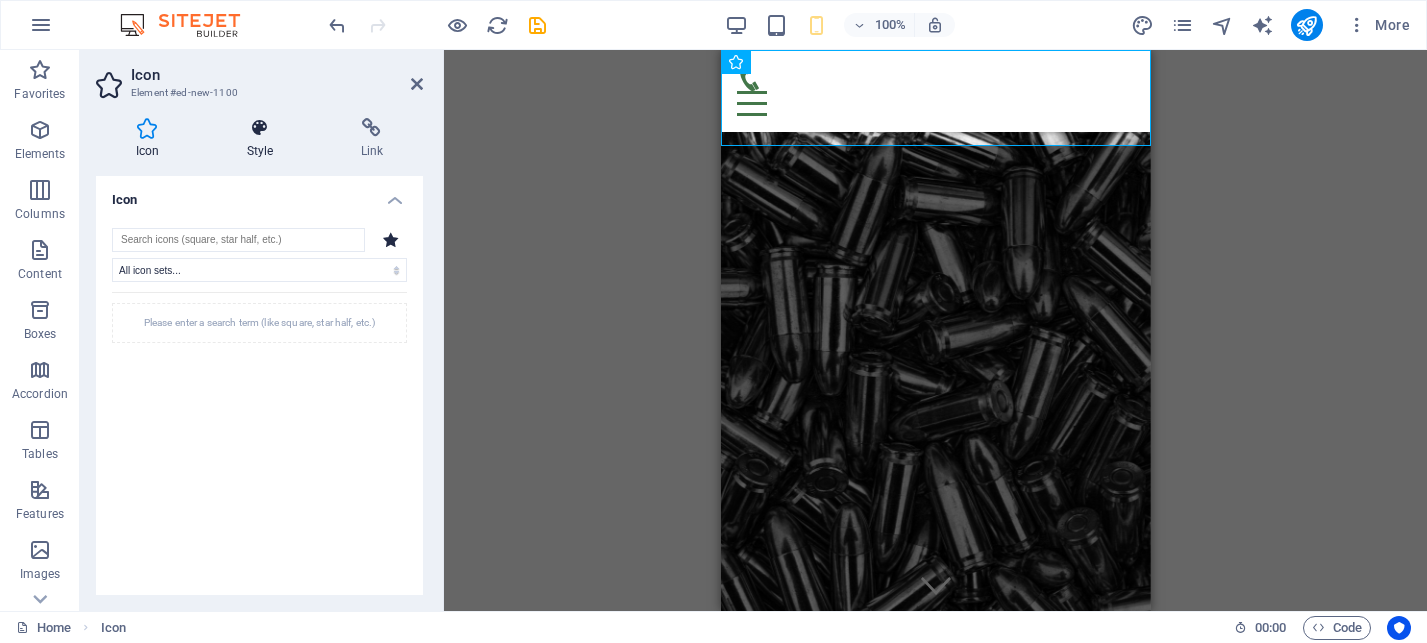 click at bounding box center [260, 128] 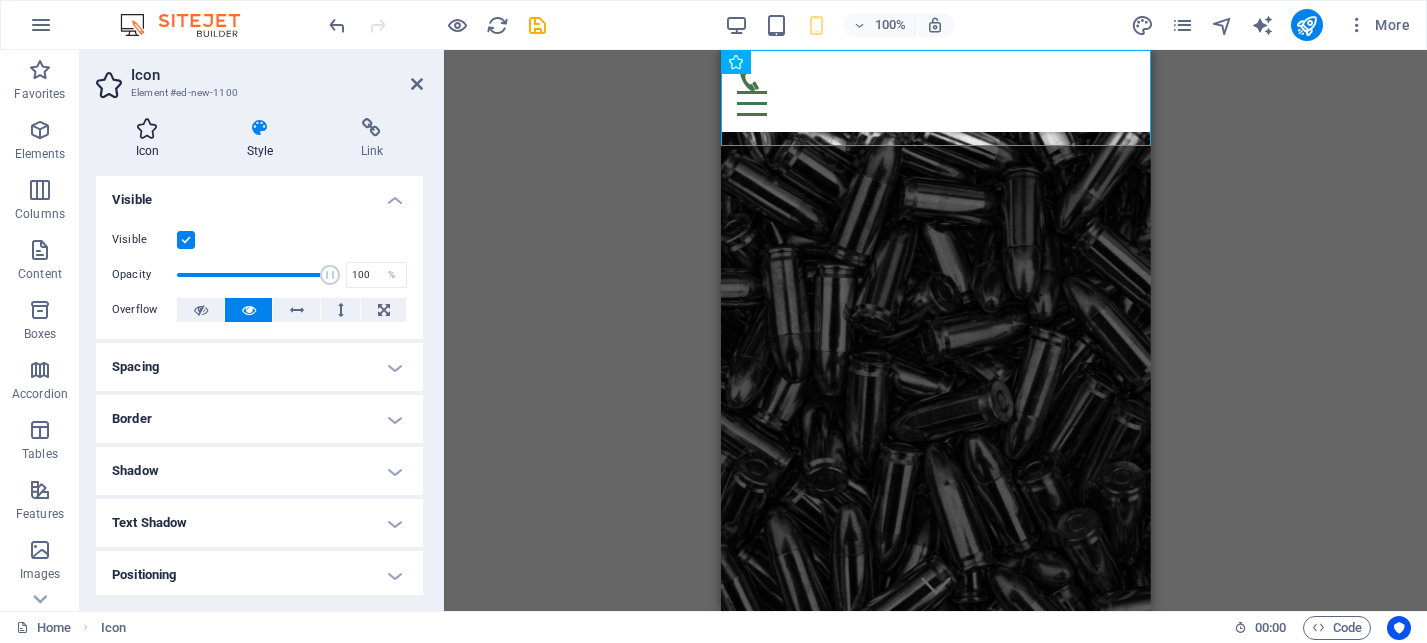 click at bounding box center [147, 128] 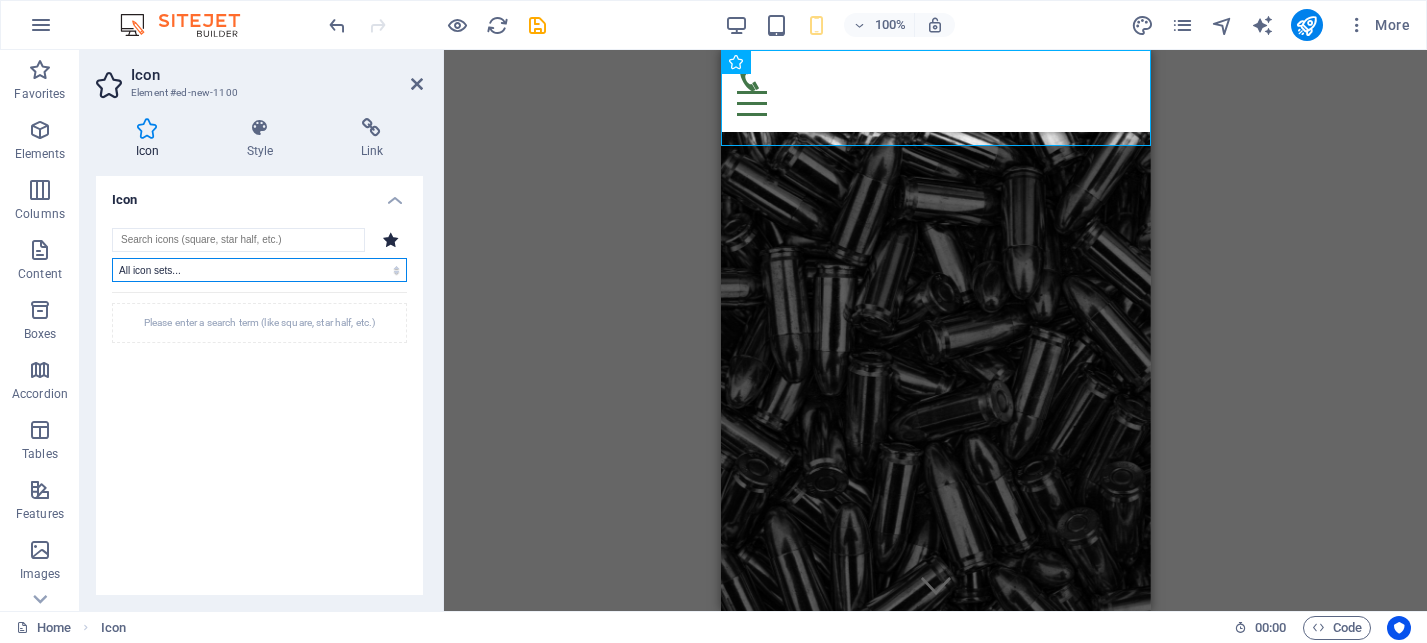 click on "All icon sets... IcoFont Ionicons FontAwesome Brands FontAwesome Duotone FontAwesome Solid FontAwesome Regular FontAwesome Light FontAwesome Thin FontAwesome Sharp Solid FontAwesome Sharp Regular FontAwesome Sharp Light FontAwesome Sharp Thin" at bounding box center (259, 270) 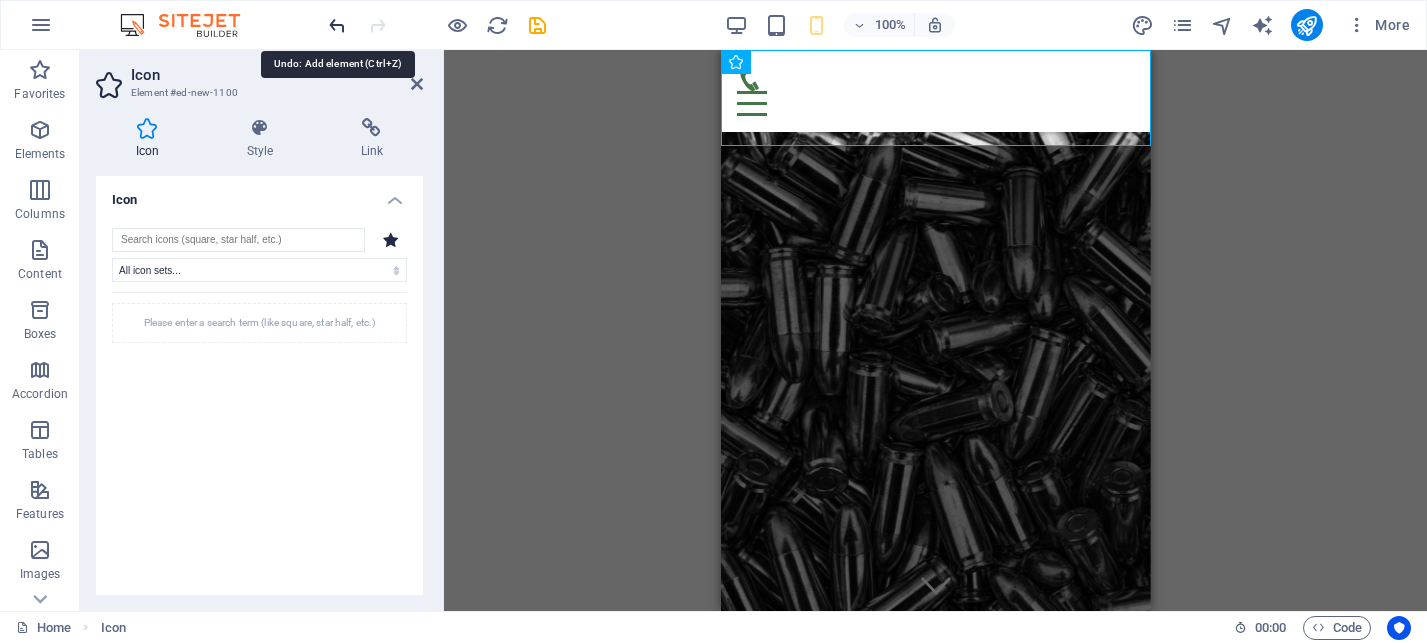 click at bounding box center [337, 25] 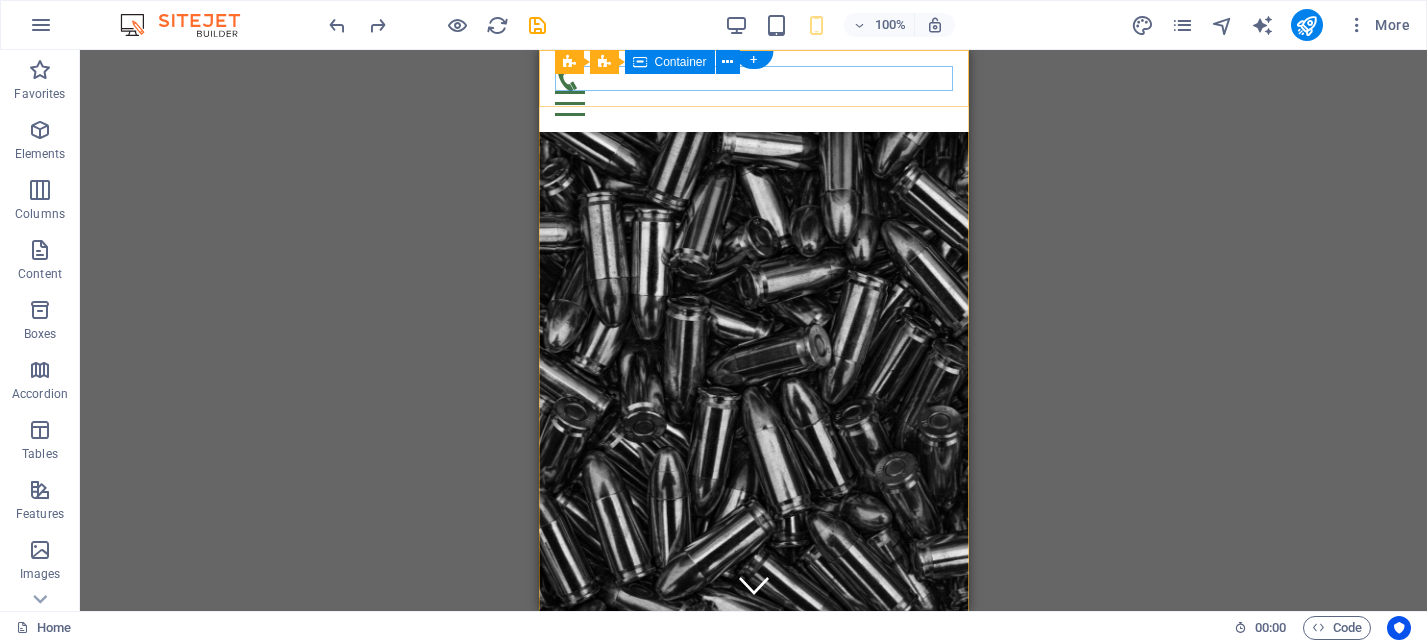 click at bounding box center (753, 91) 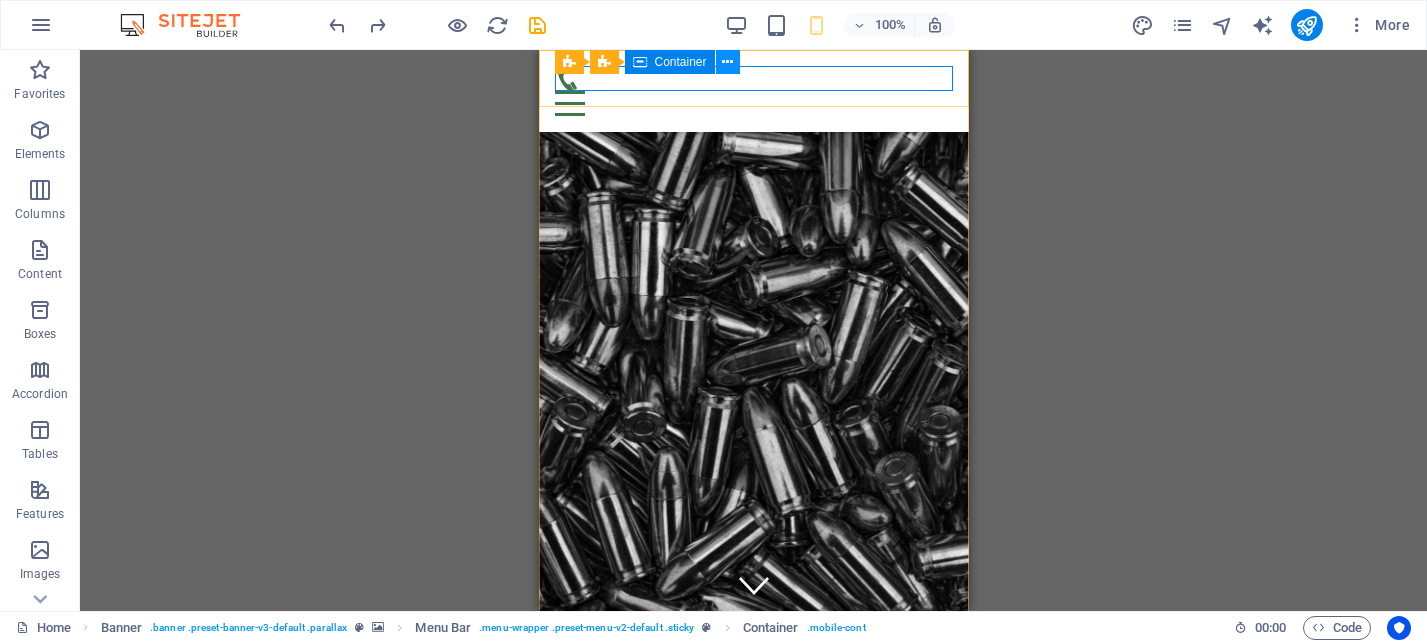 click at bounding box center (727, 62) 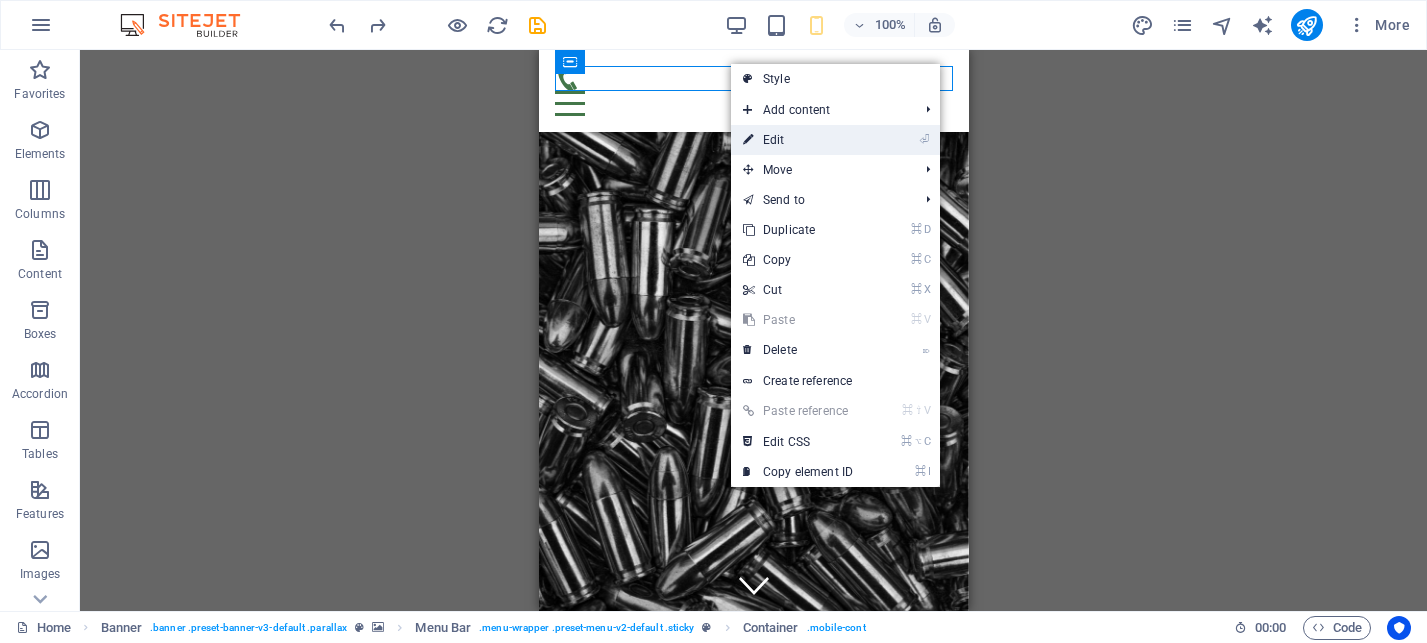 click on "⏎  Edit" at bounding box center (798, 140) 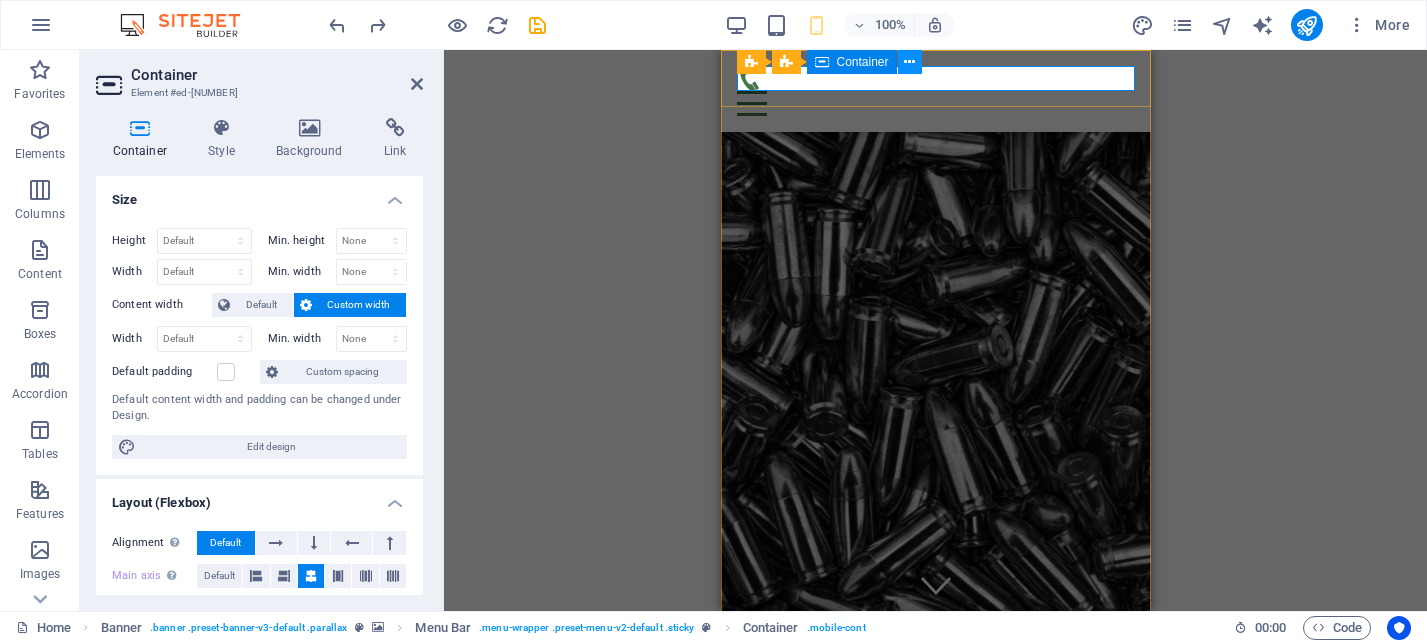 click at bounding box center (909, 62) 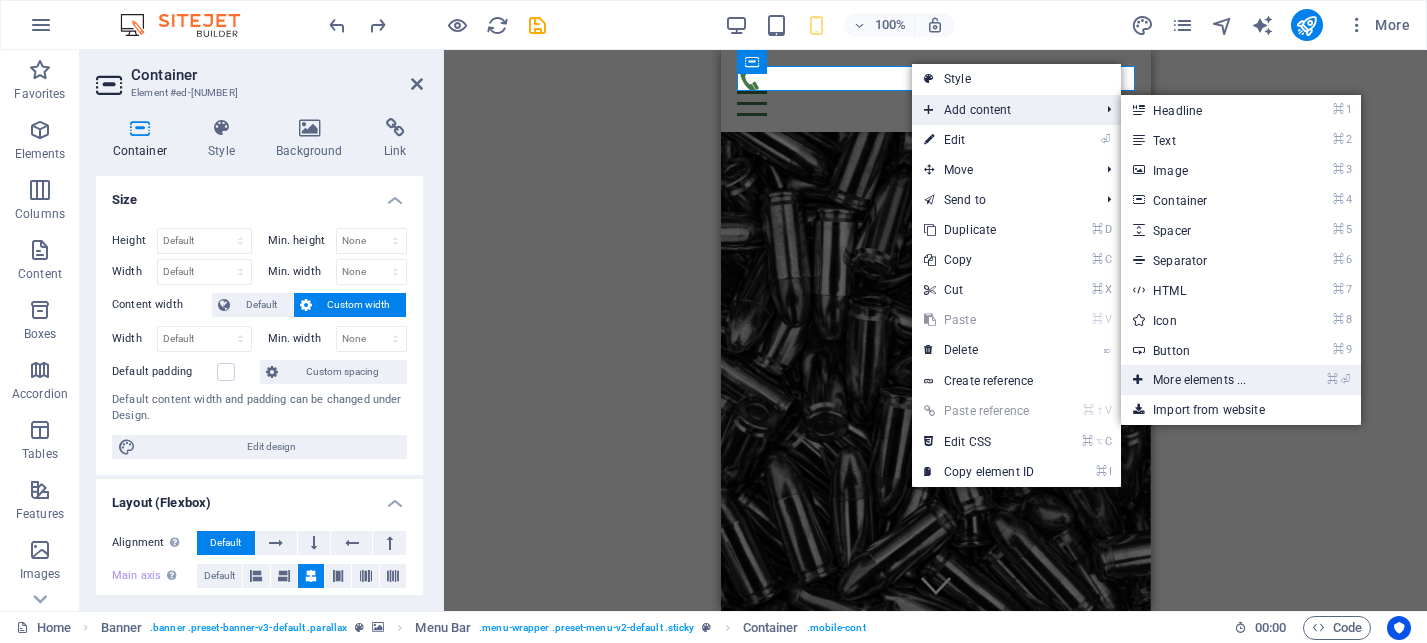 click on "⌘ ⏎  More elements ..." at bounding box center (1203, 380) 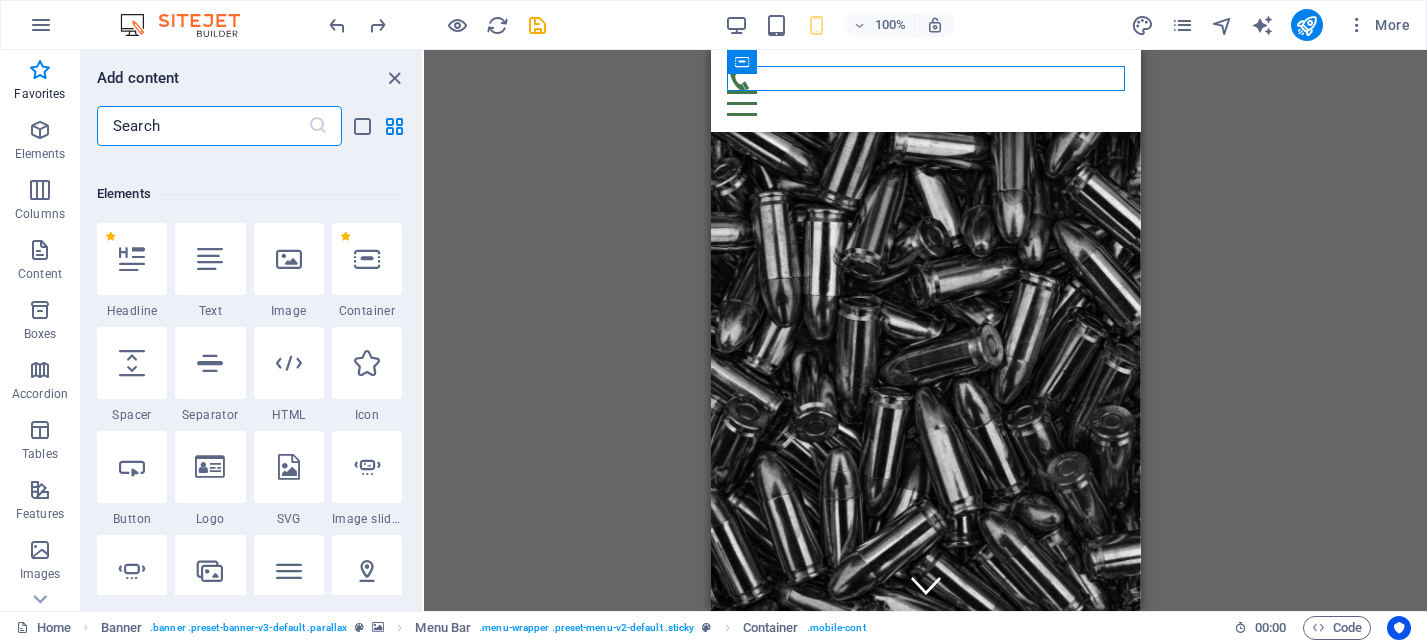 scroll, scrollTop: 187, scrollLeft: 0, axis: vertical 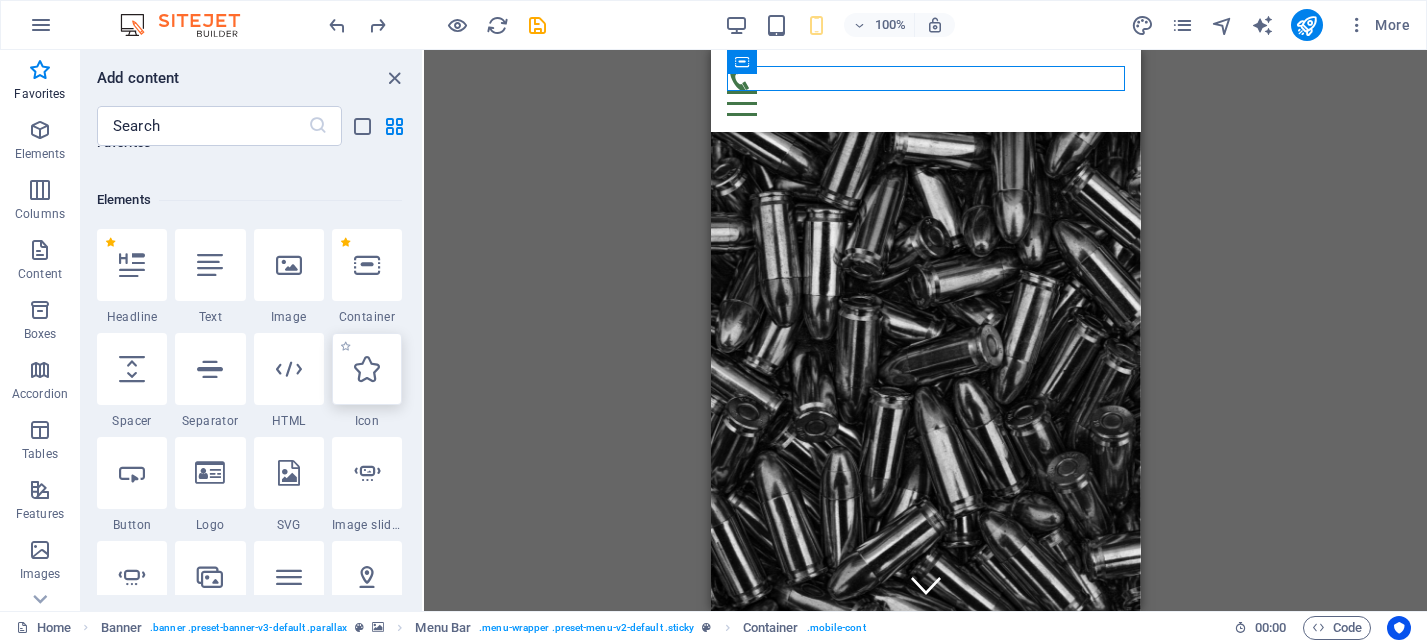 click at bounding box center [367, 369] 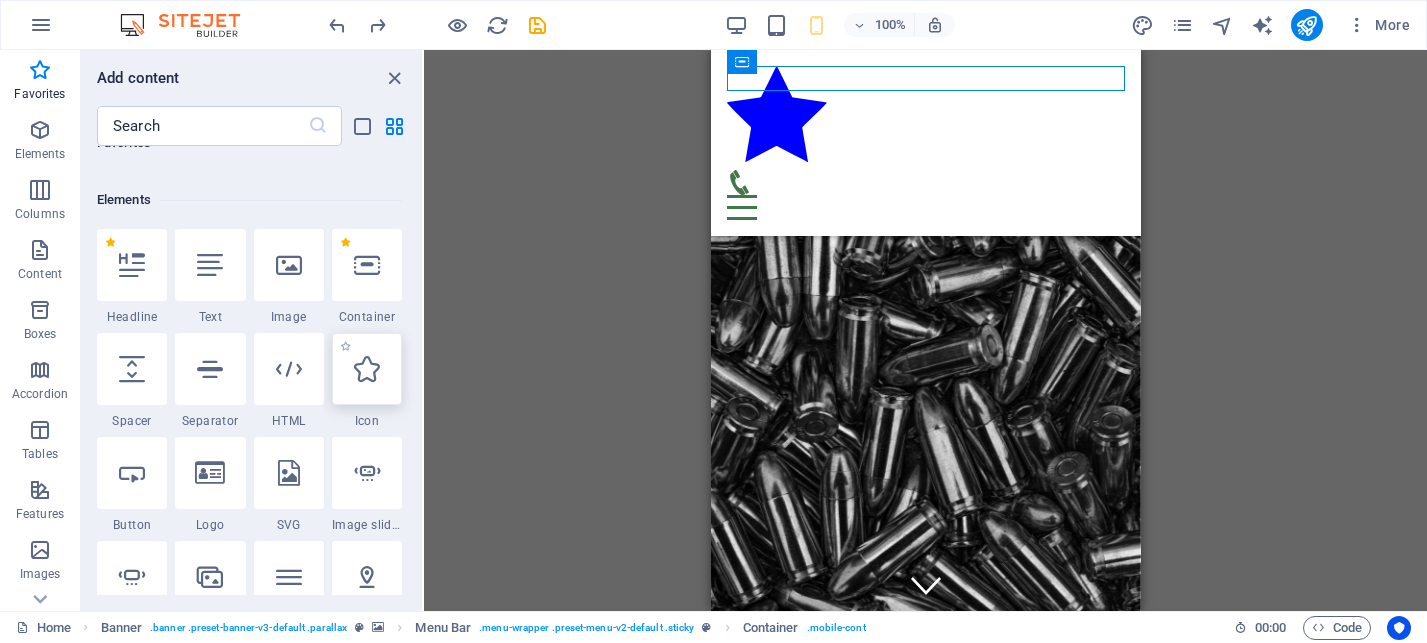 select on "xMidYMid" 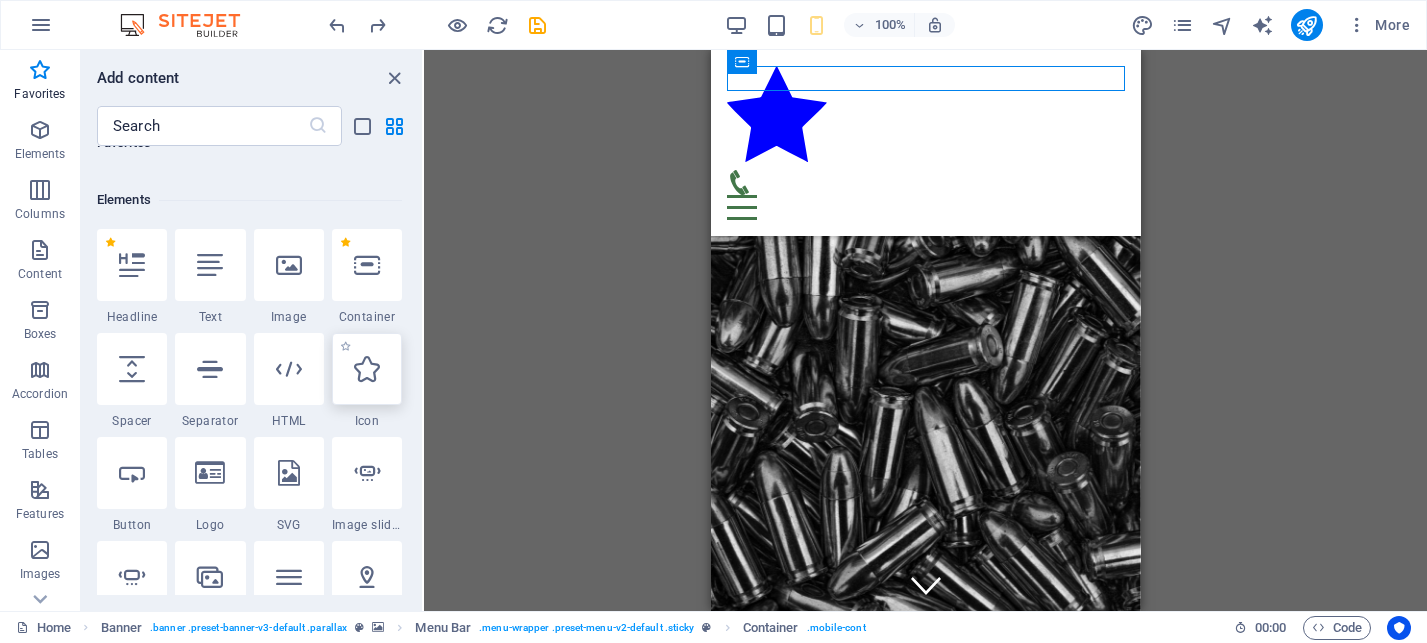select on "px" 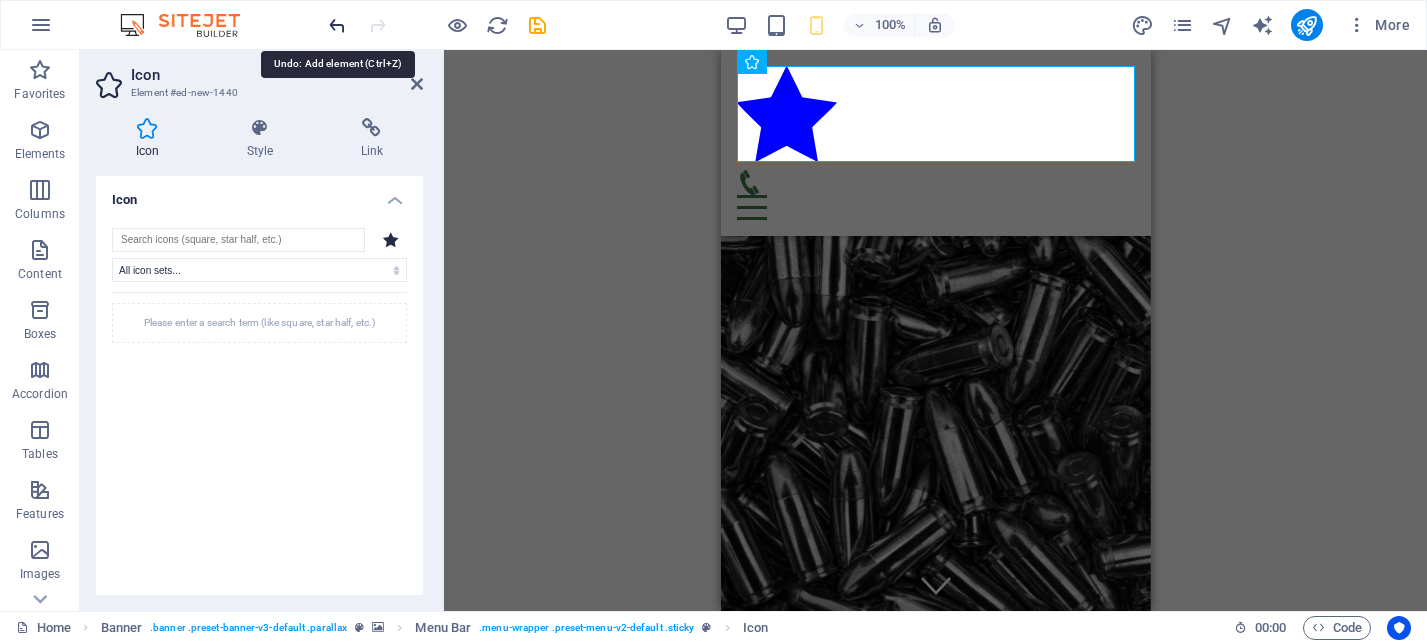 click at bounding box center (337, 25) 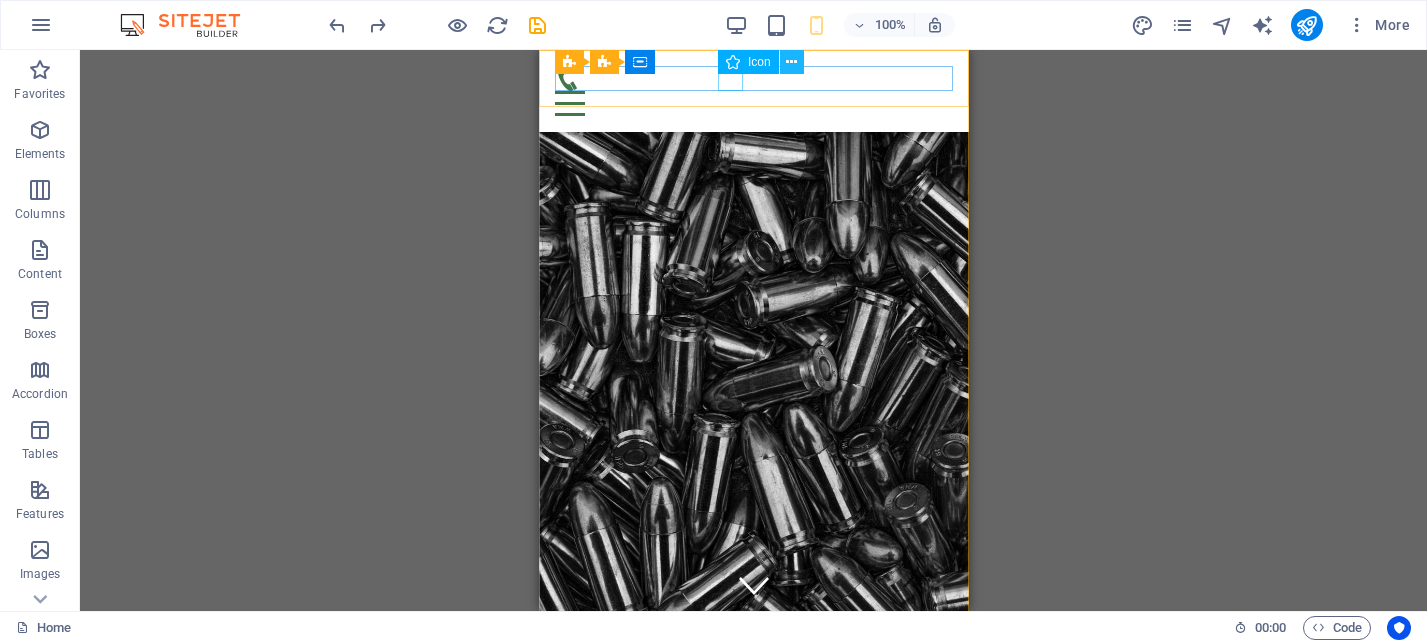 click at bounding box center (791, 62) 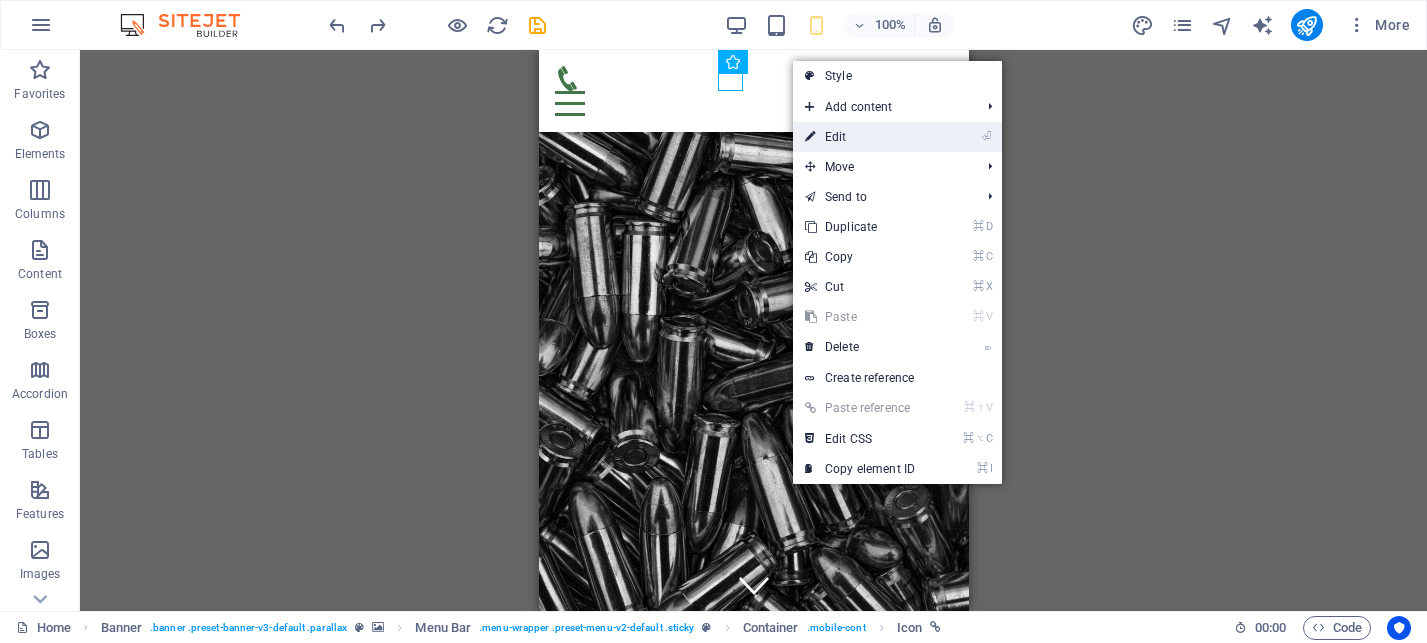 click on "⏎  Edit" at bounding box center (860, 137) 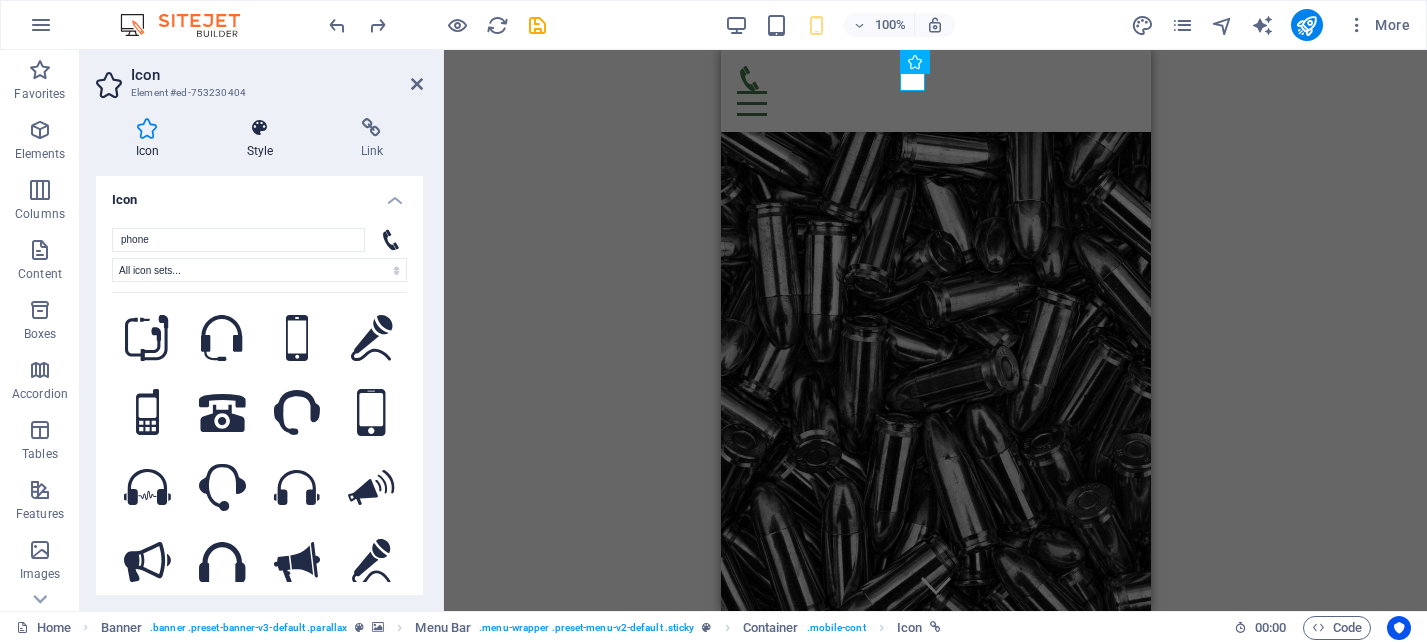 click at bounding box center (260, 128) 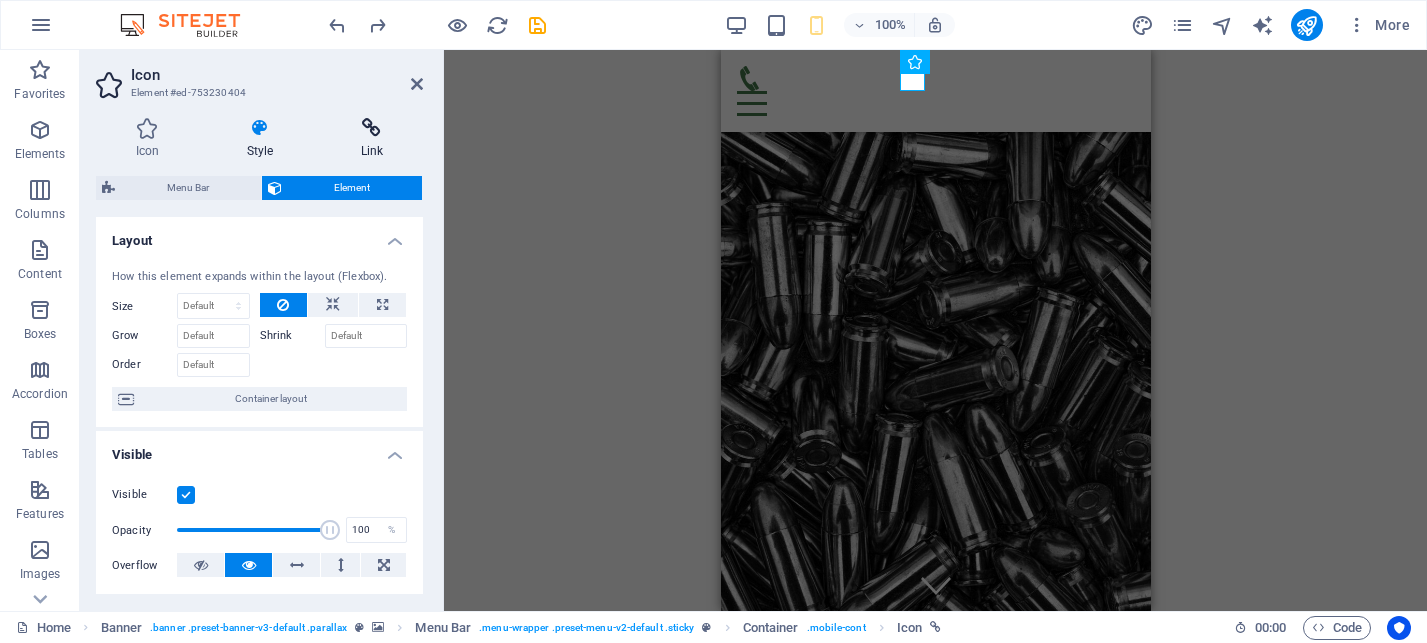 click at bounding box center [372, 128] 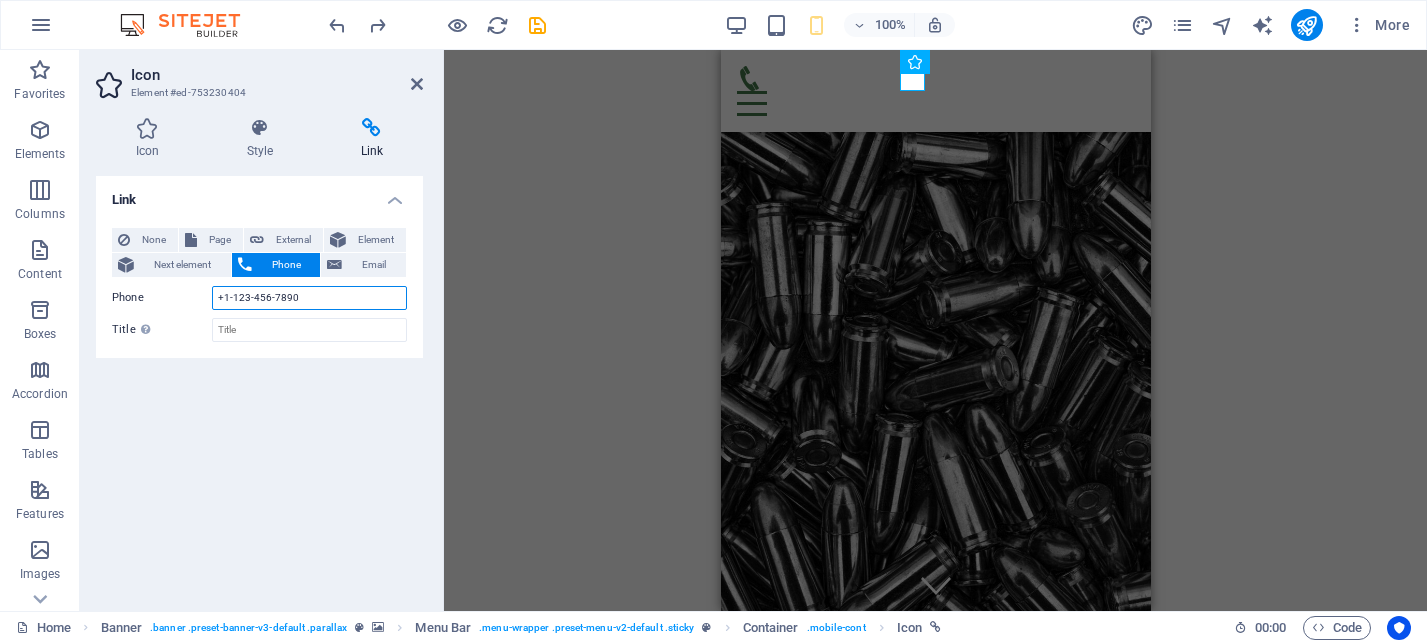 drag, startPoint x: 301, startPoint y: 297, endPoint x: 223, endPoint y: 299, distance: 78.025635 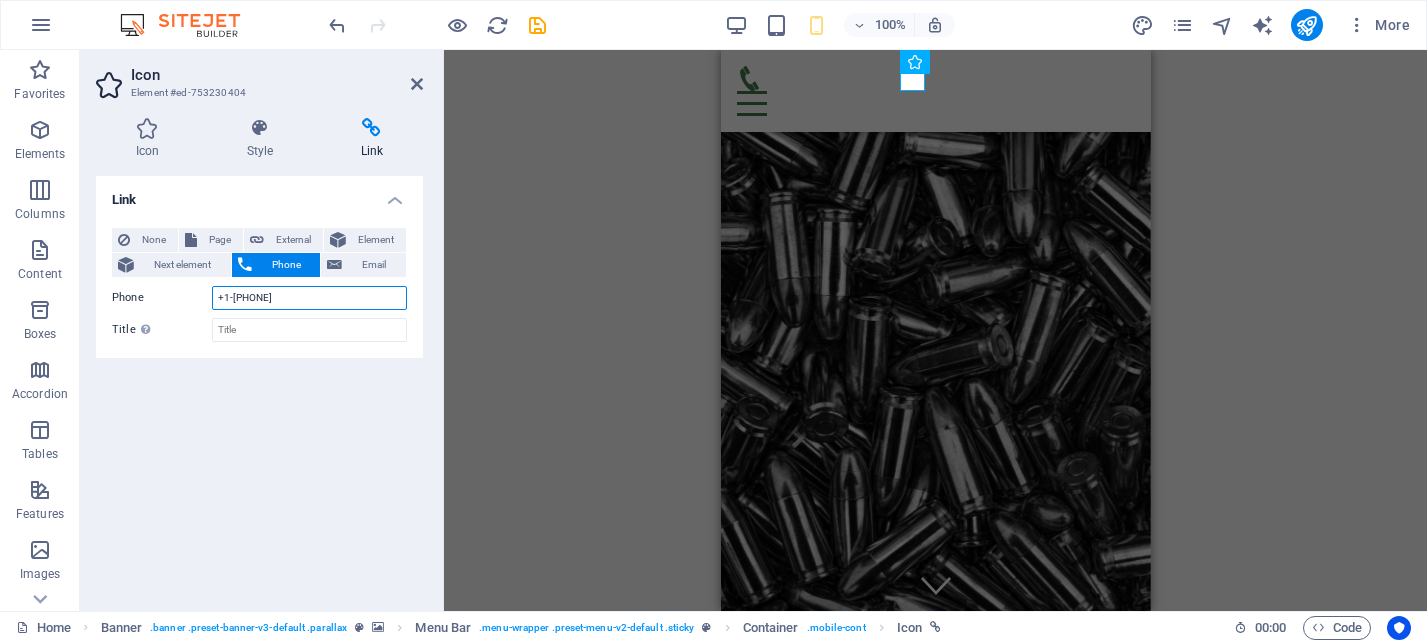 type on "+1-[PHONE]" 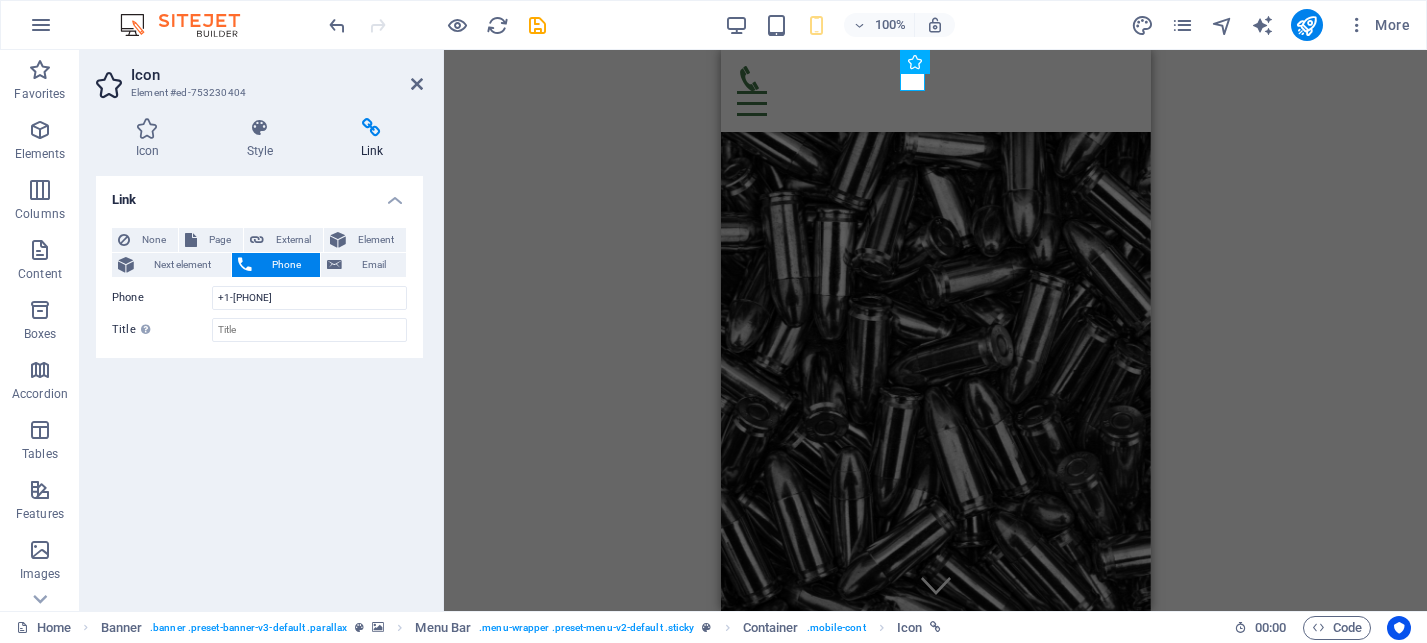 click on "H2   Container   Container   Banner   Text   Image   Spacer   Container   Image   Preset   Container   Spacer   H3   Spacer   Preset   Container   Preset   H2   Spacer   Text   Container   Container   Preset   Timeline   Container   Text   Text   Container   Timeline   Container   Text   Container   Container   Timeline   Container   Text   Container   Text   Container   Container   Text   Container   Container   Container   Map   Preset   Container   Contact Form   Text   Preset   Container   Spacer   Form   Input   Form   Textarea   Captcha   Spacer   Preset   Container   H2   Container   Text   Text   Container   Text   Banner   Menu Bar   Container   Text   Button   Spacer   Text   Button   Container   Text   H3   Container   Image   Spacer   Container   Text   Spacer   Container   Image   Spacer   Preset   Container   Text   Spacer   H2   Spacer   Preset   Container   Image   Banner   Menu Bar   Container   Button   Spacer   H3   Button   Icon   HTML   Icon   Menu Bar   Banner   Icon" at bounding box center (935, 330) 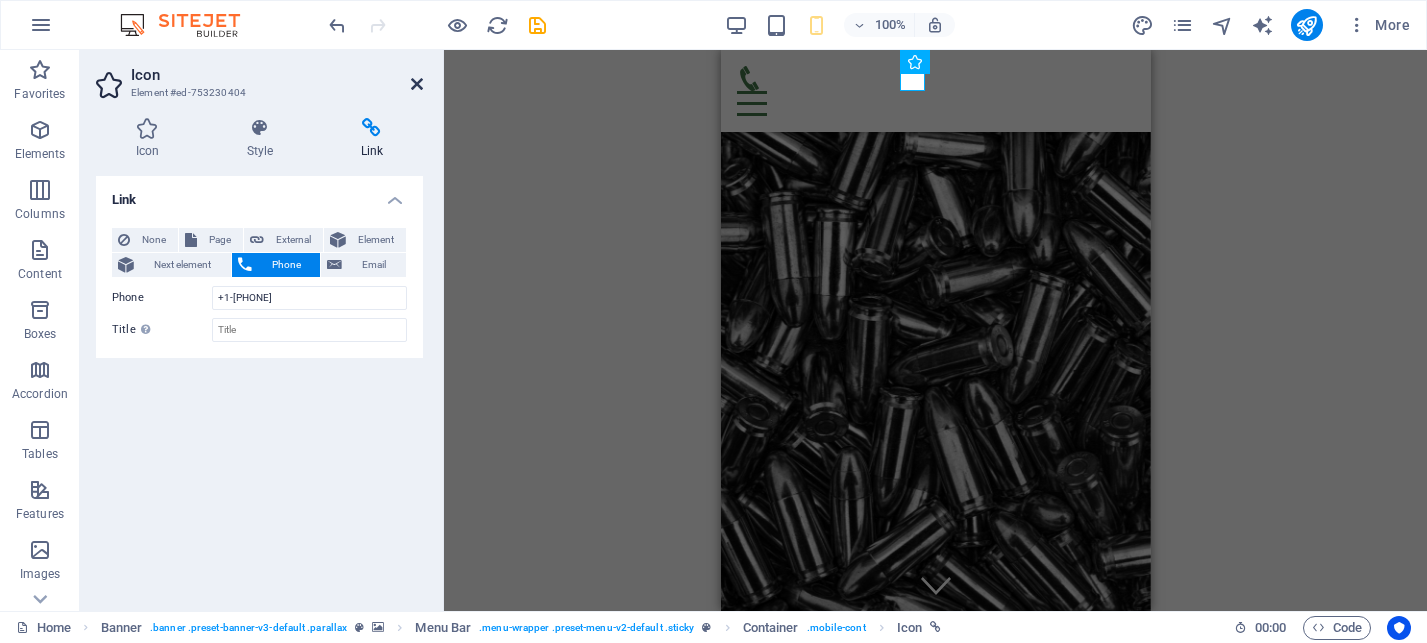 click at bounding box center (417, 84) 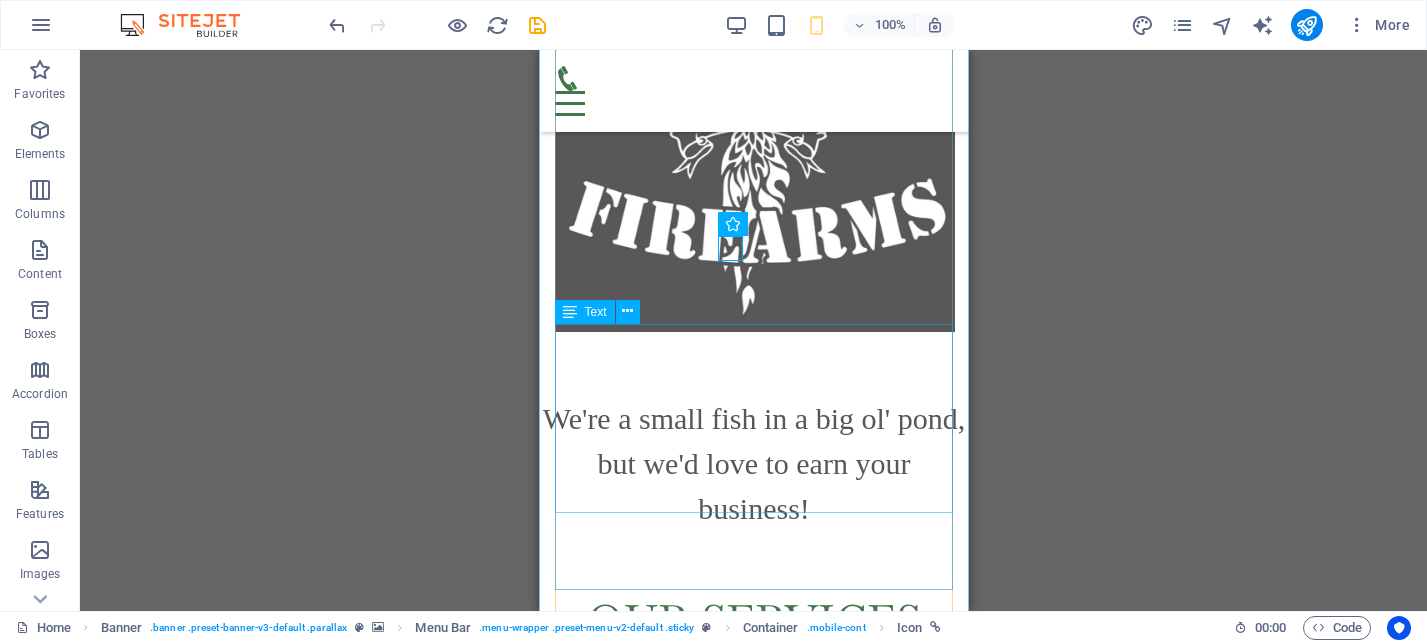 scroll, scrollTop: 934, scrollLeft: 0, axis: vertical 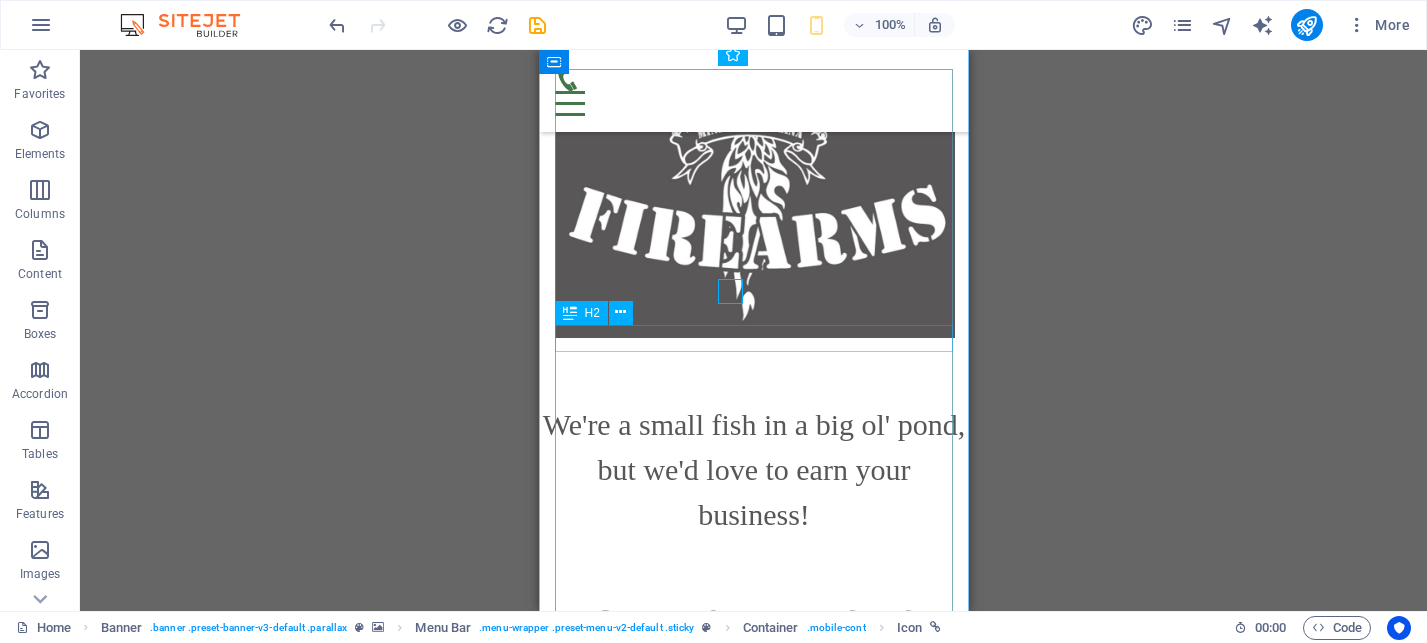 click on "H2" at bounding box center [592, 313] 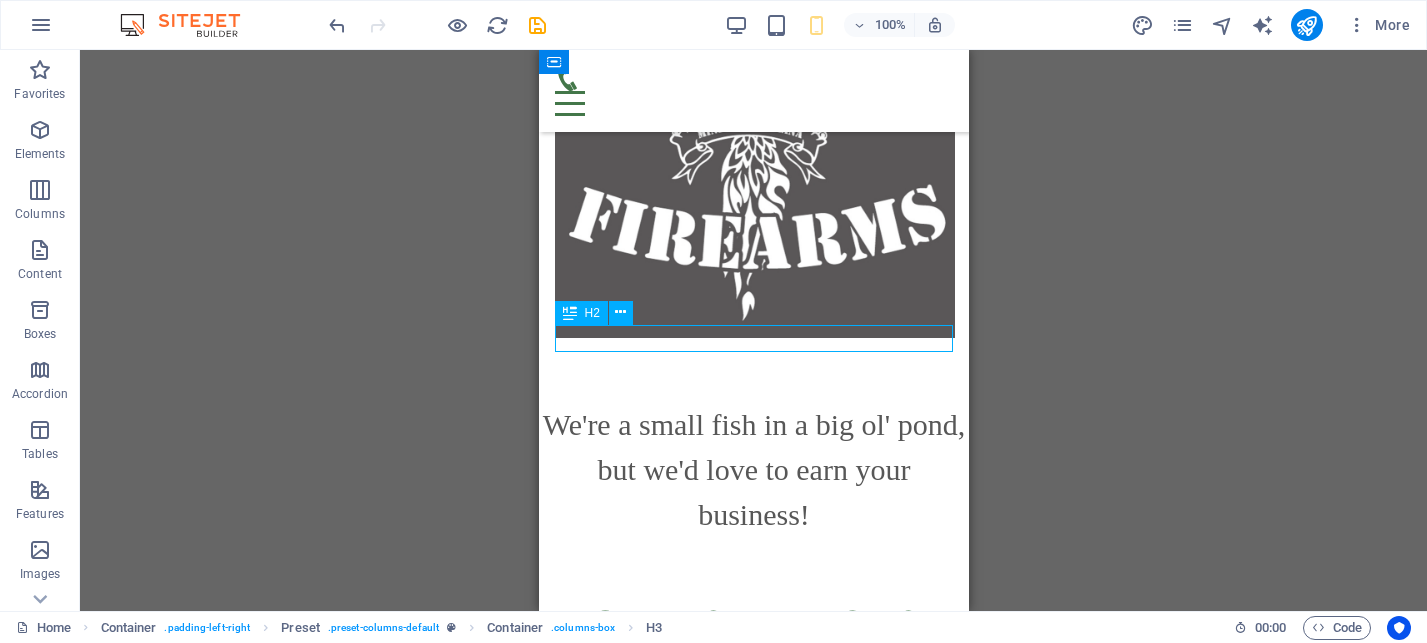 click on "H2" at bounding box center (592, 313) 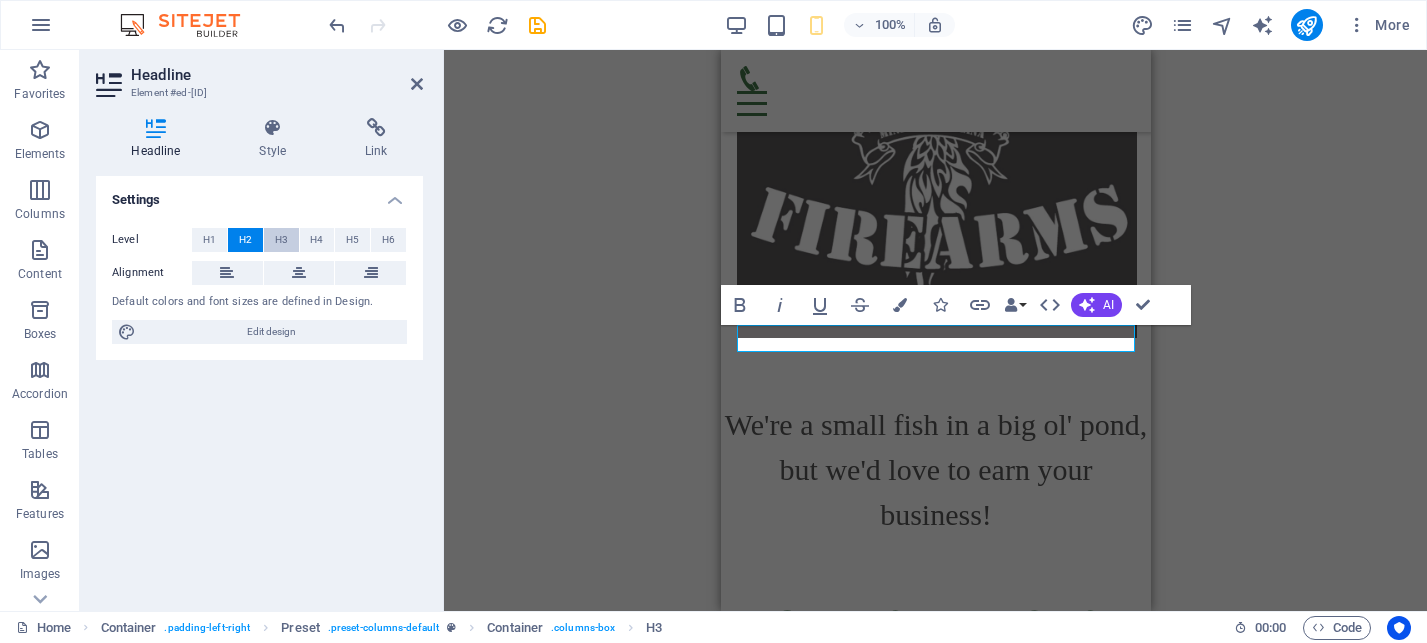 click on "H3" at bounding box center (281, 240) 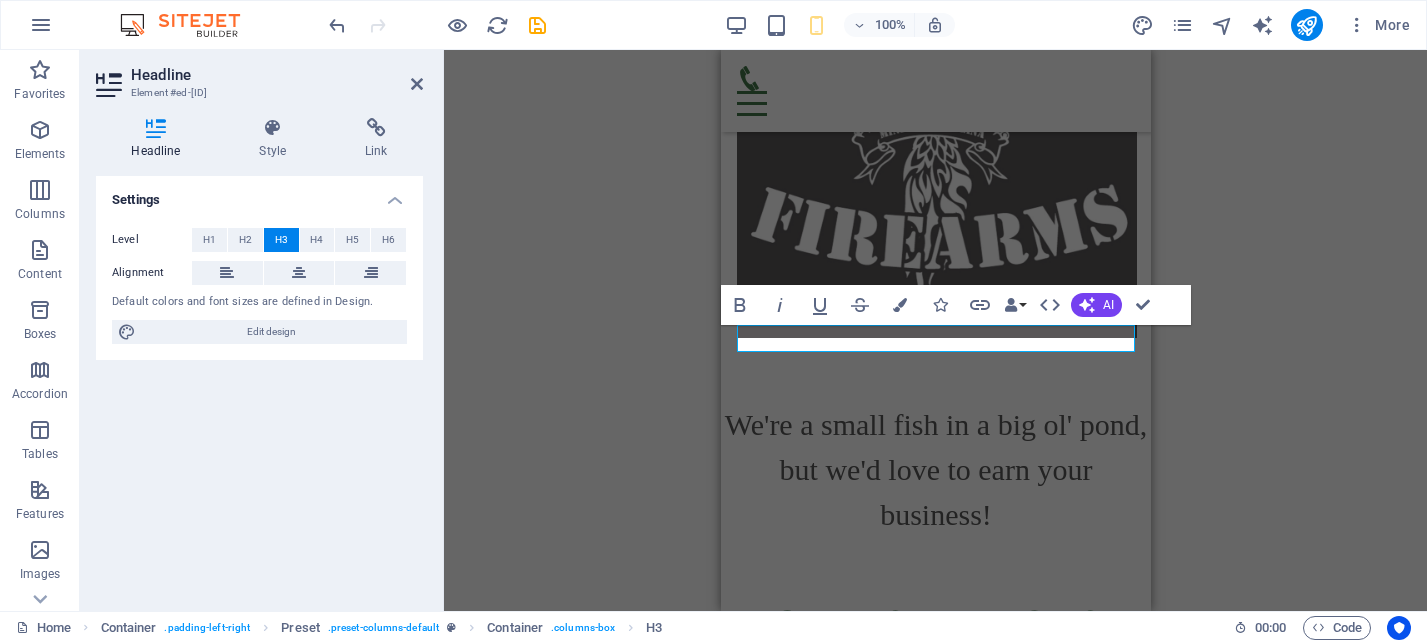 click on "H3" at bounding box center (281, 240) 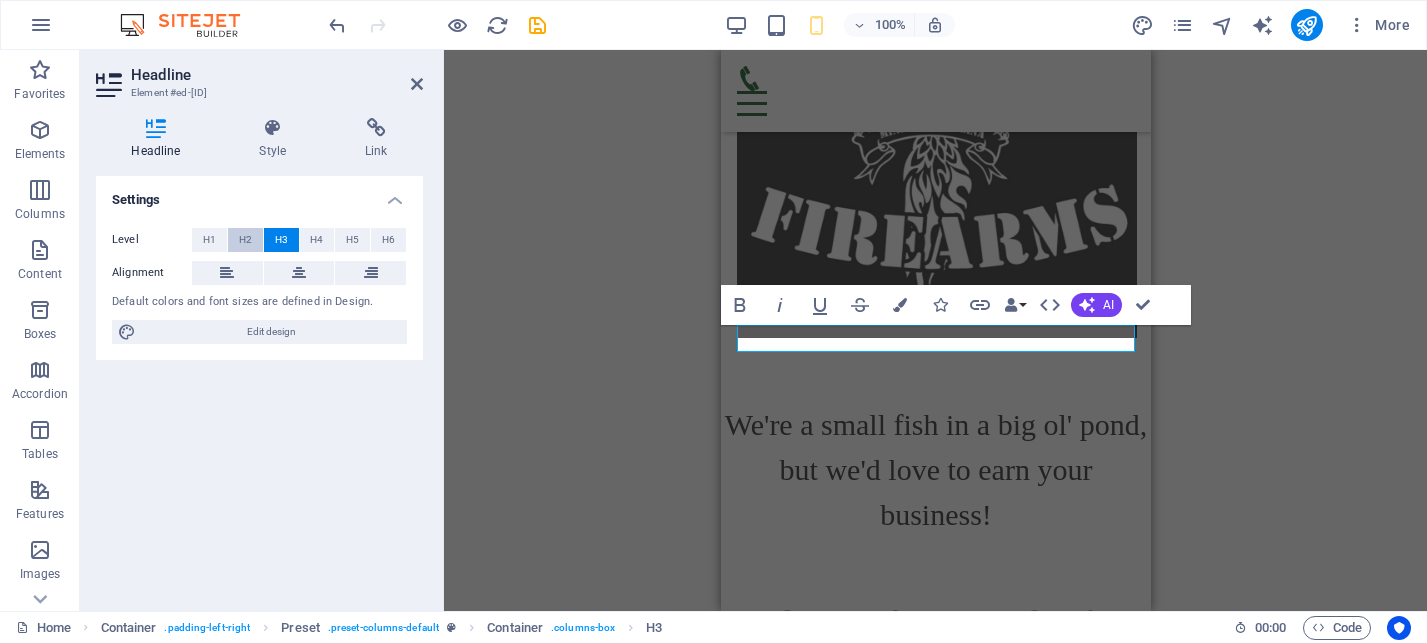 click on "H2" at bounding box center [245, 240] 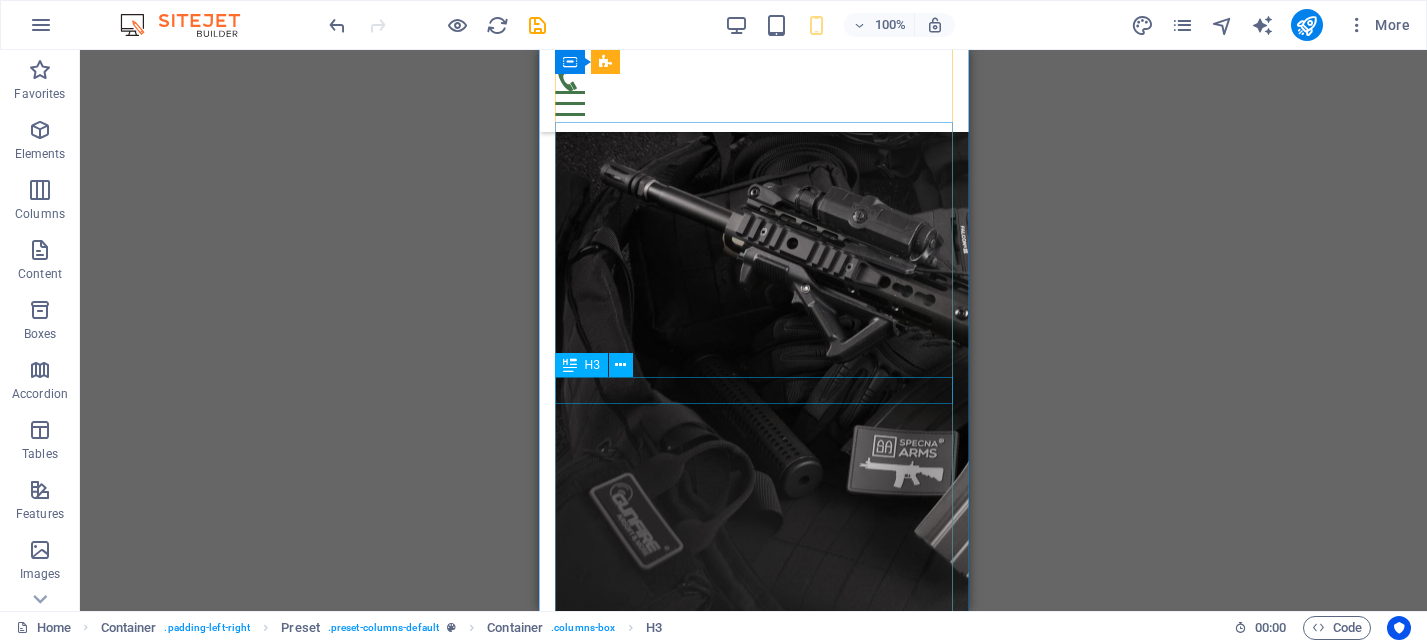 scroll, scrollTop: 1577, scrollLeft: 0, axis: vertical 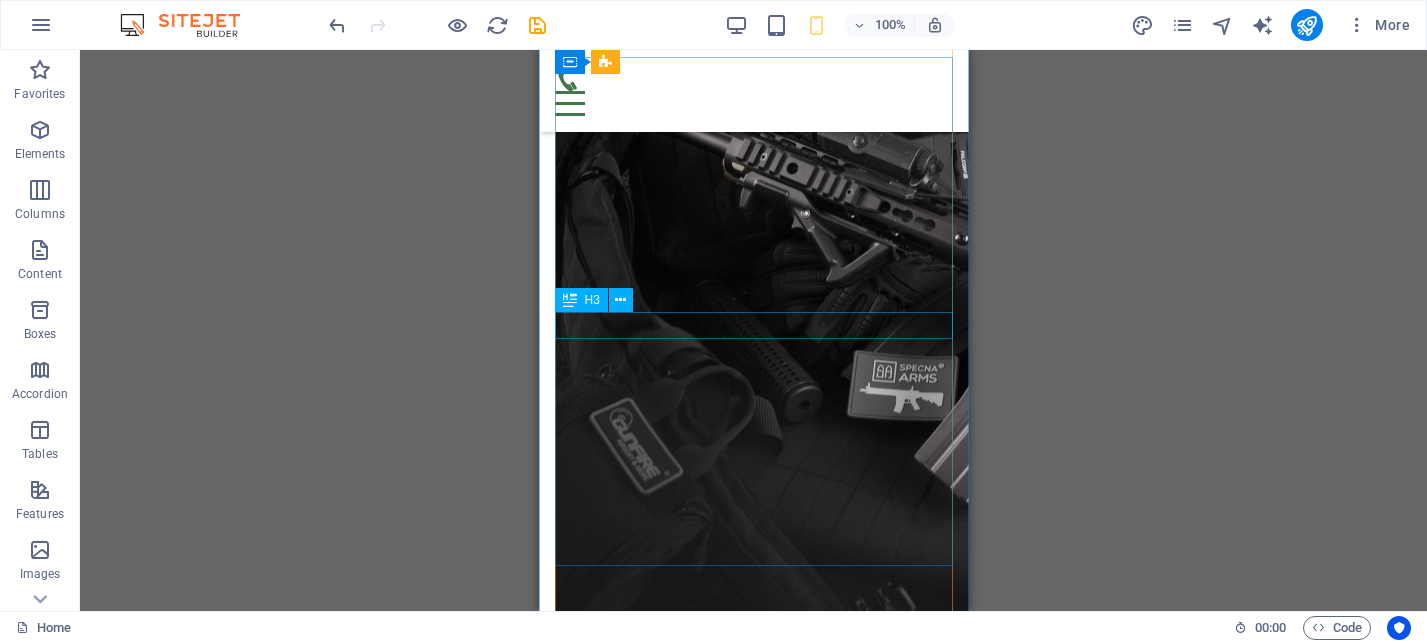click on "Firearm Consignment" at bounding box center (753, 1626) 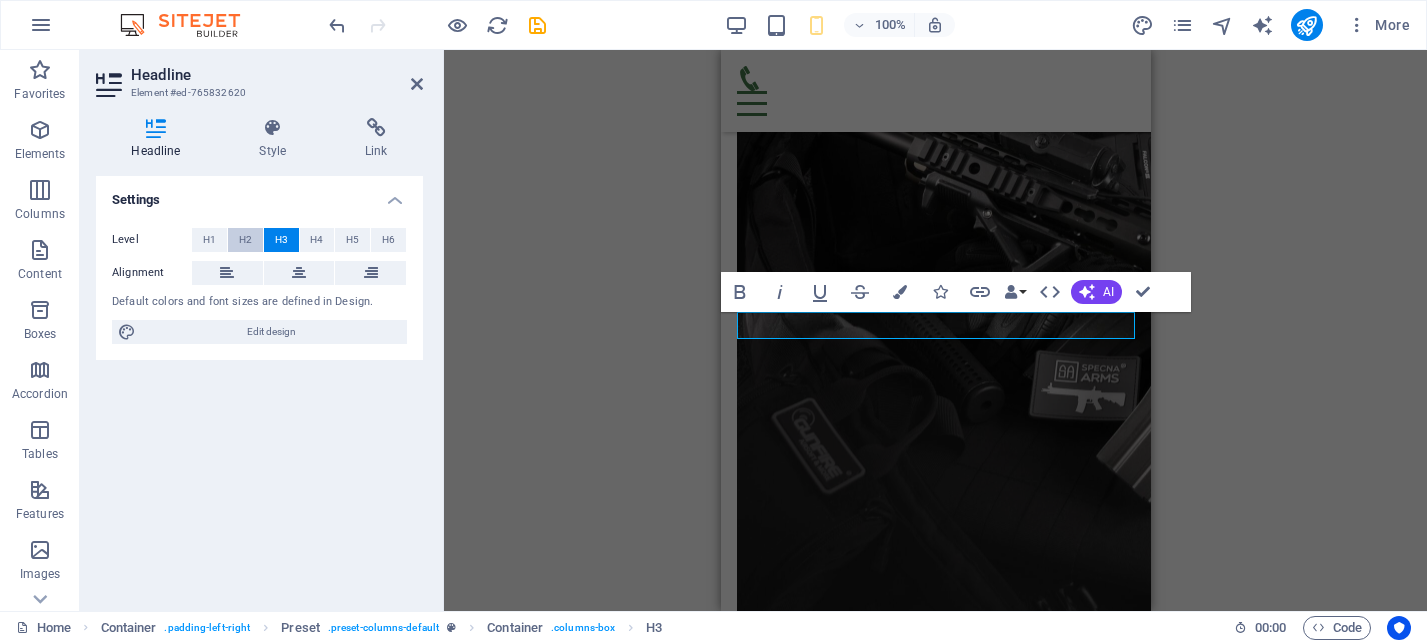 click on "H2" at bounding box center (245, 240) 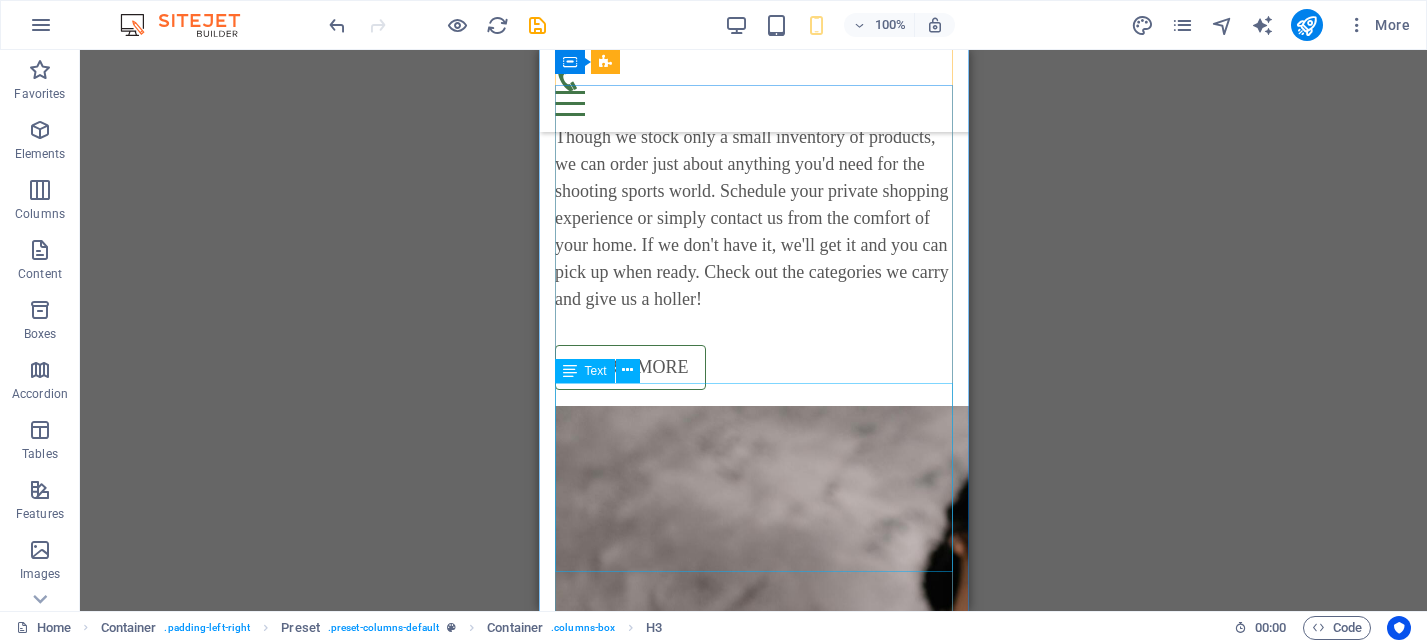 scroll, scrollTop: 2182, scrollLeft: 0, axis: vertical 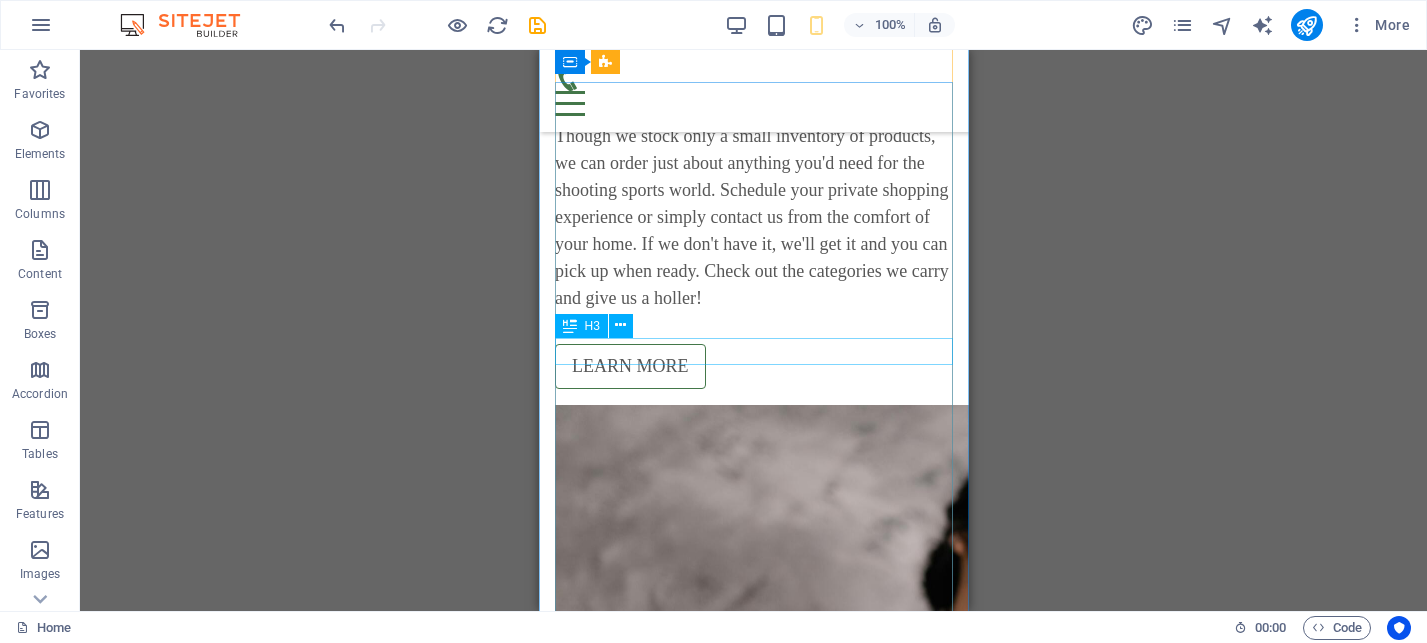 click on "FIREARM TRANSFERS" at bounding box center [753, 2492] 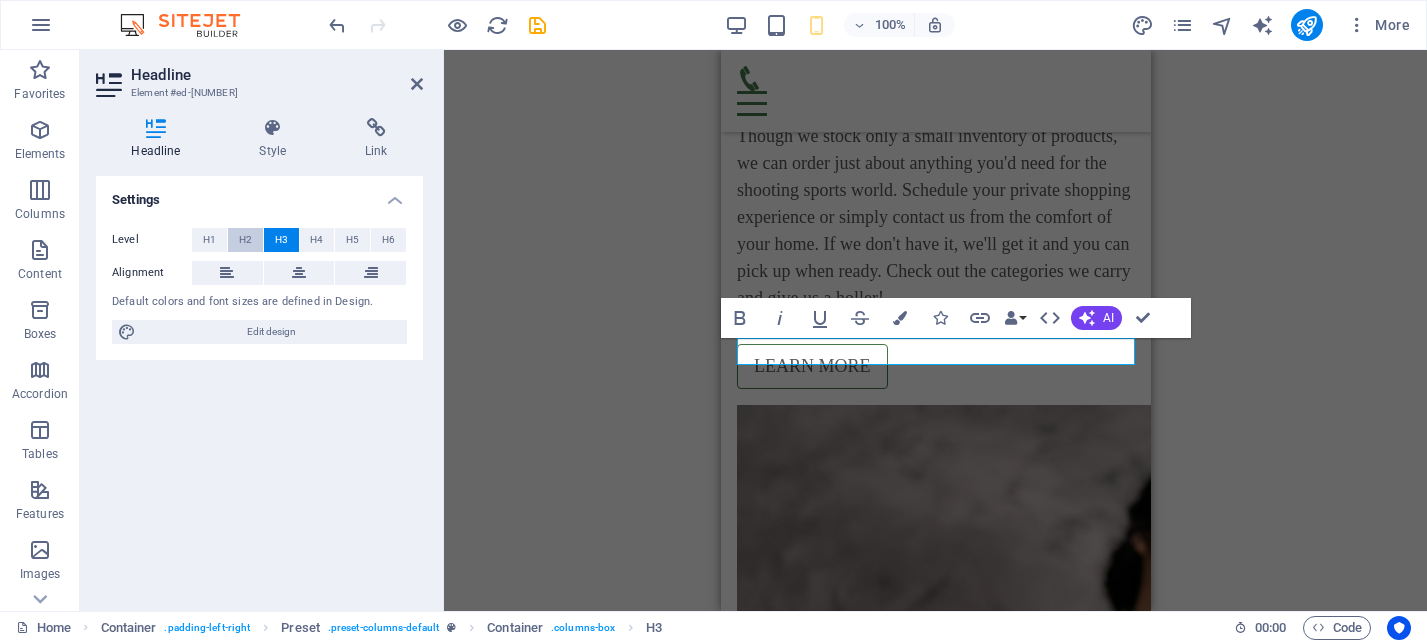 click on "H2" at bounding box center [245, 240] 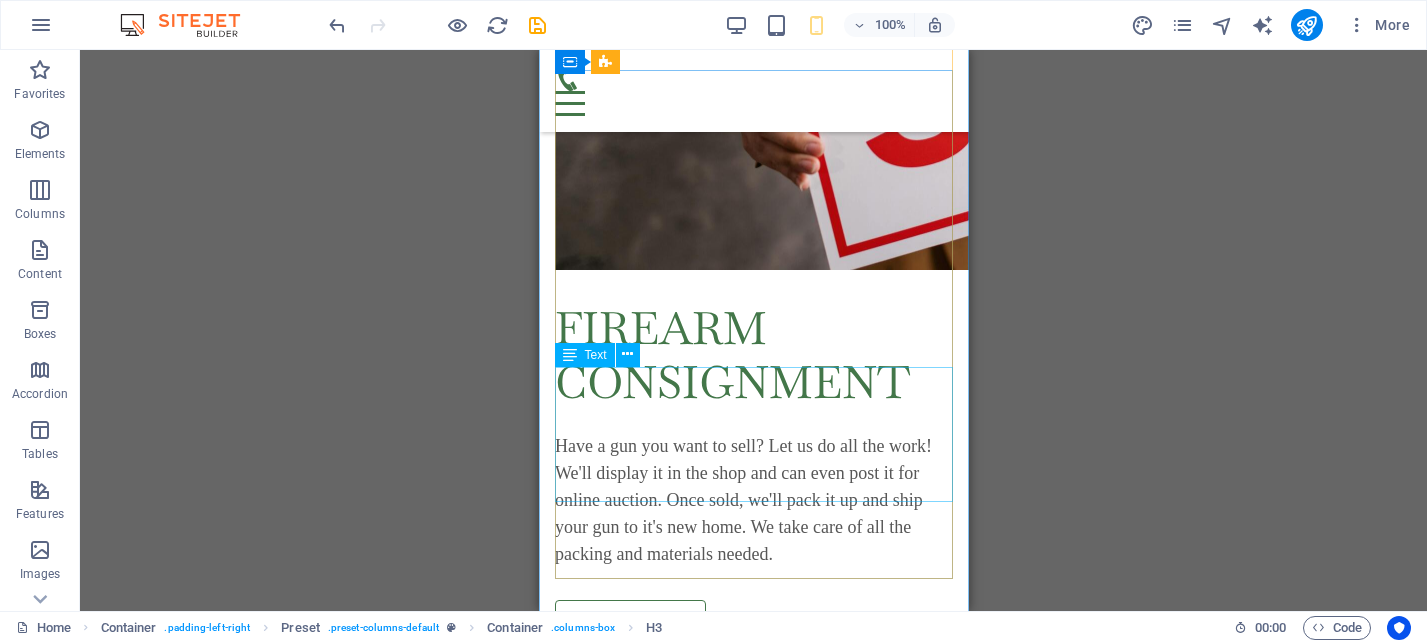 scroll, scrollTop: 2898, scrollLeft: 0, axis: vertical 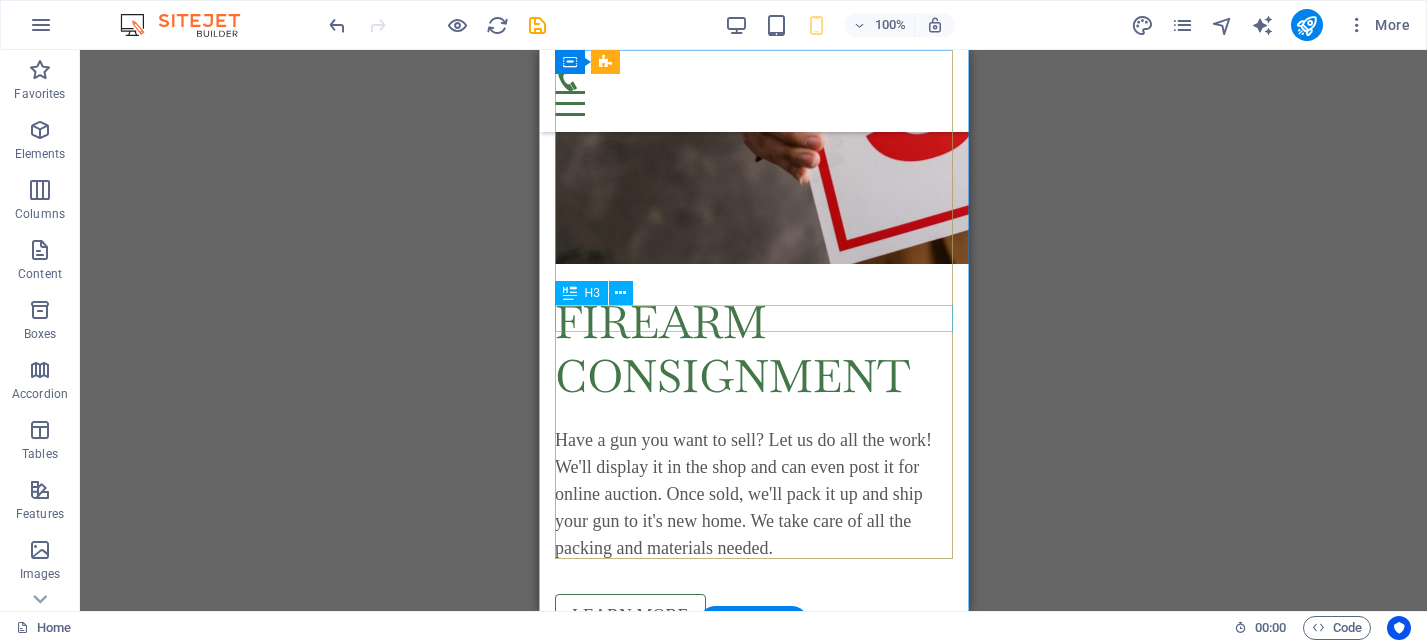 click on "WARRANTY SHIPMENTS" at bounding box center [753, 2780] 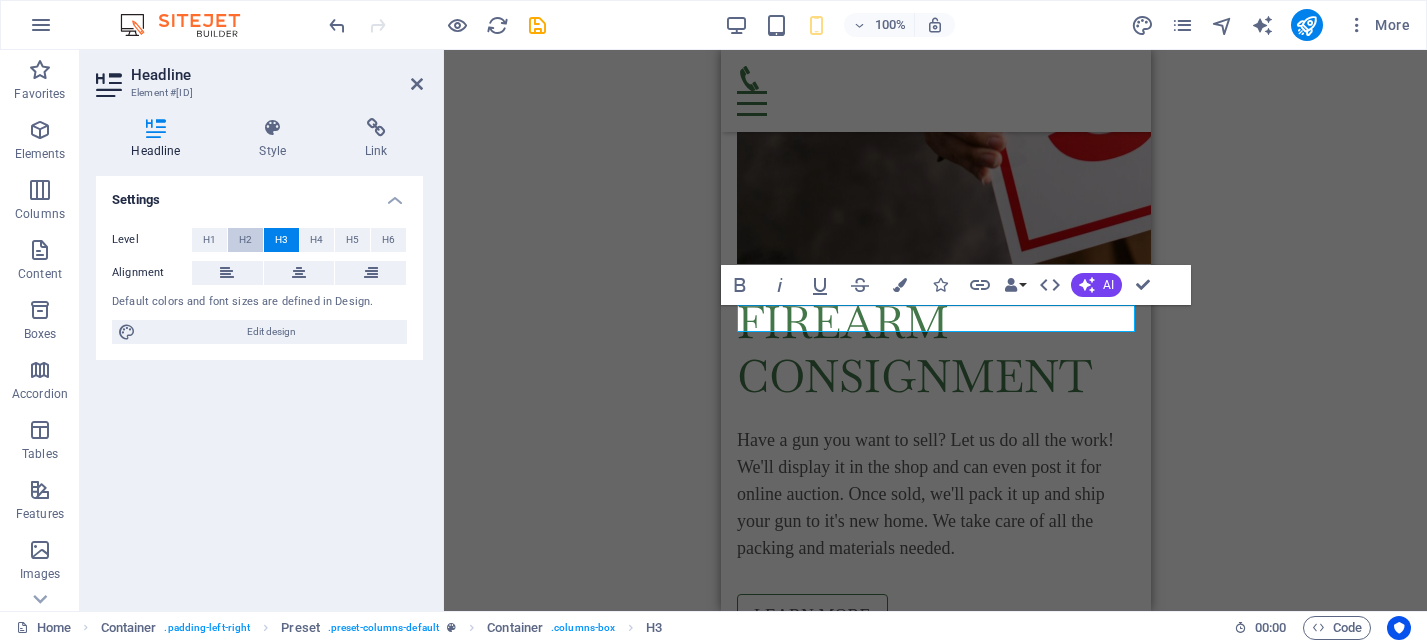 click on "H2" at bounding box center (245, 240) 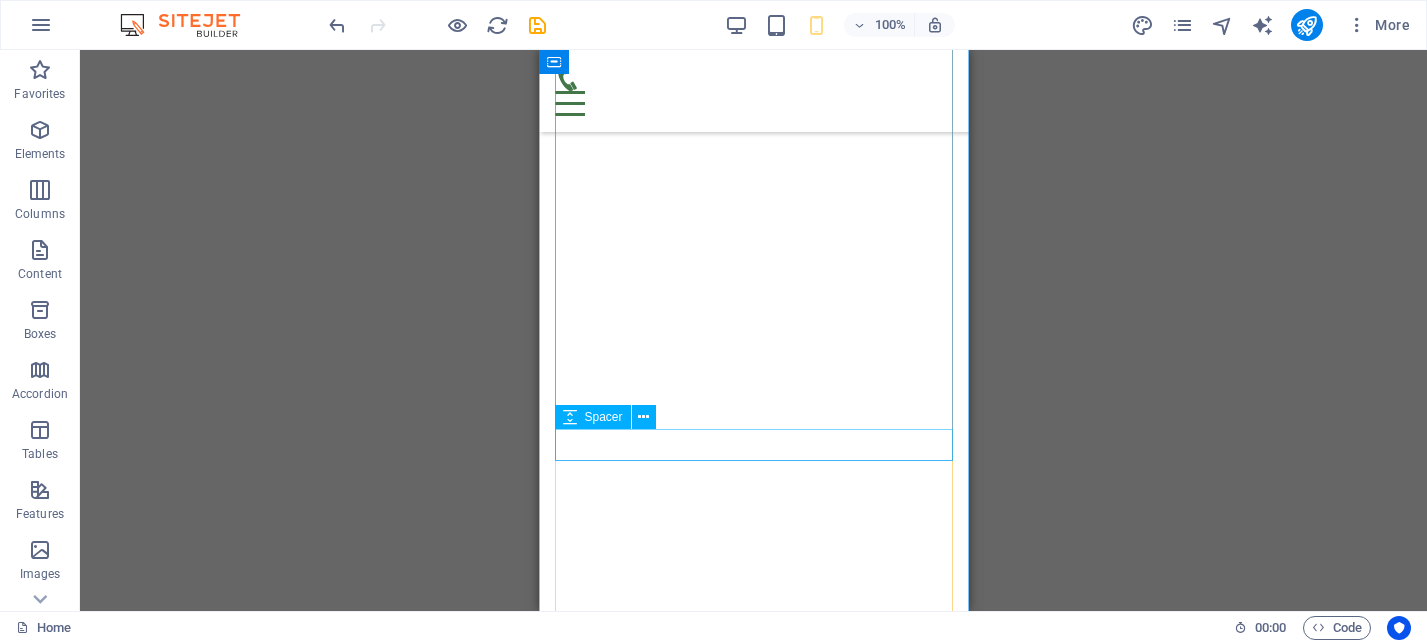 scroll, scrollTop: 6996, scrollLeft: 0, axis: vertical 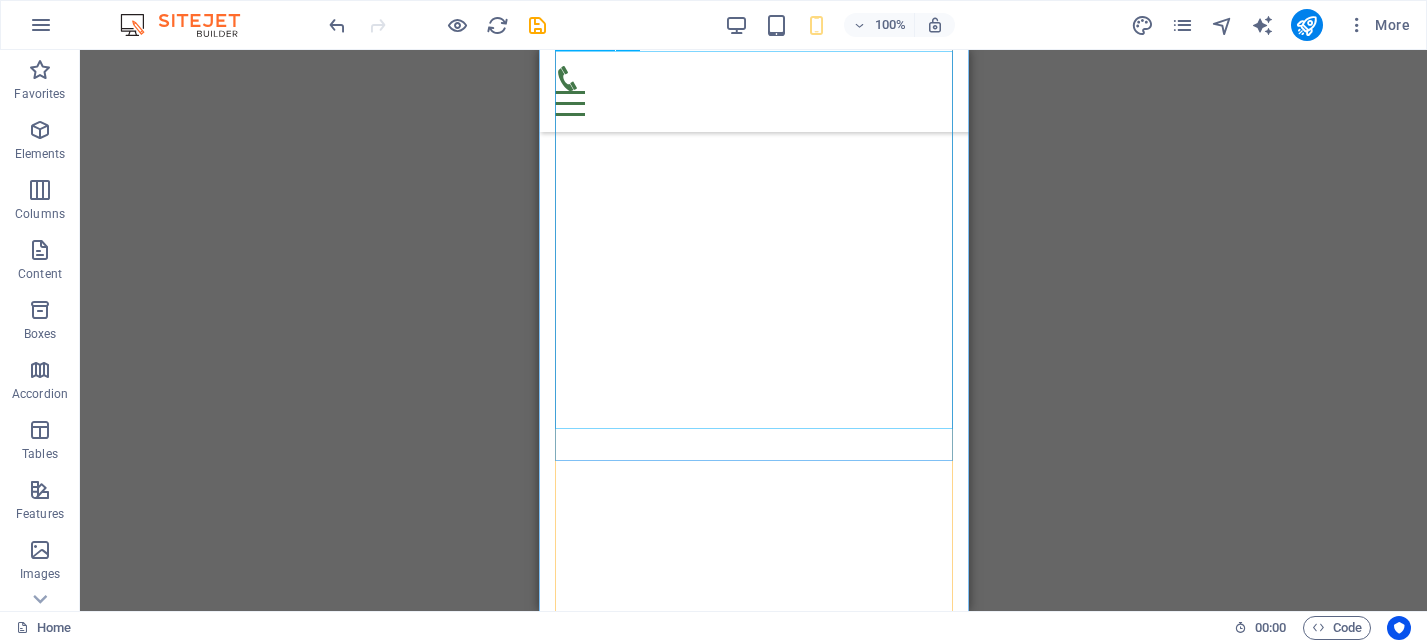 drag, startPoint x: 805, startPoint y: 335, endPoint x: 615, endPoint y: 335, distance: 190 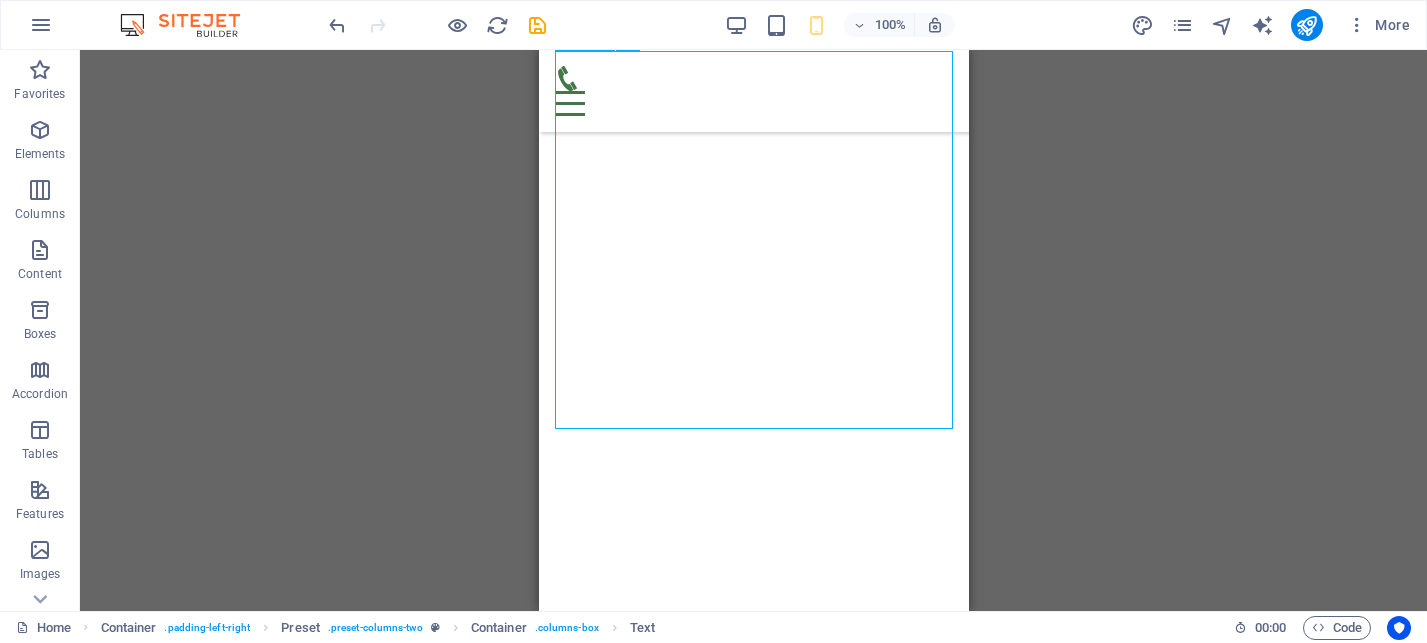 click on "[EMAIL]" at bounding box center (642, 4748) 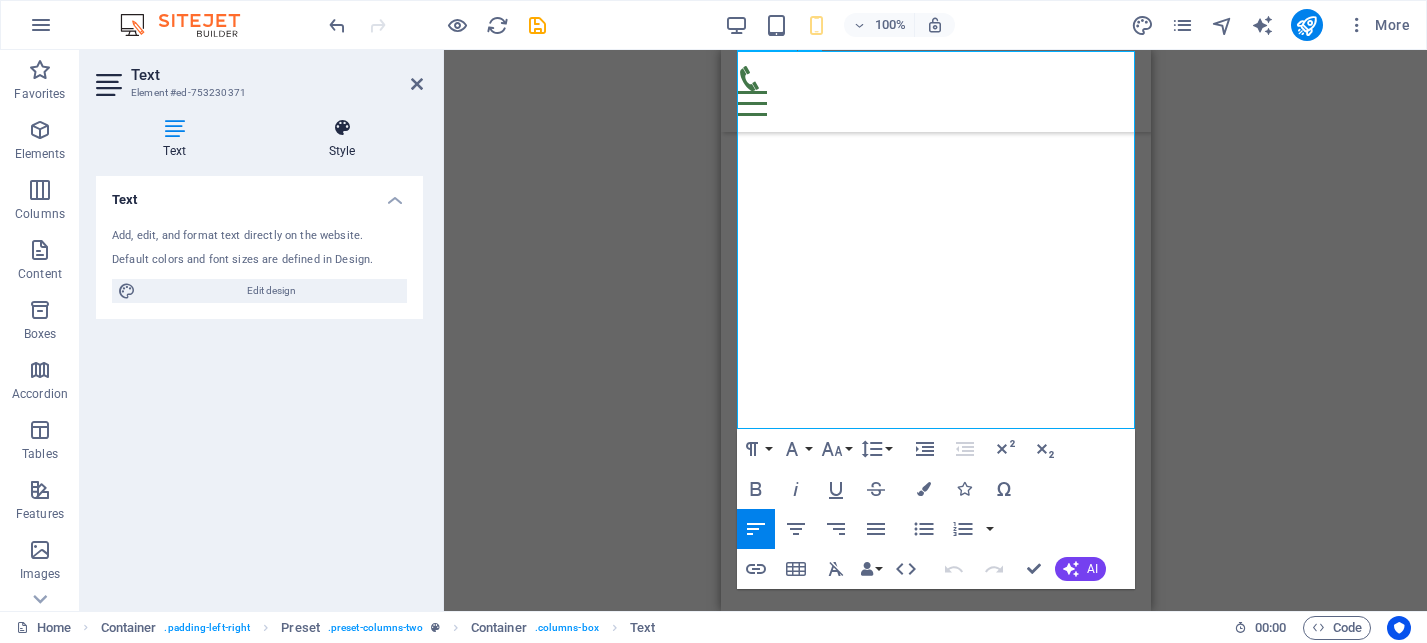 click at bounding box center (342, 128) 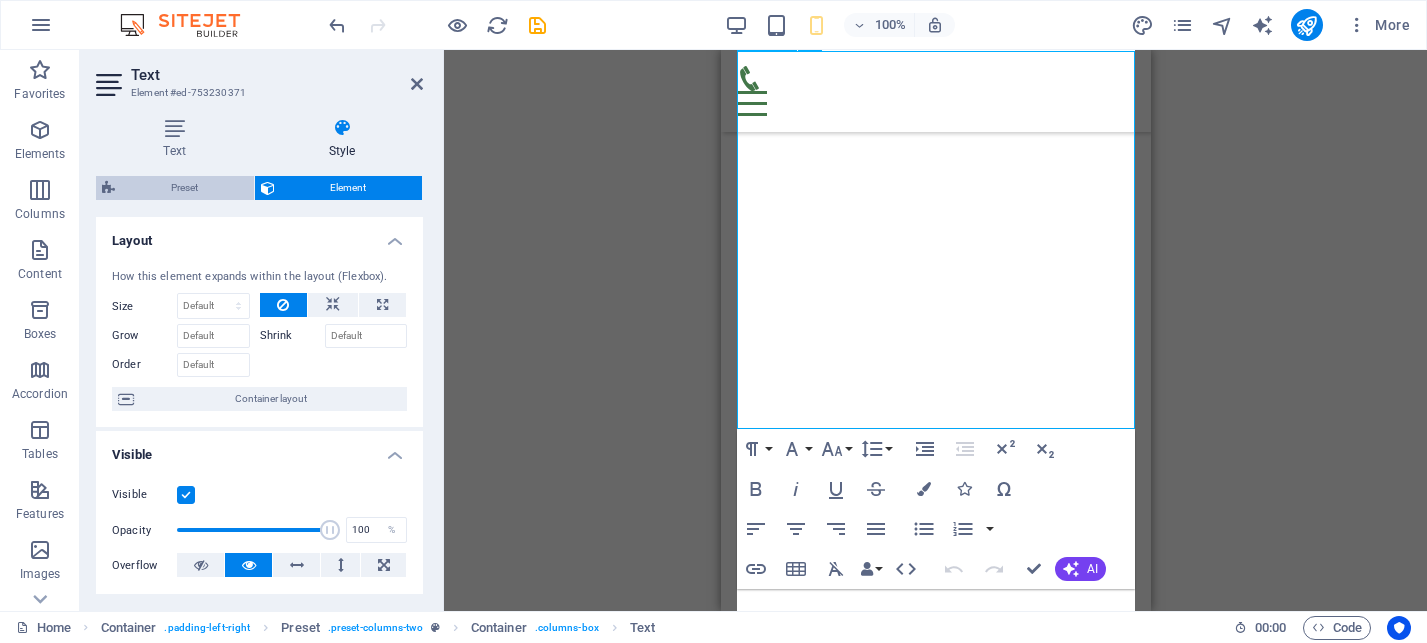 click on "Preset" at bounding box center [184, 188] 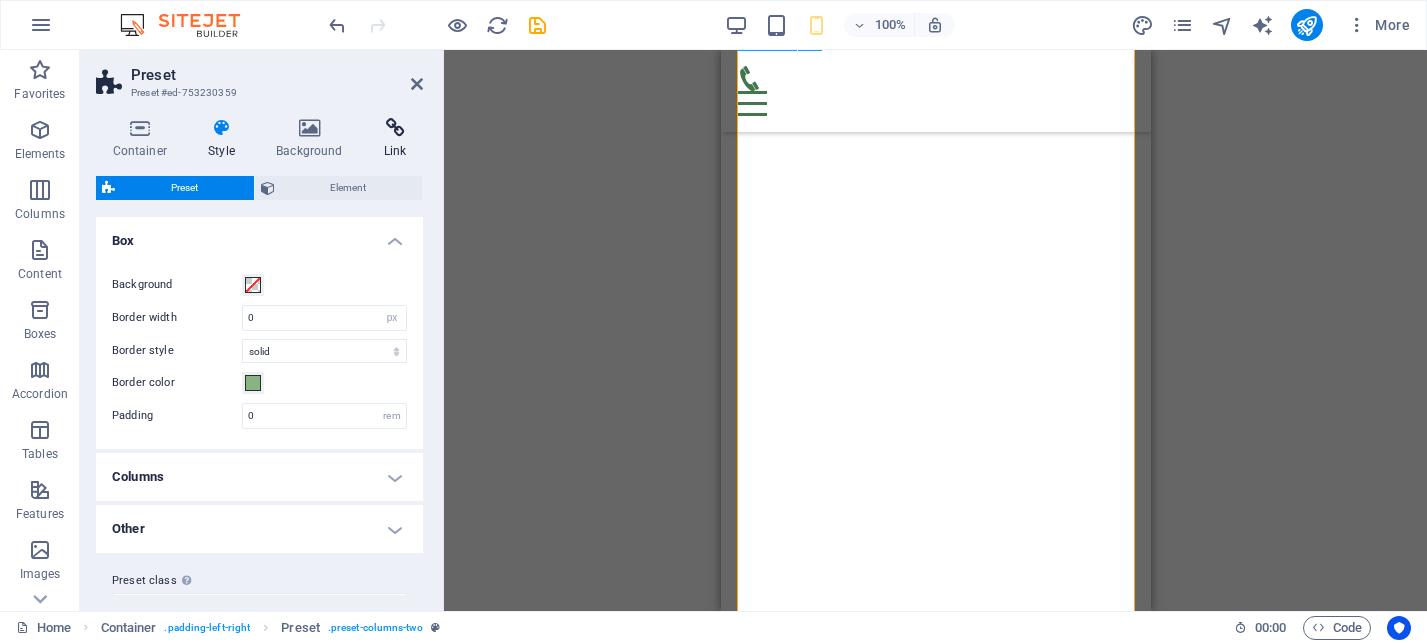 click at bounding box center (395, 128) 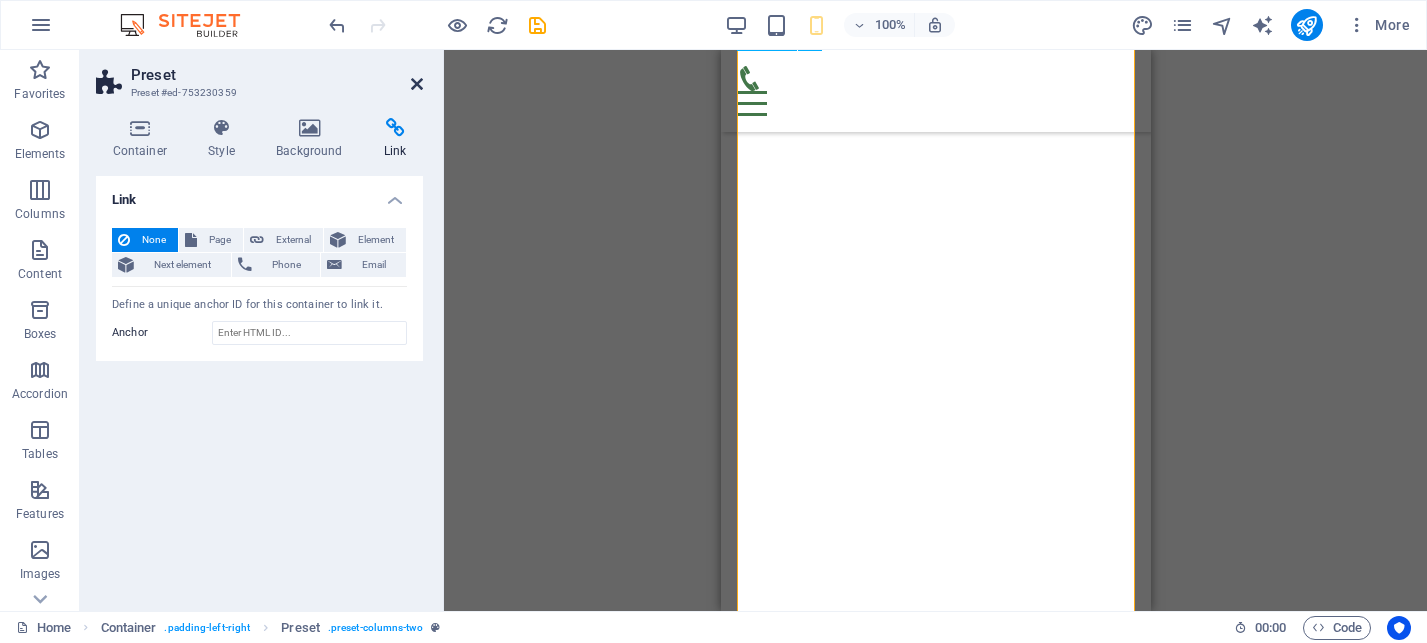 click at bounding box center (417, 84) 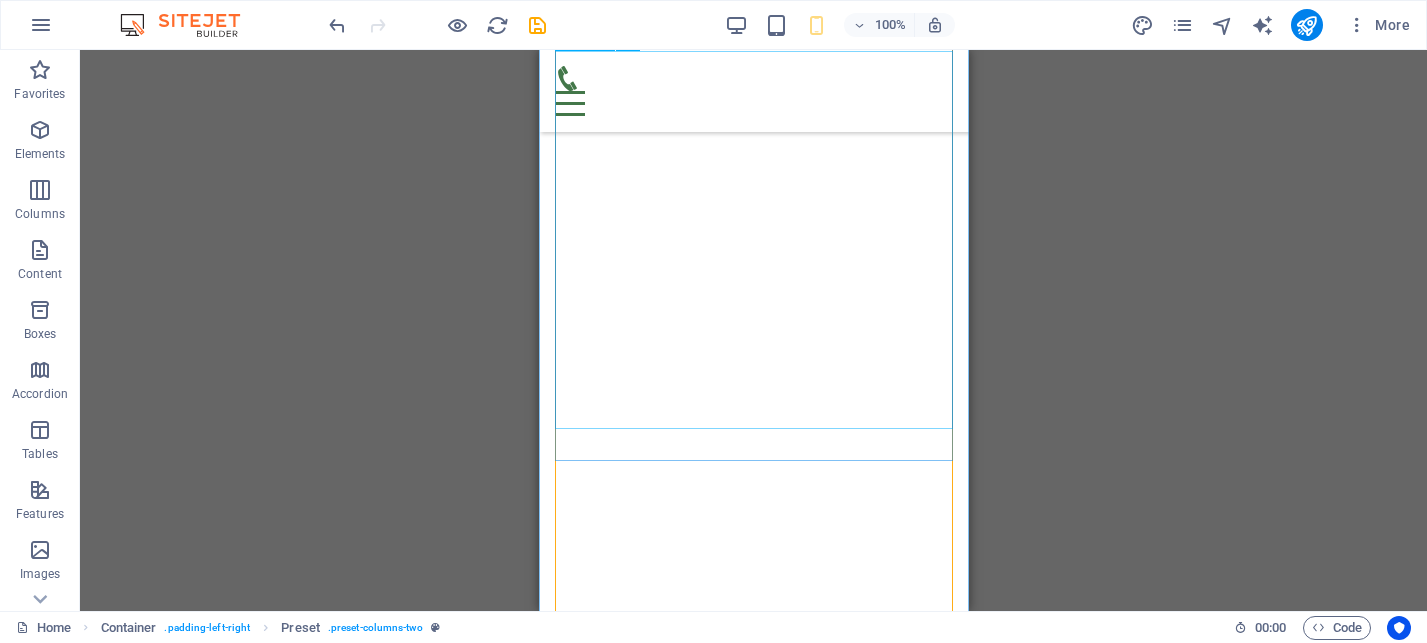 click on "[EMAIL]" at bounding box center (642, 4748) 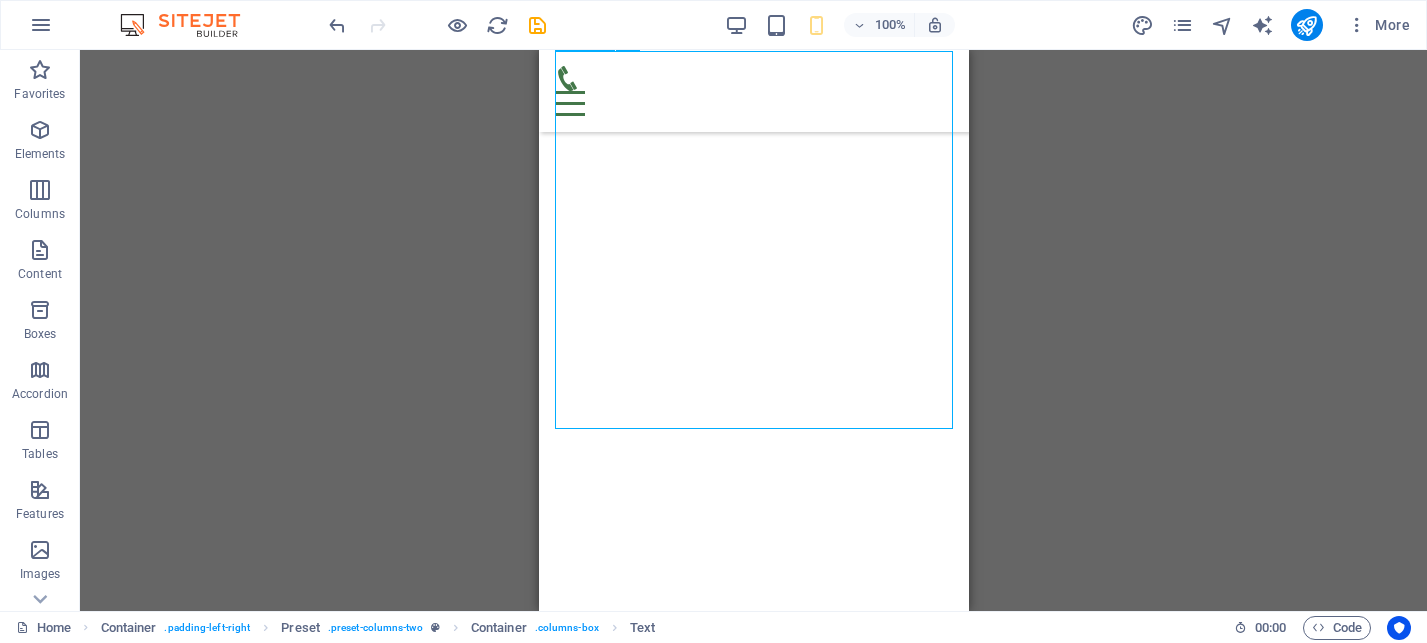 click on "SHOP HOURS: 7 days a week (by appointment) We offer a private and personalized shopping experience that fits your schedule! You can get us by Phone, Text, Email, or Facebook Messenger if you'd like to stop by. Or use our form below! 15960 Highway 80 Minden   71055 Phone: [PHONE]   E-mail:  [EMAIL] Facebook:  Carter Firearms, LLC Legal Notice  |  Privacy" at bounding box center [753, 4654] 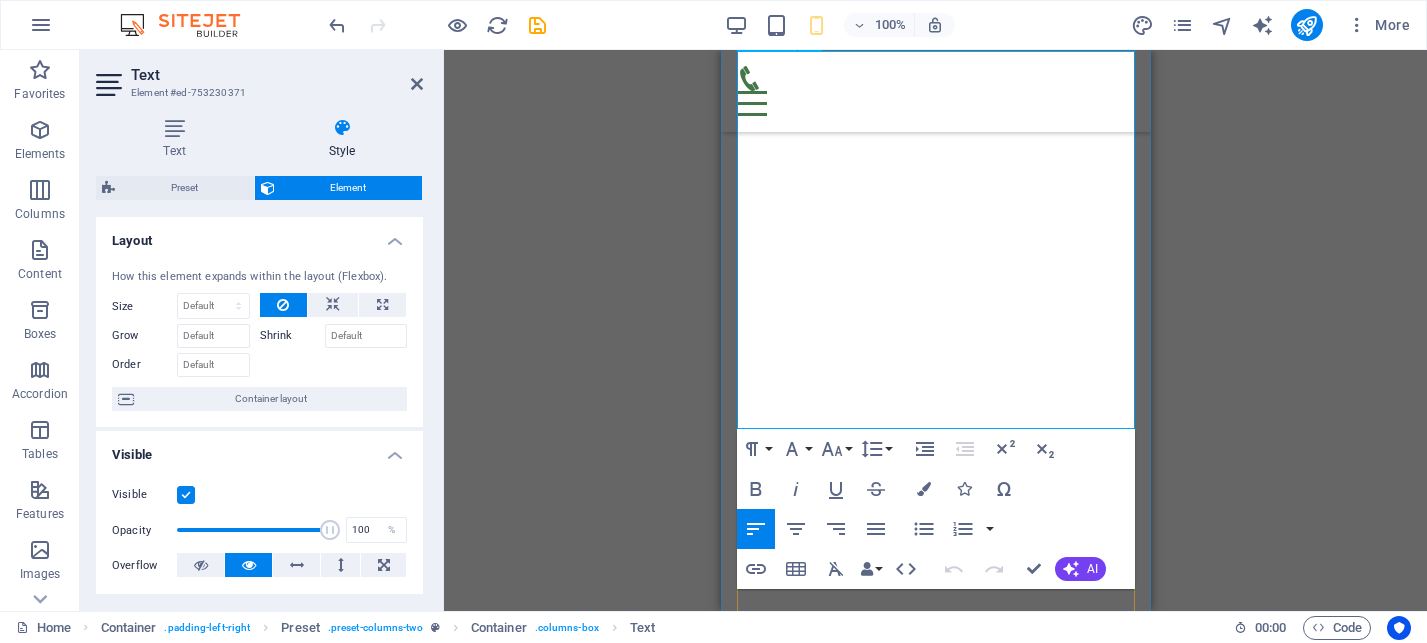click on "[EMAIL]" at bounding box center [824, 4748] 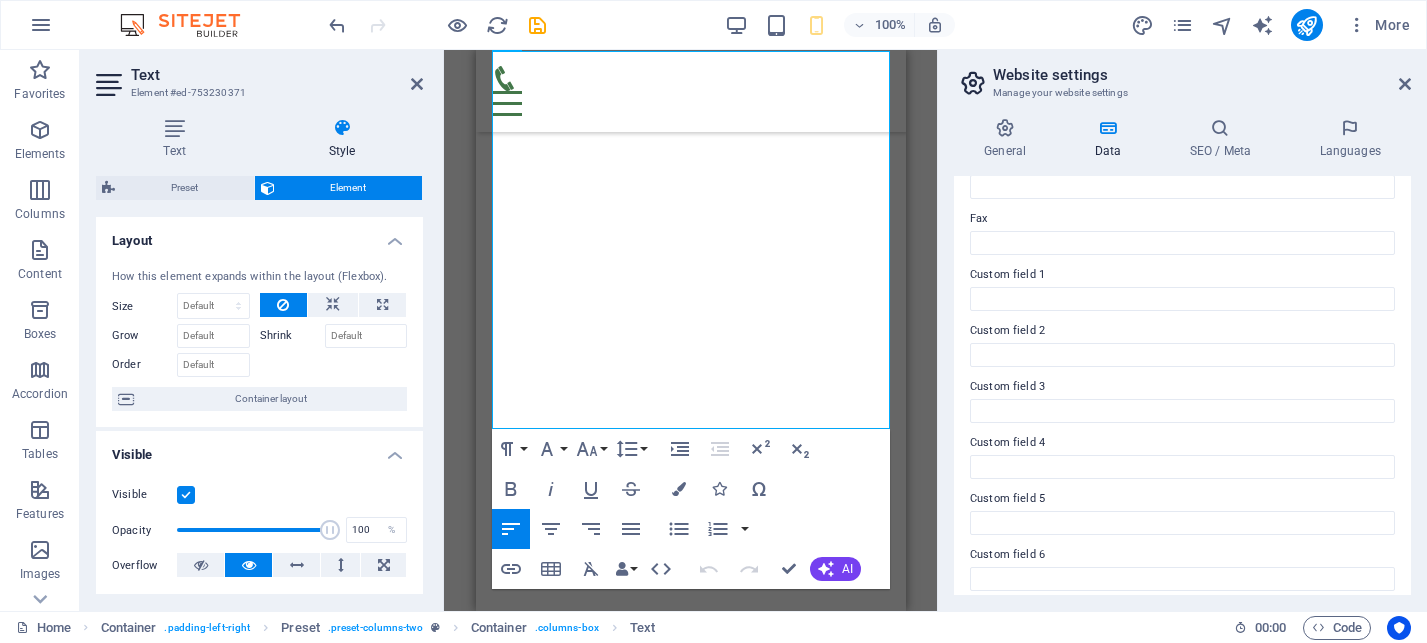 scroll, scrollTop: 535, scrollLeft: 0, axis: vertical 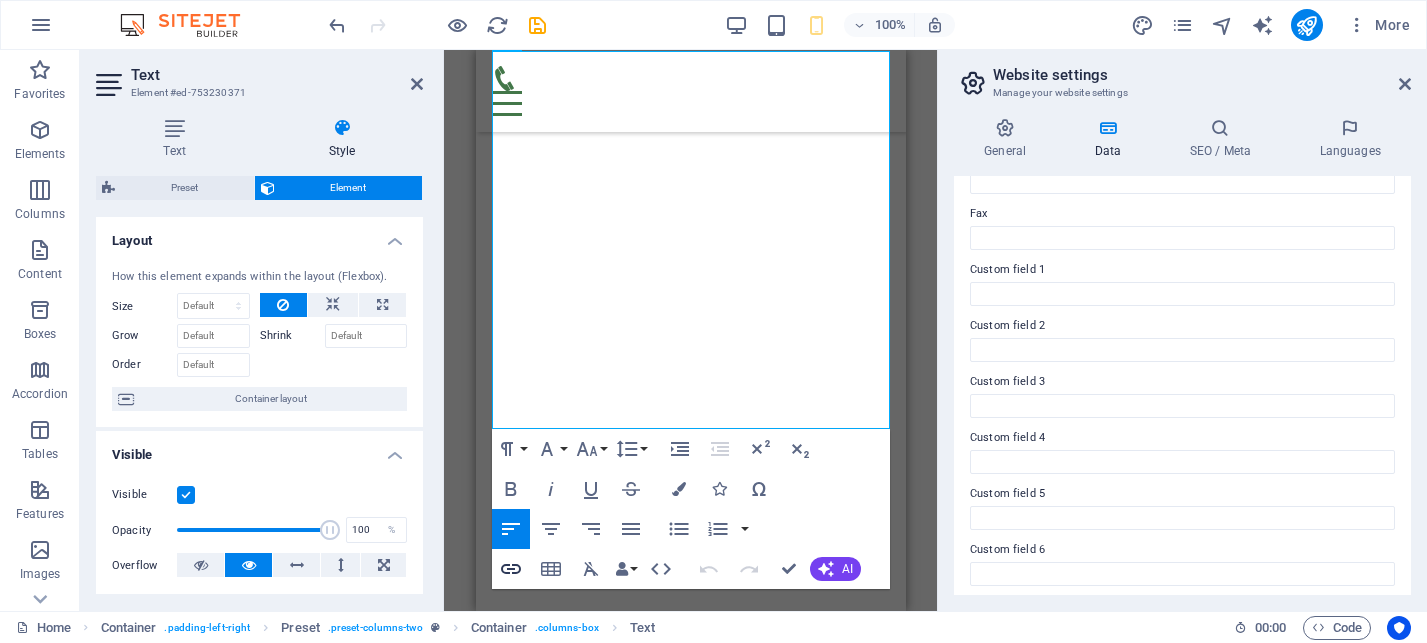 click 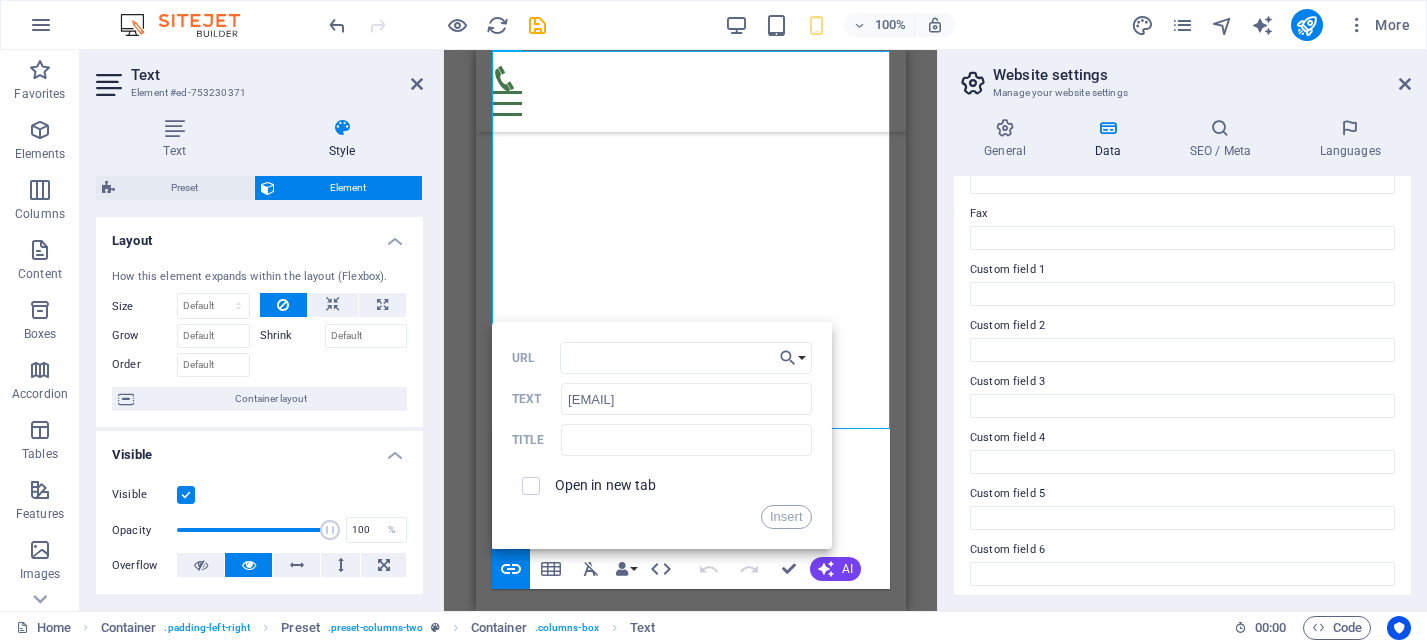 click on "General  Data  SEO / Meta  Languages Website name carterfirearms.net Logo Drag files here, click to choose files or select files from Files or our free stock photos & videos Select files from the file manager, stock photos, or upload file(s) Upload Favicon Set the favicon of your website here. A favicon is a small icon shown in the browser tab next to your website title. It helps visitors identify your website. Drag files here, click to choose files or select files from Files or our free stock photos & videos Select files from the file manager, stock photos, or upload file(s) Upload Preview Image (Open Graph) This image will be shown when the website is shared on social networks Drag files here, click to choose files or select files from Files or our free stock photos & videos Select files from the file manager, stock photos, or upload file(s) Upload Contact data for this website. This can be used everywhere on the website and will update automatically. Company carterfirearms.net First name Last name Street" at bounding box center [1182, 356] 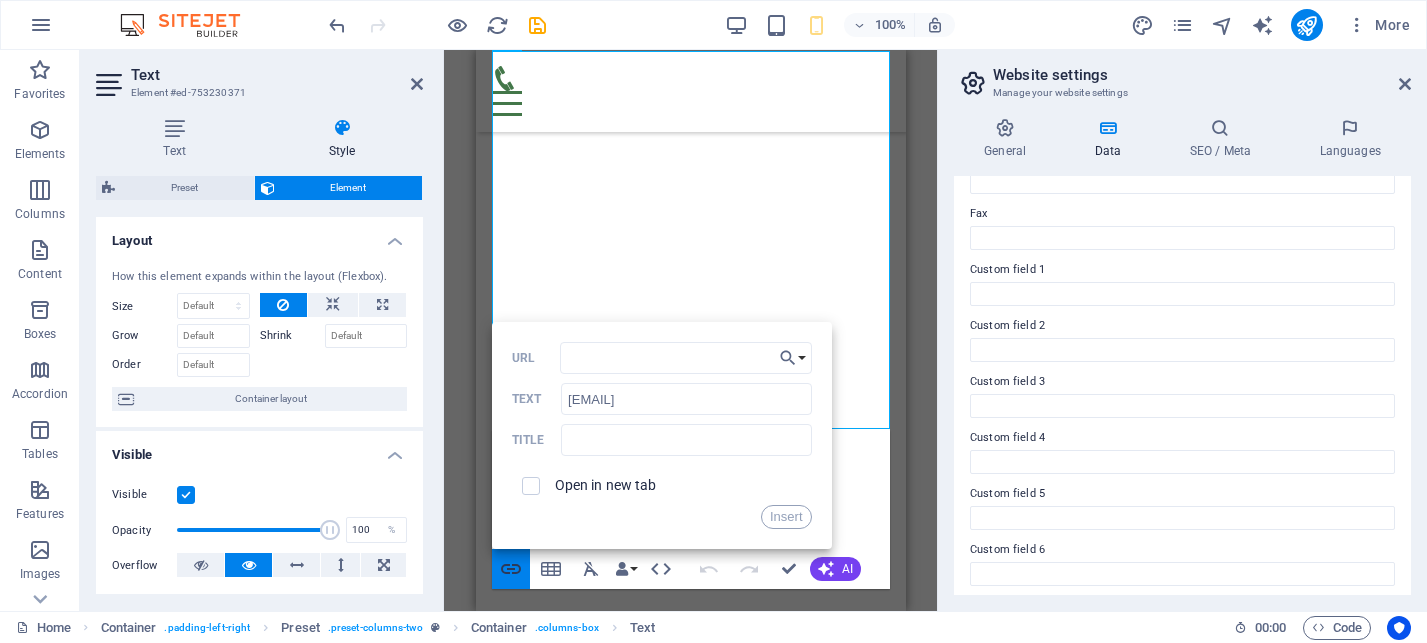 click 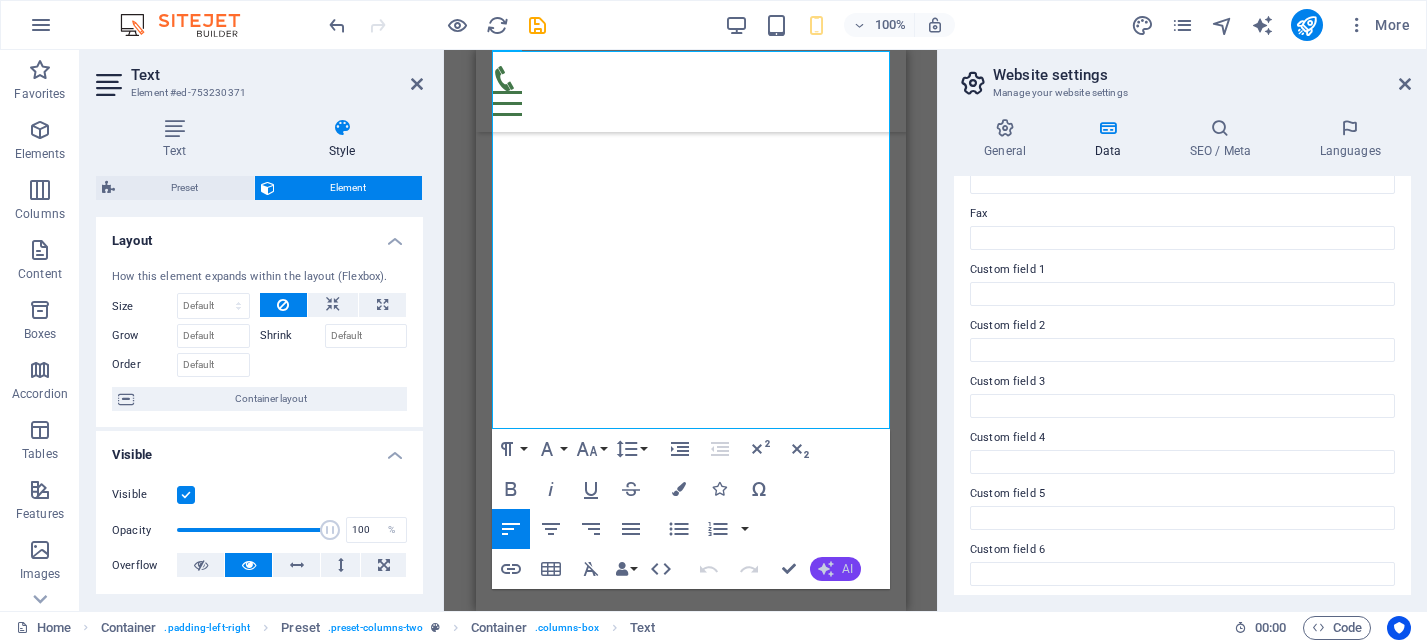 click on "AI" at bounding box center (835, 569) 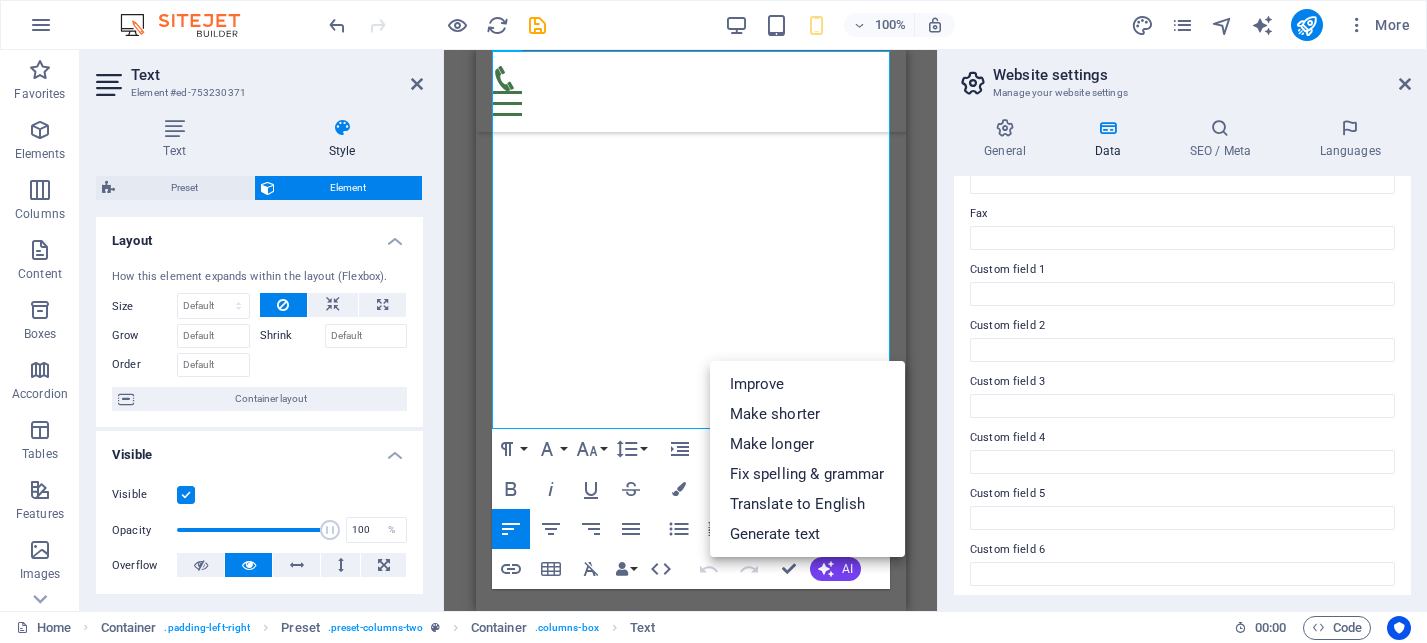 click on "Drag here to replace the existing content. Press “Ctrl” if you want to create a new element.
H2   Container   Banner   Container   Banner   Text   Image   Spacer   Container   Image   Preset   Container   Spacer   H2   Spacer   Preset   Container   Preset   H2   Spacer   Text   Container   Container   Container   Container   Preset   Timeline   Container   Text   Text   Container   Text   Container   Container   Container   Text   Container   Text   Container   Container   Text   Container   Container   Container   Map   Container   Preset   Container   Contact Form   Text   Preset   Container   Spacer   Form   Input   Form   Textarea   Captcha   Spacer   Container   H2   Container   Text   Text   Container   Text   Banner   Menu Bar   Container   Text   Button   Spacer   Text   Button   Container   Text   H2   Container   Image   Spacer   Container   Text   Spacer   Container   Image   Spacer   Container   Text   Spacer   H2   Spacer   Preset   Container   Image   Banner   Container" at bounding box center (690, 330) 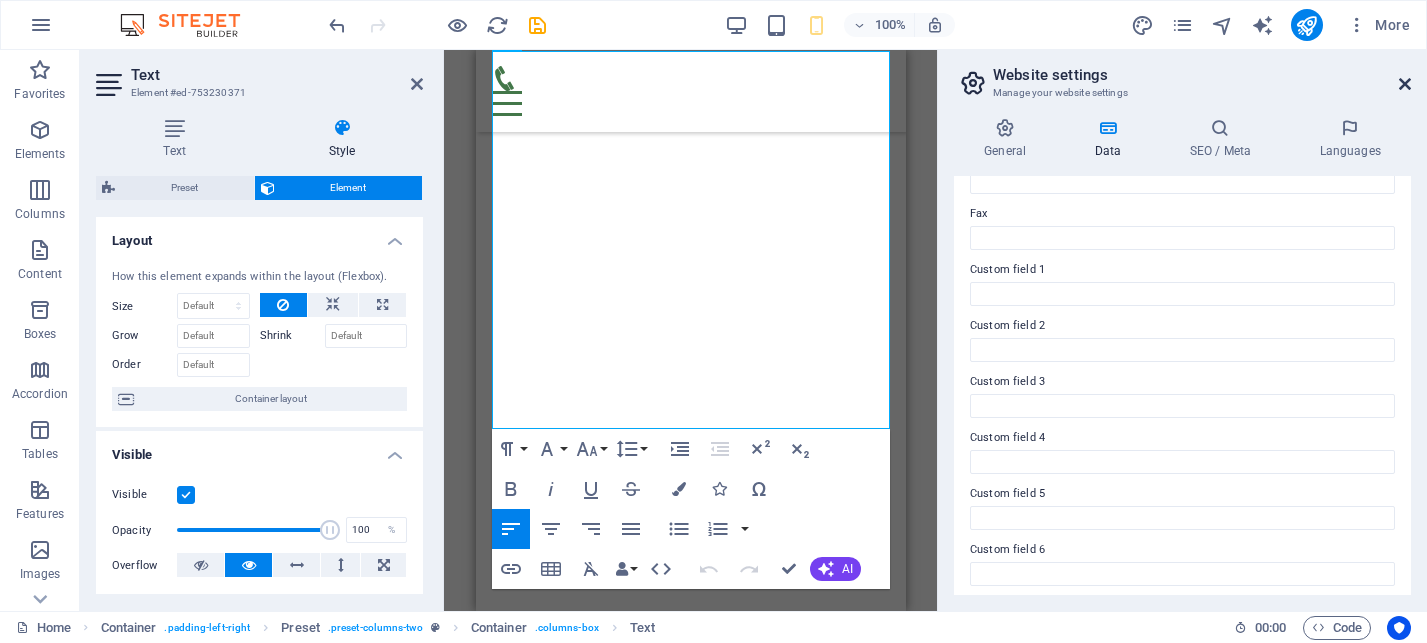 click at bounding box center [1405, 84] 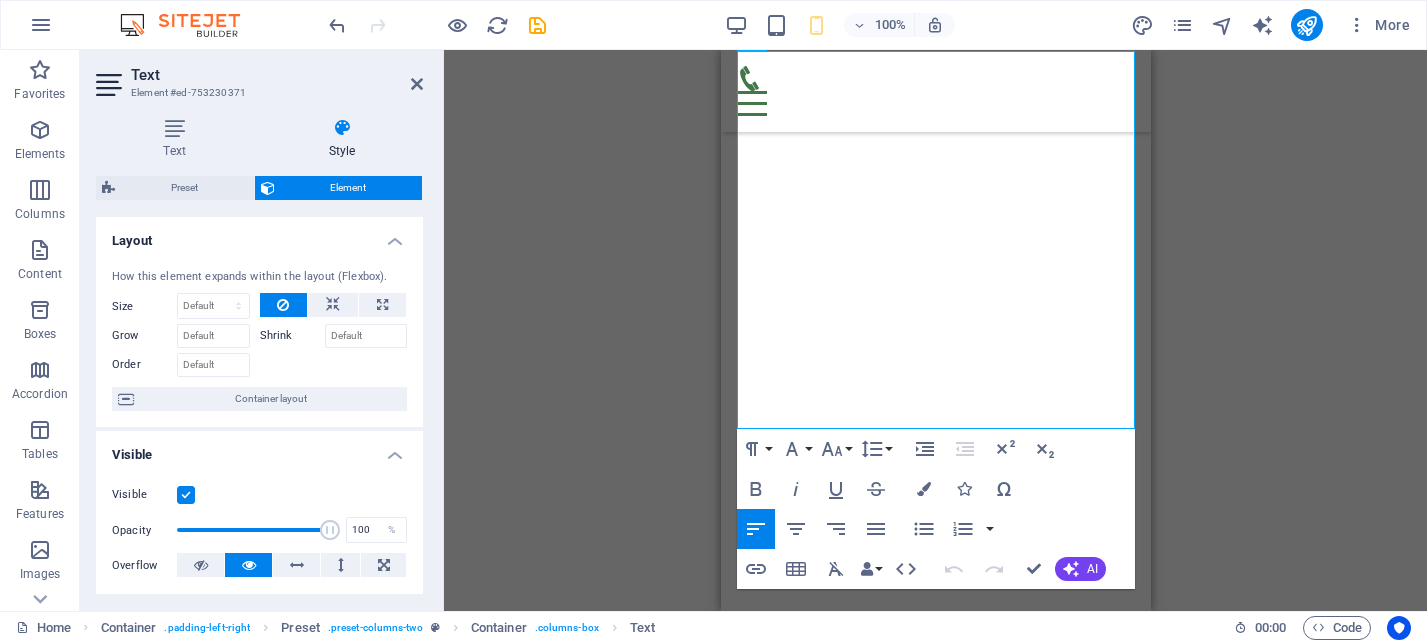 click on "Drag here to replace the existing content. Press “Ctrl” if you want to create a new element.
H2   Container   Banner   Container   Banner   Text   Image   Spacer   Container   Image   Preset   Container   Spacer   H2   Spacer   Preset   Container   Preset   H2   Spacer   Text   Container   Container   Container   Container   Preset   Timeline   Container   Text   Text   Container   Text   Container   Container   Container   Text   Container   Text   Container   Container   Text   Container   Container   Container   Map   Container   Preset   Container   Contact Form   Text   Preset   Container   Spacer   Form   Input   Form   Textarea   Captcha   Spacer   Container   H2   Container   Text   Text   Container   Text   Banner   Menu Bar   Container   Text   Button   Spacer   Text   Button   Container   Text   H2   Container   Image   Spacer   Container   Text   Spacer   Container   Image   Spacer   Container   Text   Spacer   H2   Spacer   Preset   Container   Image   Banner   Container" at bounding box center (935, 330) 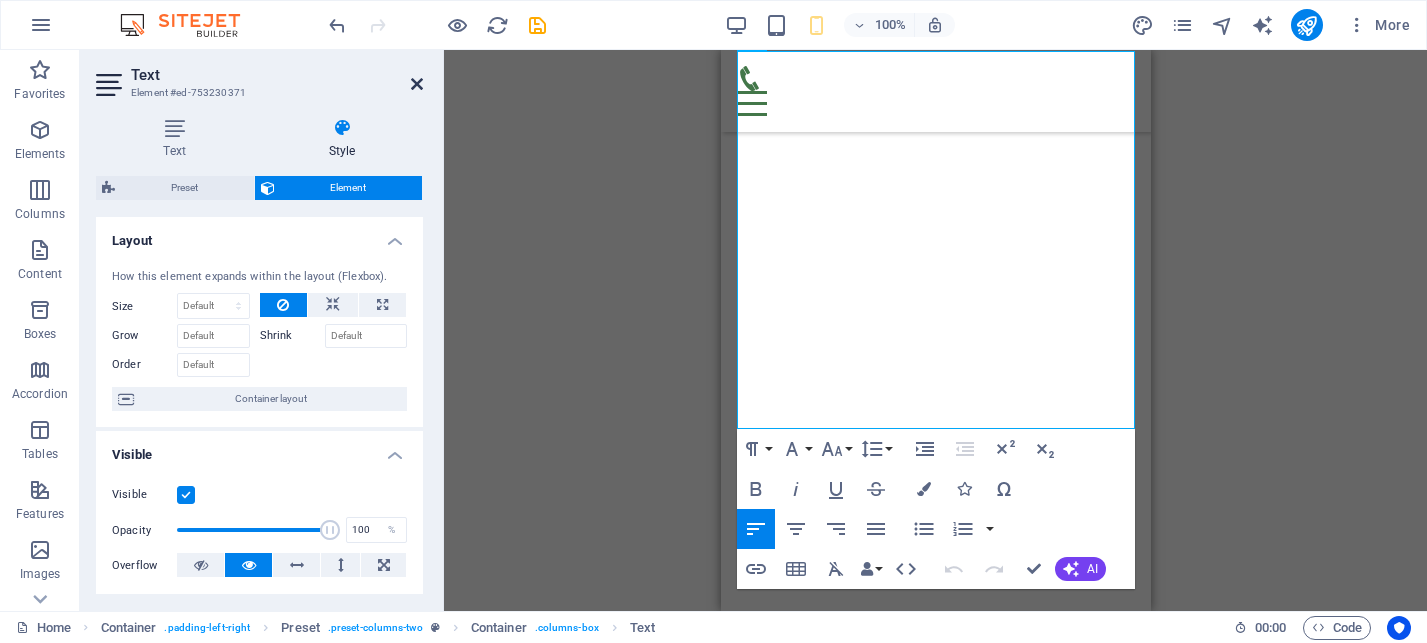 click at bounding box center (417, 84) 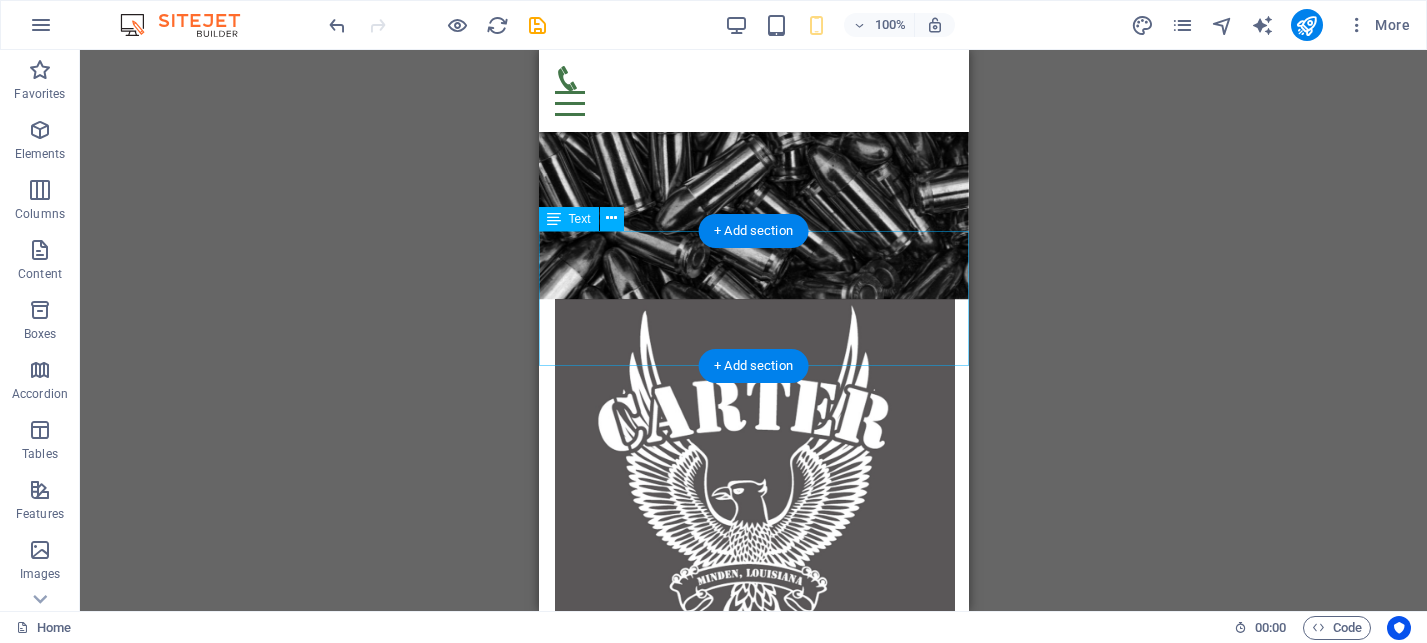 scroll, scrollTop: 0, scrollLeft: 0, axis: both 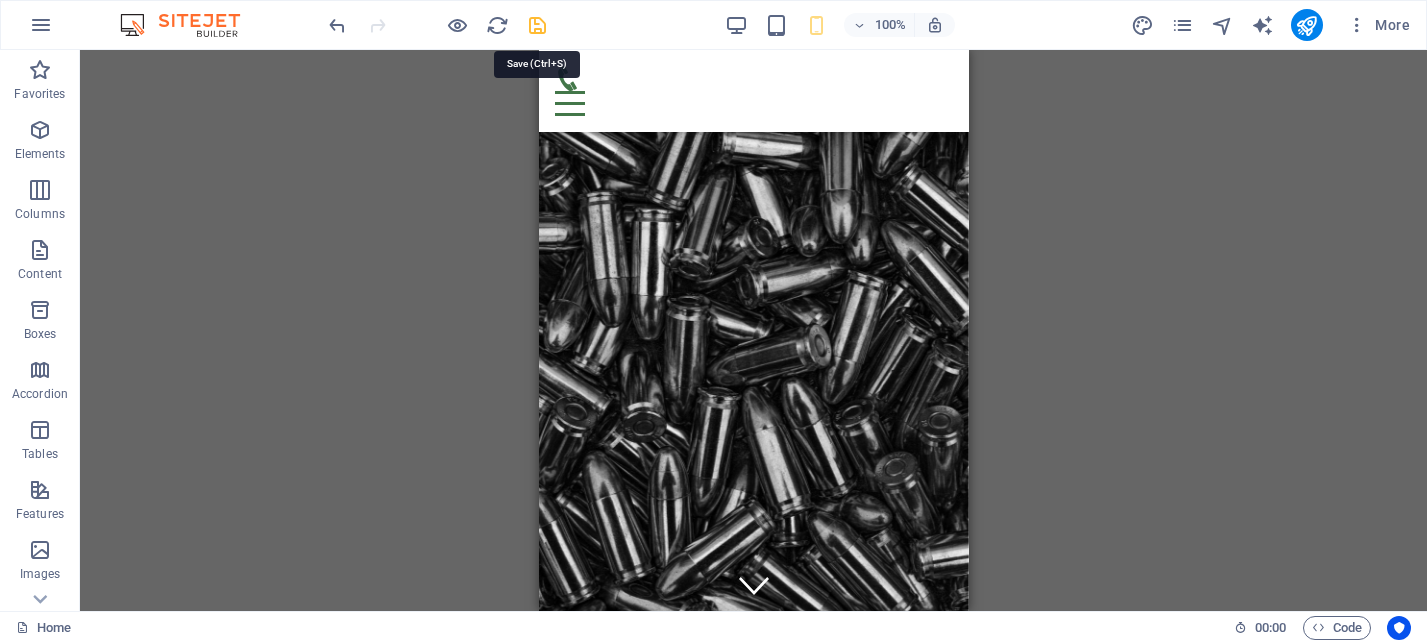 click at bounding box center [537, 25] 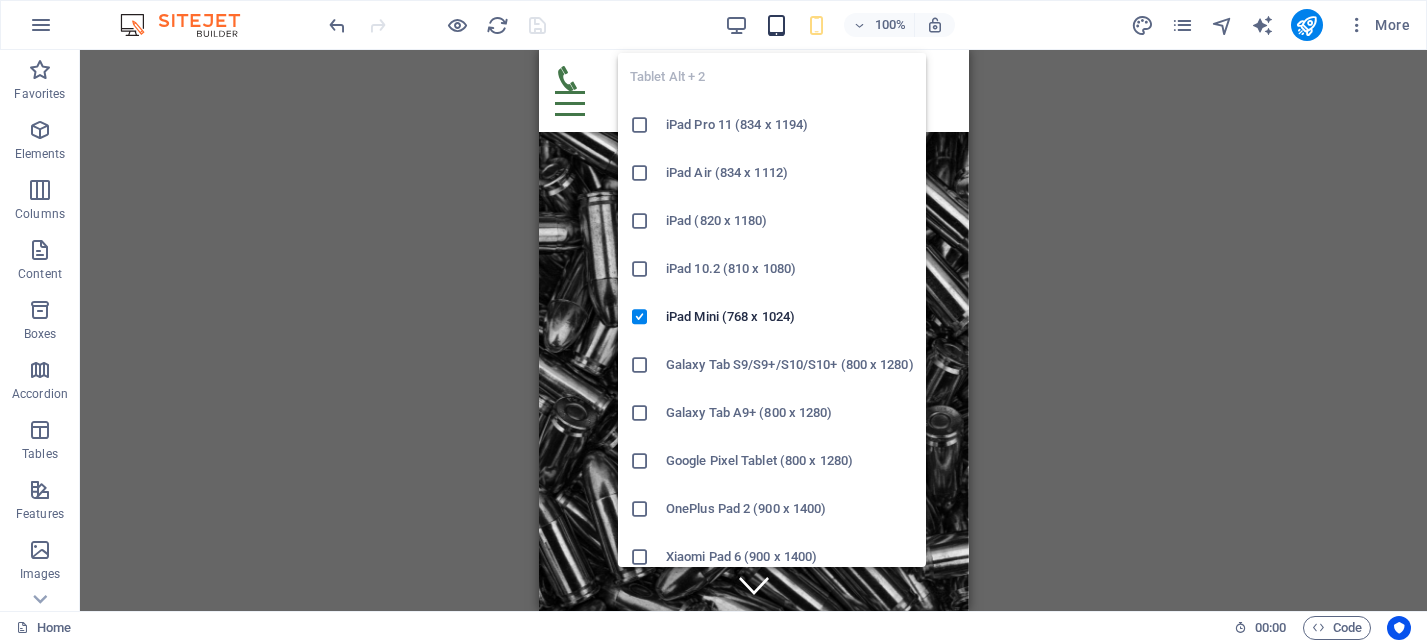 click at bounding box center [776, 25] 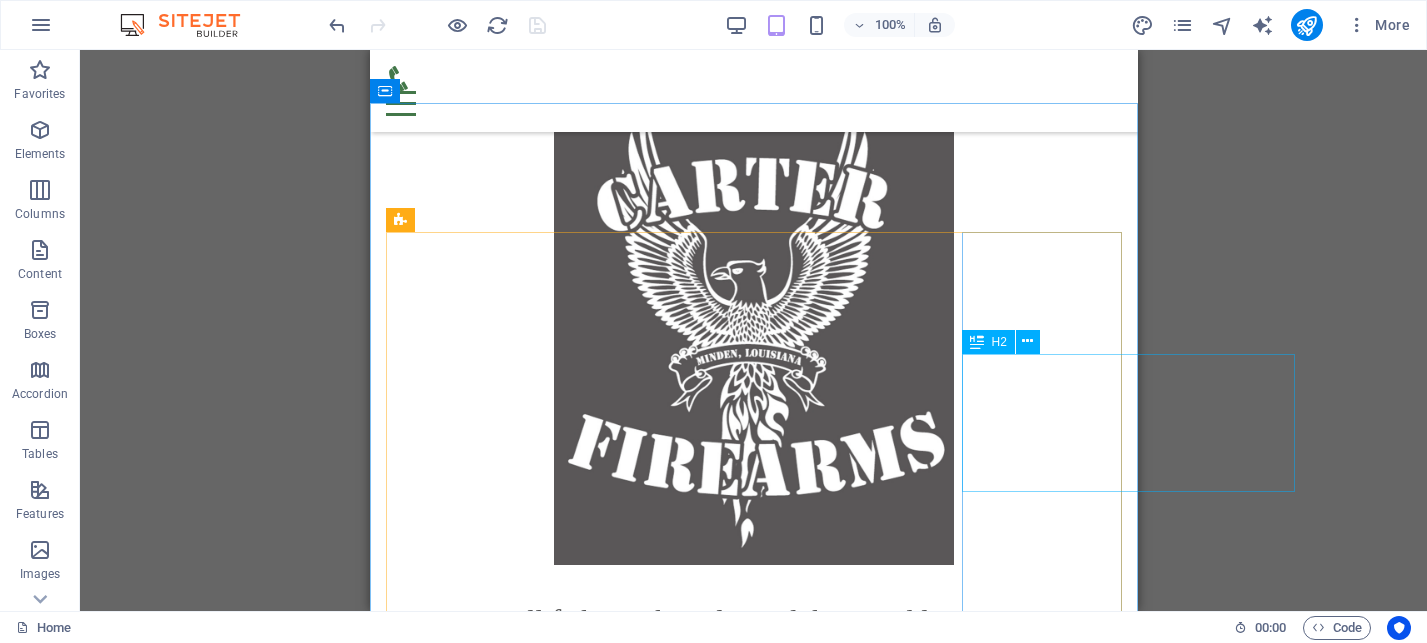 scroll, scrollTop: 638, scrollLeft: 0, axis: vertical 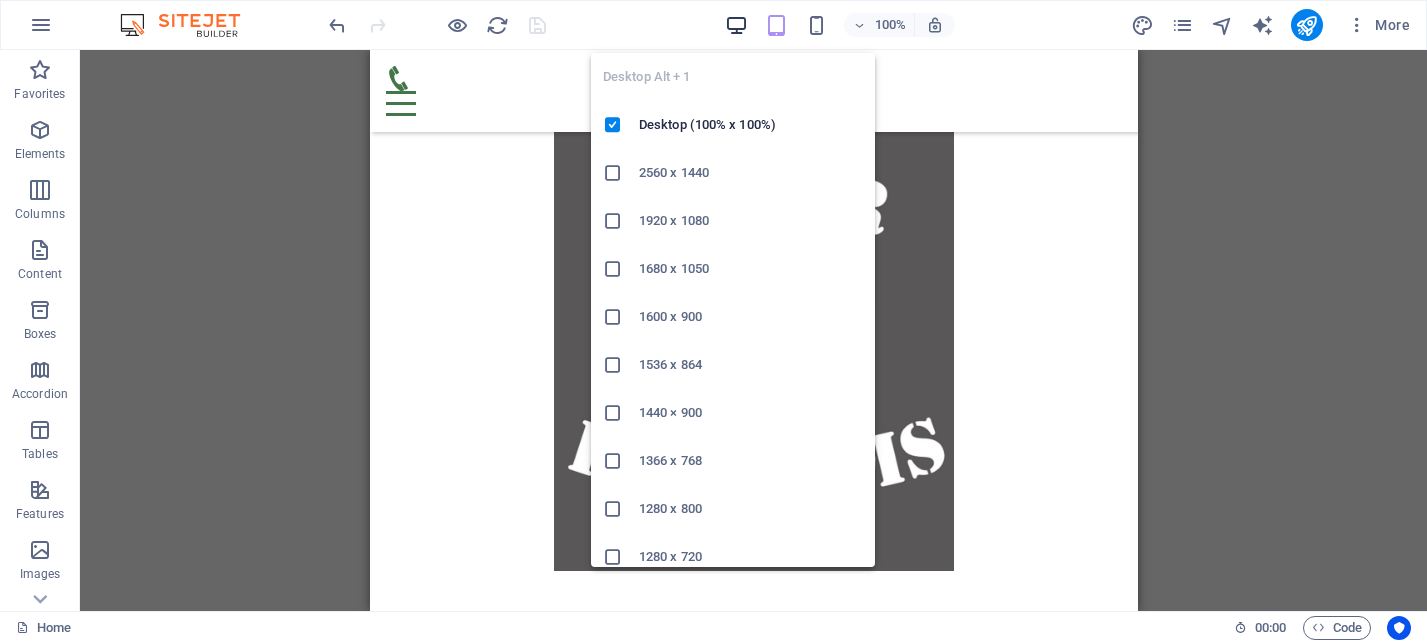 click at bounding box center [736, 25] 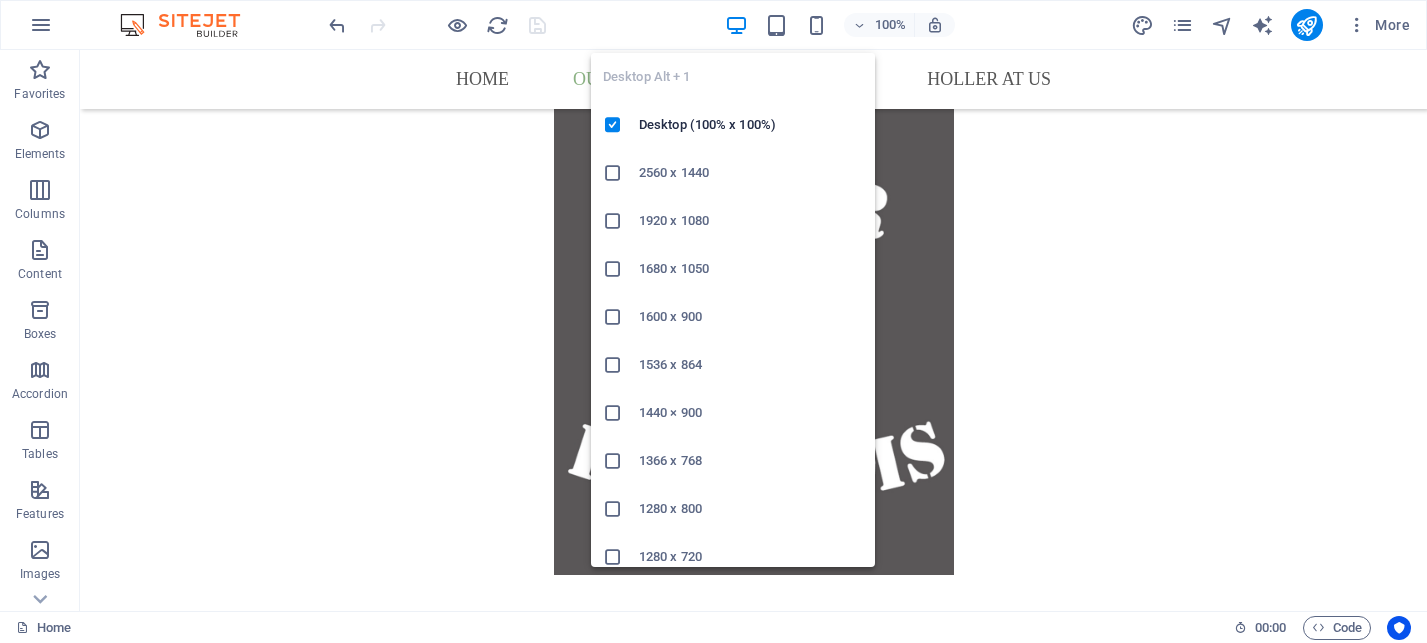 scroll, scrollTop: 640, scrollLeft: 0, axis: vertical 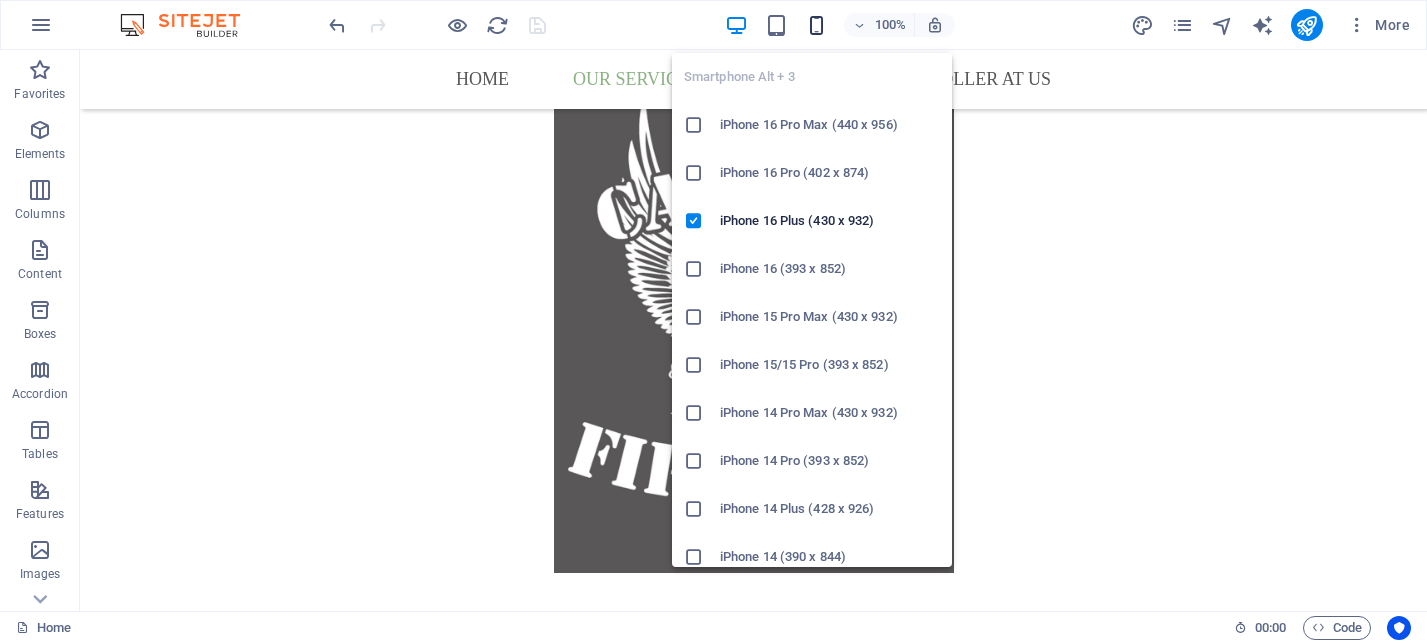 click at bounding box center [816, 25] 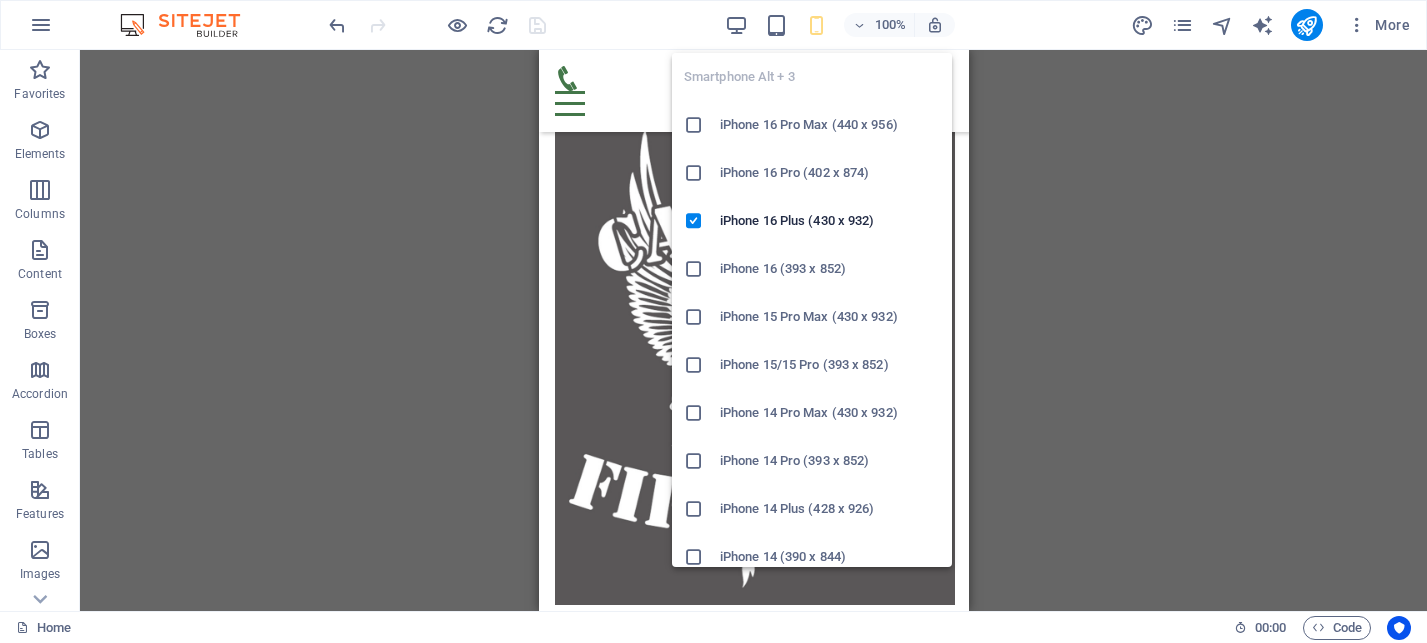 scroll, scrollTop: 699, scrollLeft: 0, axis: vertical 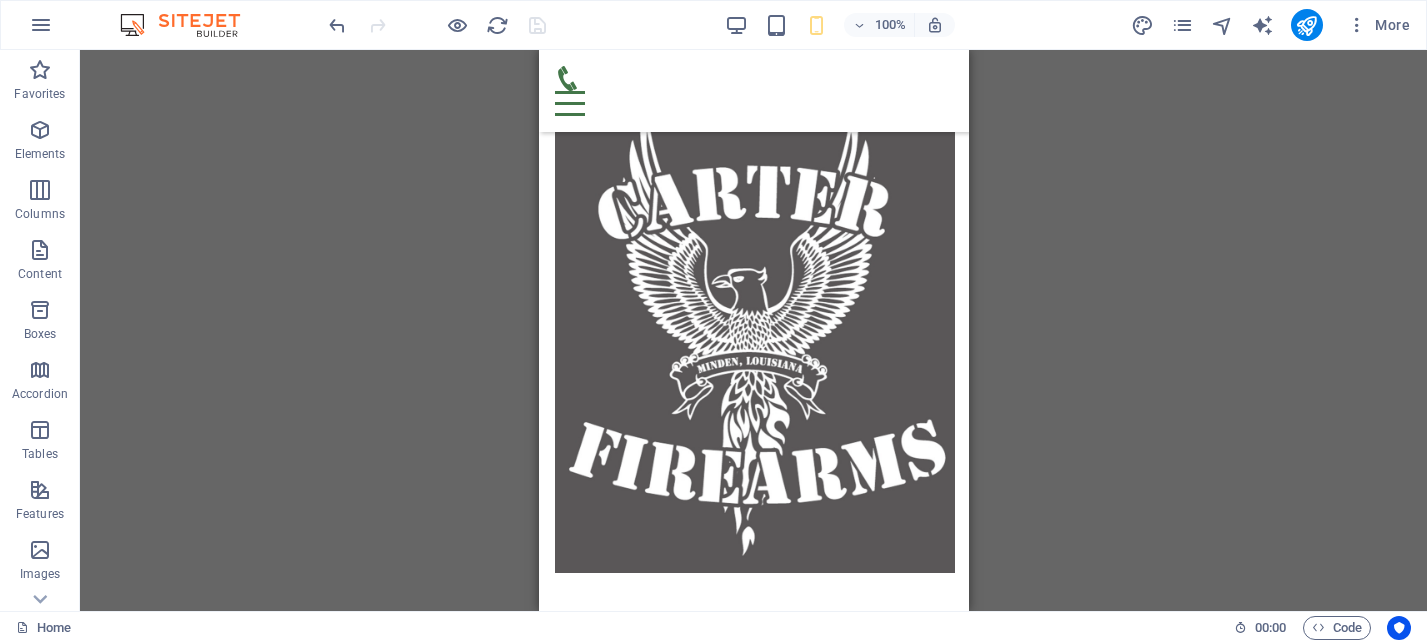 click on "Drag here to replace the existing content. Press “Ctrl” if you want to create a new element.
H2   Container   Banner   Container   Banner   Text   Image   Spacer   Container   Image   Preset   Container   Spacer   H2   Spacer   Preset   Container   Preset   H2   Spacer   Container   Preset   Text   Container   Container   Container   Container   Preset   Timeline   Container   Timeline   Container   Text   Text   Container   Text   Container   Container   Text   Container   Text   Container   Container   Timeline   Container   Text   Container   Container   Container   Preset   Container   Map   Container   Preset   Preset   Container   Container   Contact Form   Preset   Container   Container   Text   Preset   Container   Spacer   Input   Form   Textarea   Captcha   Spacer   Preset   Container   H2   Container   Text   Text   Container   Text   Menu Bar   Container   Timeline   Container   Text   Button   Spacer   Container   Text   Button   Container   Text   H2   Container   Image" at bounding box center [753, 330] 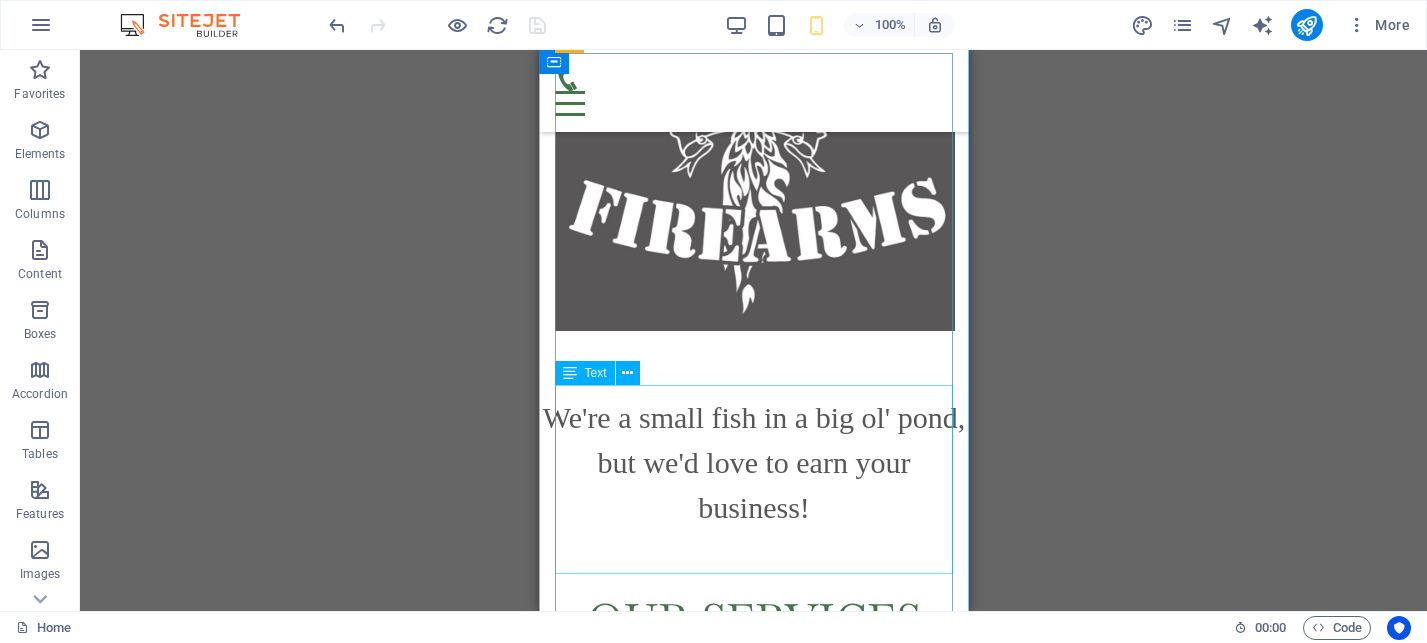 scroll, scrollTop: 950, scrollLeft: 0, axis: vertical 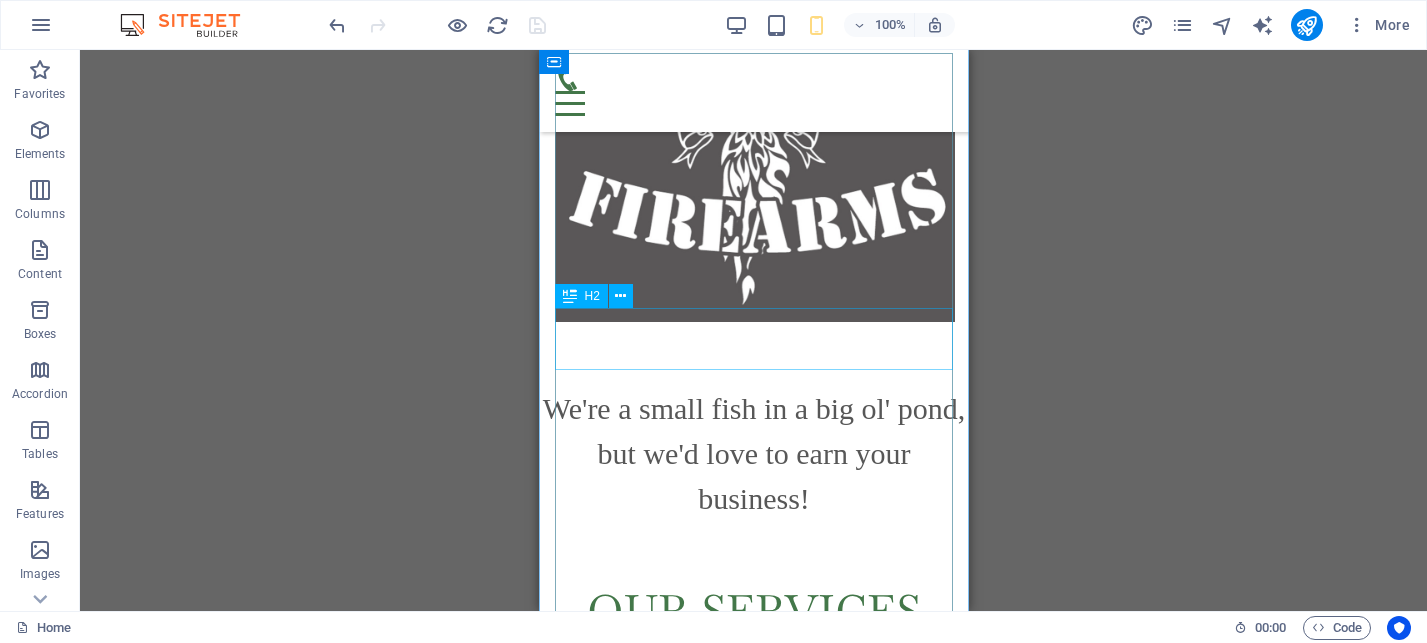 click on "PRODUCTS" at bounding box center [753, 1305] 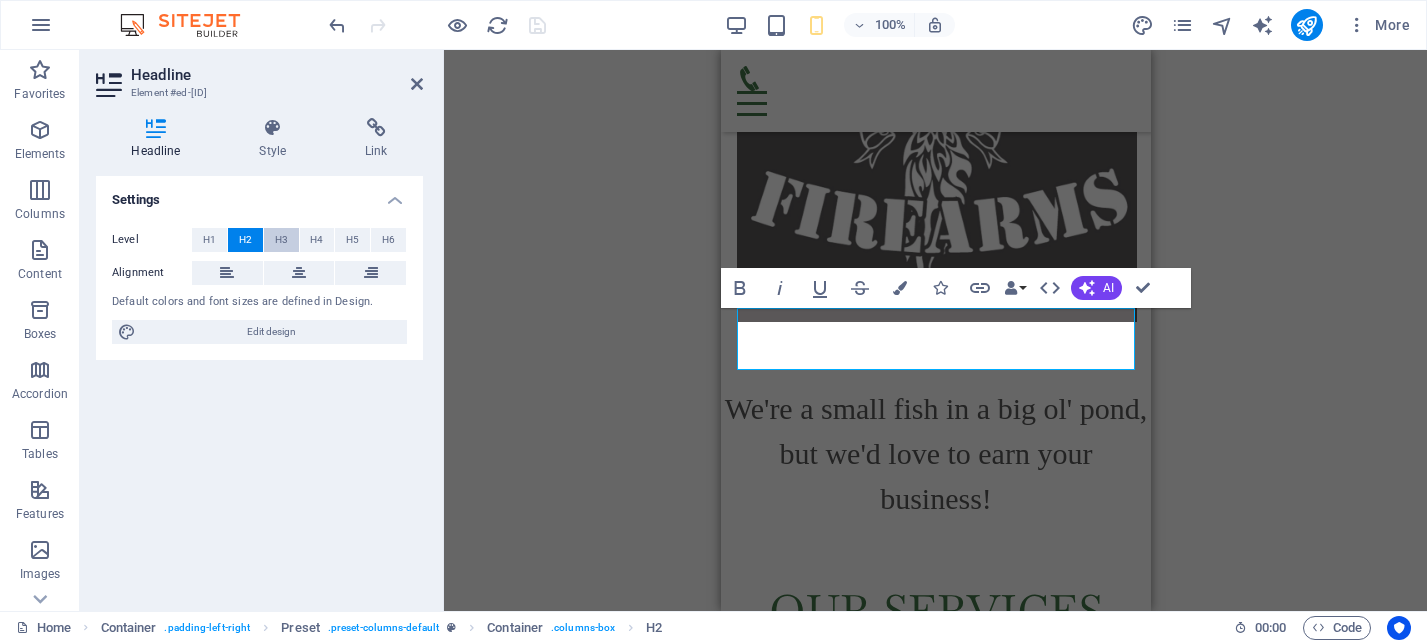 click on "H3" at bounding box center [281, 240] 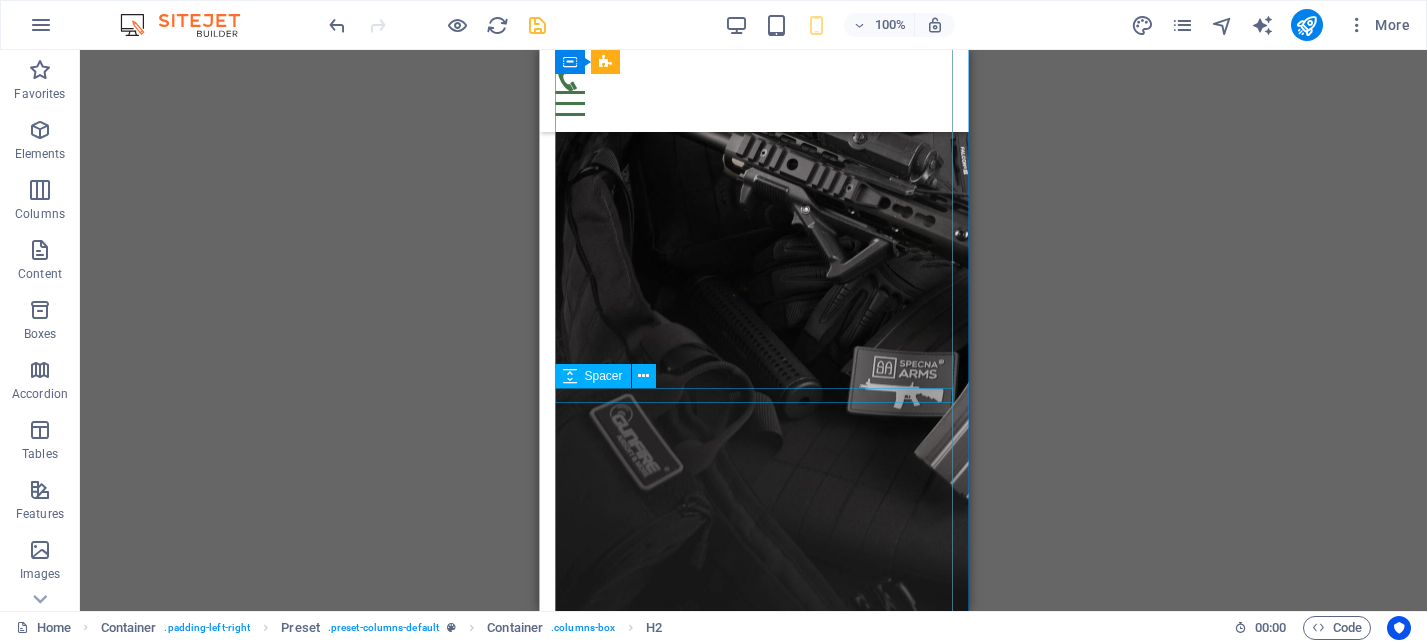 scroll, scrollTop: 1628, scrollLeft: 0, axis: vertical 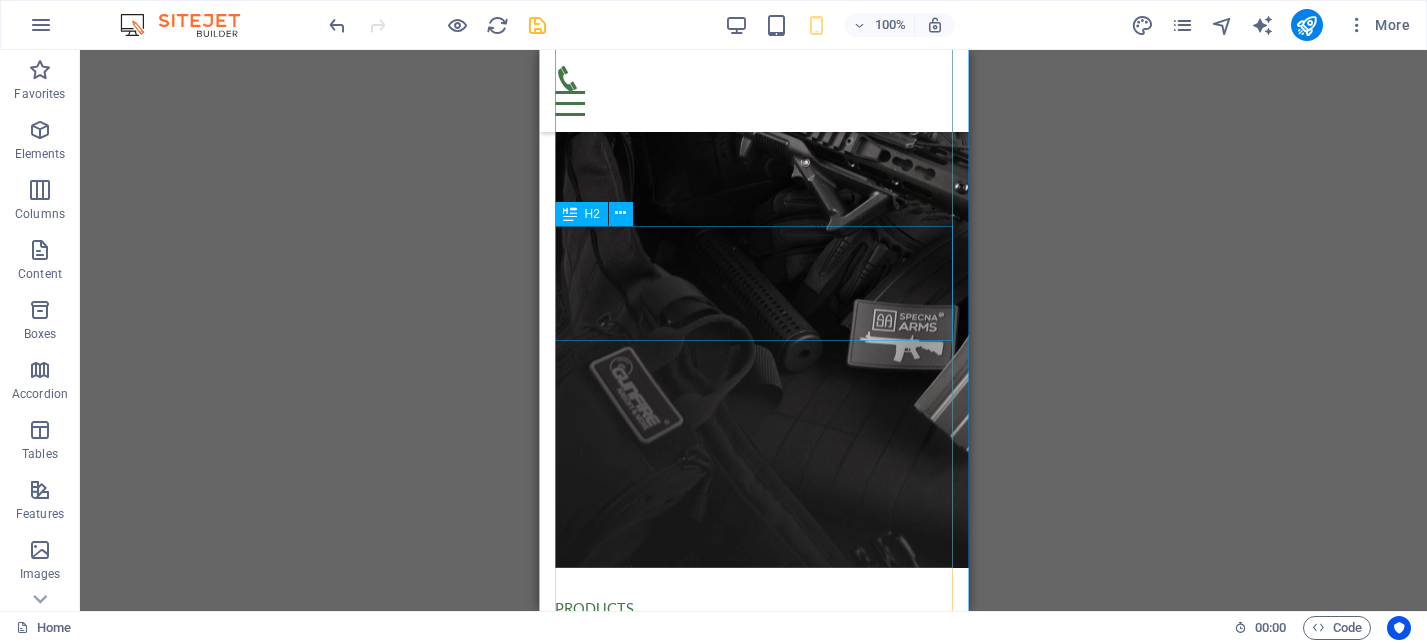 click on "Firearm Consignment" at bounding box center (753, 1586) 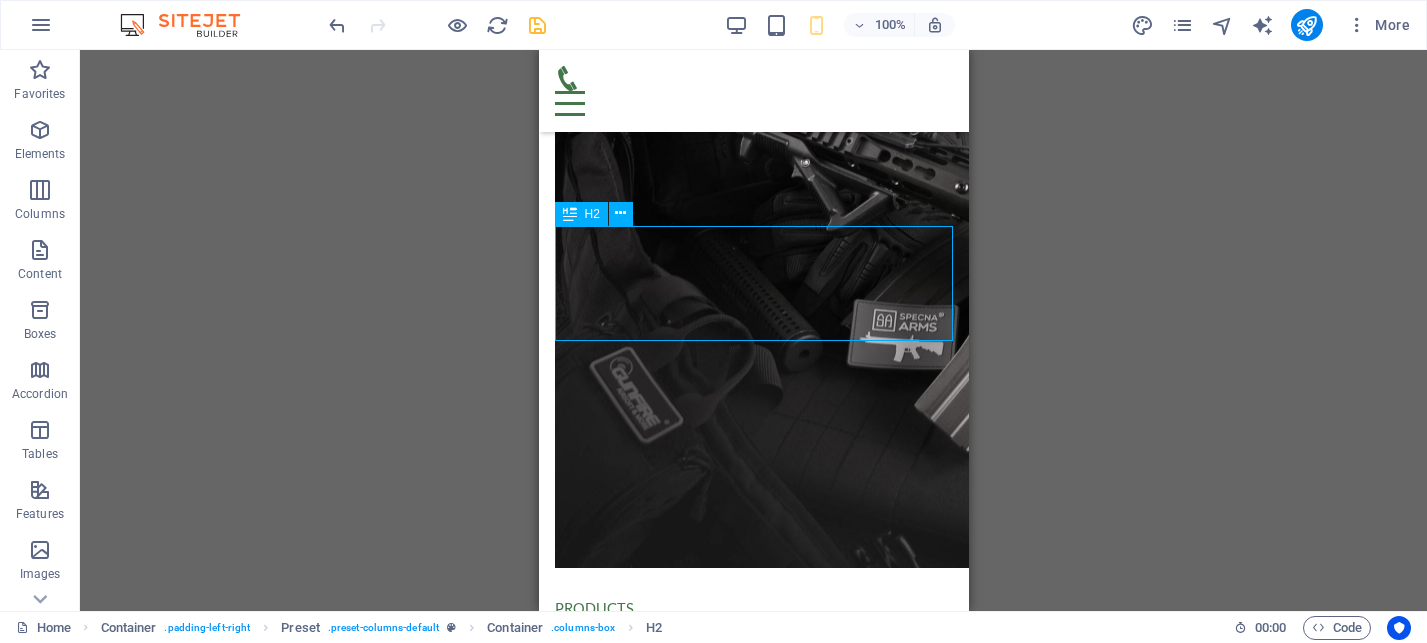 click on "Firearm Consignment" at bounding box center [753, 1586] 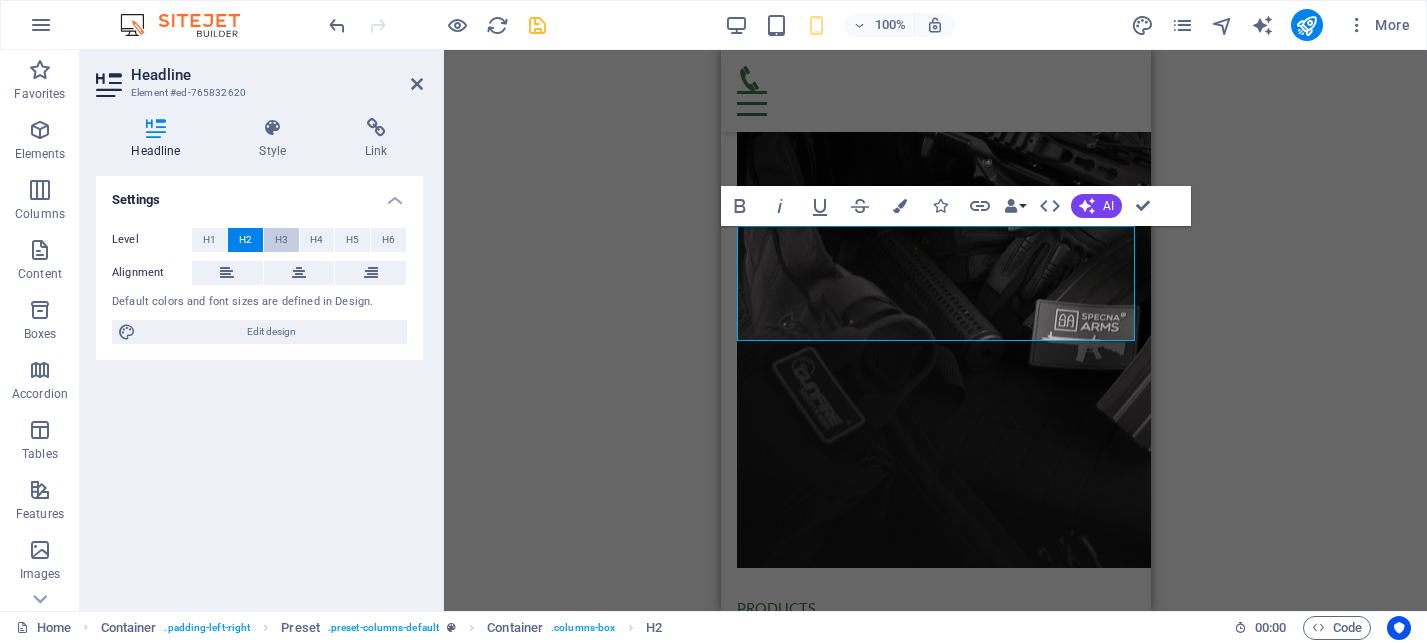 click on "H3" at bounding box center (281, 240) 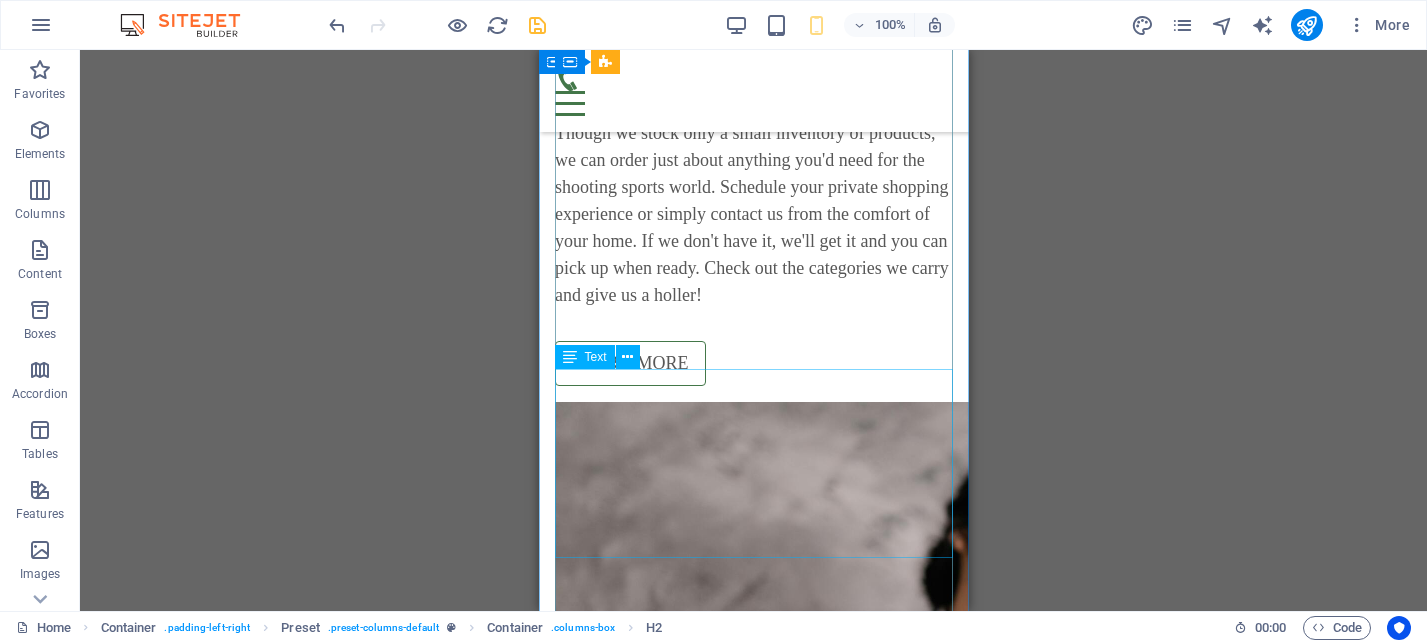 scroll, scrollTop: 2189, scrollLeft: 0, axis: vertical 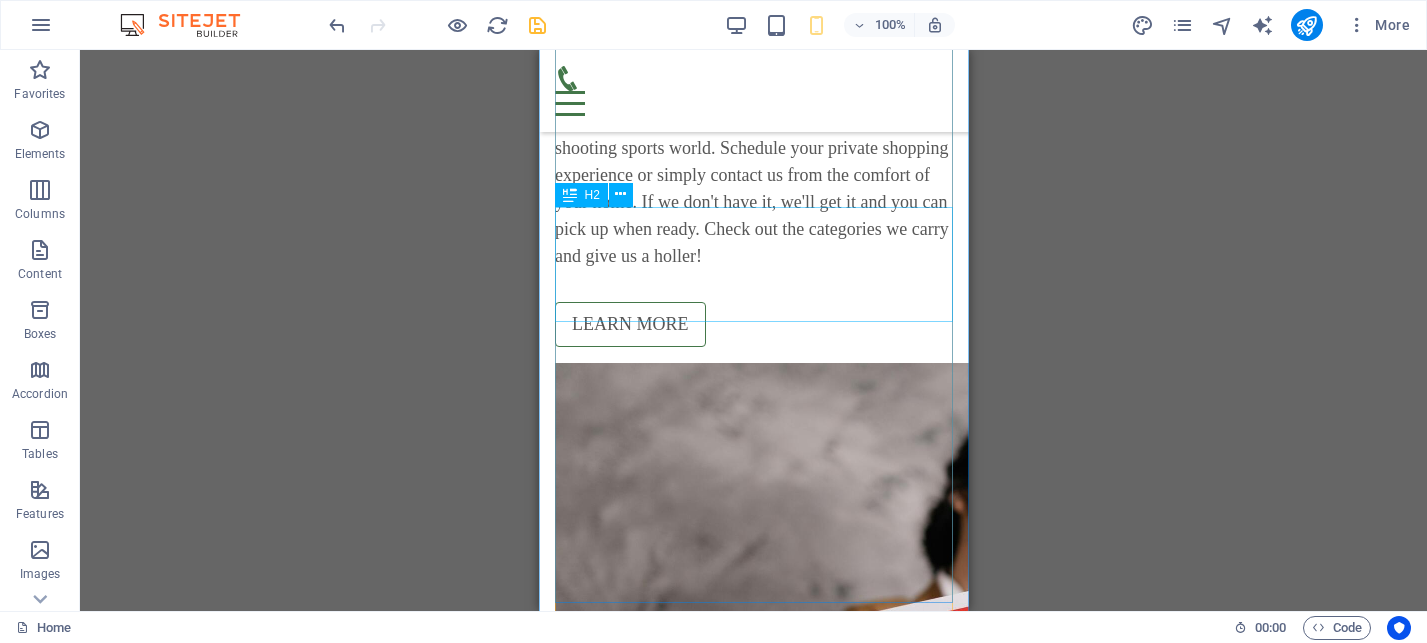 click on "FIREARM TRANSFERS" at bounding box center [753, 2406] 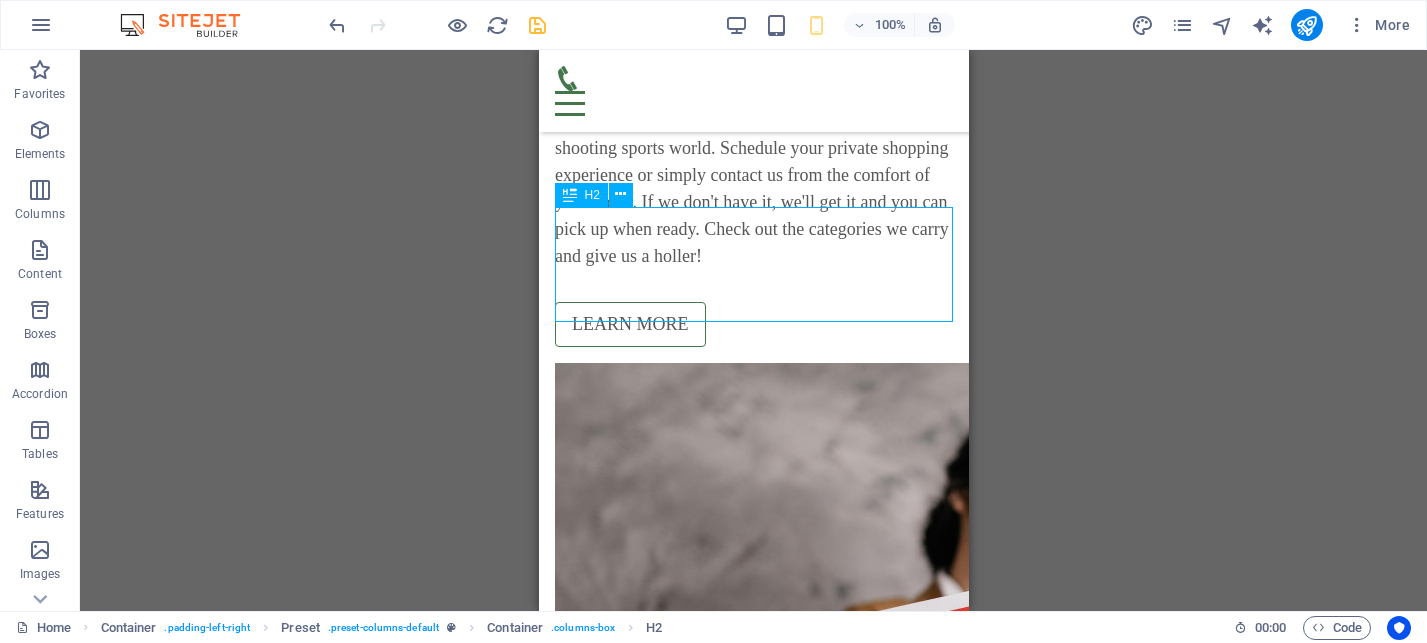 click on "FIREARM TRANSFERS" at bounding box center [753, 2406] 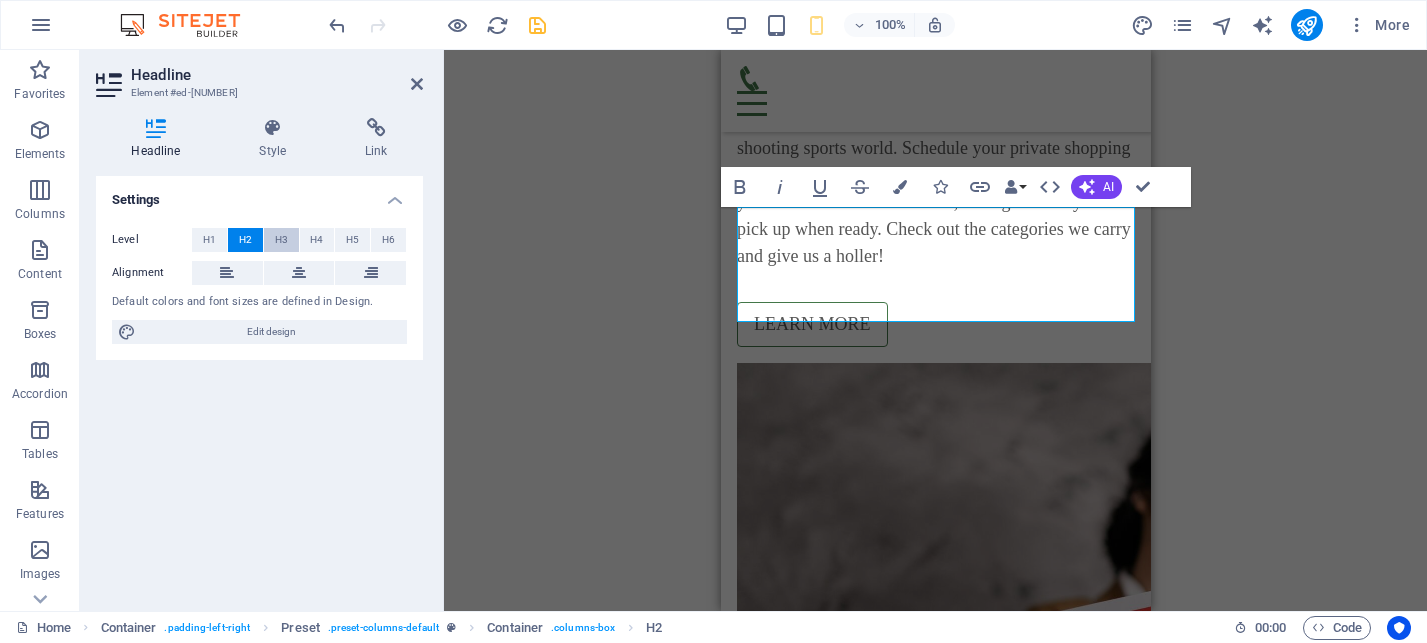 click on "H3" at bounding box center (281, 240) 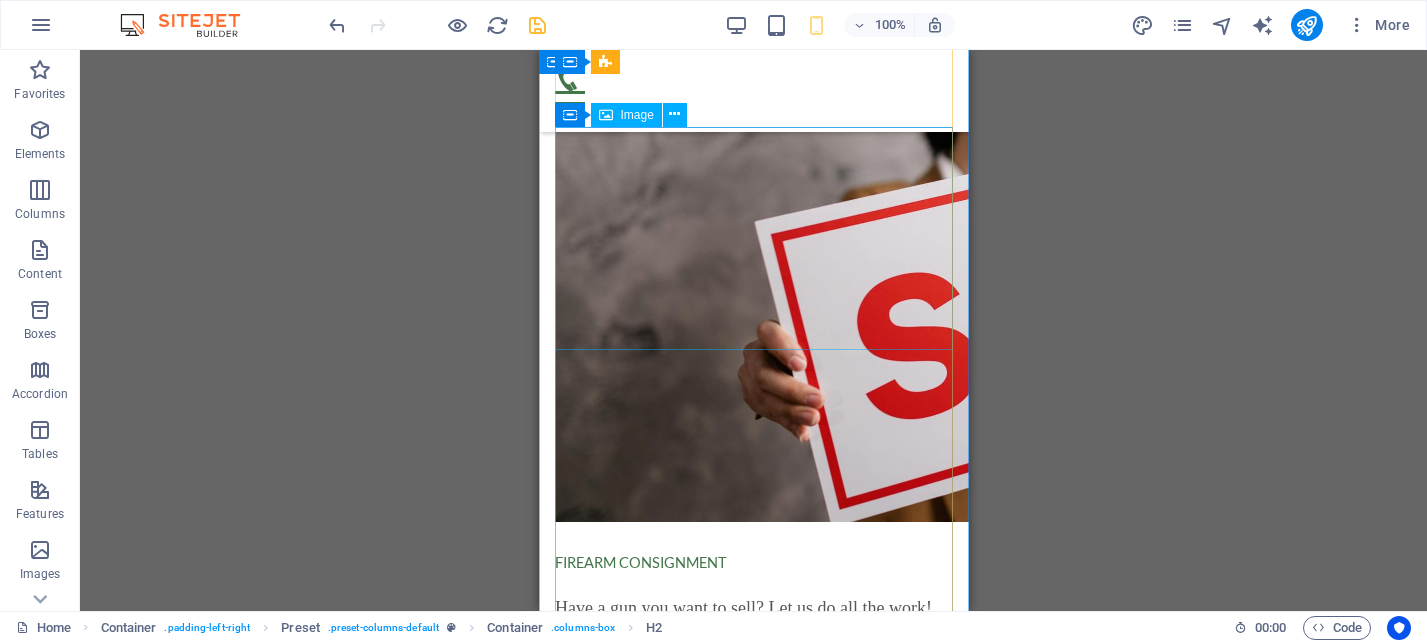 scroll, scrollTop: 2749, scrollLeft: 0, axis: vertical 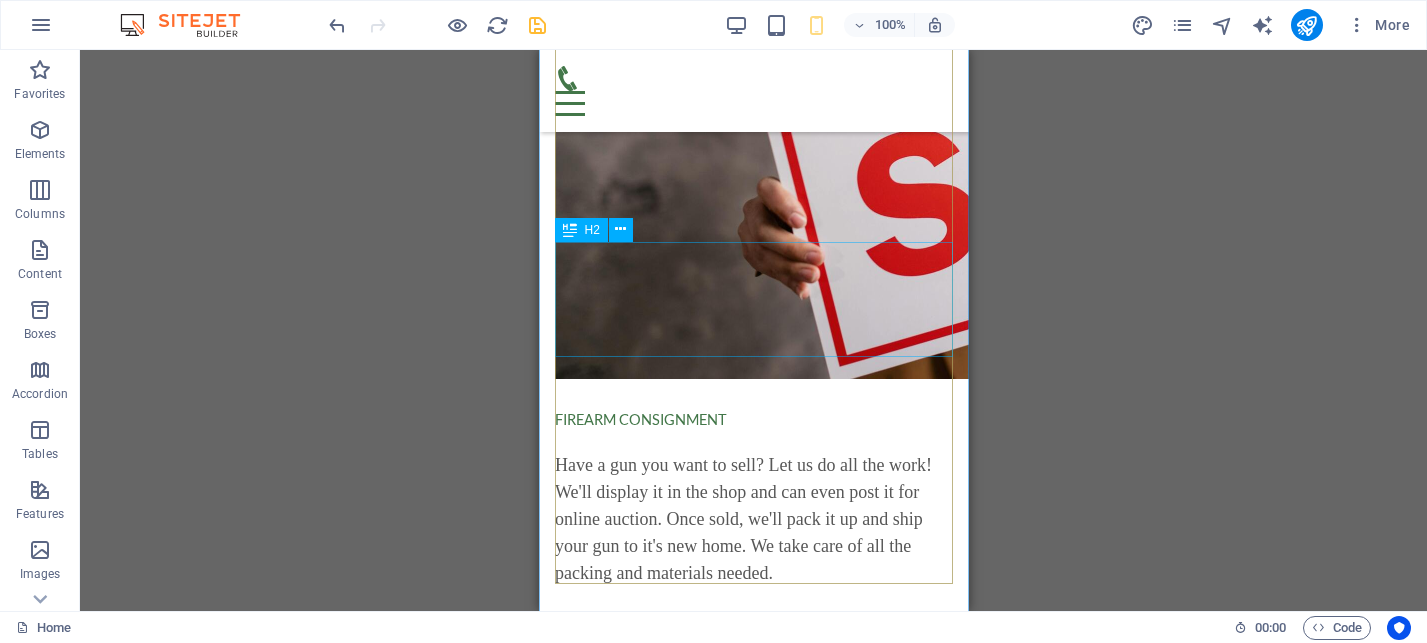 click on "WARRANTY SHIPMENTS" at bounding box center (753, 2762) 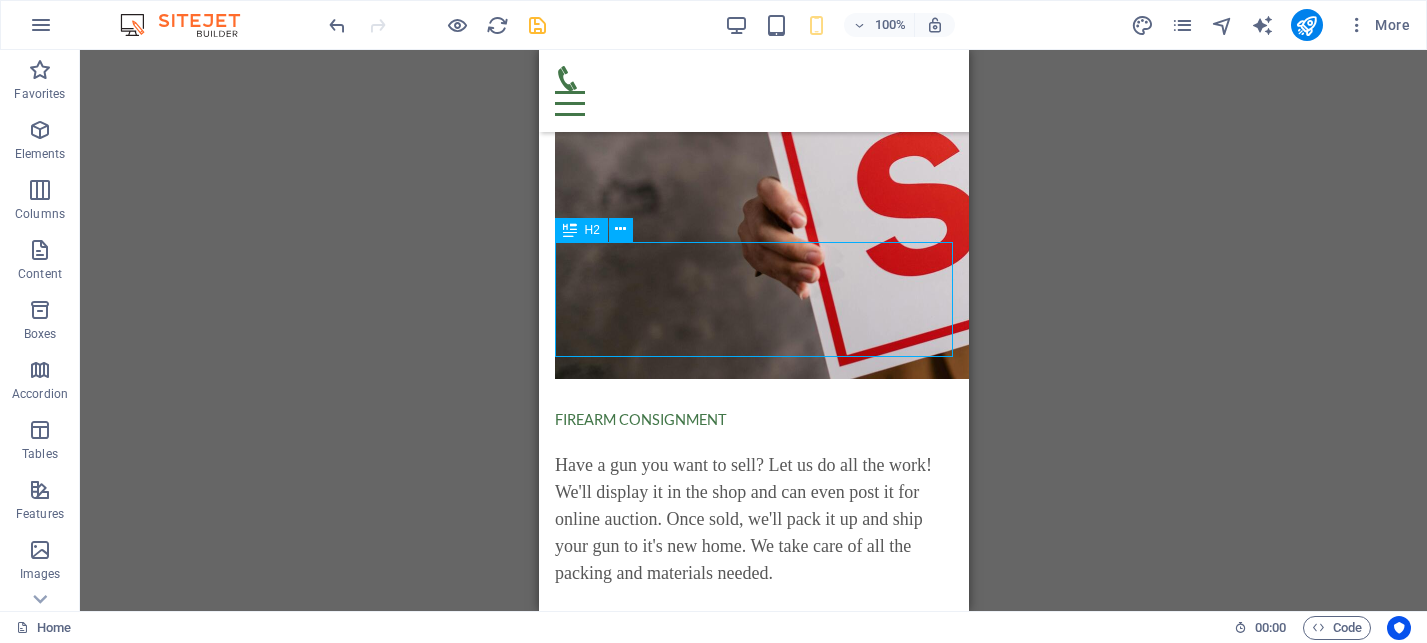 click on "WARRANTY SHIPMENTS" at bounding box center (753, 2762) 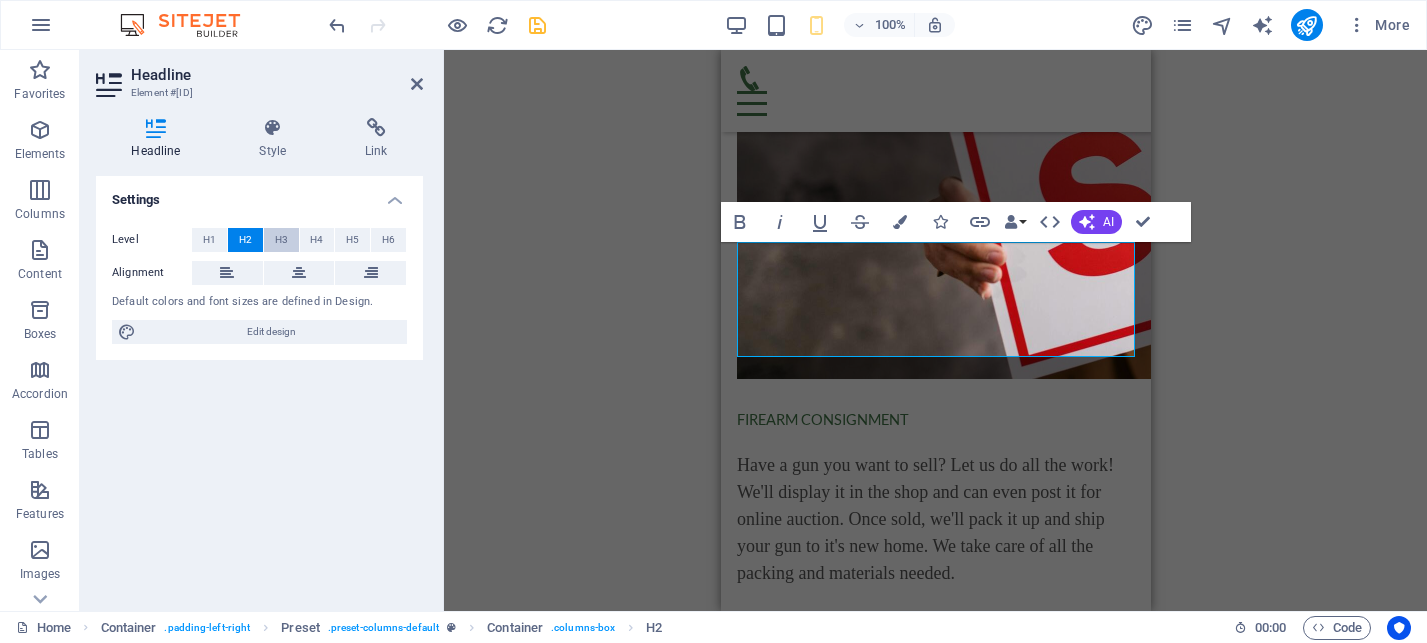 click on "H3" at bounding box center (281, 240) 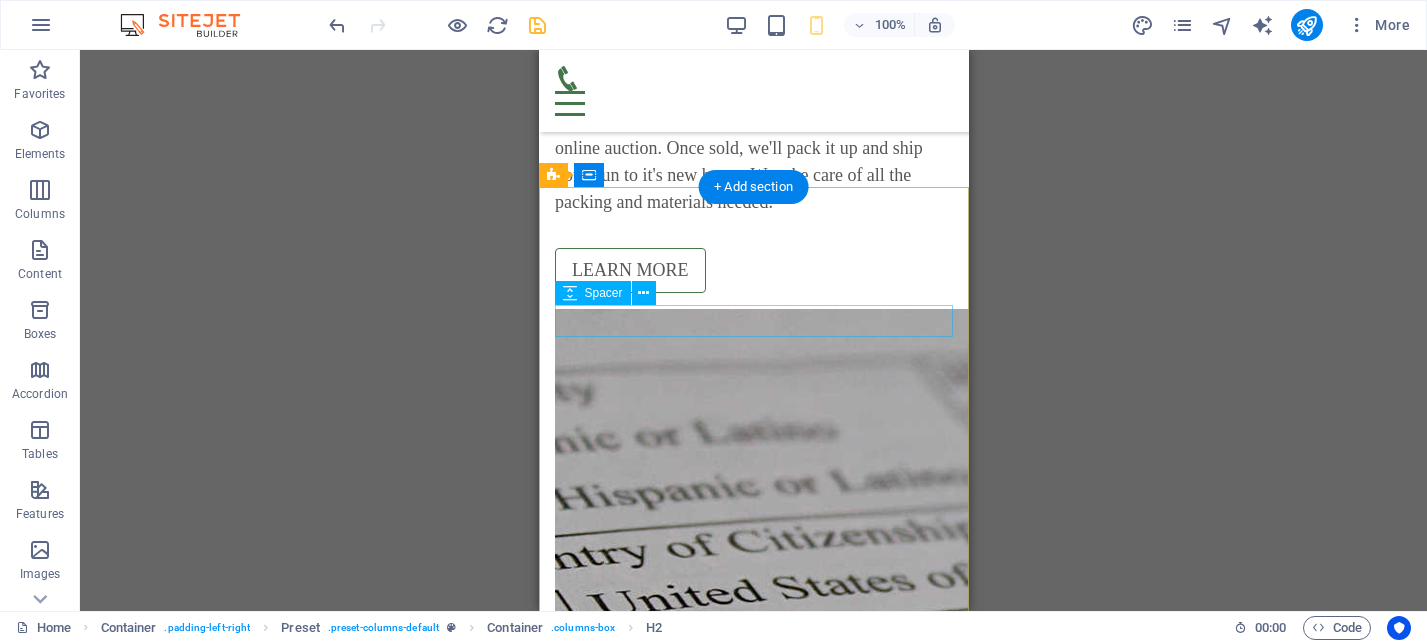 scroll, scrollTop: 3128, scrollLeft: 0, axis: vertical 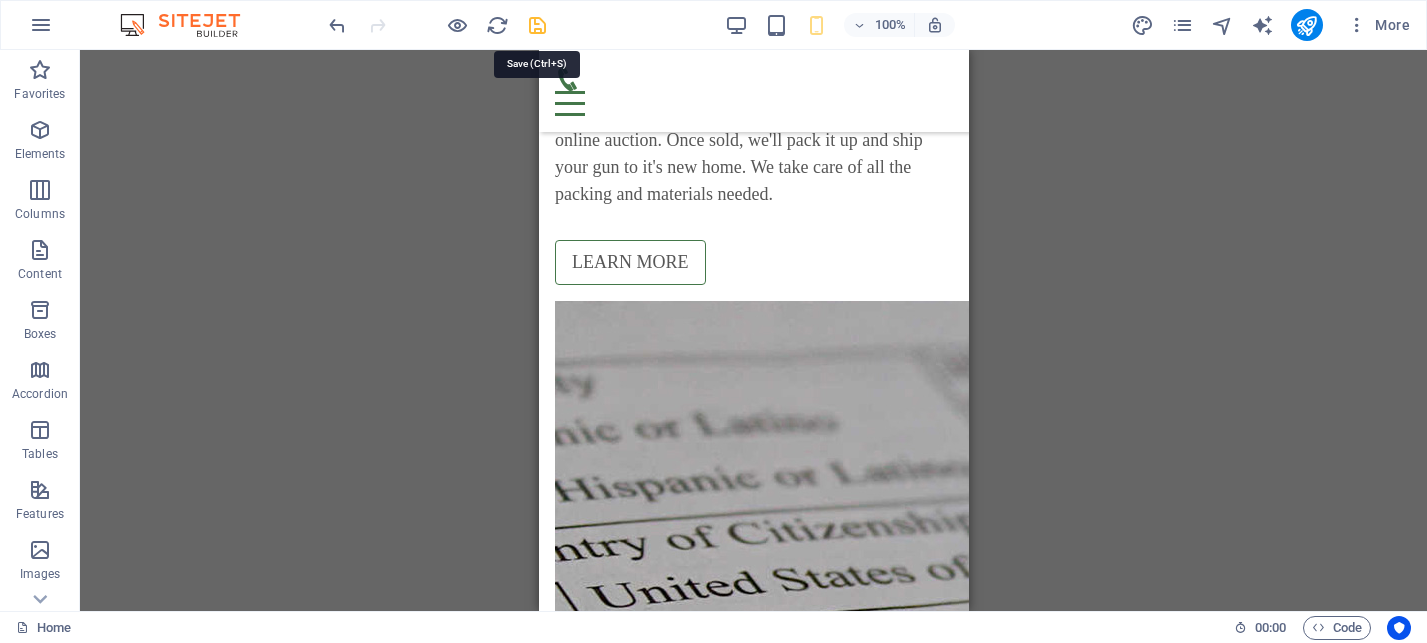 click at bounding box center (537, 25) 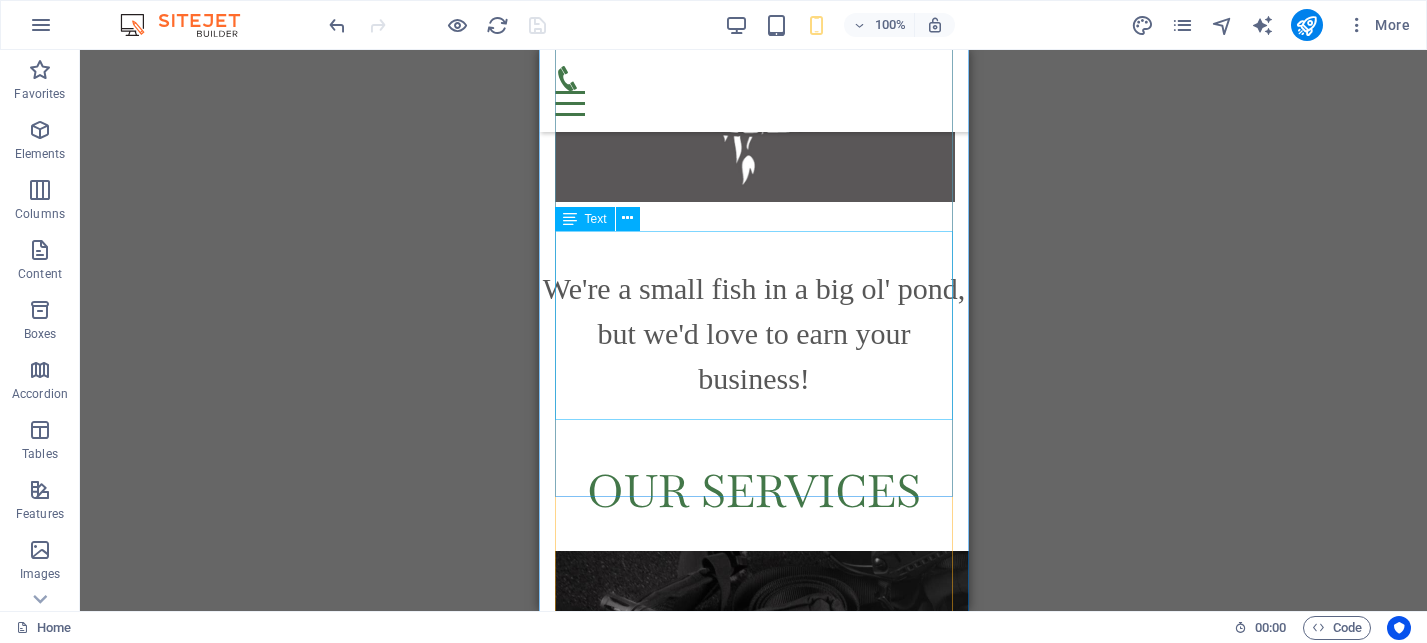 scroll, scrollTop: 1069, scrollLeft: 0, axis: vertical 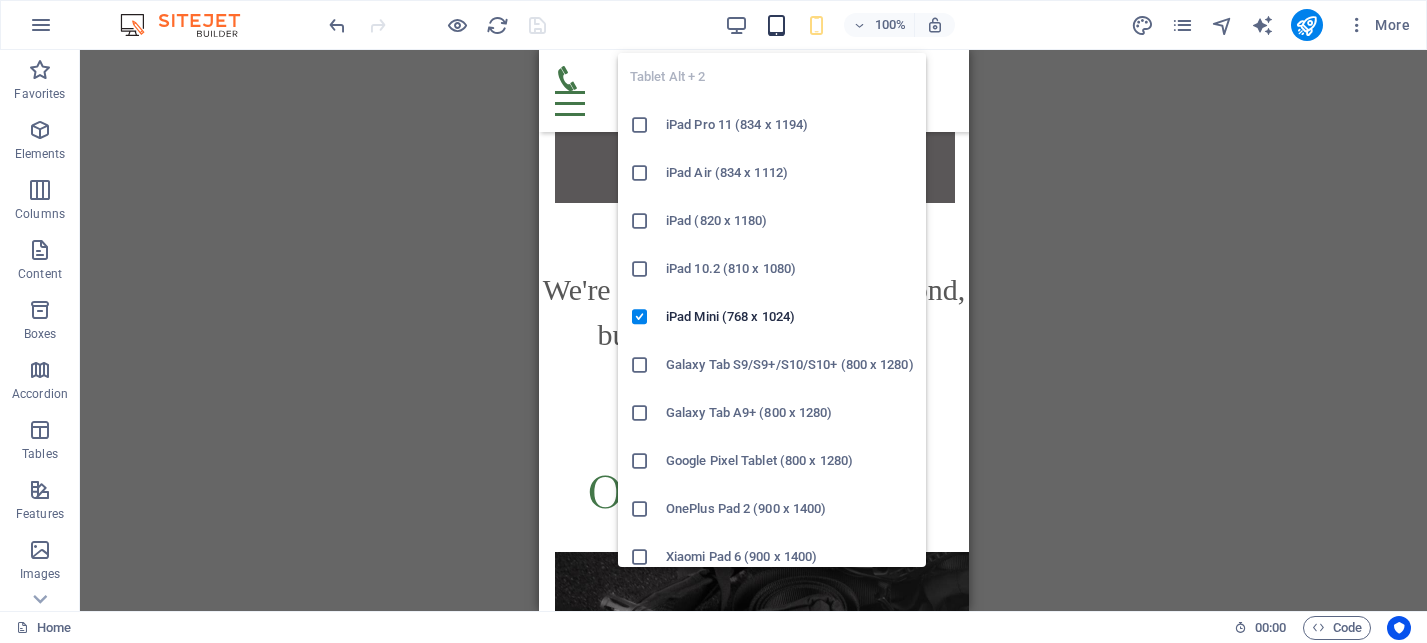 click at bounding box center (776, 25) 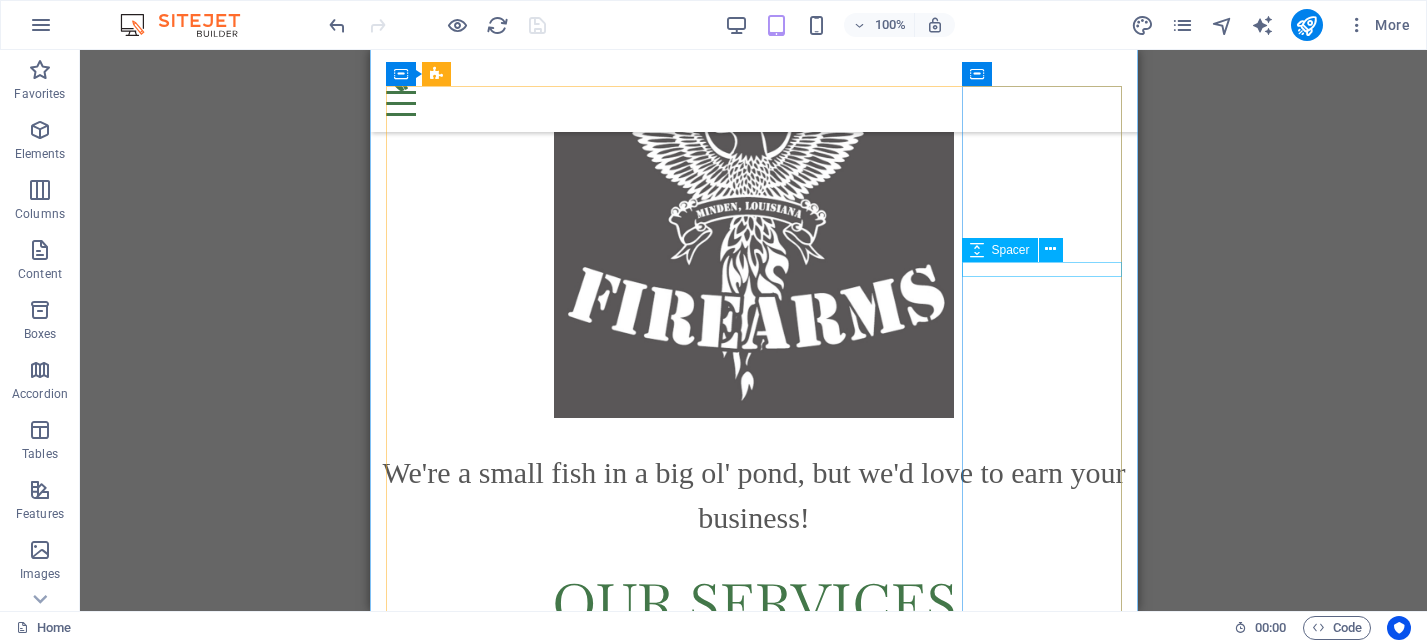 scroll, scrollTop: 790, scrollLeft: 0, axis: vertical 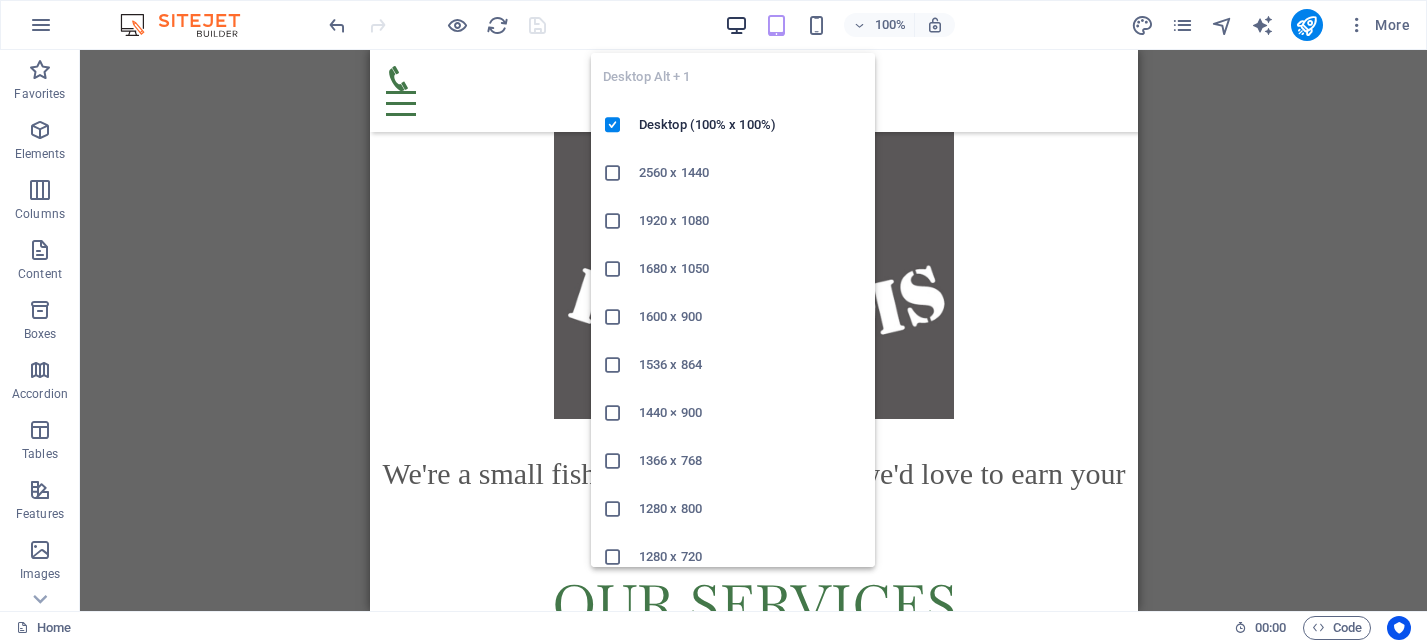 click at bounding box center (736, 25) 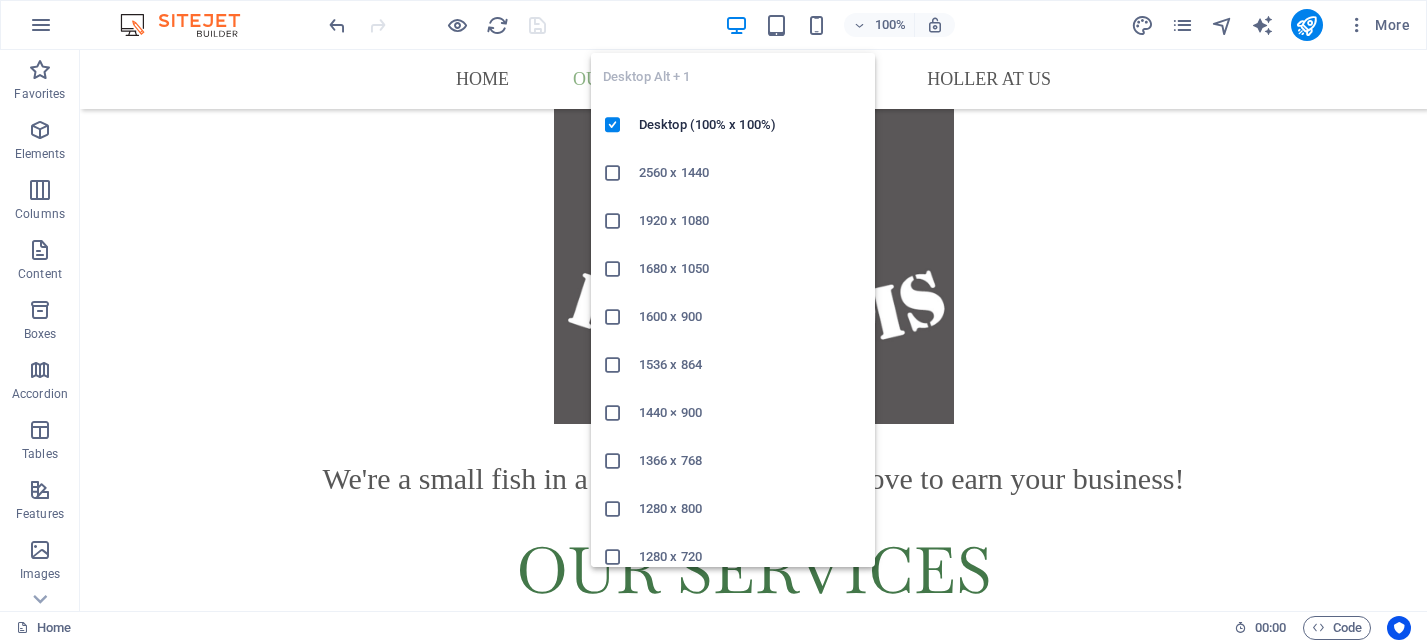 scroll, scrollTop: 792, scrollLeft: 0, axis: vertical 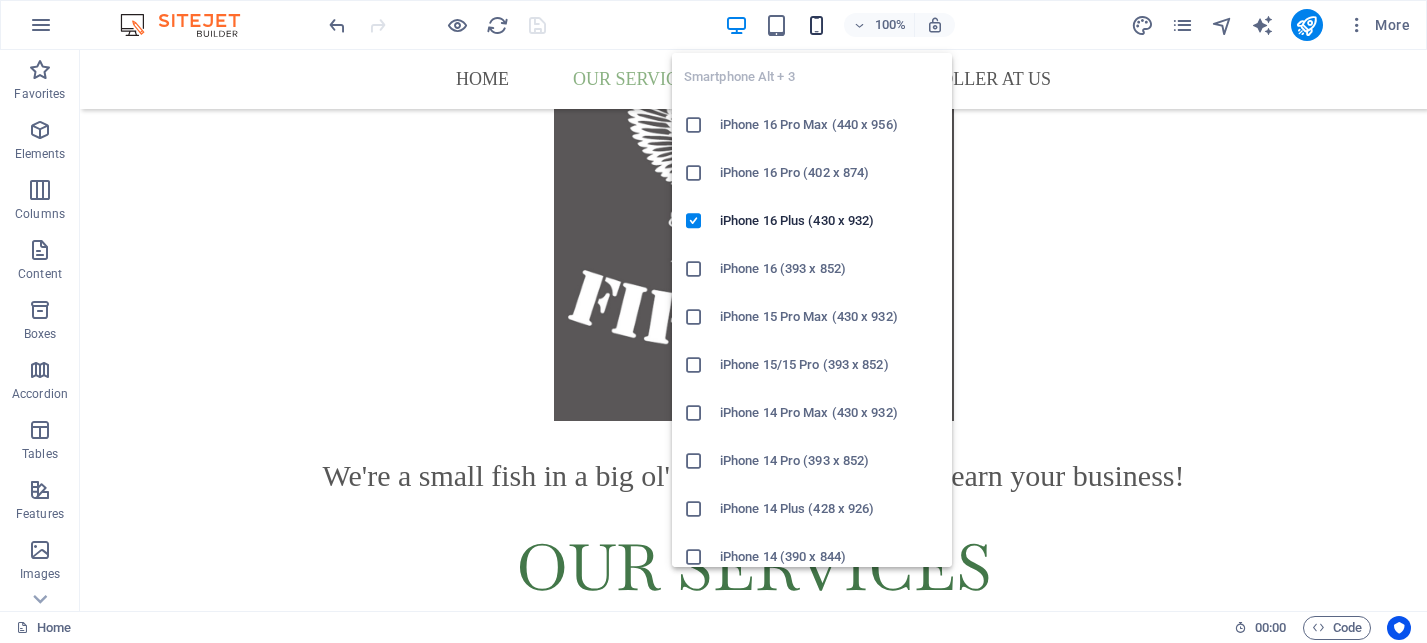 click at bounding box center [816, 25] 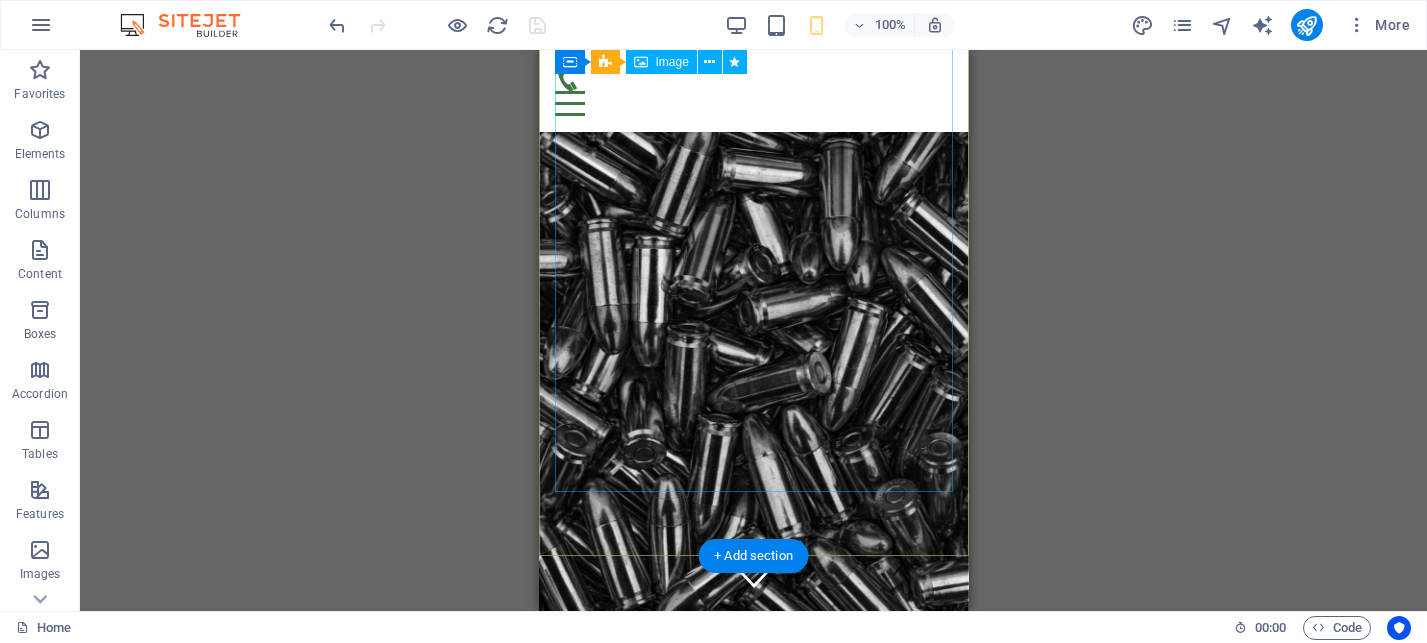 scroll, scrollTop: 0, scrollLeft: 0, axis: both 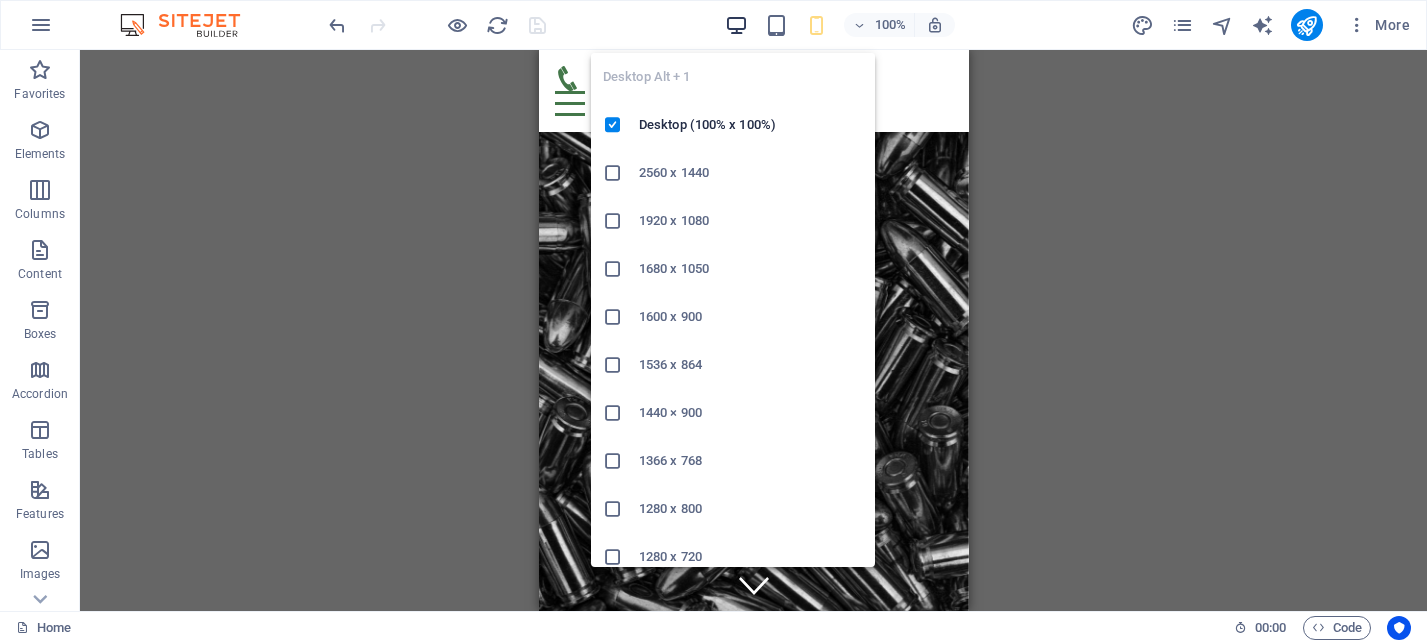 click at bounding box center (736, 25) 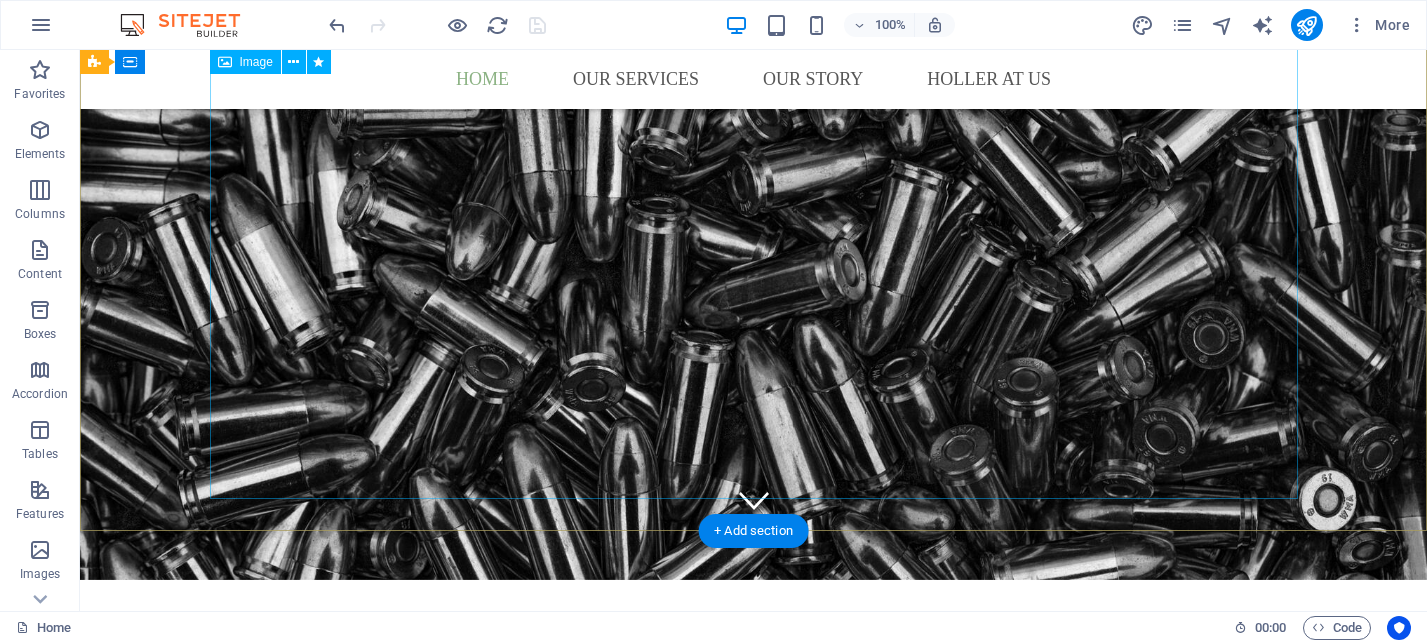 scroll, scrollTop: 0, scrollLeft: 0, axis: both 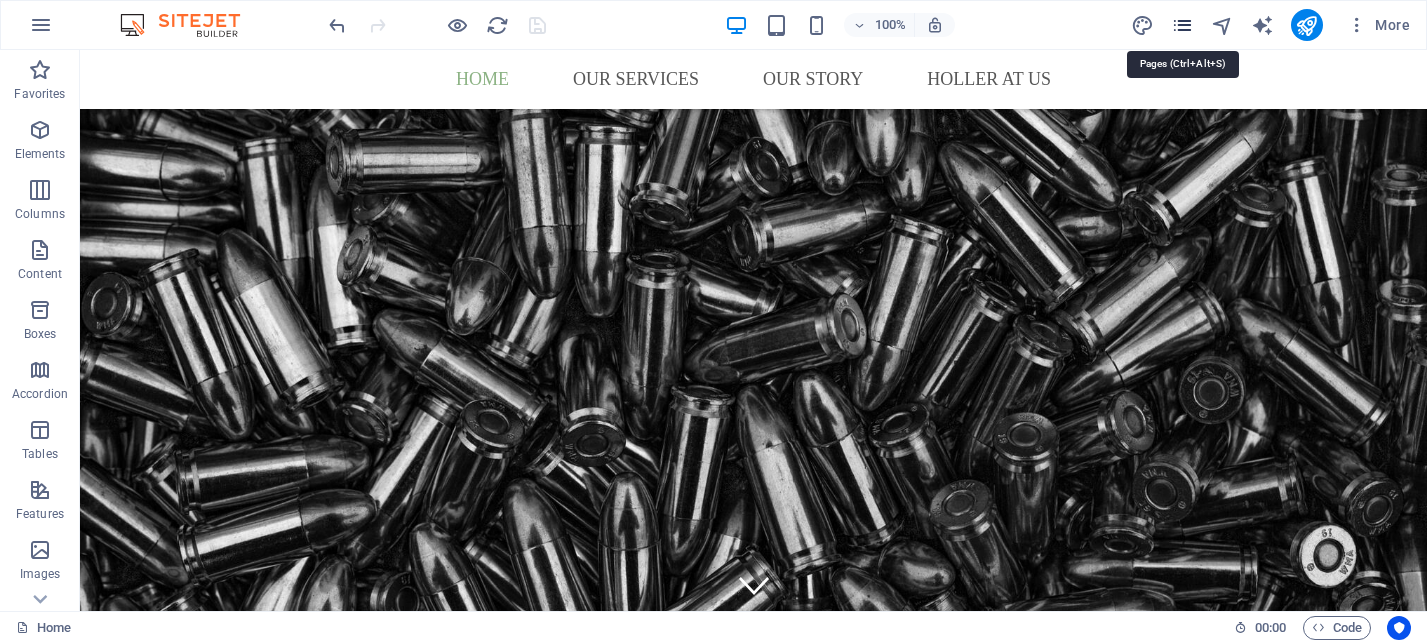 click at bounding box center [1182, 25] 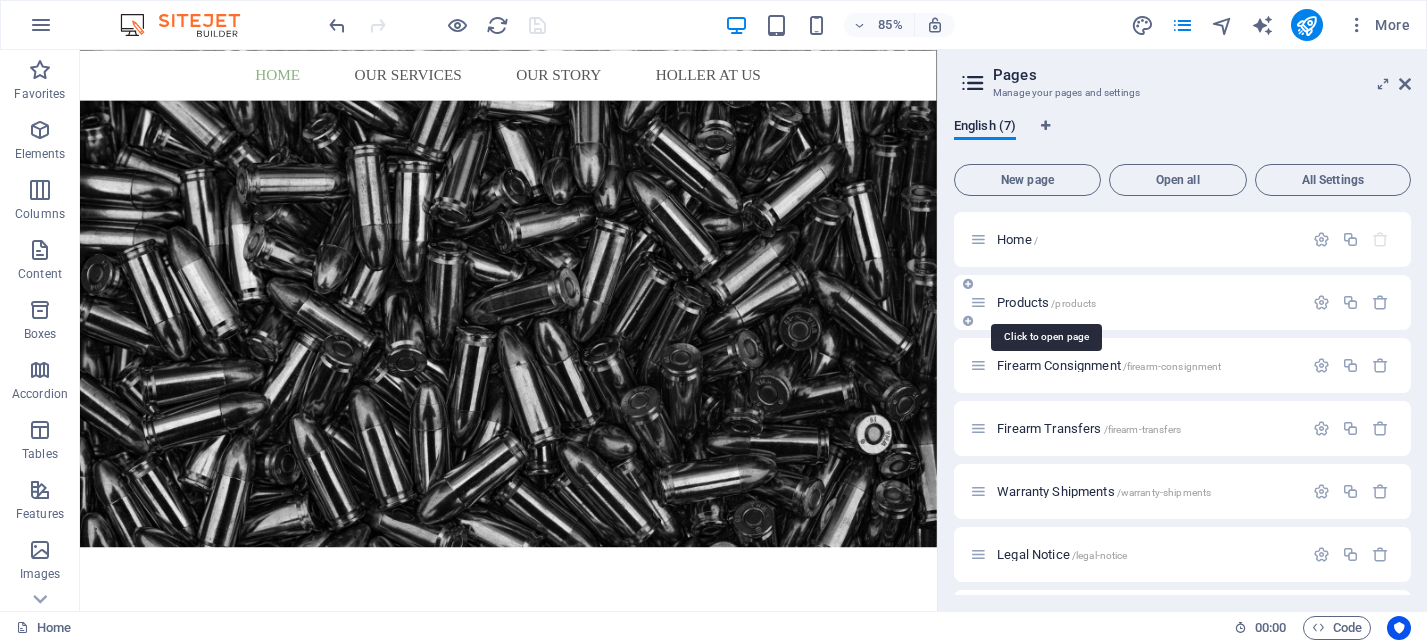 click on "Products /products" at bounding box center [1046, 302] 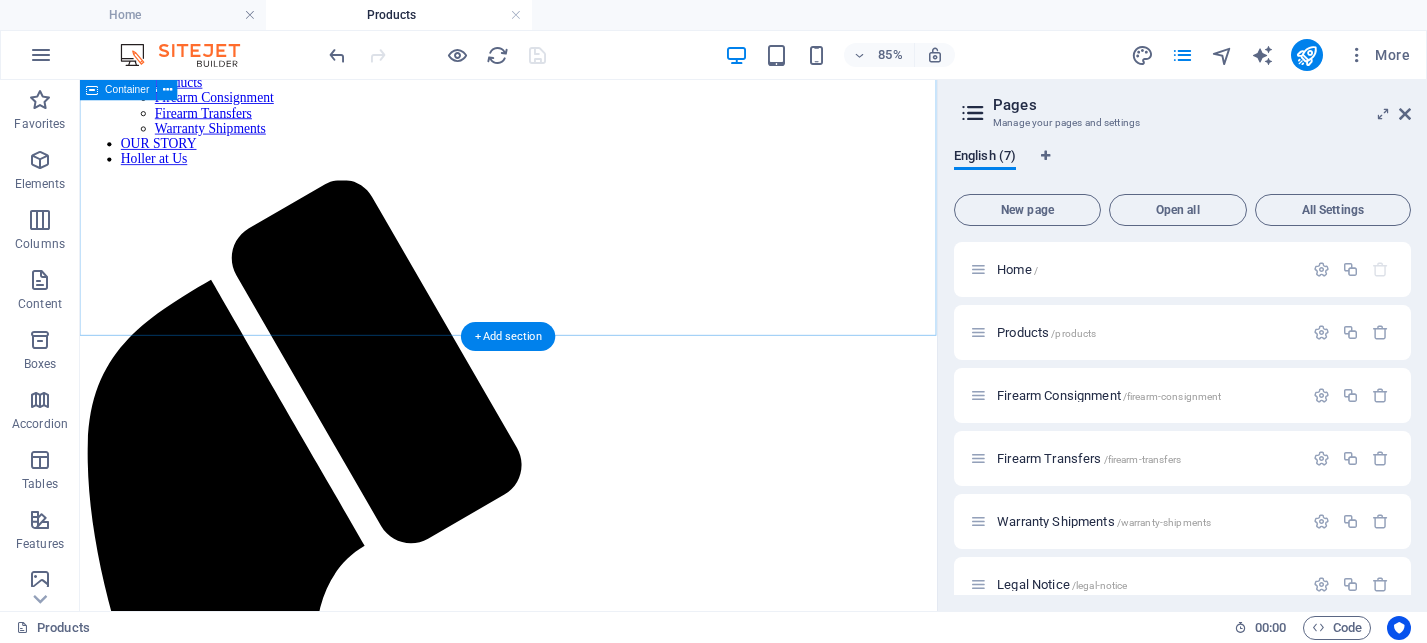 scroll, scrollTop: 762, scrollLeft: 0, axis: vertical 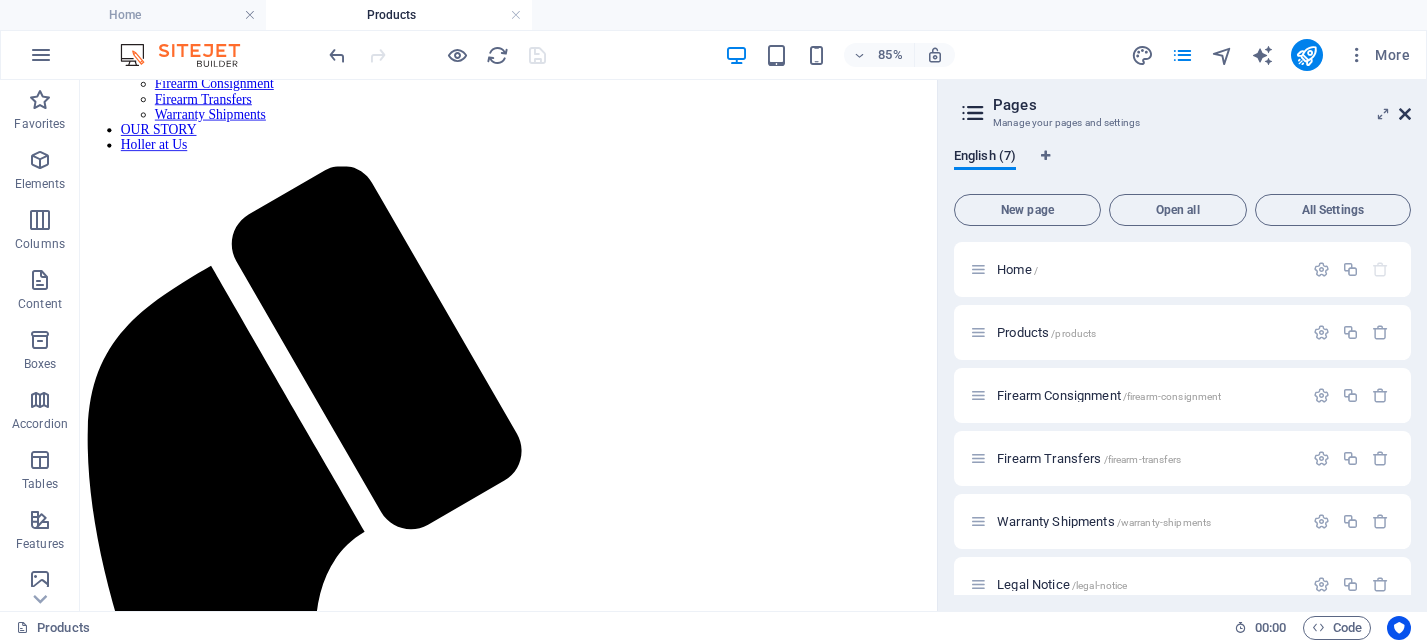 click at bounding box center [1405, 114] 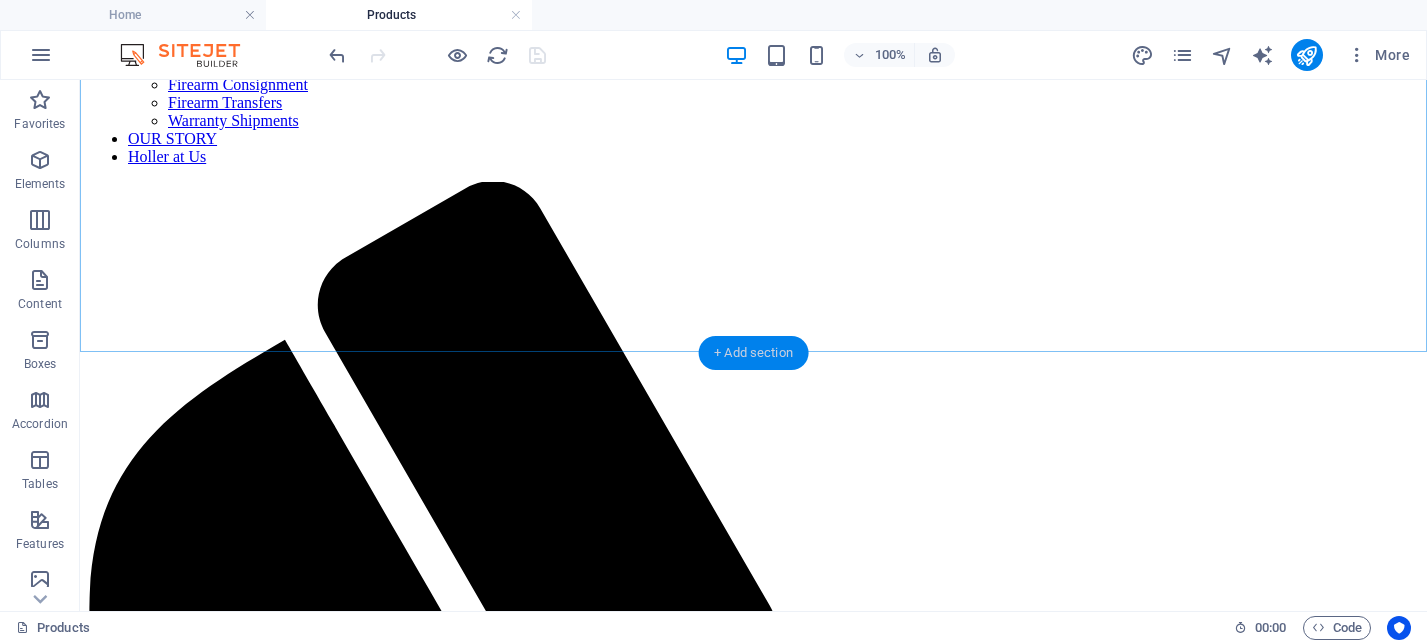 click on "+ Add section" at bounding box center [753, 353] 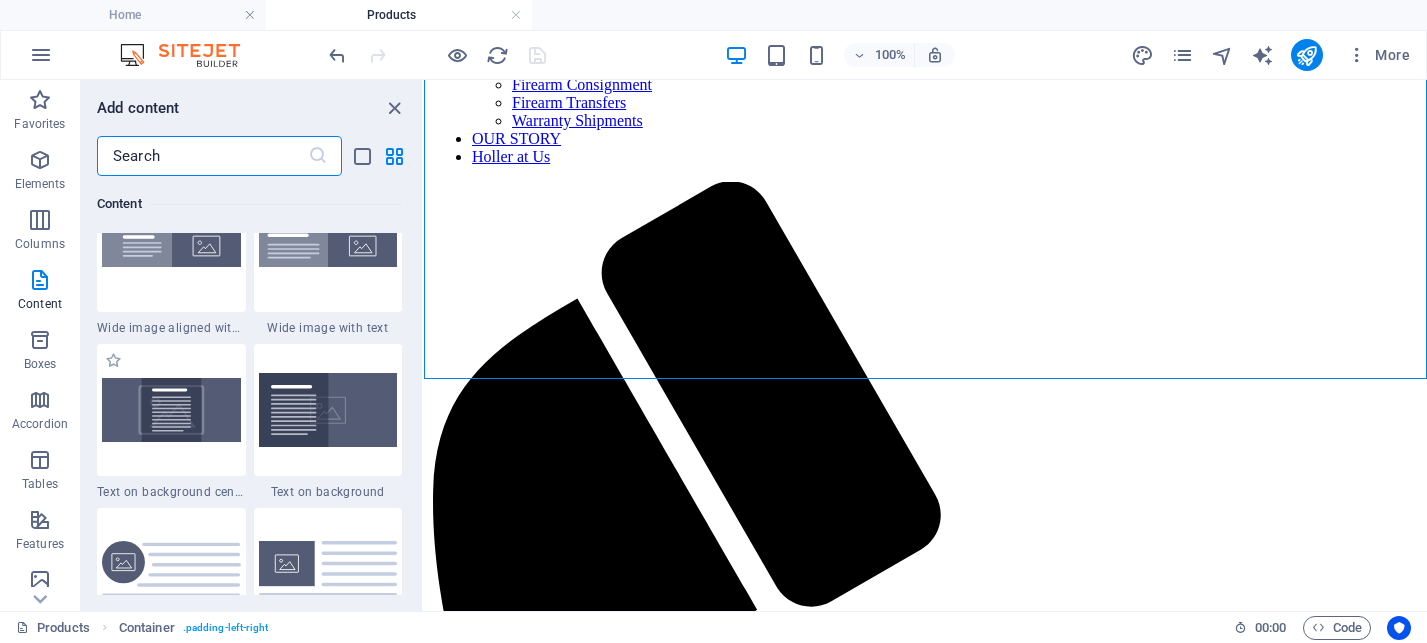 scroll, scrollTop: 4060, scrollLeft: 0, axis: vertical 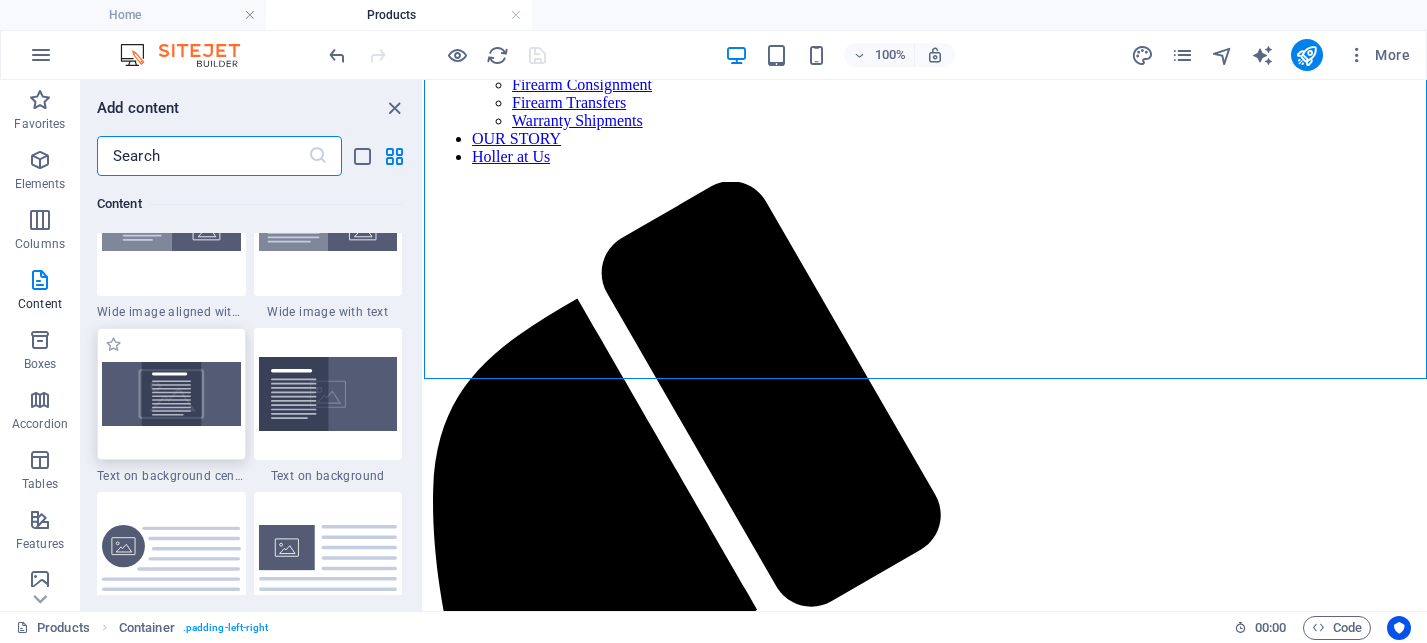 click at bounding box center (171, 393) 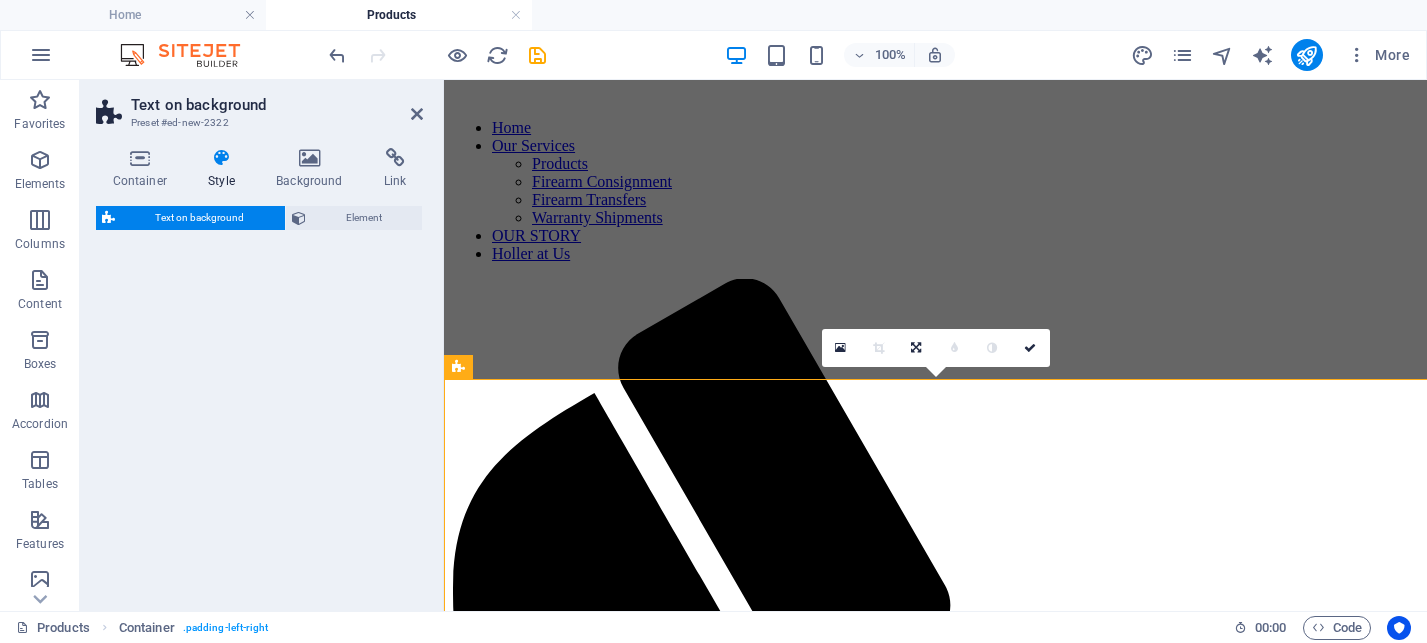 select on "%" 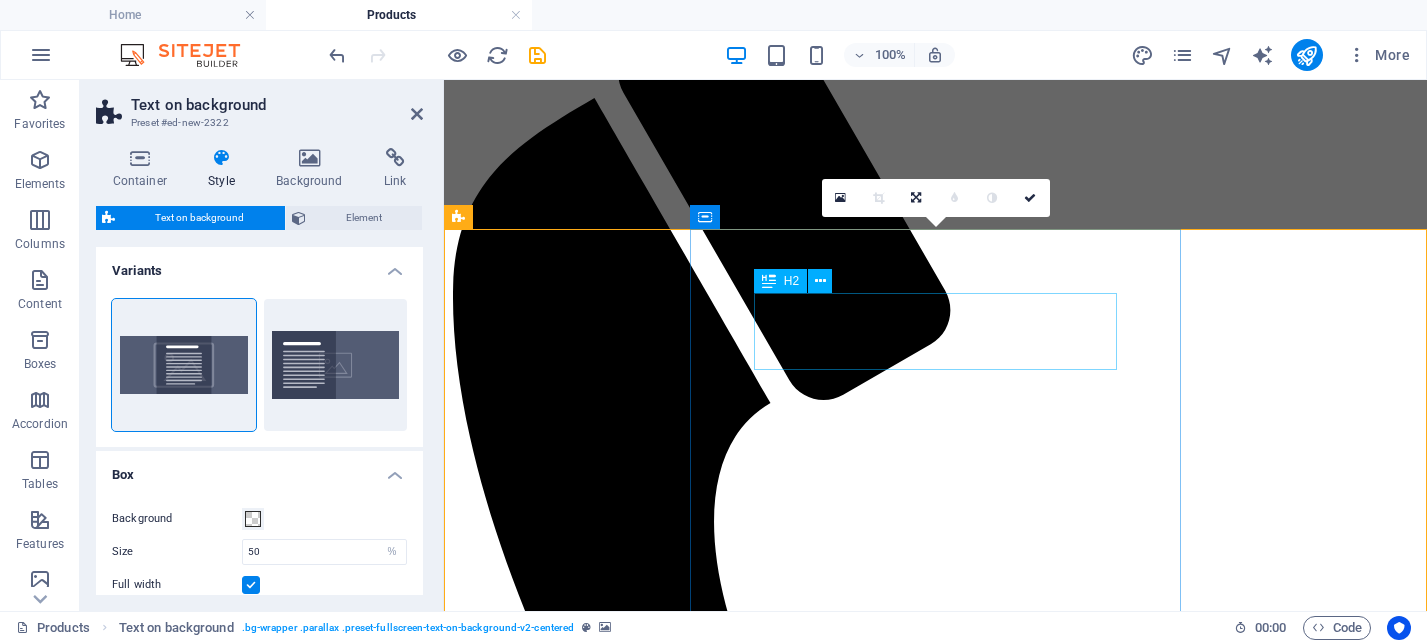 scroll, scrollTop: 912, scrollLeft: 0, axis: vertical 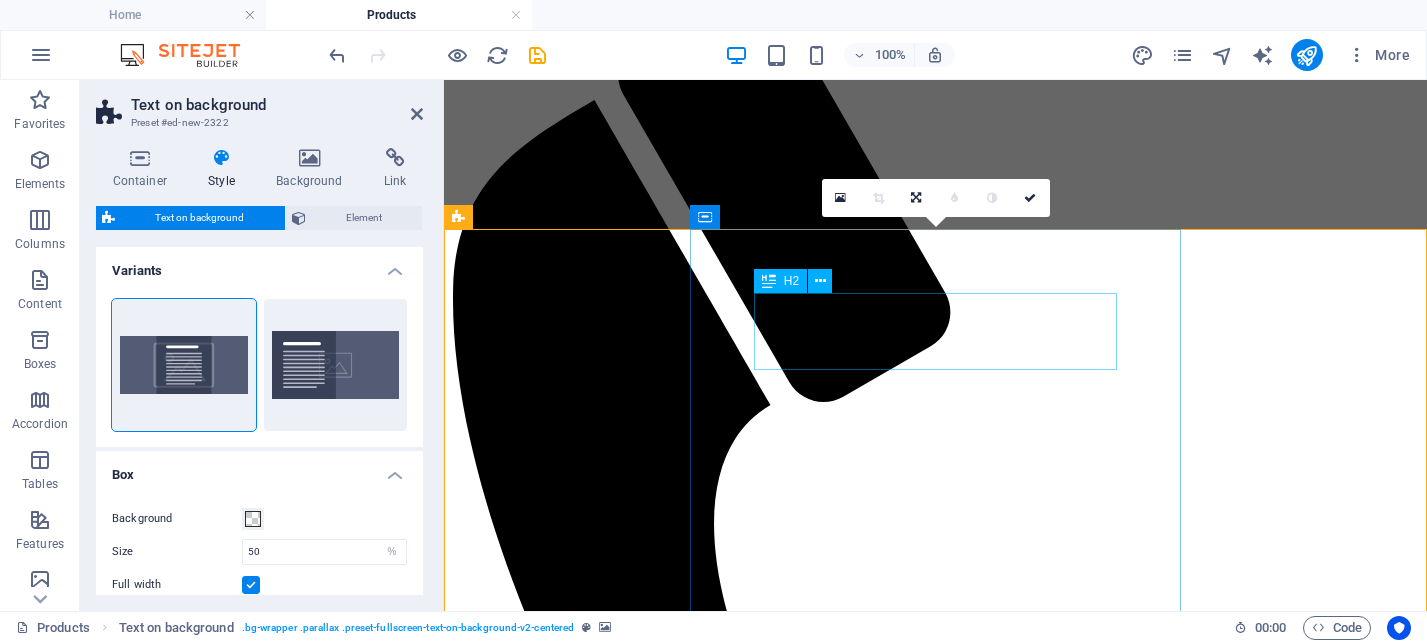 click on "Headline" at bounding box center (935, 2493) 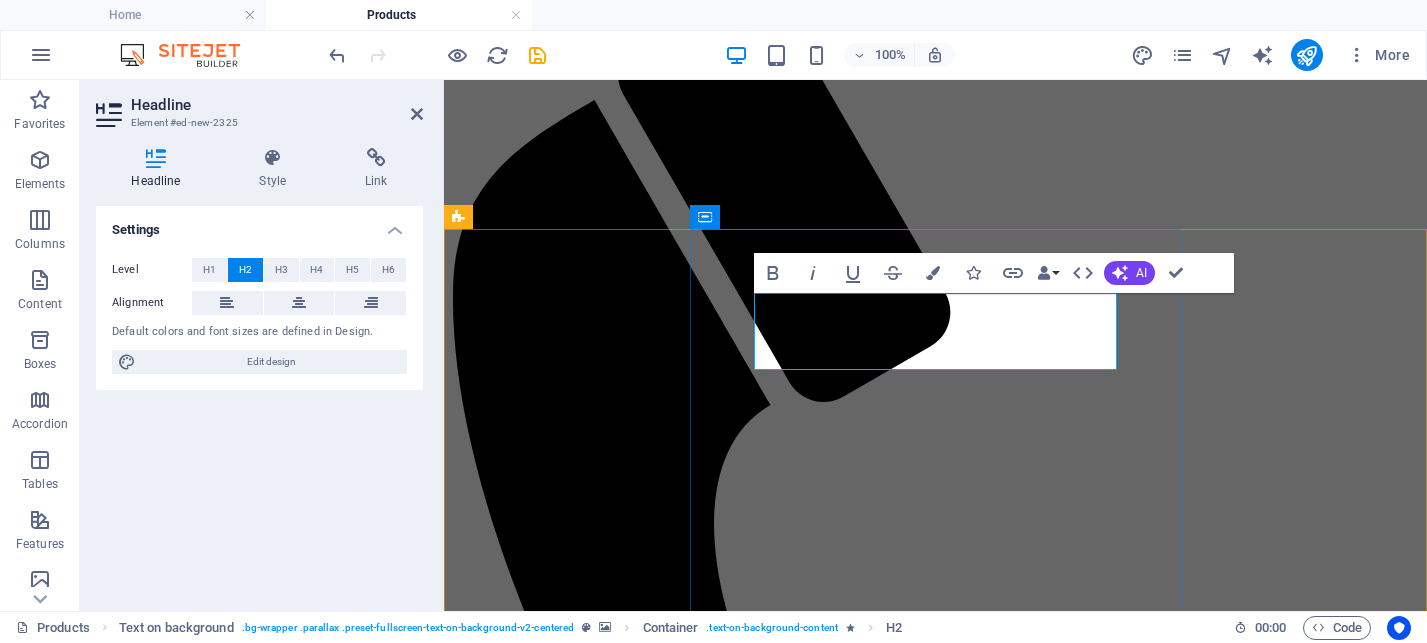 type 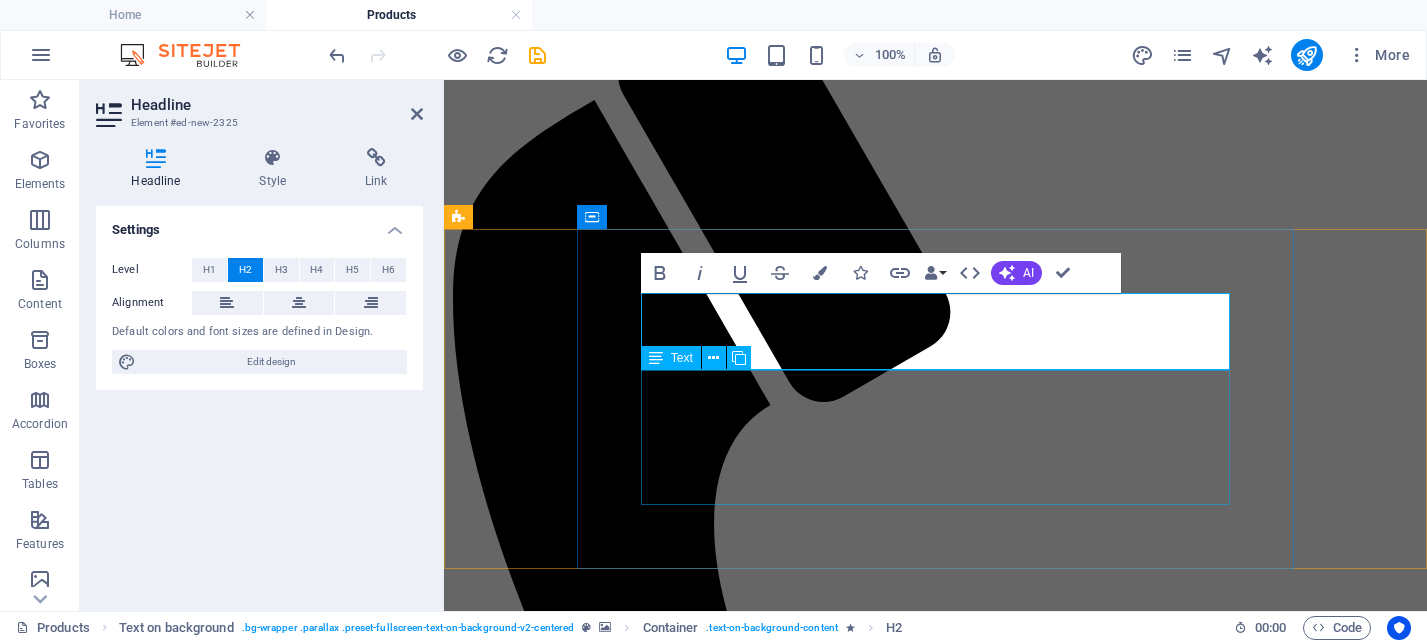 click on "Lorem ipsum dolor sit amet, consectetuer adipiscing elit. Aenean commodo ligula eget dolor. Lorem ipsum dolor sit amet, consectetuer adipiscing elit leget dolor. Lorem ipsum dolor sit amet, consectetuer adipiscing elit. Aenean commodo ligula eget dolor. Lorem ipsum dolor sit amet, consectetuer adipiscing elit dolor." at bounding box center [935, 2527] 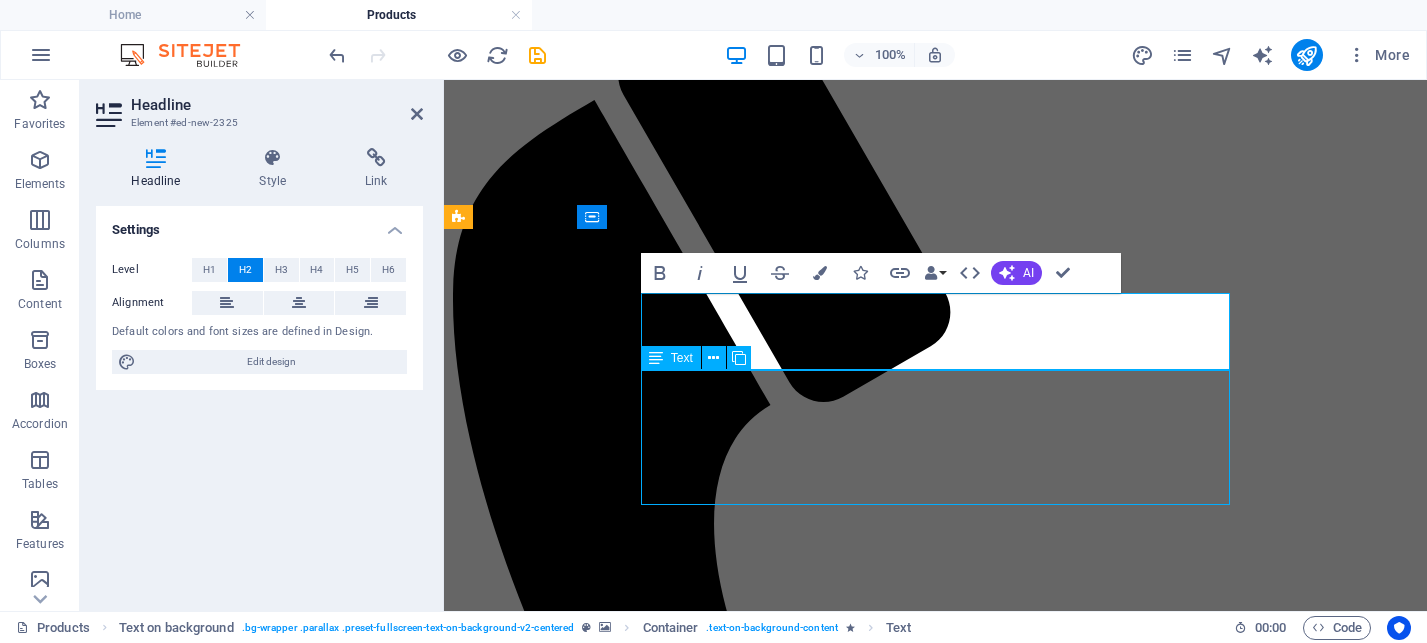 click on "Lorem ipsum dolor sit amet, consectetuer adipiscing elit. Aenean commodo ligula eget dolor. Lorem ipsum dolor sit amet, consectetuer adipiscing elit leget dolor. Lorem ipsum dolor sit amet, consectetuer adipiscing elit. Aenean commodo ligula eget dolor. Lorem ipsum dolor sit amet, consectetuer adipiscing elit dolor." at bounding box center [935, 2527] 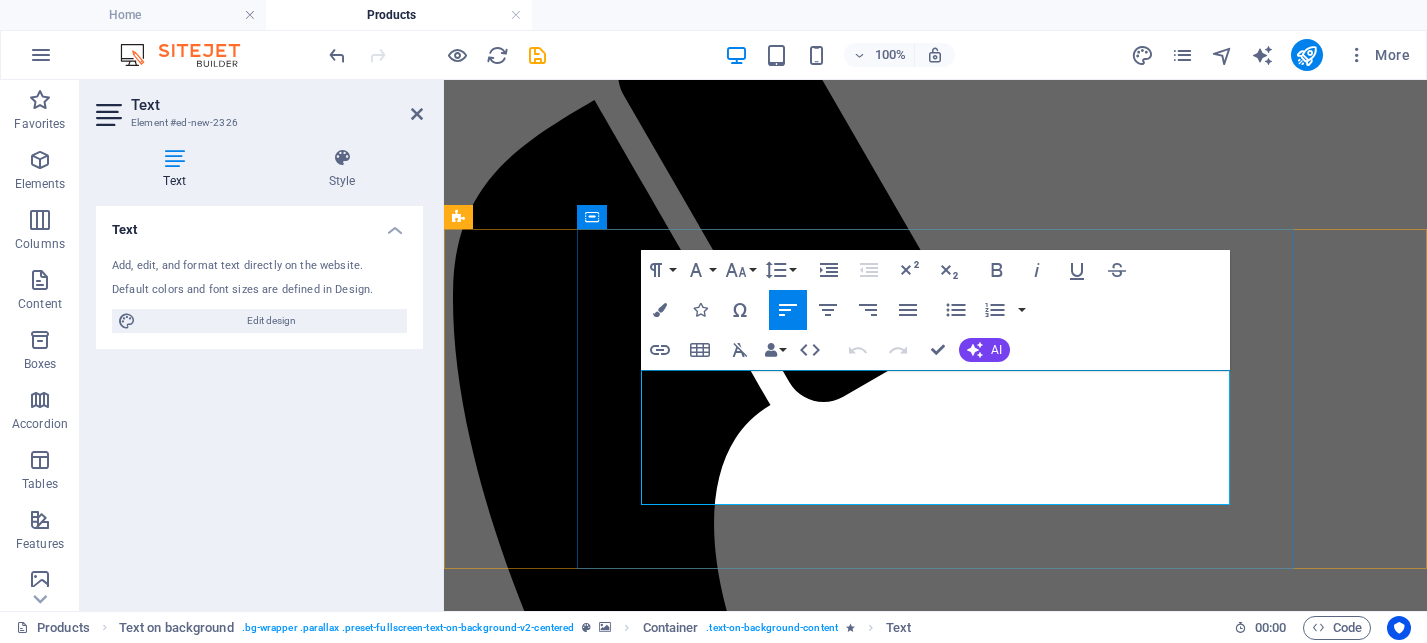 drag, startPoint x: 645, startPoint y: 385, endPoint x: 729, endPoint y: 483, distance: 129.07362 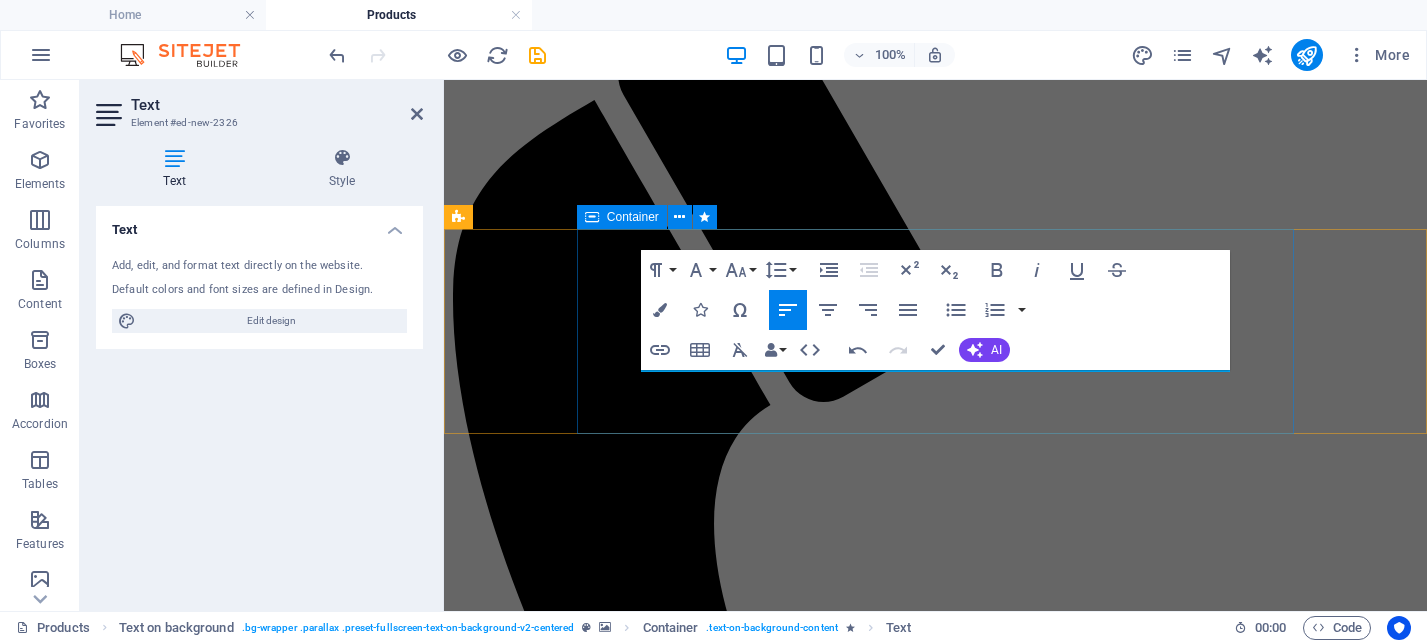 click on "Gunbroker.com" at bounding box center [935, 2398] 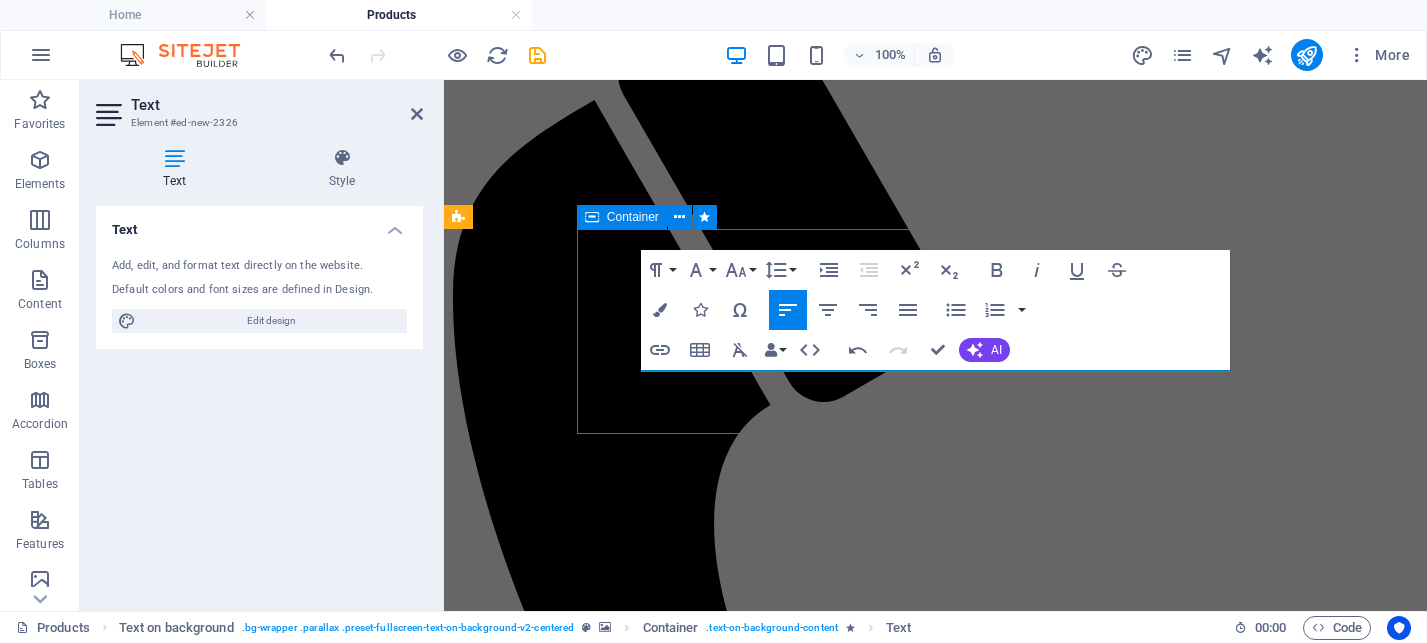 click on "Gunbroker.com" at bounding box center [935, 2398] 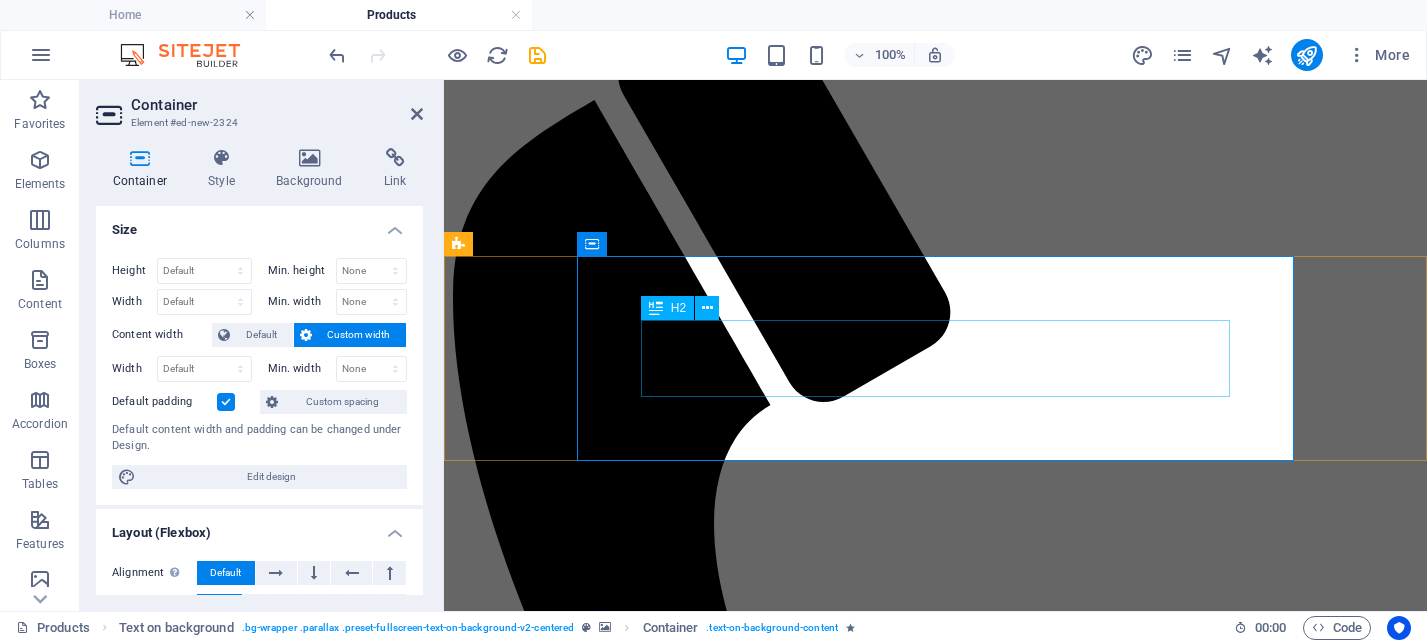 scroll, scrollTop: 885, scrollLeft: 0, axis: vertical 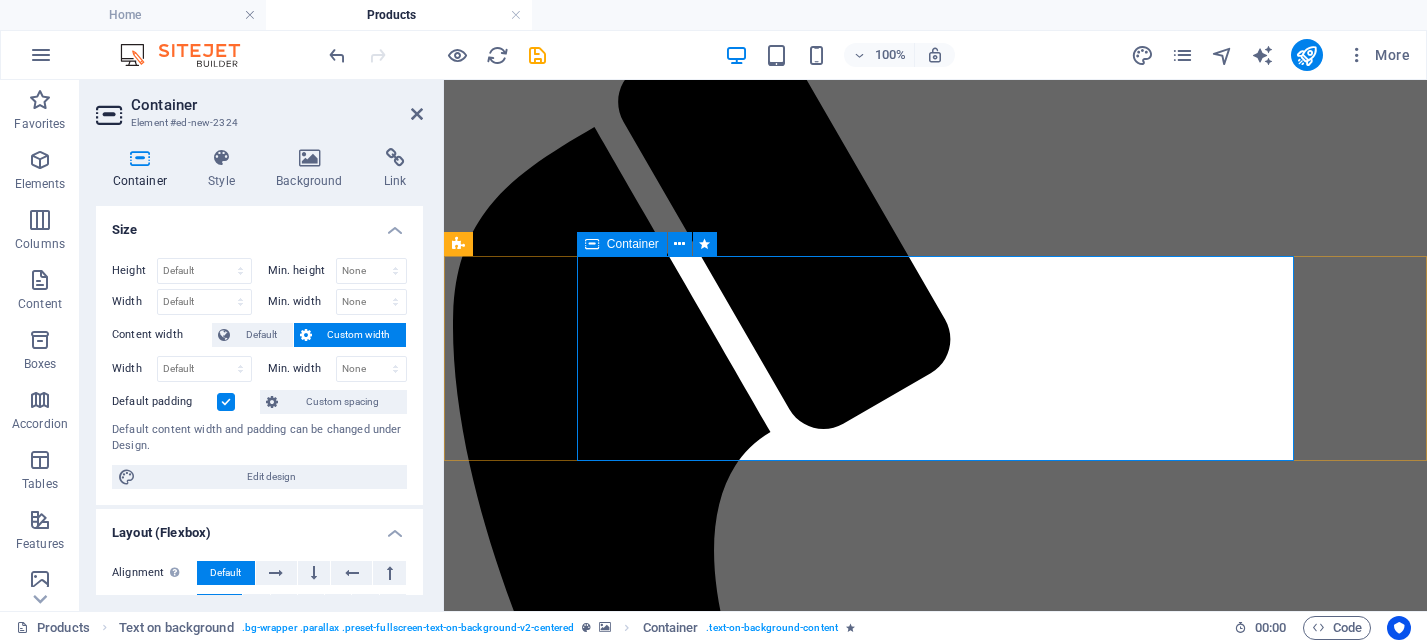 click on "Gunbroker.com" at bounding box center [935, 2425] 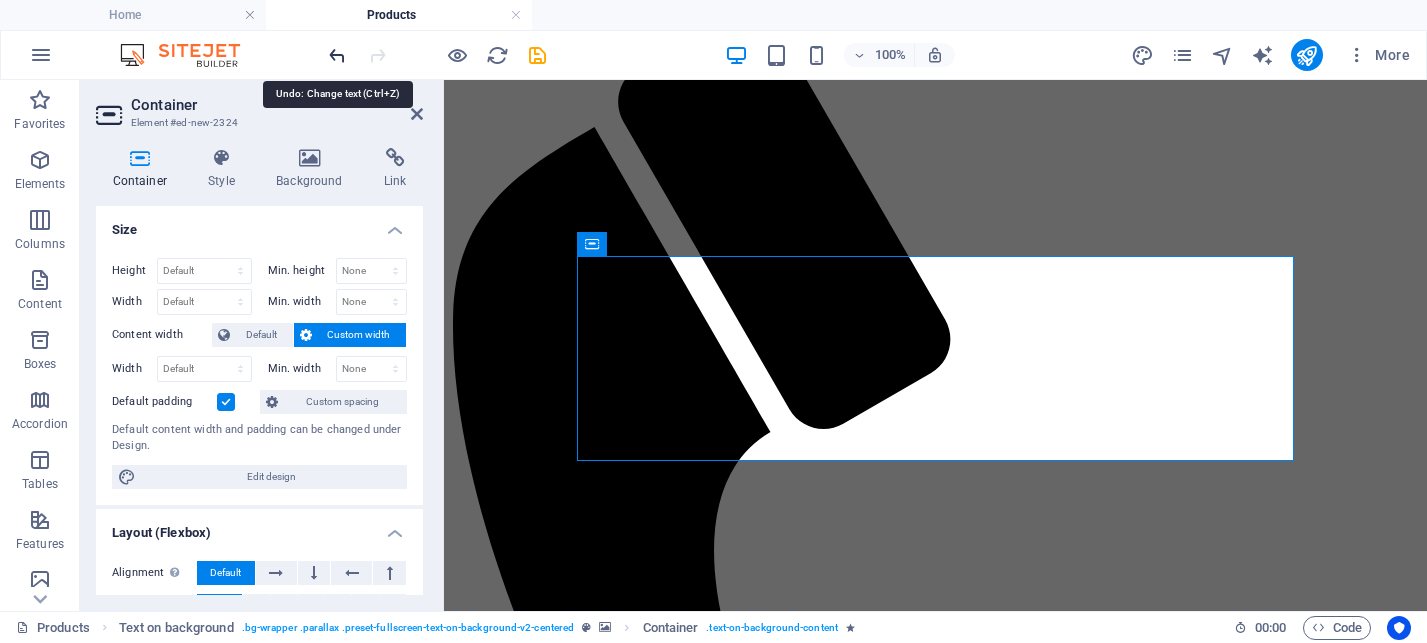click at bounding box center (337, 55) 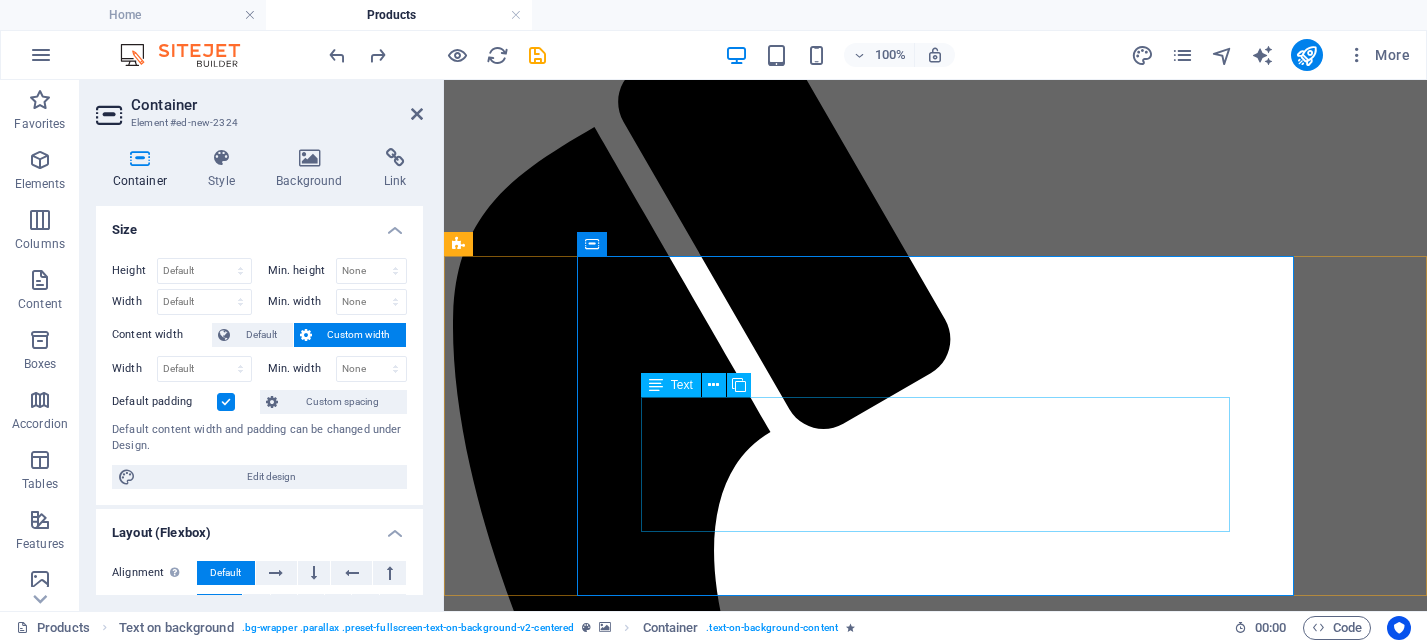 click on "Lorem ipsum dolor sit amet, consectetuer adipiscing elit. Aenean commodo ligula eget dolor. Lorem ipsum dolor sit amet, consectetuer adipiscing elit leget dolor. Lorem ipsum dolor sit amet, consectetuer adipiscing elit. Aenean commodo ligula eget dolor. Lorem ipsum dolor sit amet, consectetuer adipiscing elit dolor." at bounding box center [935, 2554] 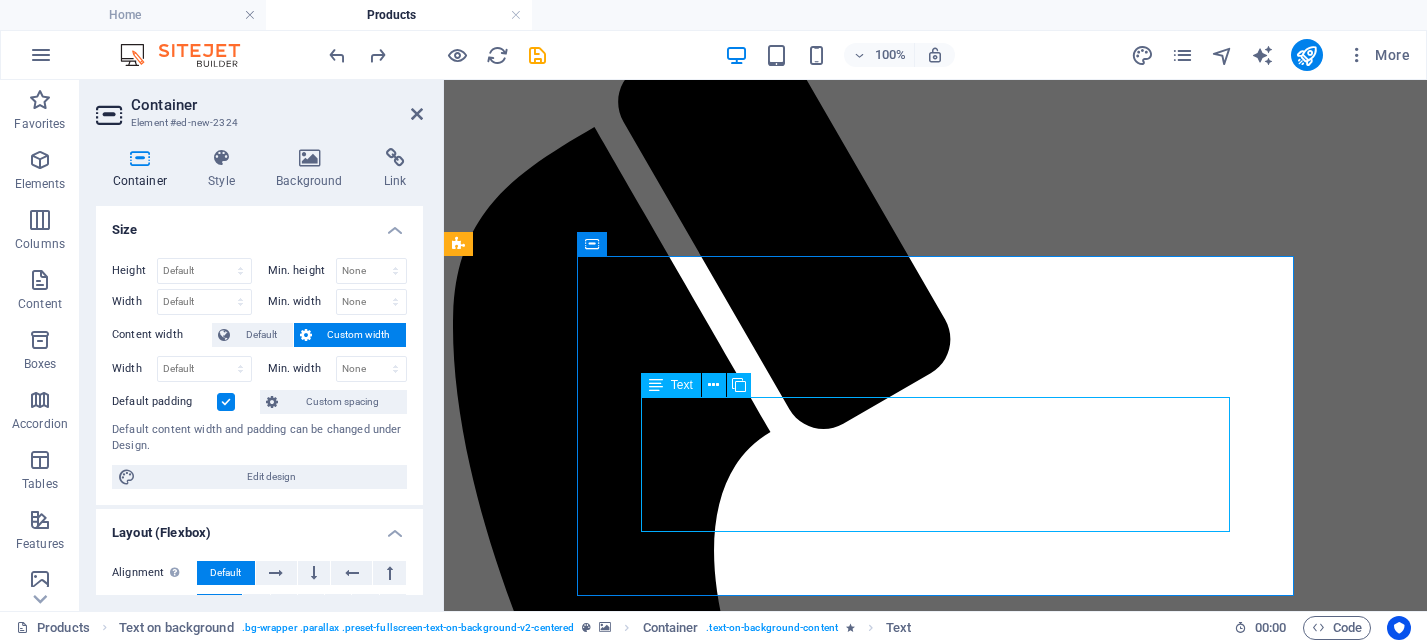 click on "Lorem ipsum dolor sit amet, consectetuer adipiscing elit. Aenean commodo ligula eget dolor. Lorem ipsum dolor sit amet, consectetuer adipiscing elit leget dolor. Lorem ipsum dolor sit amet, consectetuer adipiscing elit. Aenean commodo ligula eget dolor. Lorem ipsum dolor sit amet, consectetuer adipiscing elit dolor." at bounding box center [935, 2554] 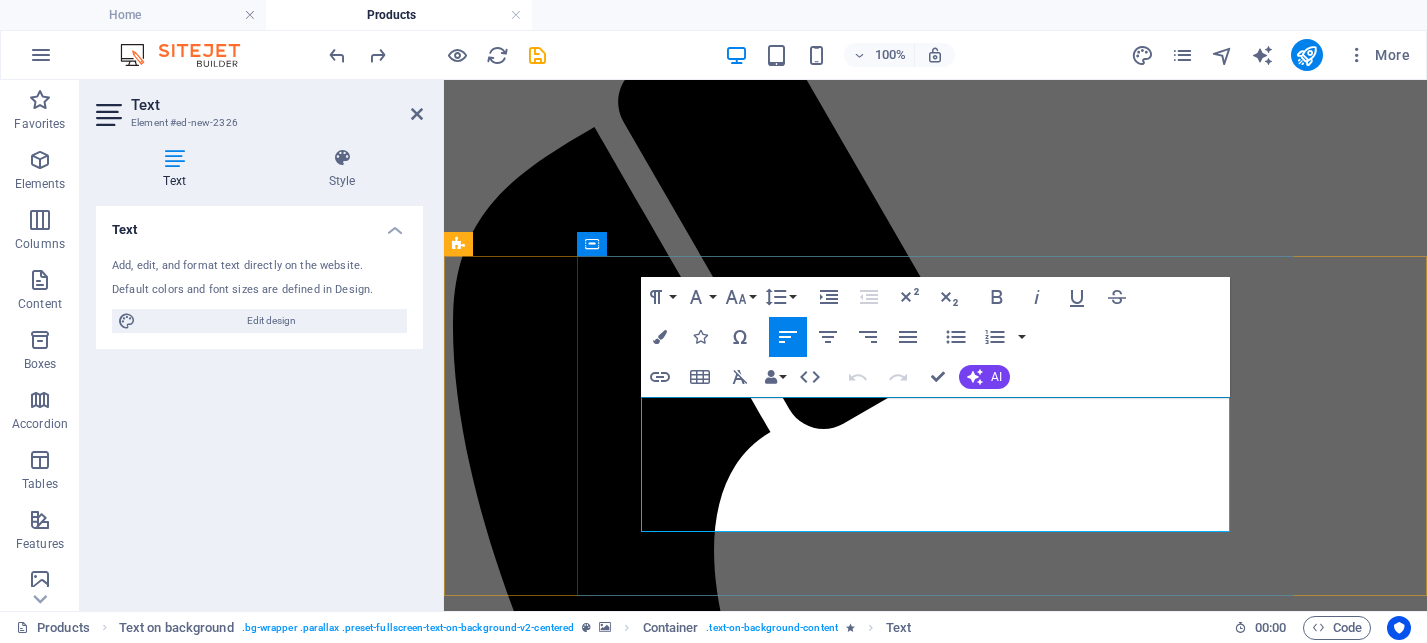 click on "Lorem ipsum dolor sit amet, consectetuer adipiscing elit. Aenean commodo ligula eget dolor. Lorem ipsum dolor sit amet, consectetuer adipiscing elit leget dolor. Lorem ipsum dolor sit amet, consectetuer adipiscing elit. Aenean commodo ligula eget dolor. Lorem ipsum dolor sit amet, consectetuer adipiscing elit dolor." at bounding box center (935, 2554) 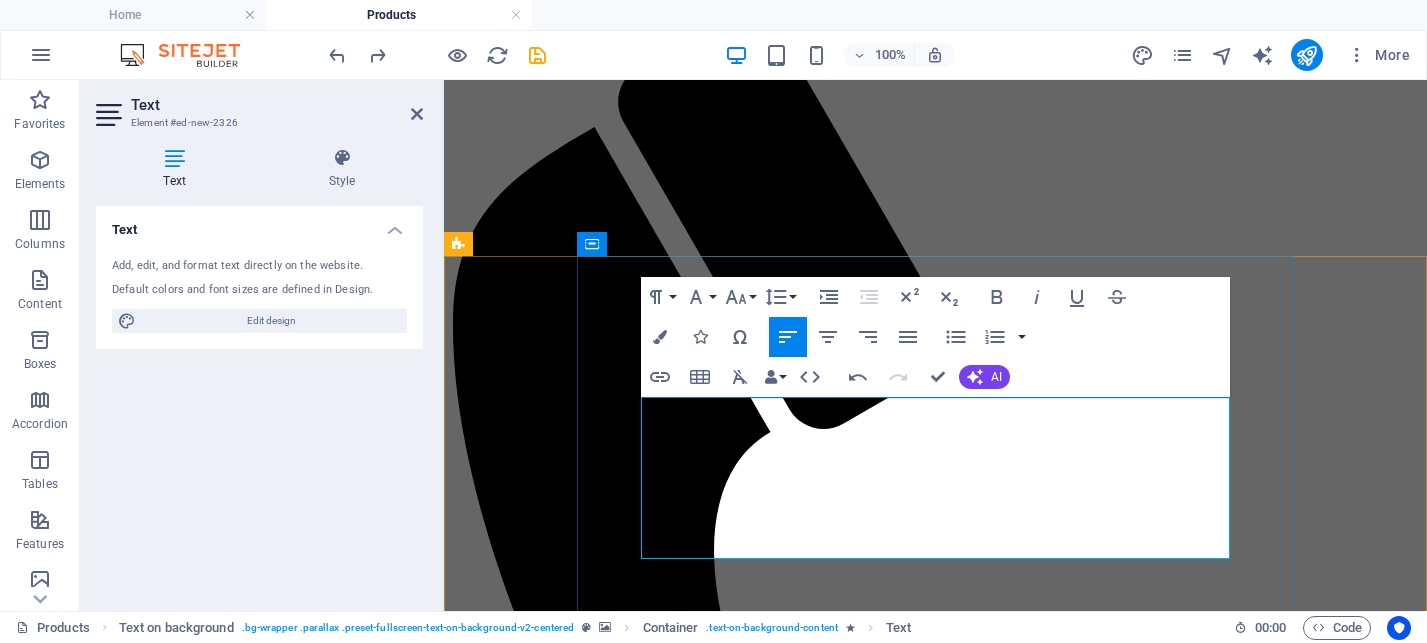 drag, startPoint x: 716, startPoint y: 517, endPoint x: 824, endPoint y: 539, distance: 110.217964 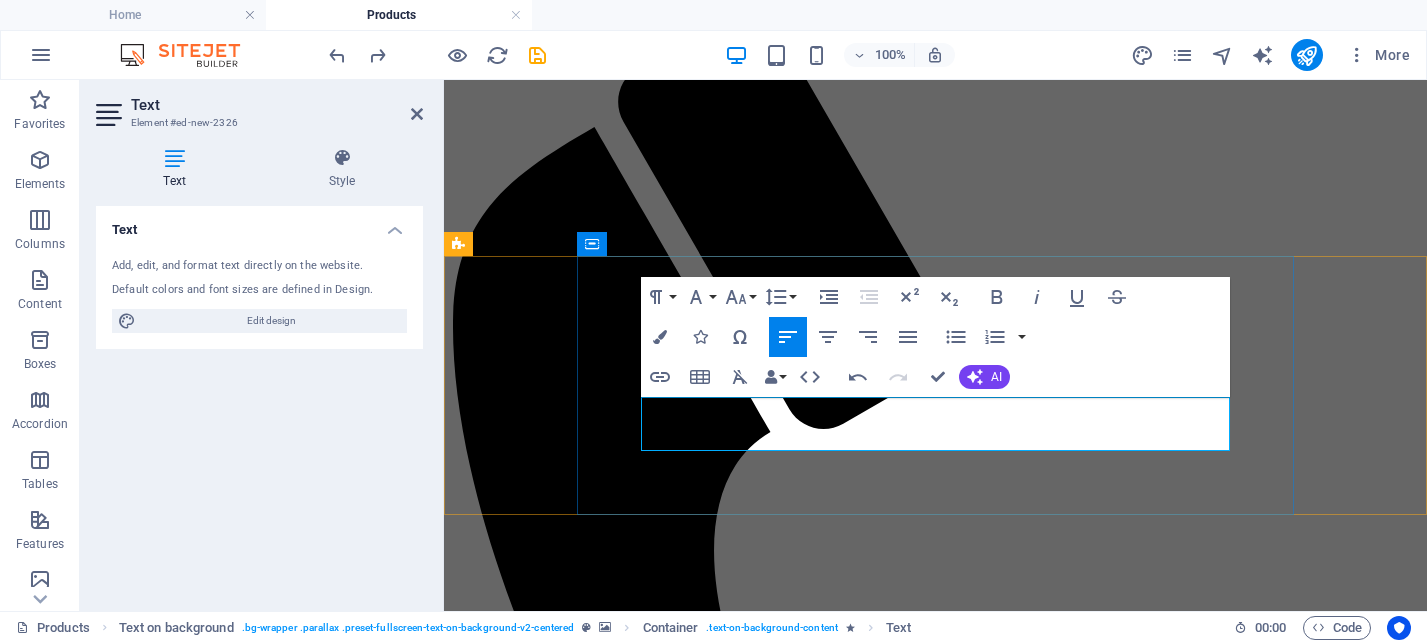 drag, startPoint x: 678, startPoint y: 437, endPoint x: 643, endPoint y: 435, distance: 35.057095 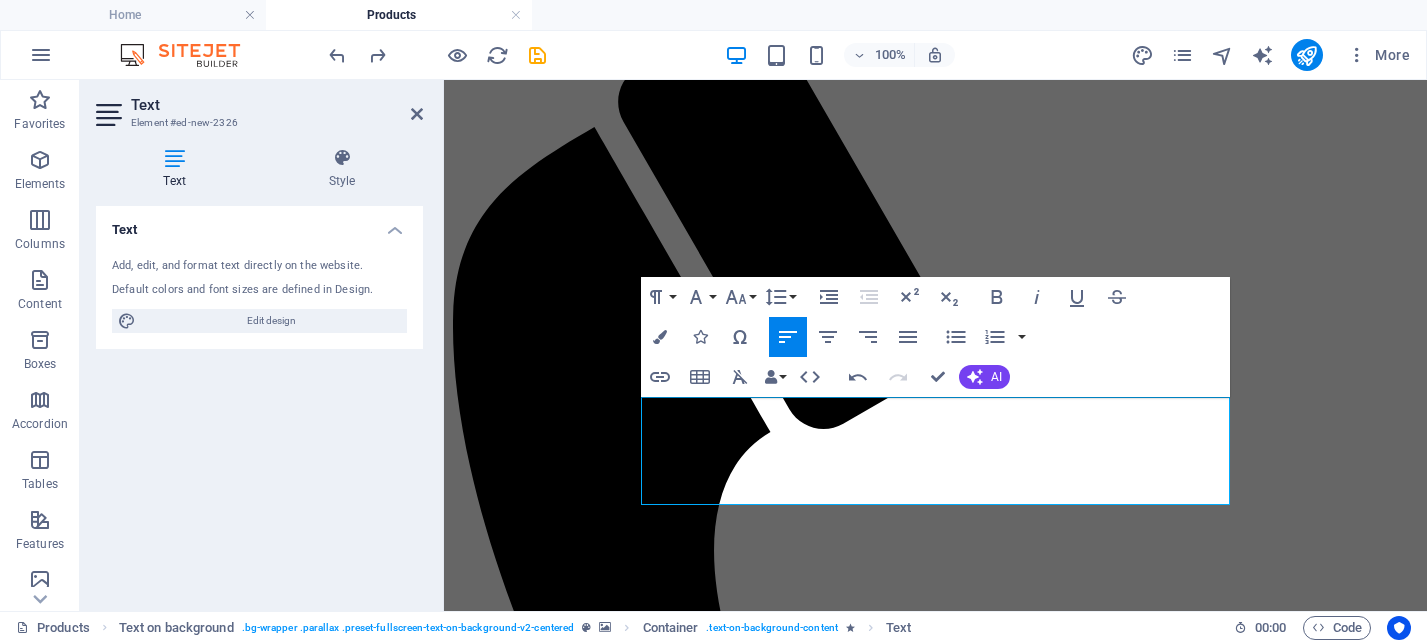 click at bounding box center [935, 1936] 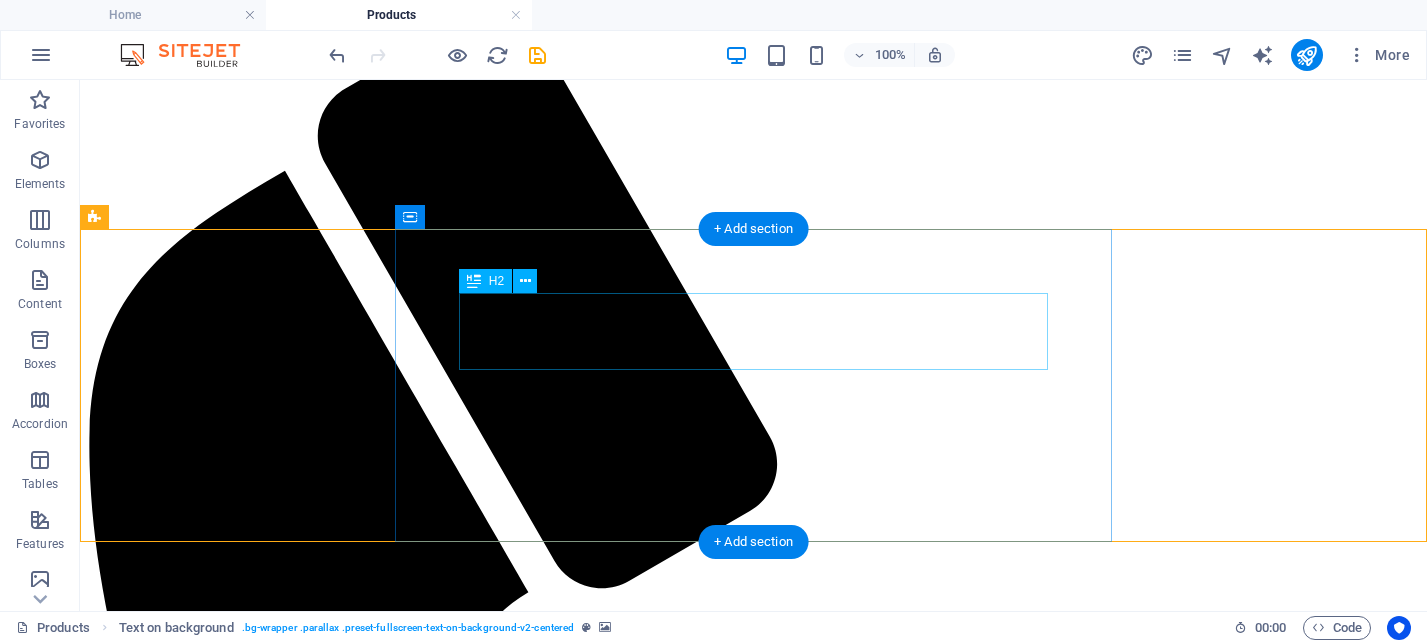 click on "Gunbroker.com" at bounding box center [753, 2945] 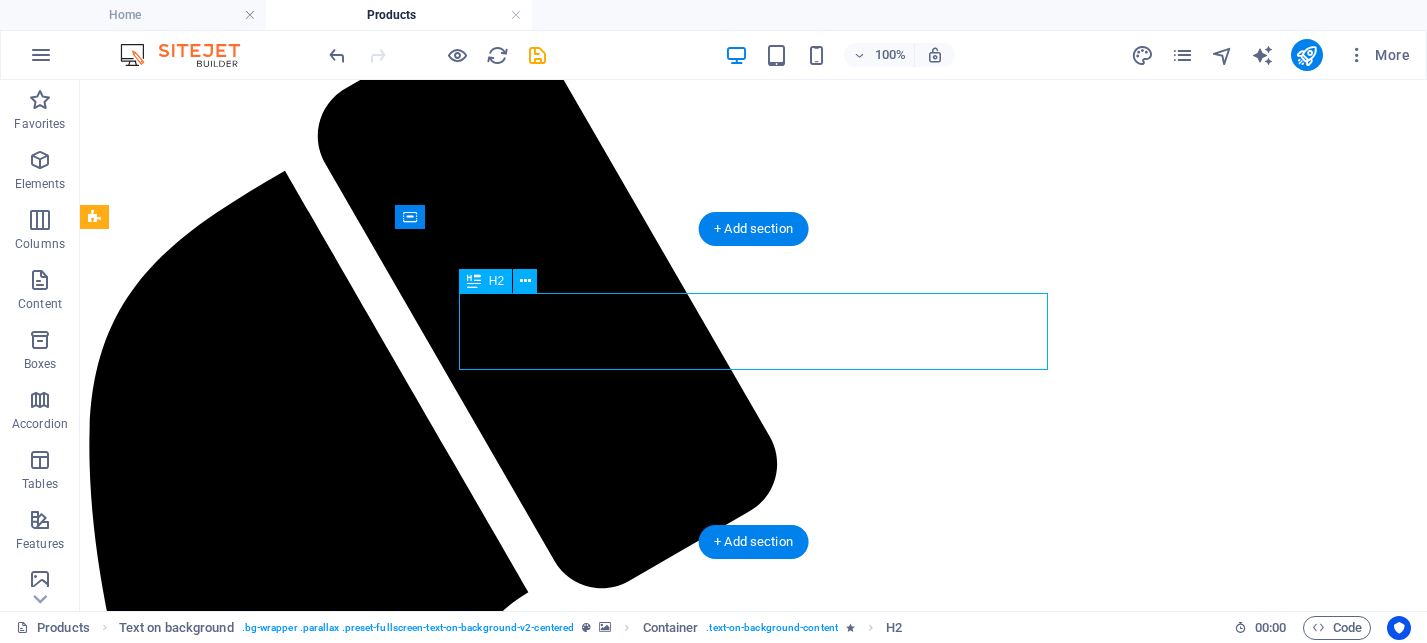click on "Gunbroker.com" at bounding box center [753, 2945] 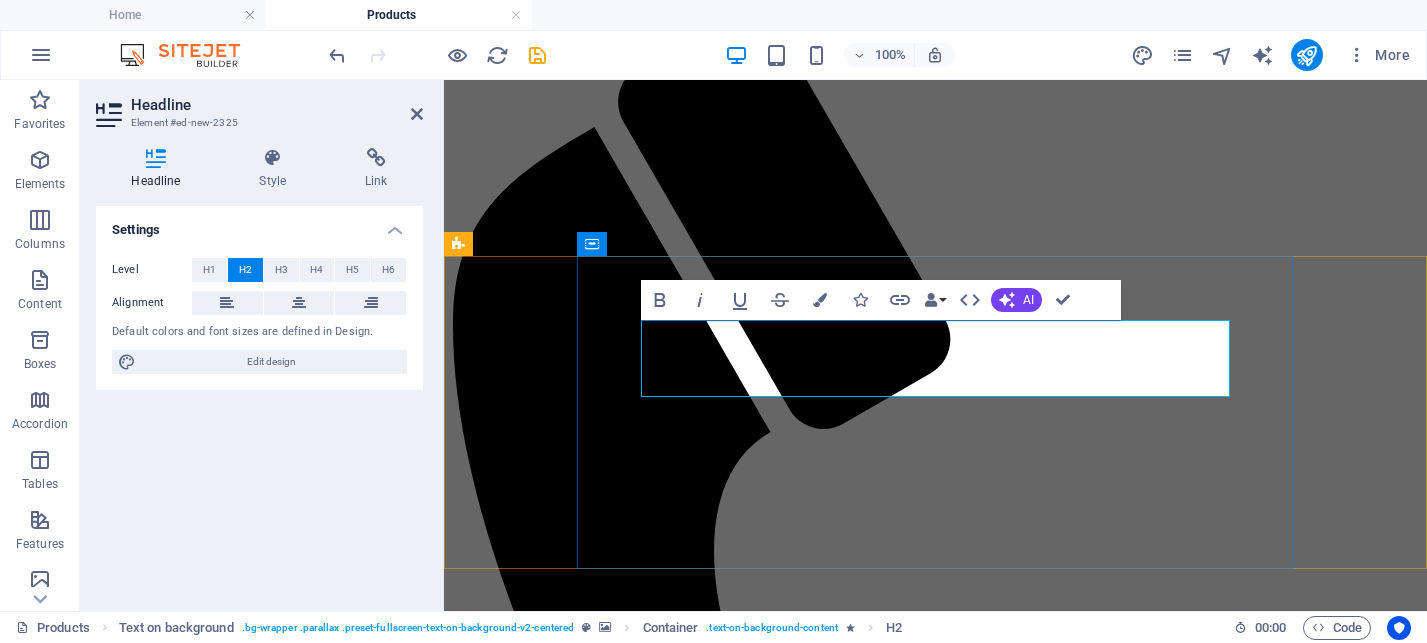 scroll, scrollTop: 1987, scrollLeft: 9, axis: both 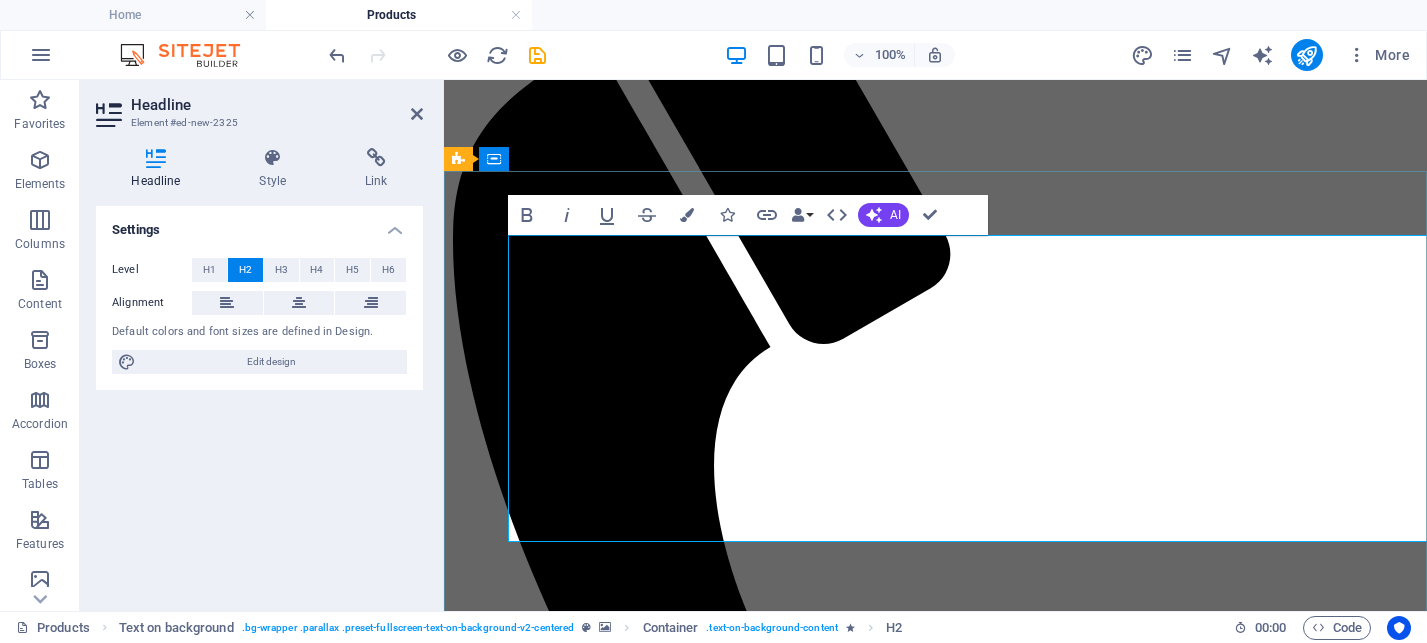 drag, startPoint x: 516, startPoint y: 277, endPoint x: 1217, endPoint y: 497, distance: 734.7115 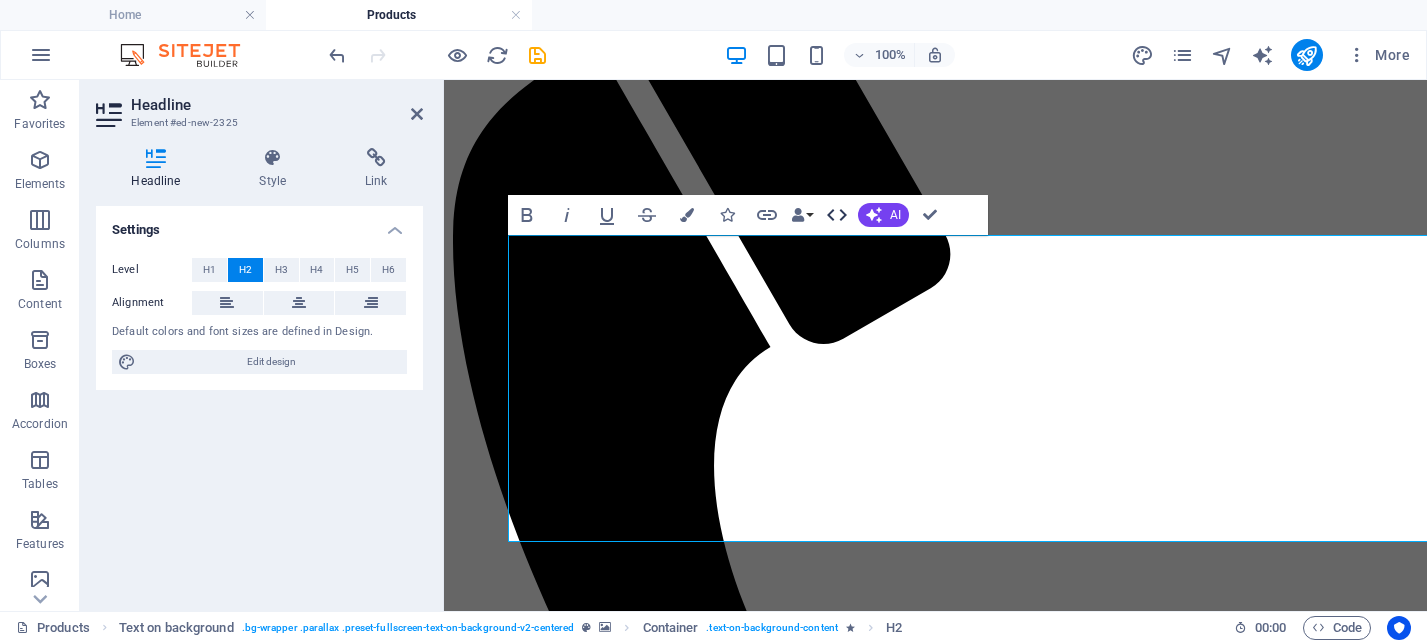 click 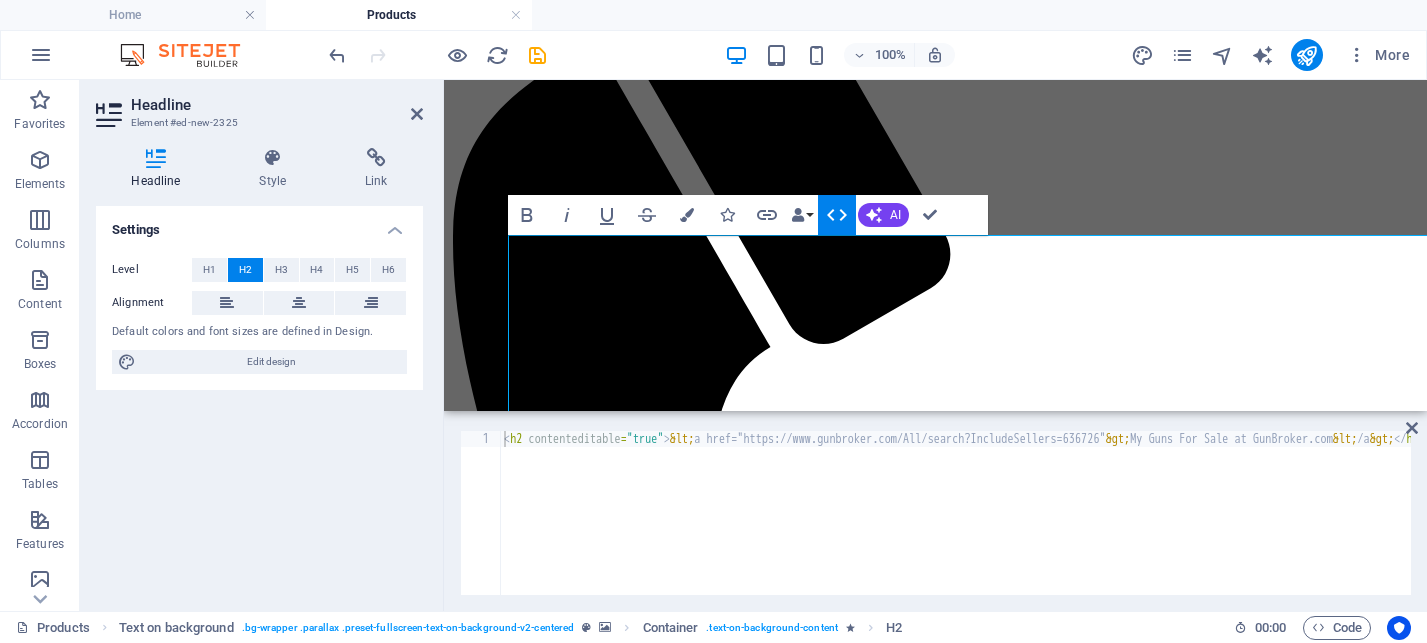 type on "<h2 contenteditable="true">&lt;a href="https://www.gunbroker.com/All/search?IncludeSellers=636726"&gt; My Guns For Sale at GunBroker.com&lt;/a&gt;</h2>" 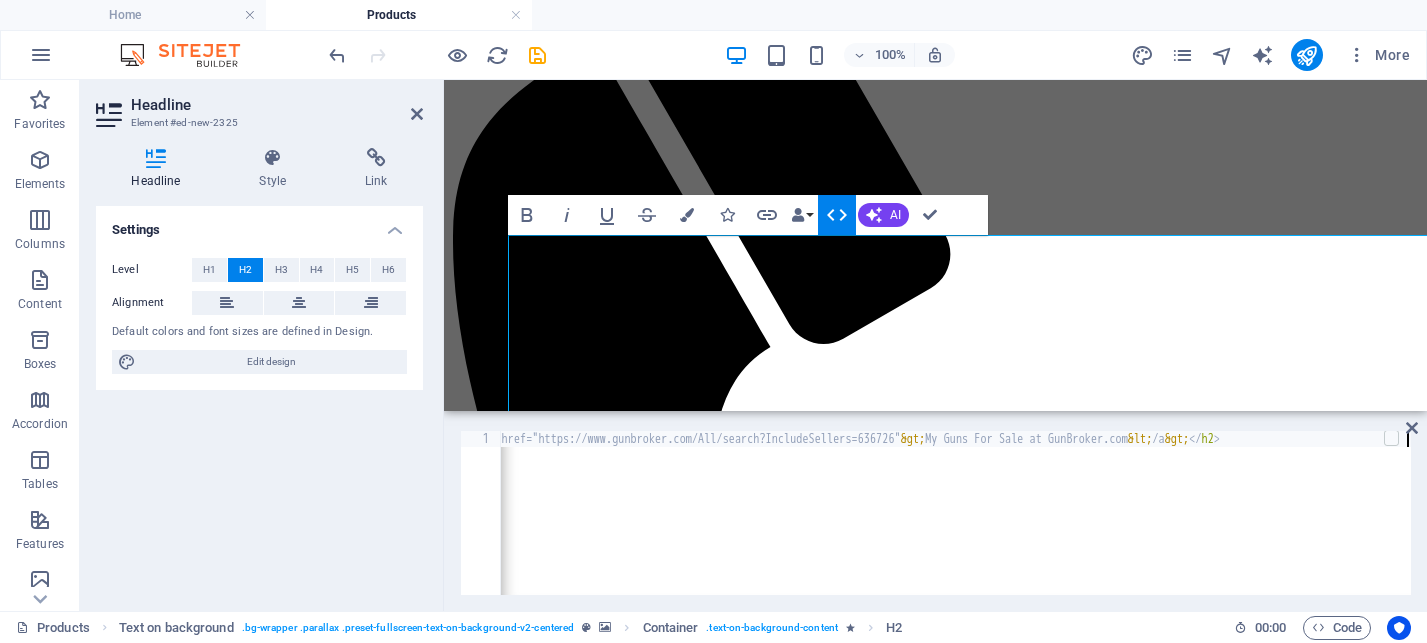 scroll, scrollTop: 0, scrollLeft: 205, axis: horizontal 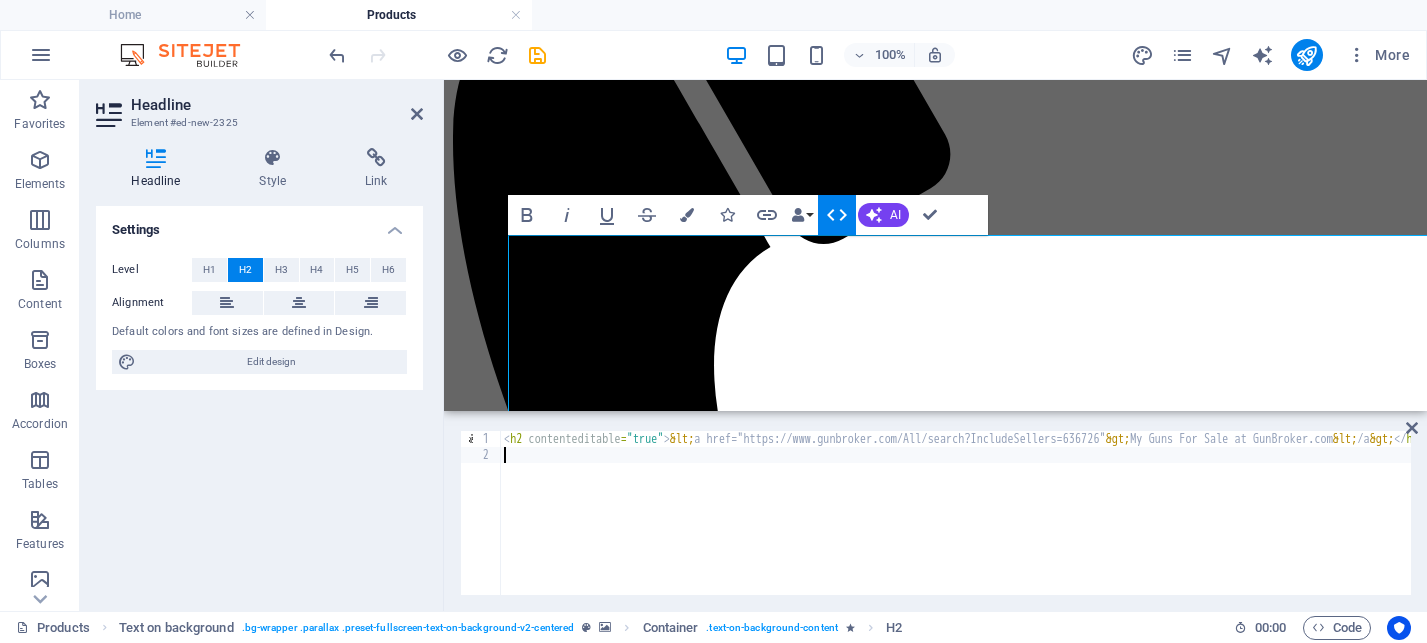 type on "<h2 contenteditable="true">&lt;a href="https://www.gunbroker.com/All/search?IncludeSellers=636726"&gt; My Guns For Sale at GunBroker.com&lt;/a&gt;</h2>" 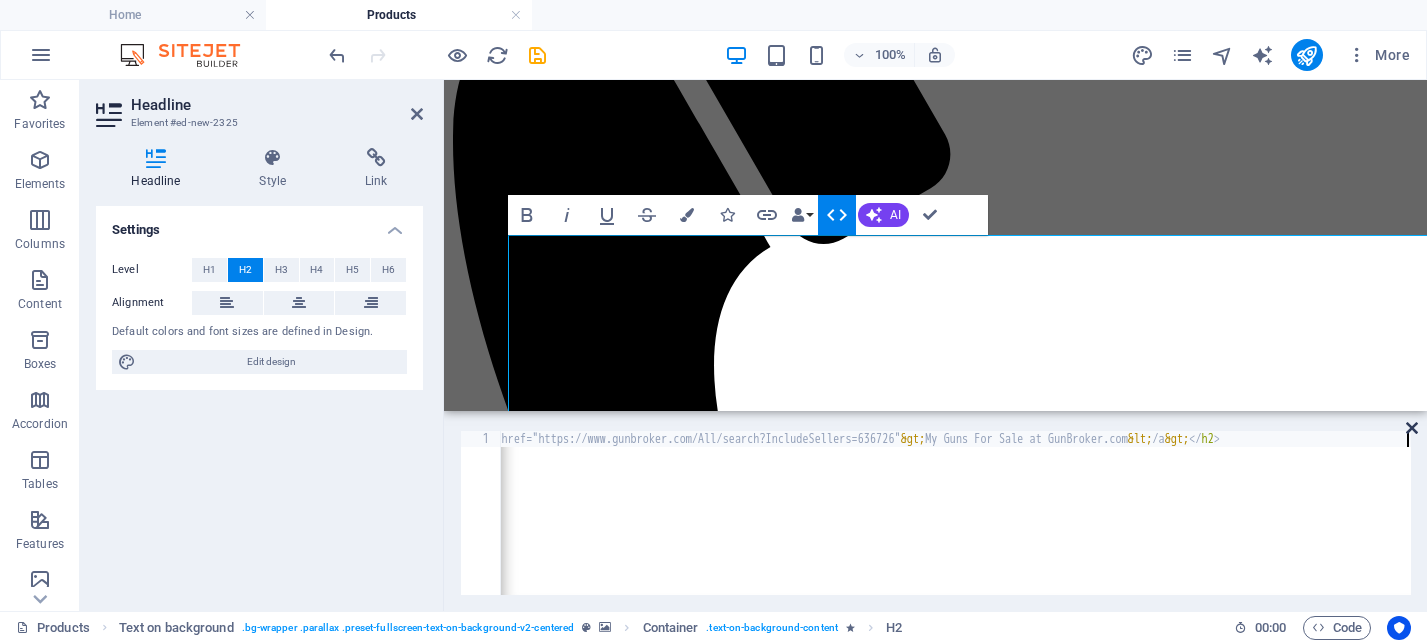 click at bounding box center (1412, 428) 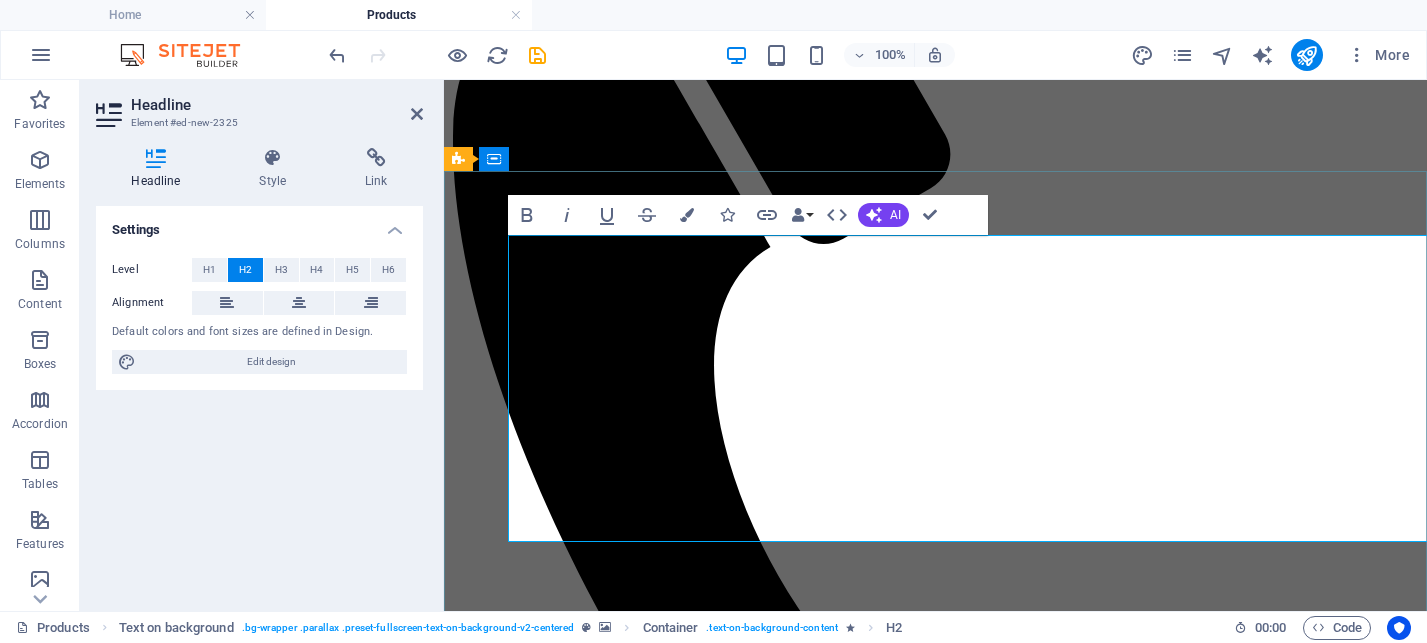 drag, startPoint x: 517, startPoint y: 279, endPoint x: 1221, endPoint y: 501, distance: 738.1734 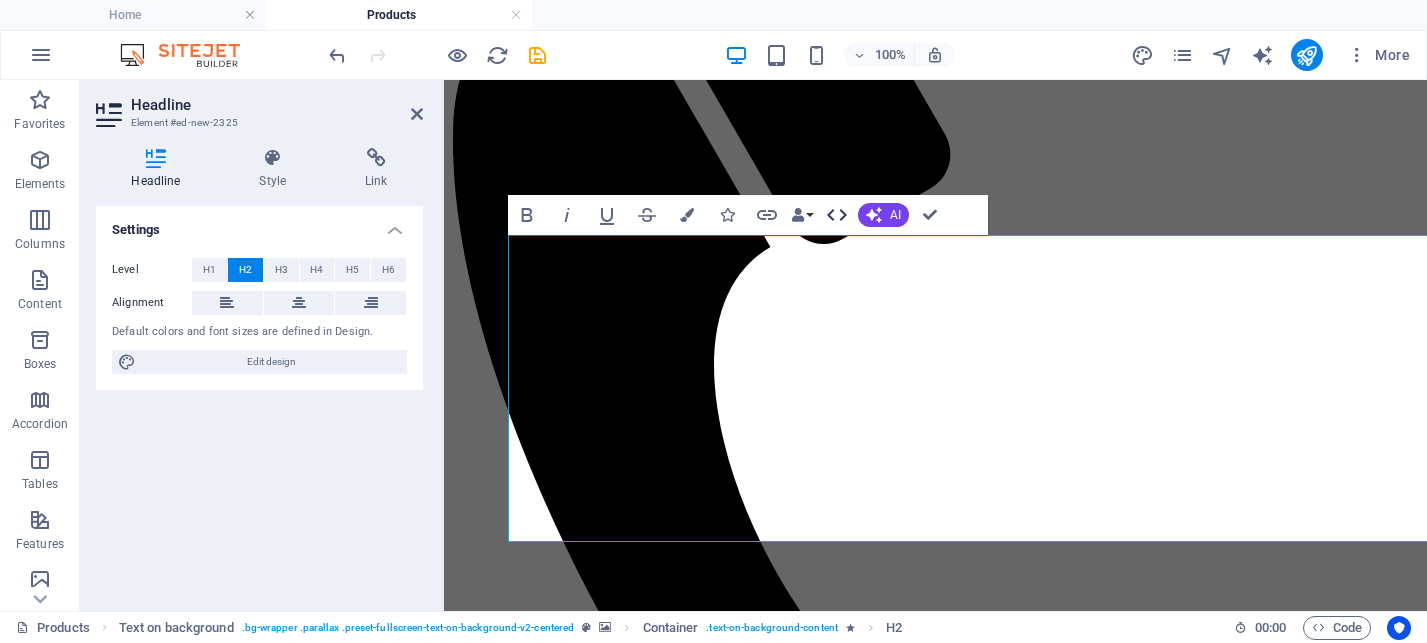 click 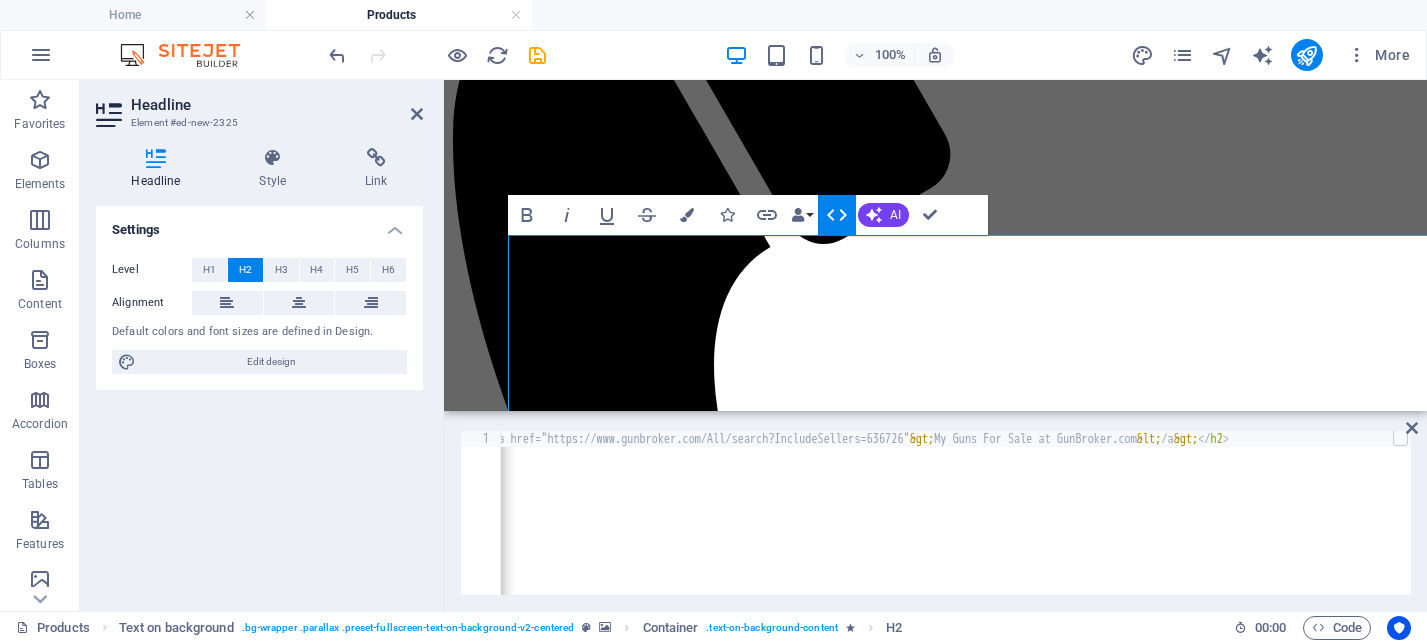 scroll, scrollTop: 0, scrollLeft: 0, axis: both 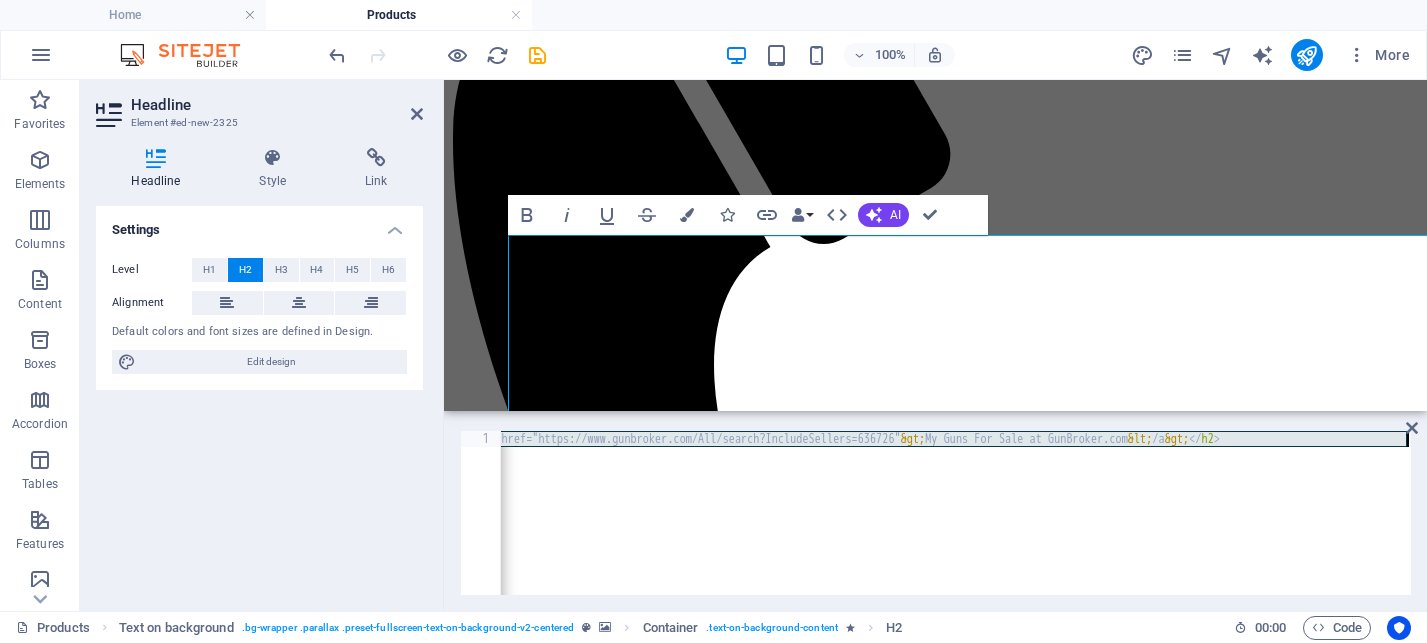 drag, startPoint x: 506, startPoint y: 439, endPoint x: 1178, endPoint y: 500, distance: 674.76294 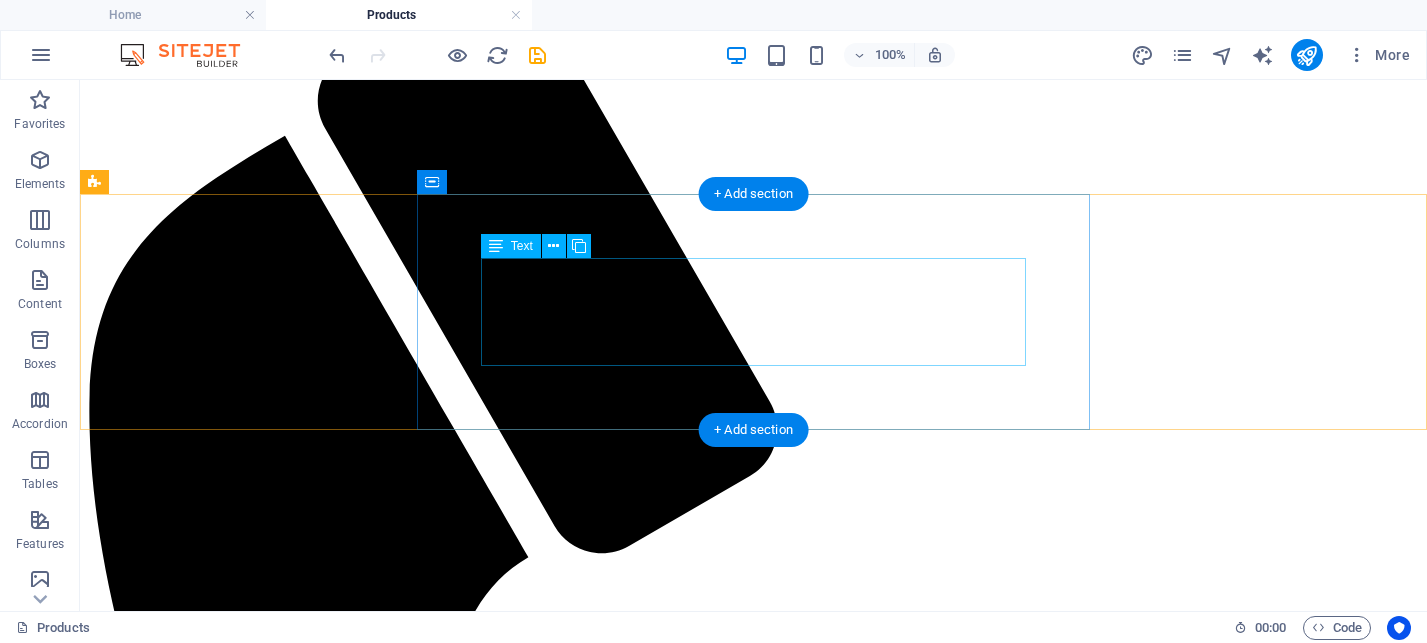 scroll, scrollTop: 927, scrollLeft: 0, axis: vertical 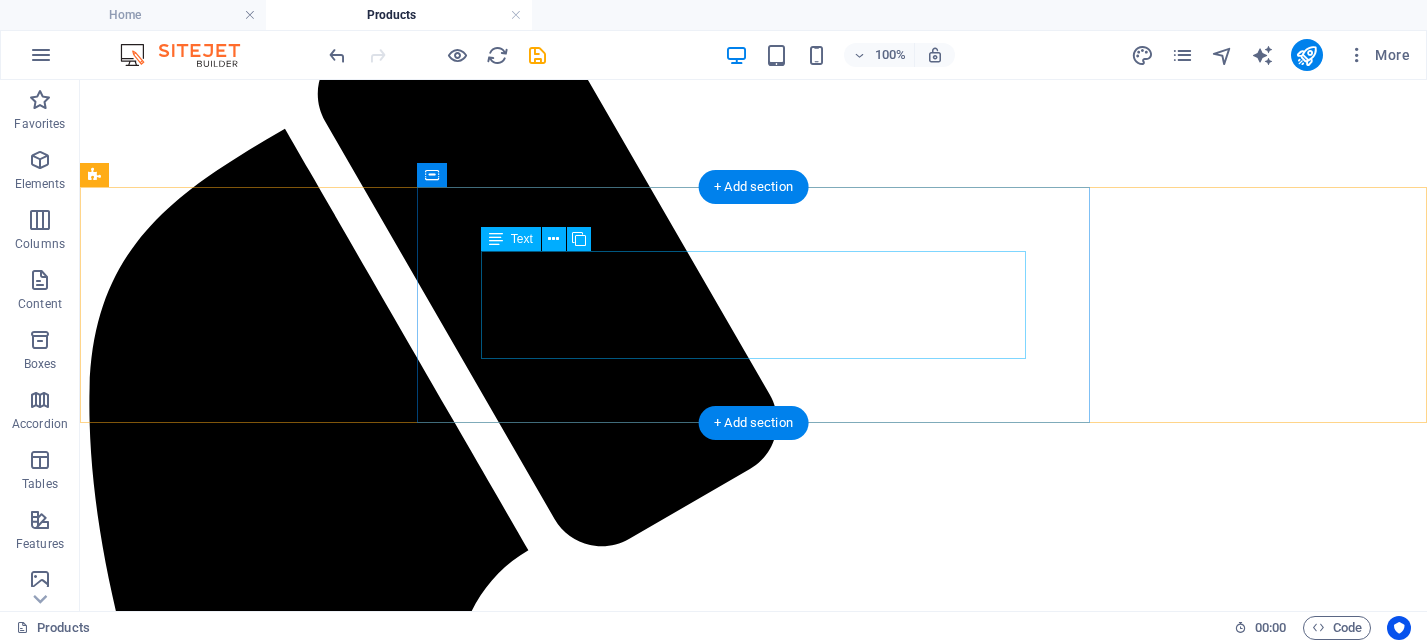 click on "Shop our page on  [DOMAIN]  for NEW and USED inventory. All items listed are in stock at the shop!" at bounding box center (753, 2891) 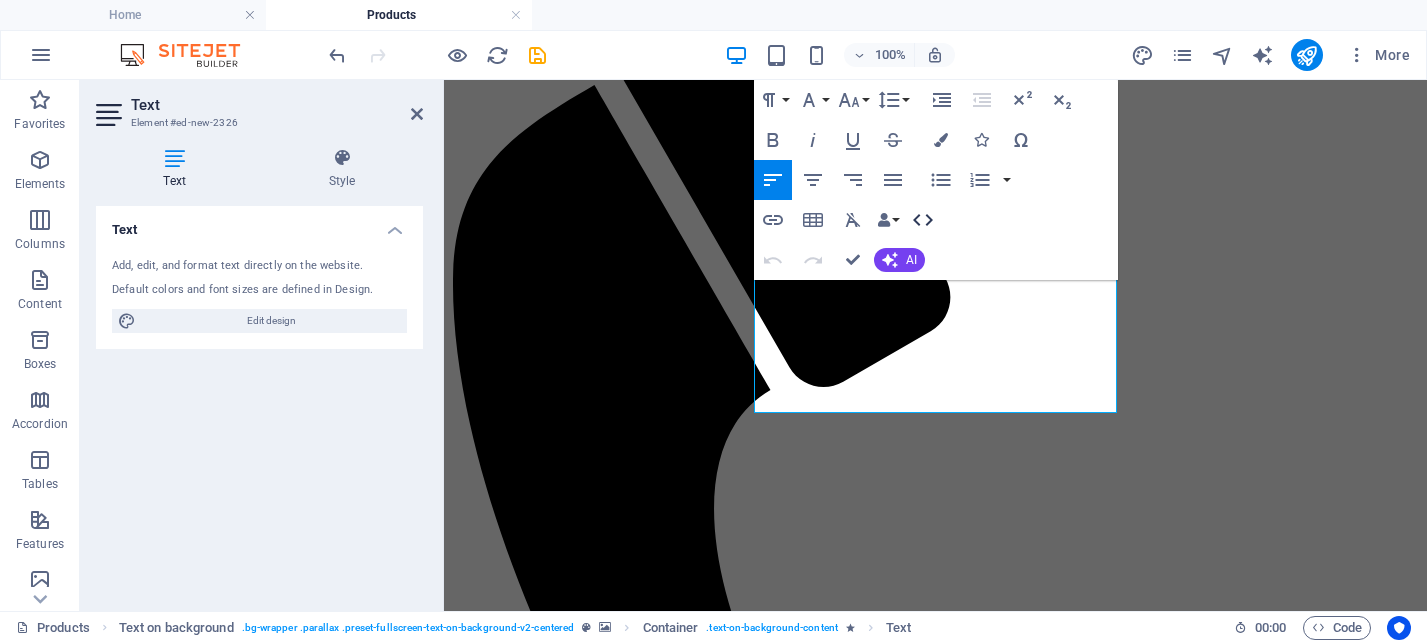 click 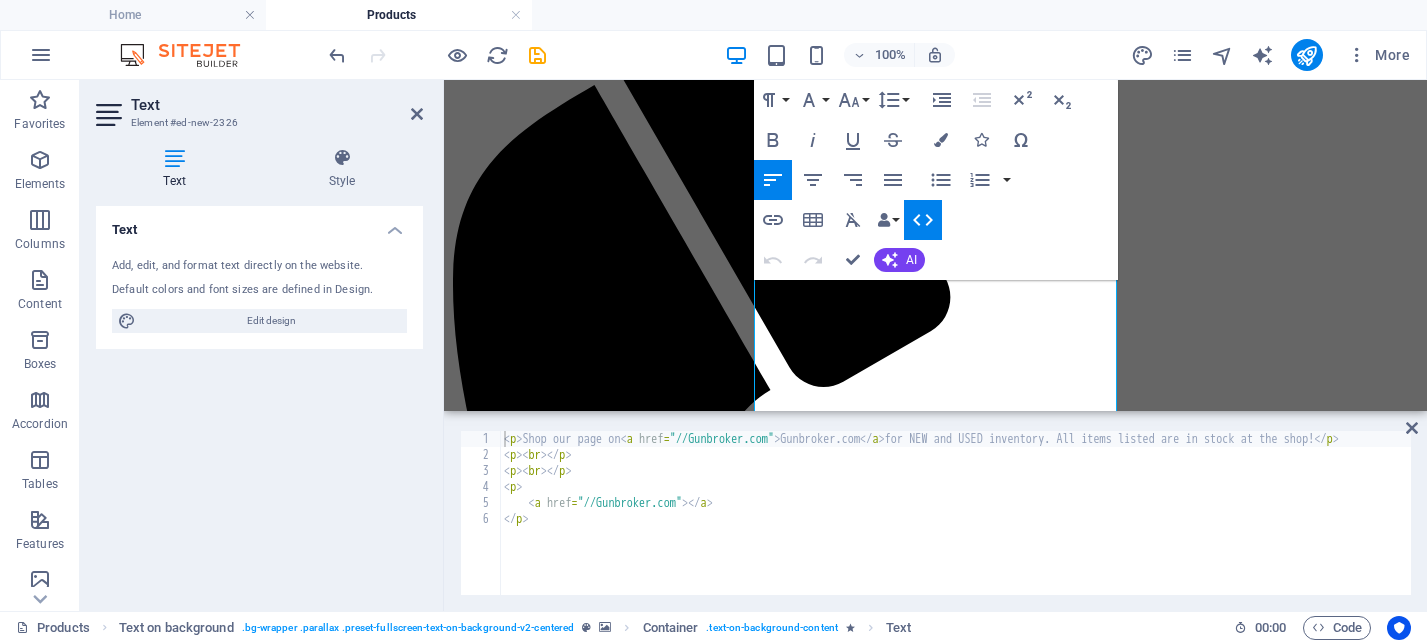 click on "< p > Shop our page on  <a> Gunbroker.com </a>  for NEW and USED inventory. All items listed are in stock at the shop! </ p > < p > < br > </ p > < p > < br > </ p > < p >      <a> </a> </ p >" at bounding box center [1010, 527] 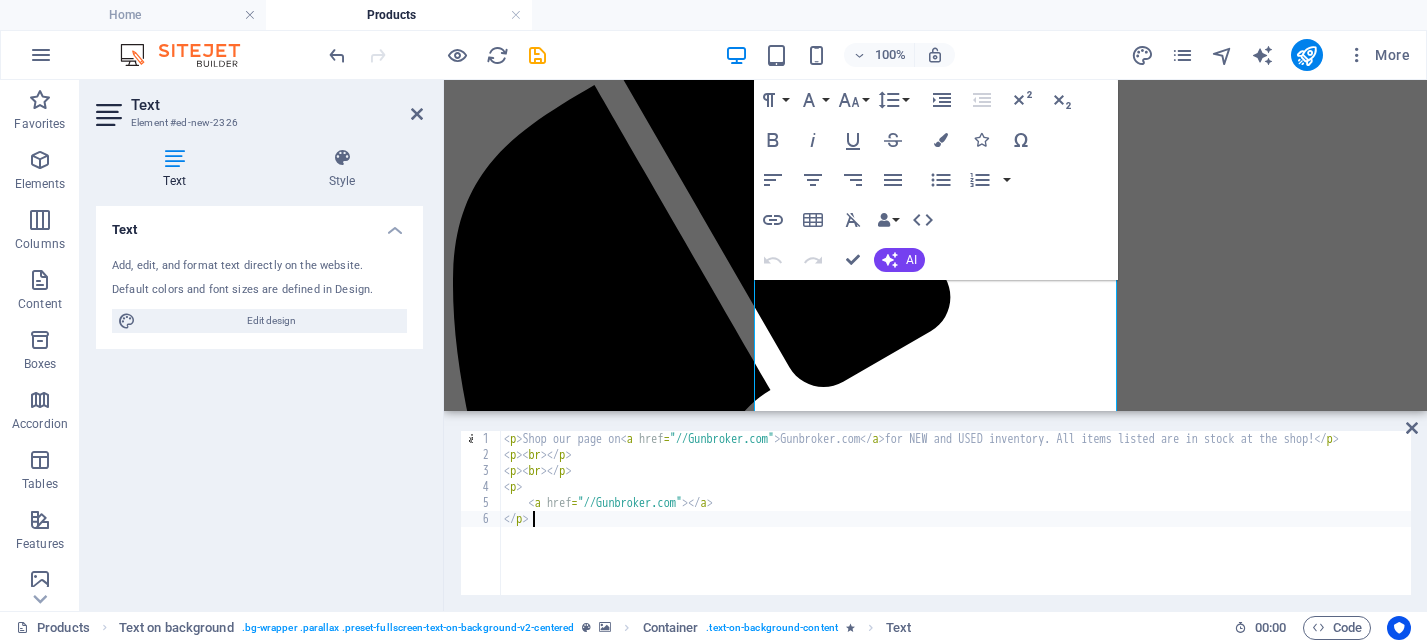 type on "</p><a href="https://www.gunbroker.com/All/search?IncludeSellers=636726"> My Guns For Sale at [DOMAIN]</a>" 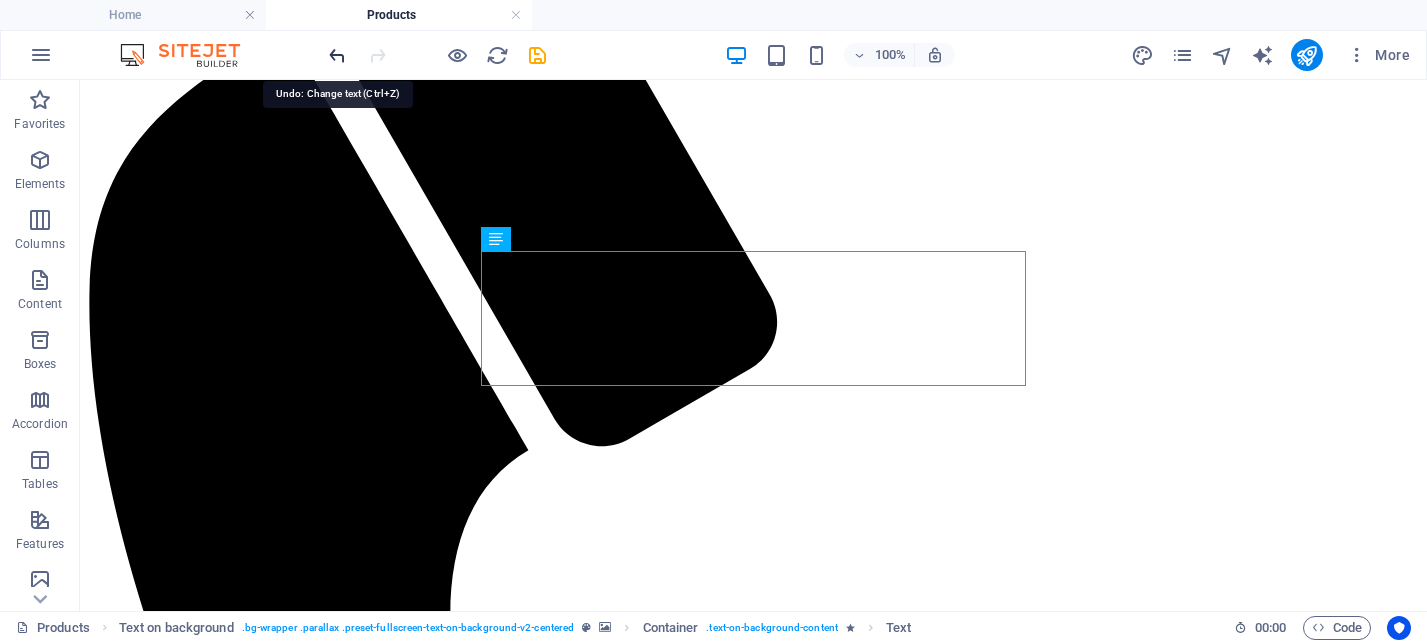 click at bounding box center (337, 55) 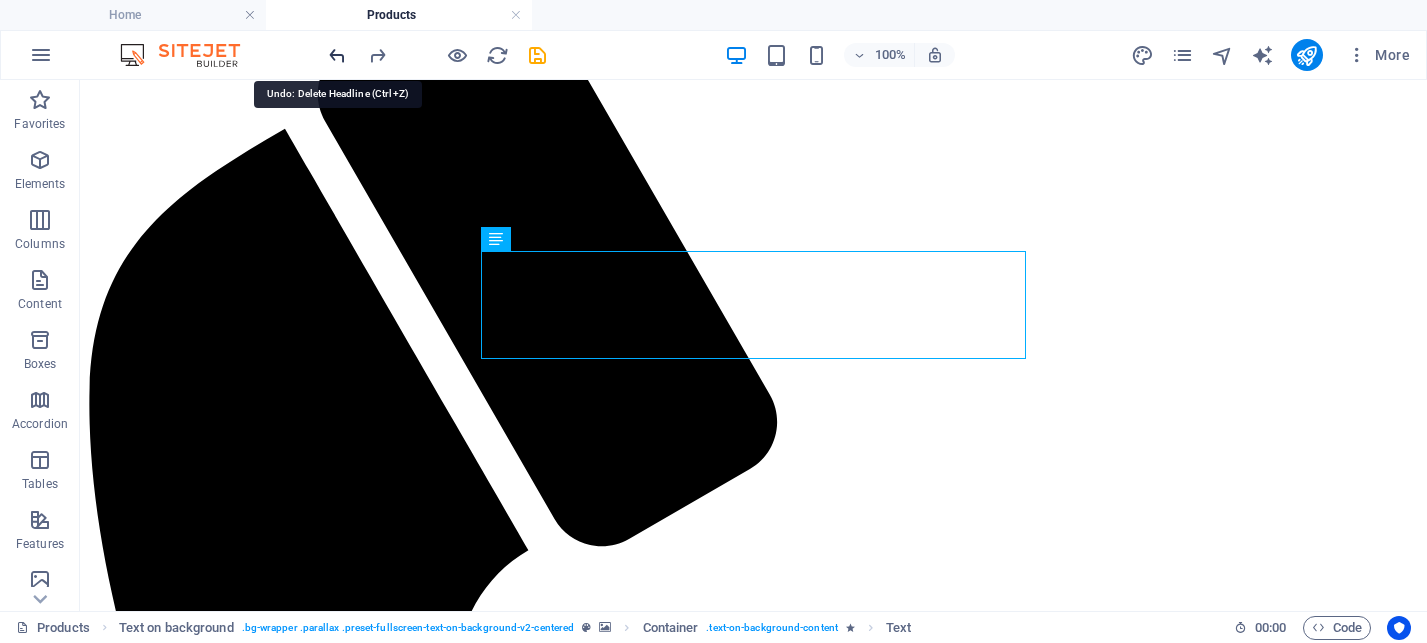 click at bounding box center (337, 55) 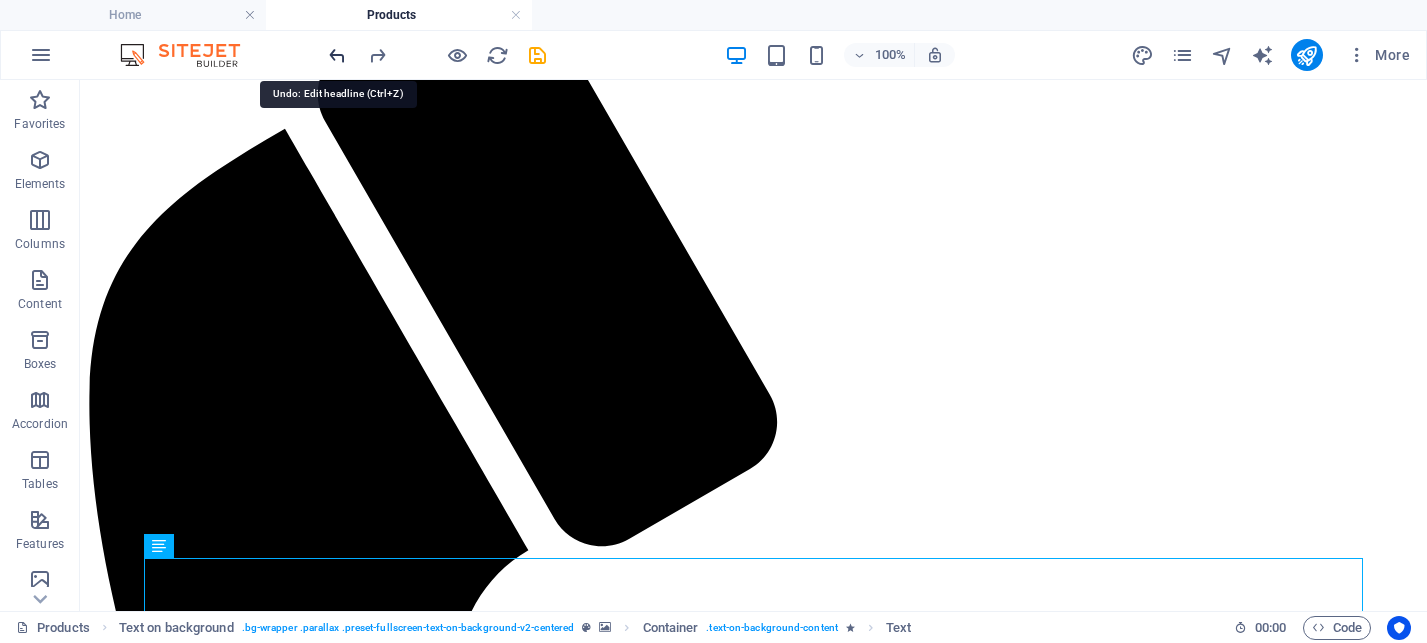 click at bounding box center [337, 55] 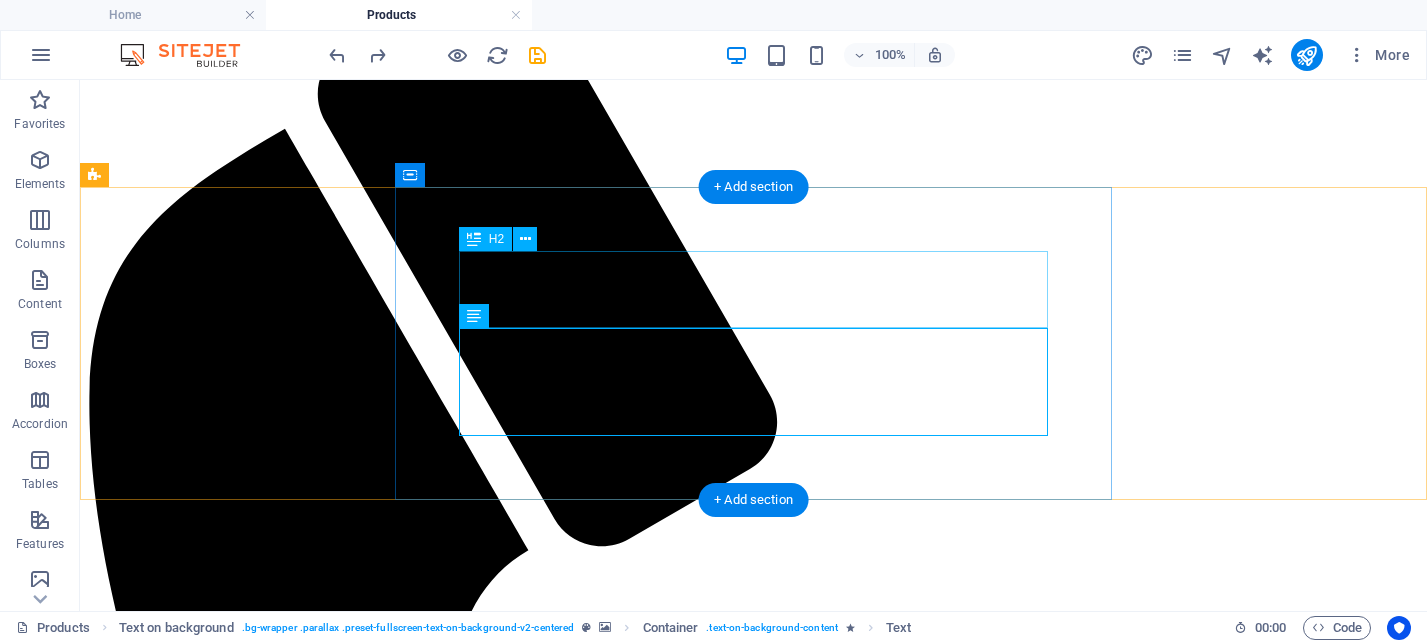 click on "Gunbroker.com" at bounding box center [753, 2903] 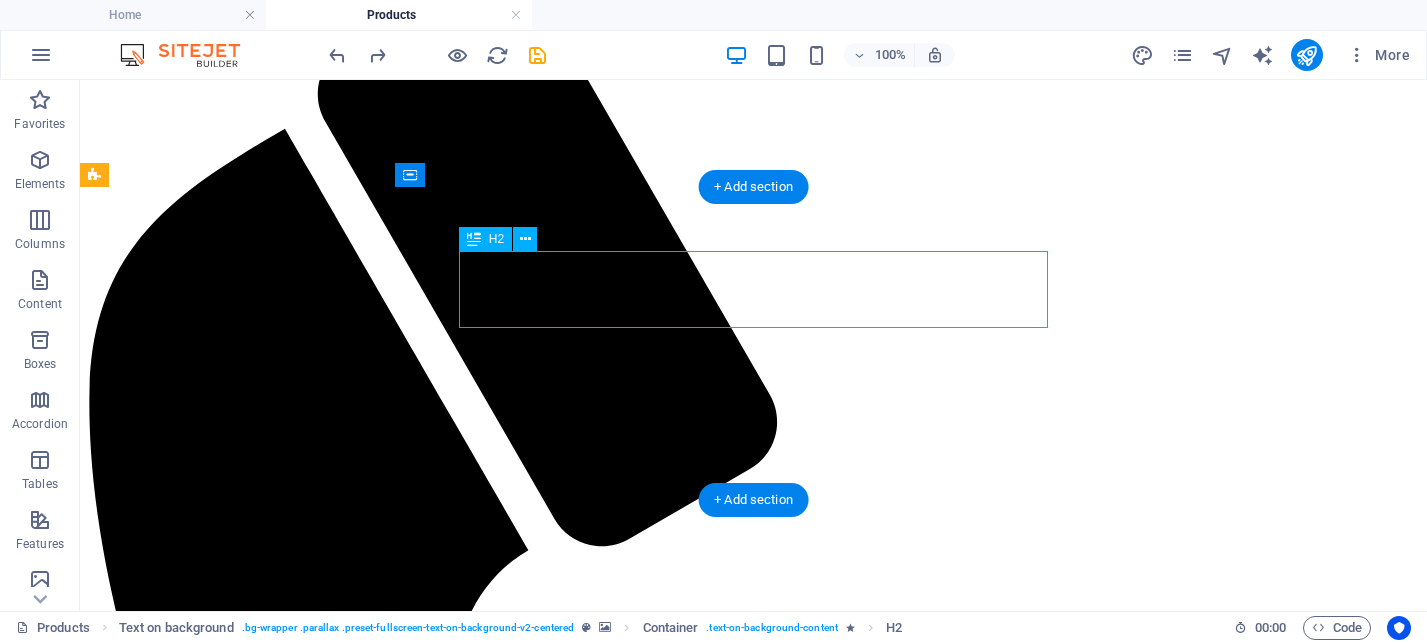 click on "Gunbroker.com" at bounding box center [753, 2903] 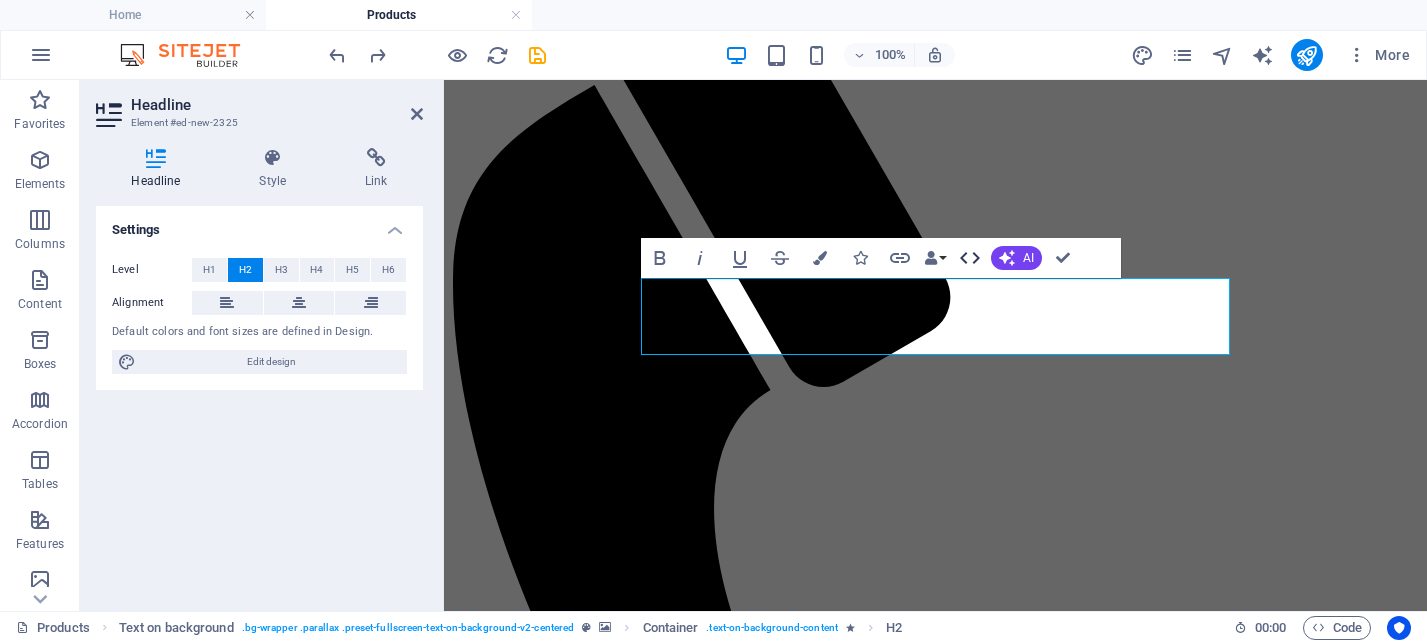 click 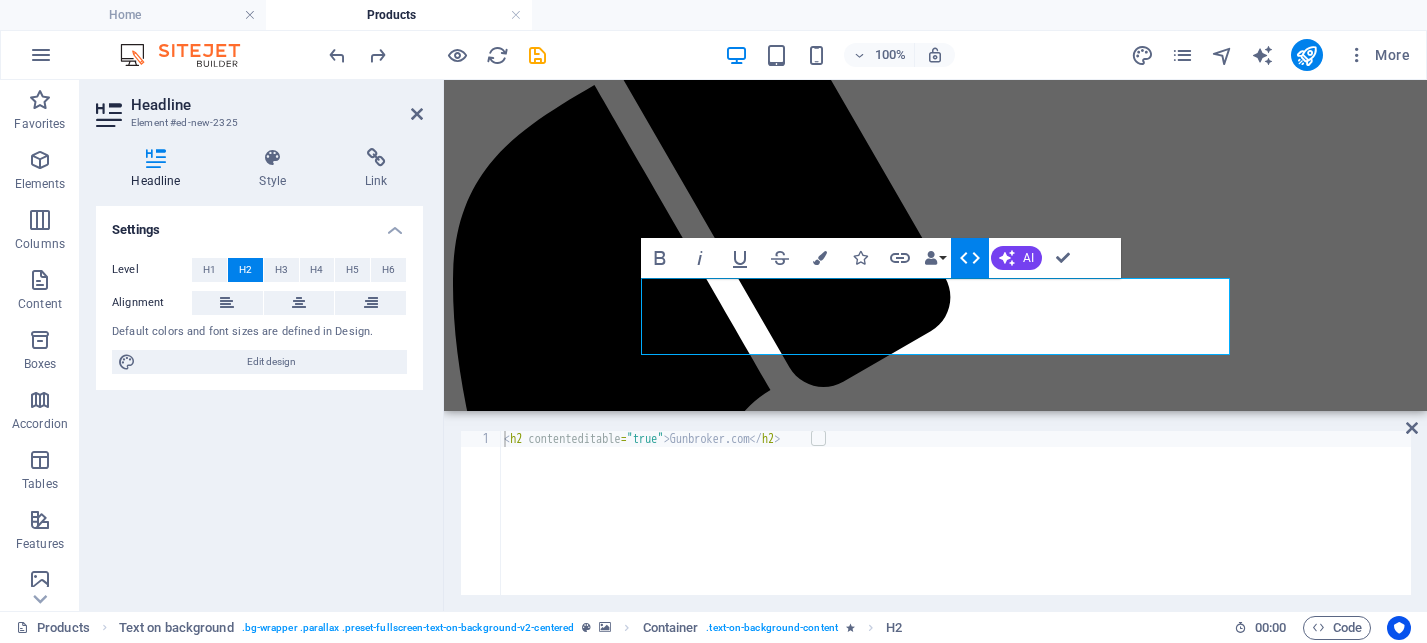 click on "< h2   contenteditable = "true" > Gunbroker.com </ h2 >" at bounding box center (955, 529) 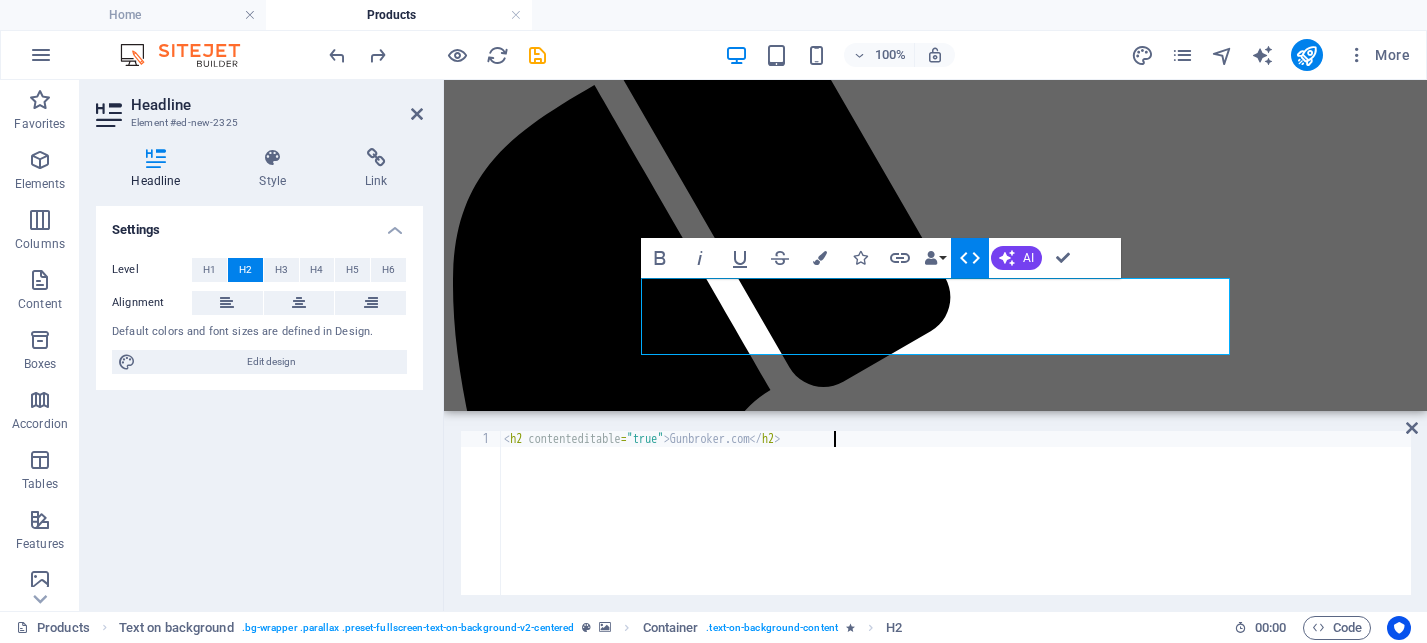 paste on "<a href="https://www.gunbroker.com/All/search?IncludeSellers=636726"> My Guns For Sale at GunBroker.com</a>" 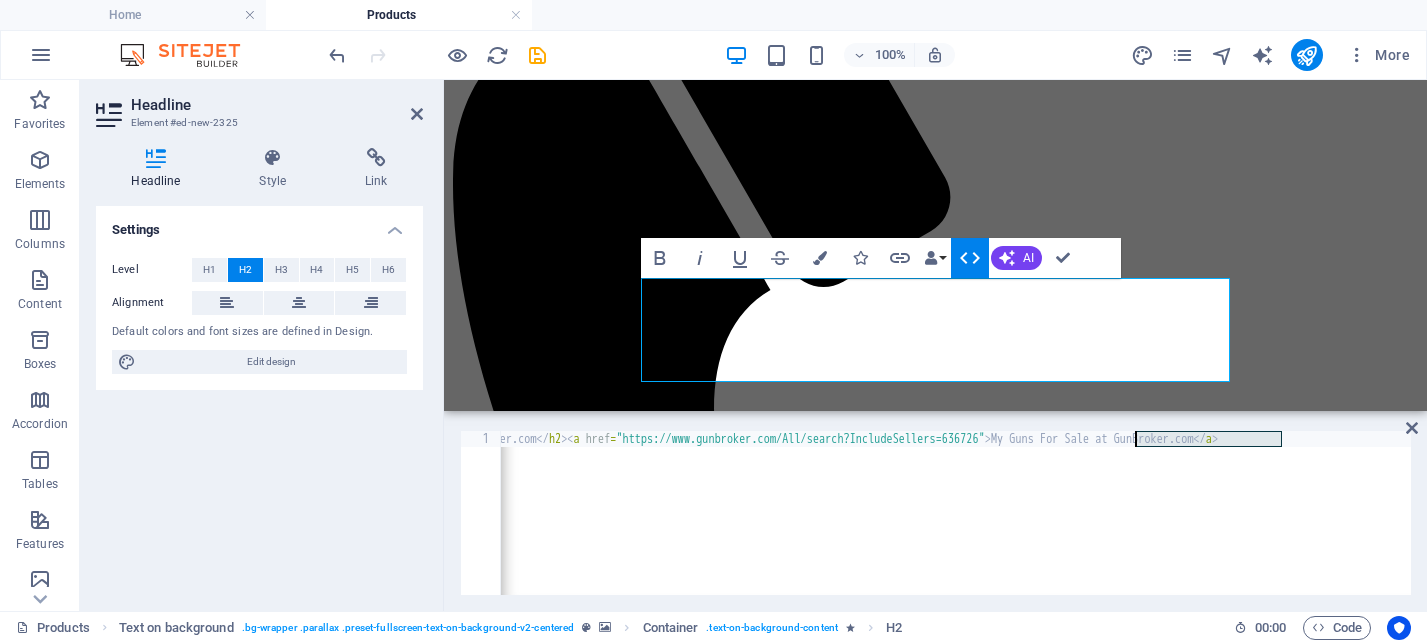 drag, startPoint x: 1283, startPoint y: 440, endPoint x: 1137, endPoint y: 439, distance: 146.00342 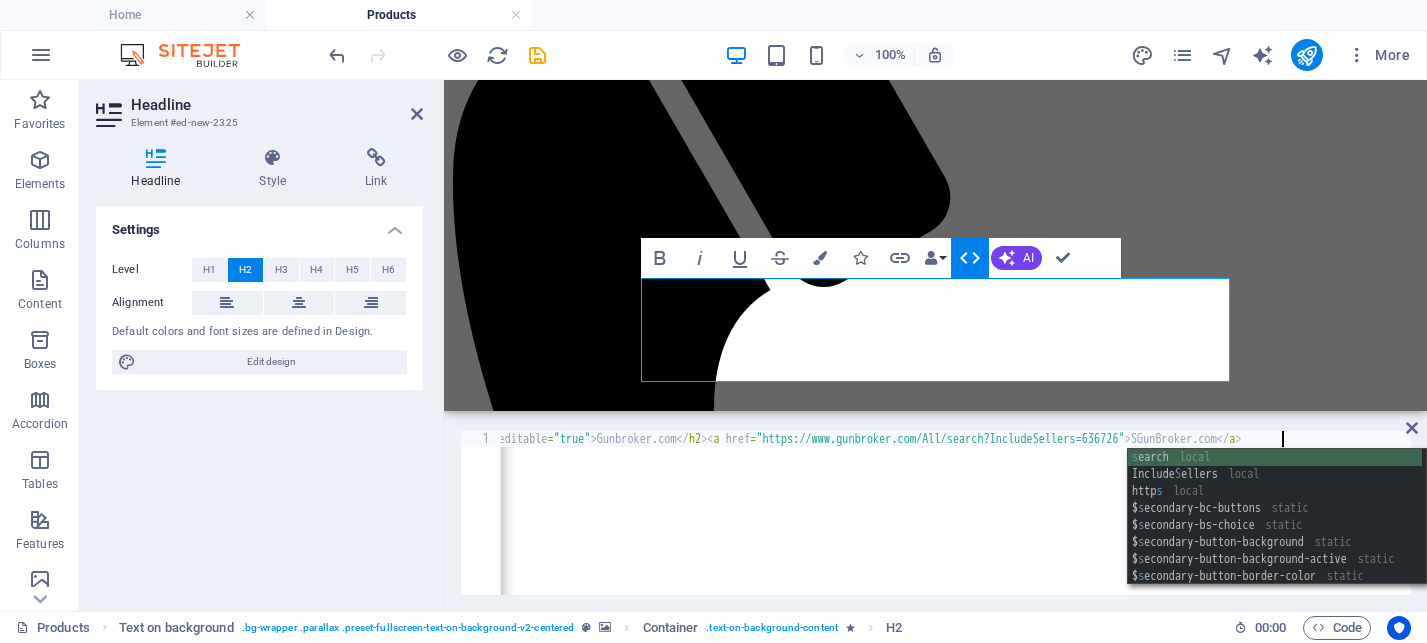 scroll, scrollTop: 0, scrollLeft: 69, axis: horizontal 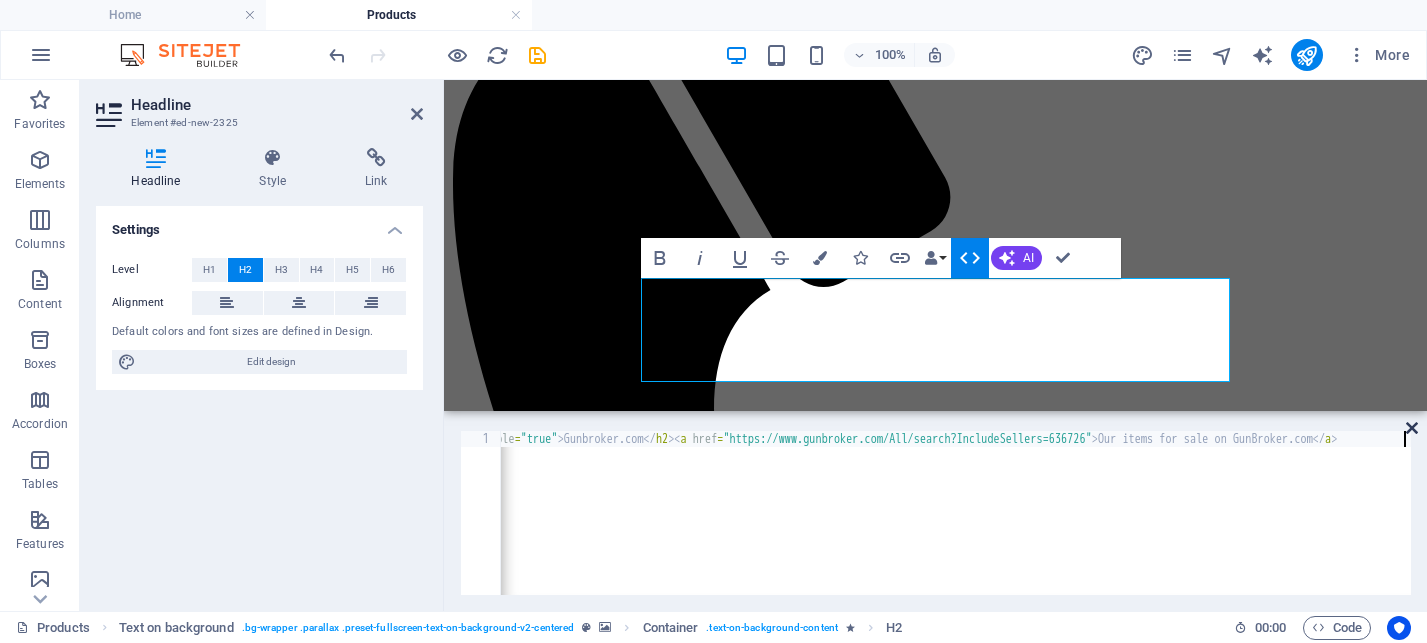type on "<h2 contenteditable="true">Gunbroker.com</h2><a href="https://www.gunbroker.com/All/search?IncludeSellers=636726"> Our items for sale on GunBroker.com</a>" 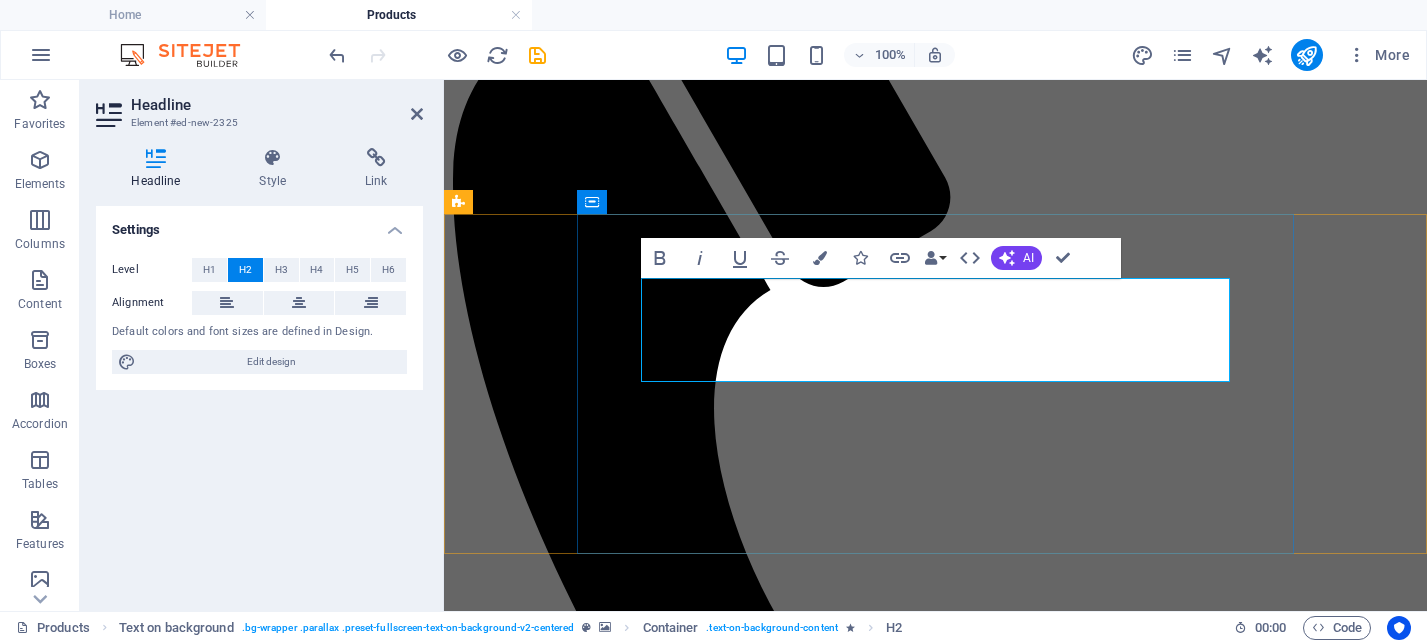 click on "Gunbroker.com" at bounding box center (935, 2251) 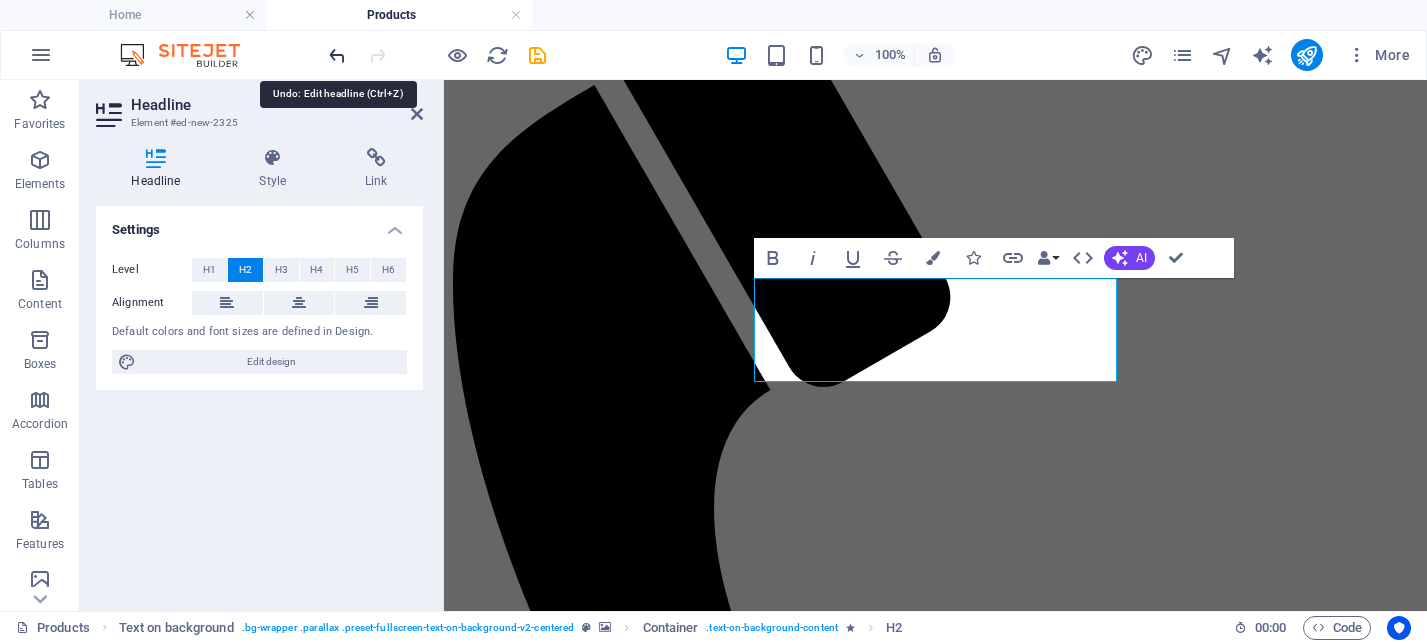 click at bounding box center [337, 55] 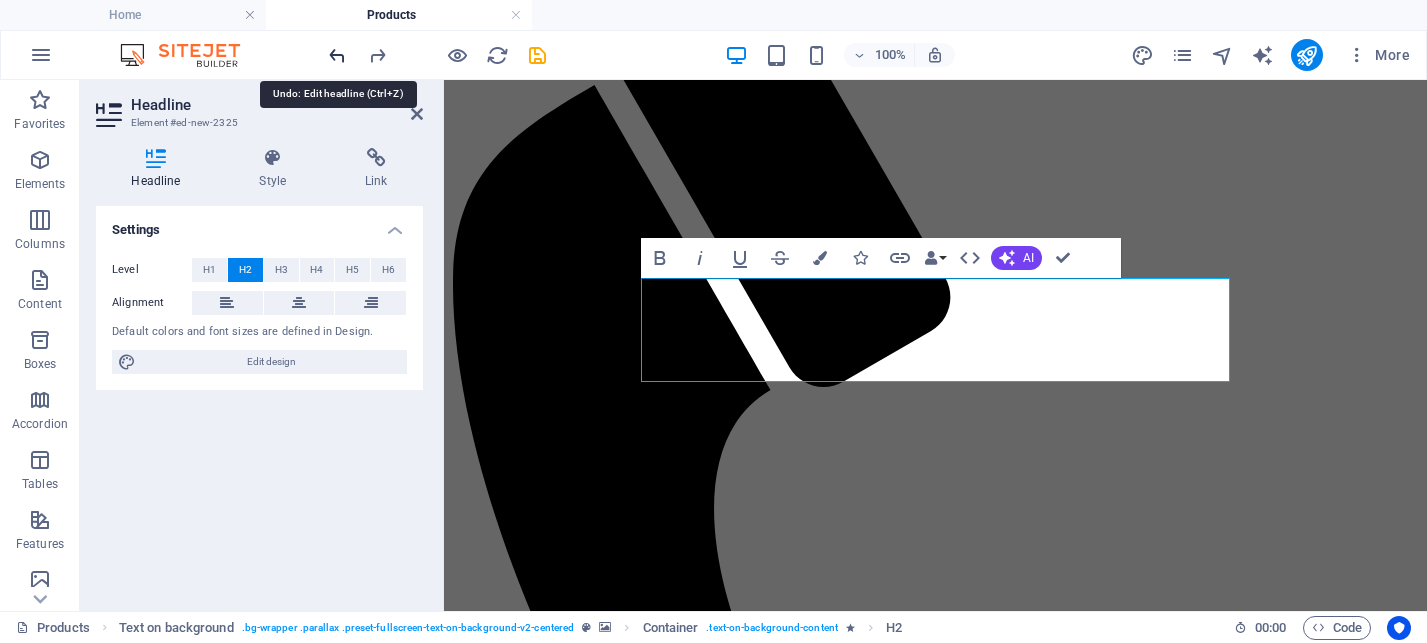 click at bounding box center (337, 55) 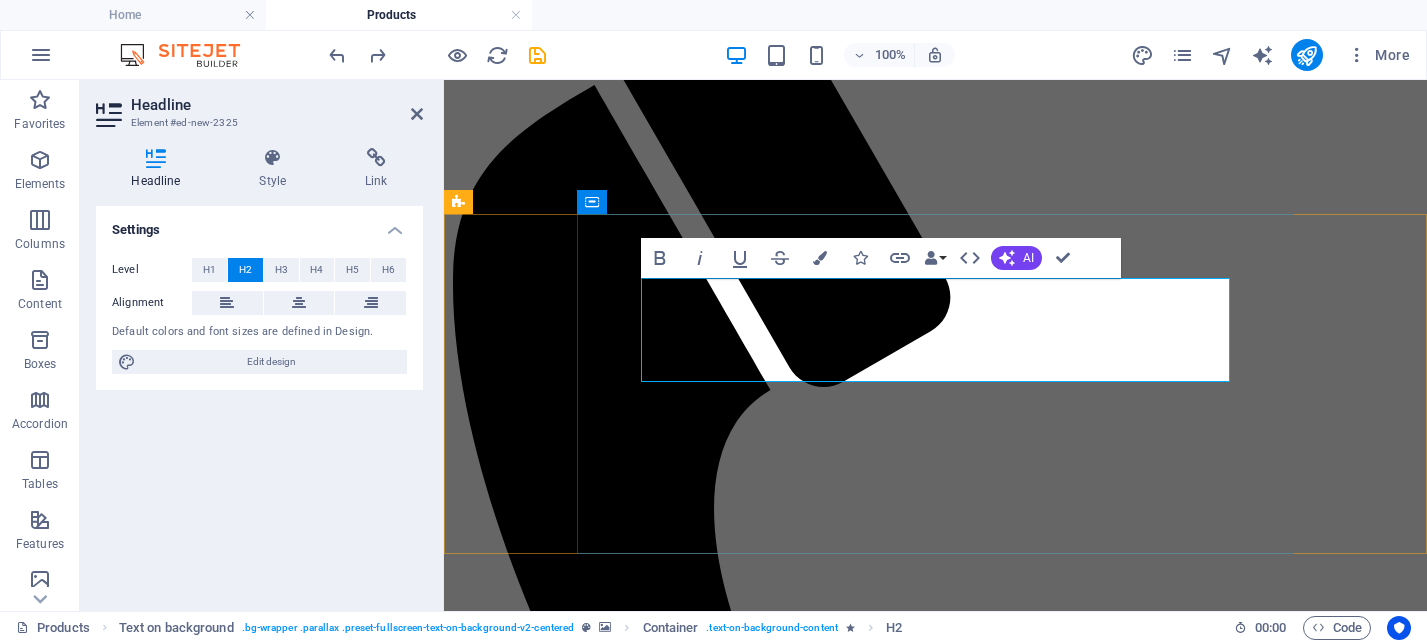 drag, startPoint x: 930, startPoint y: 366, endPoint x: 648, endPoint y: 367, distance: 282.00177 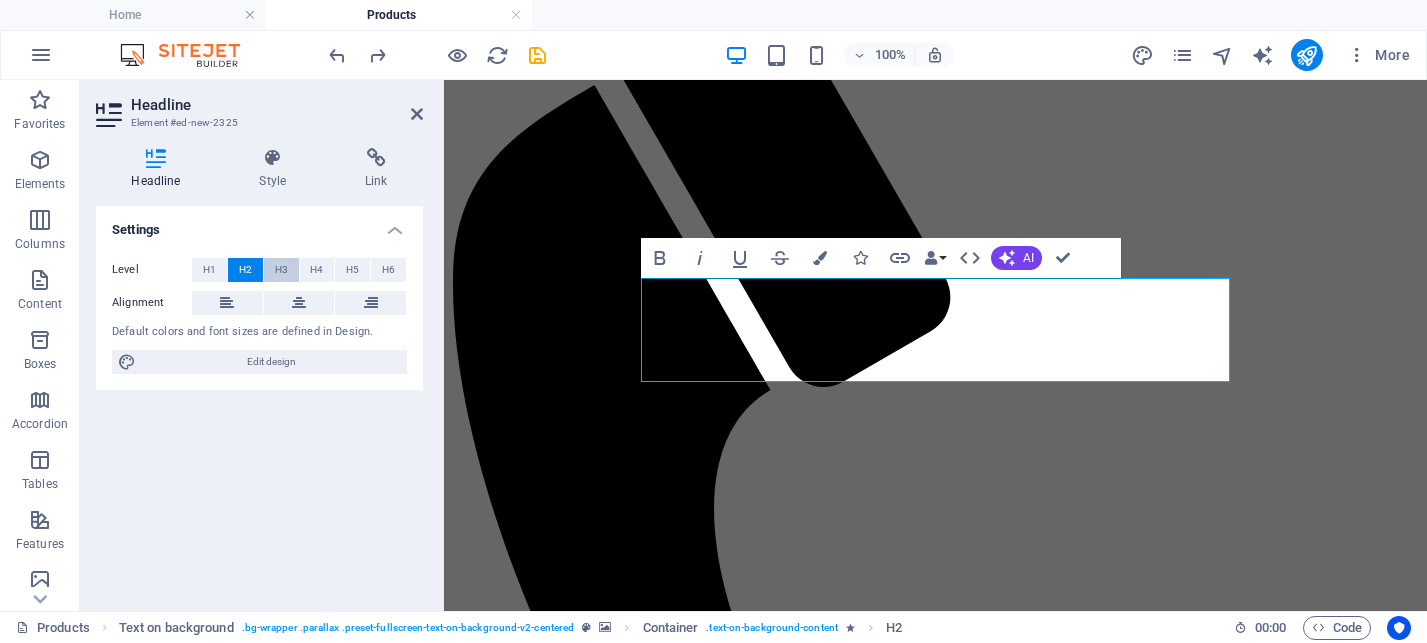 click on "H3" at bounding box center (281, 270) 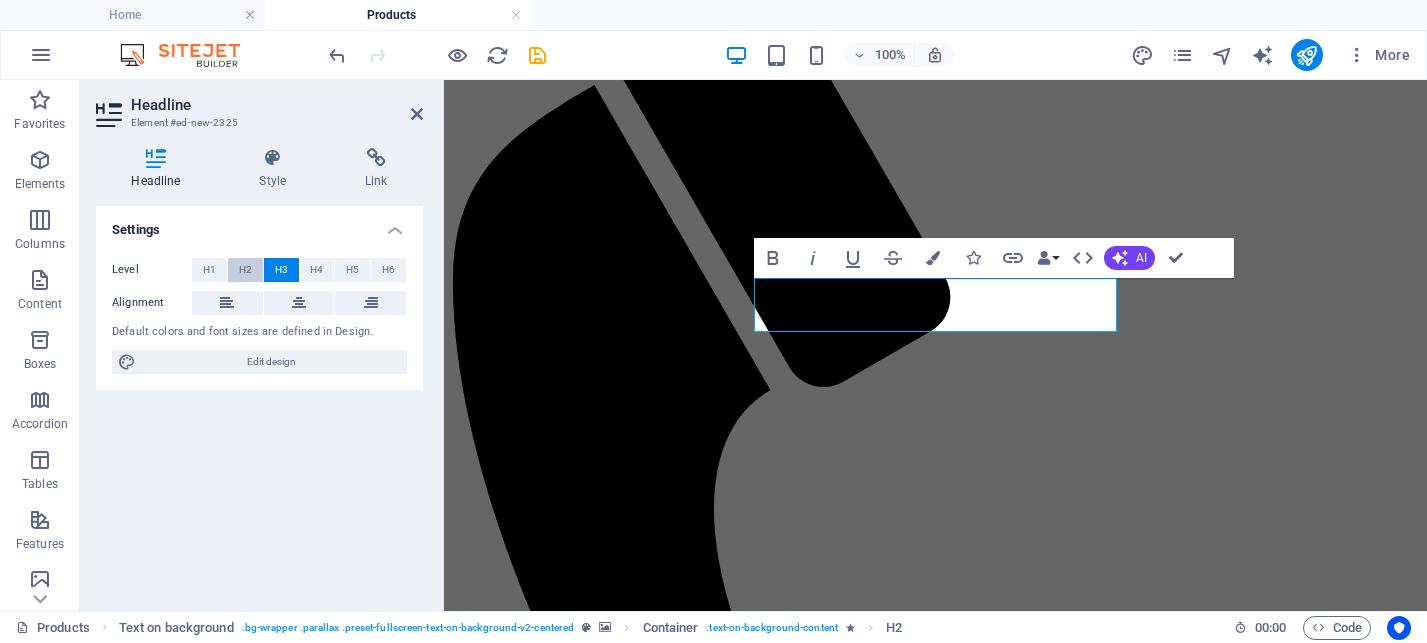 click on "H2" at bounding box center [245, 270] 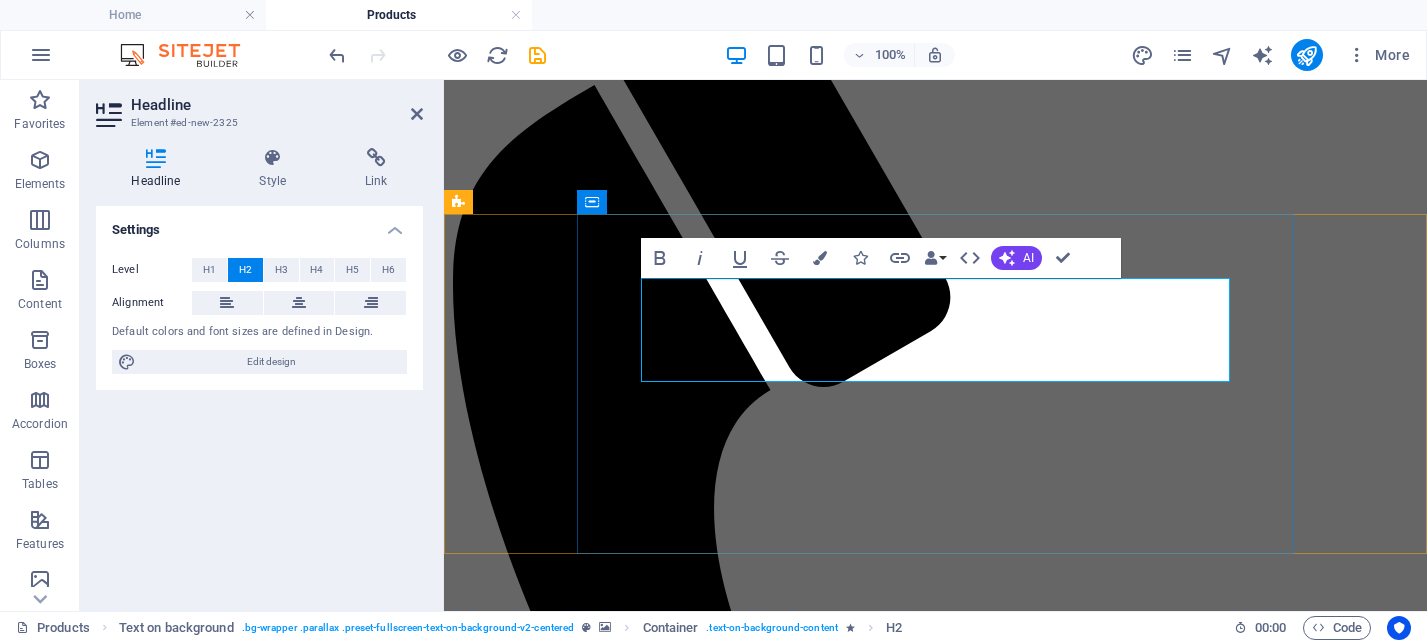 drag, startPoint x: 647, startPoint y: 313, endPoint x: 927, endPoint y: 364, distance: 284.60675 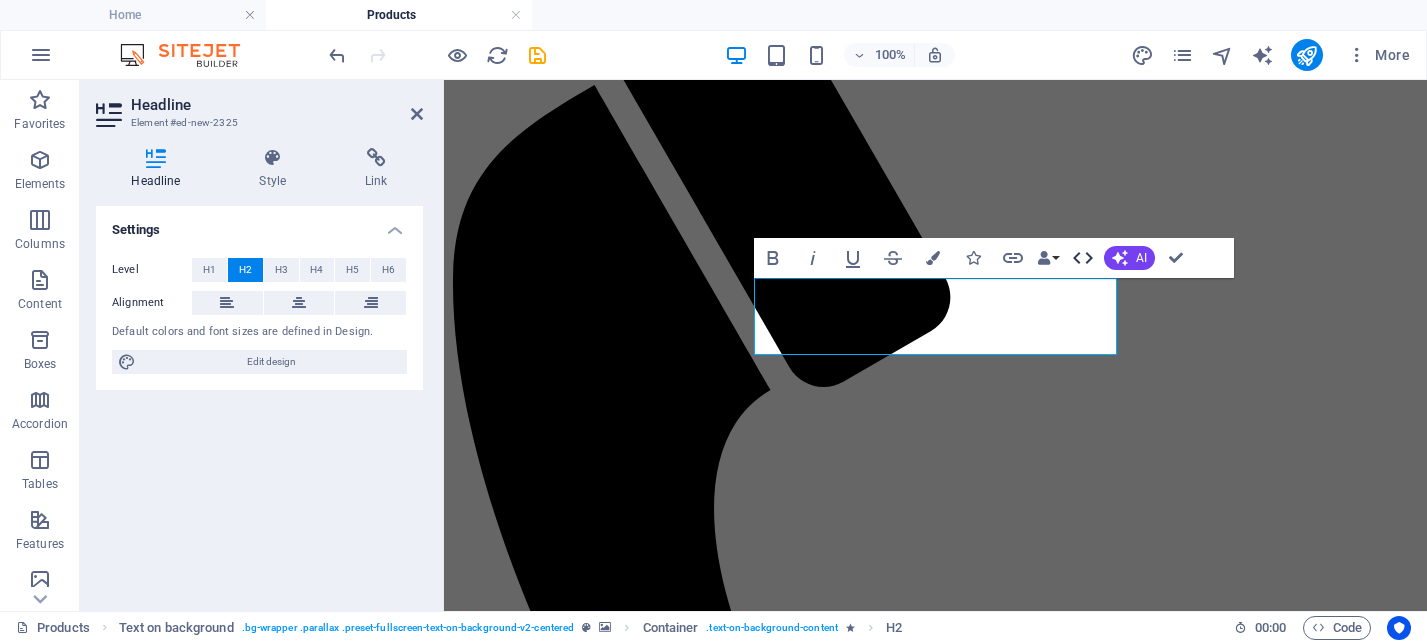 click 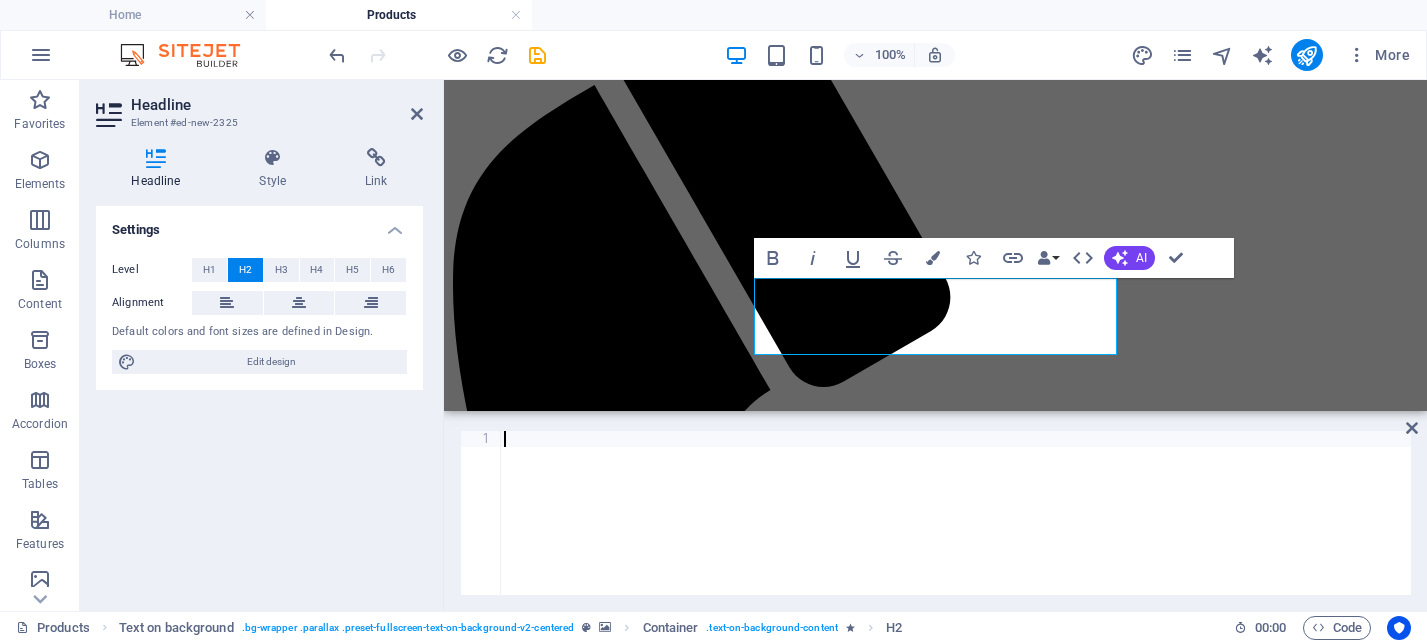 paste on "<a href="https://www.gunbroker.com/All/search?IncludeSellers=636726"> My Guns For Sale at GunBroker.com</a>" 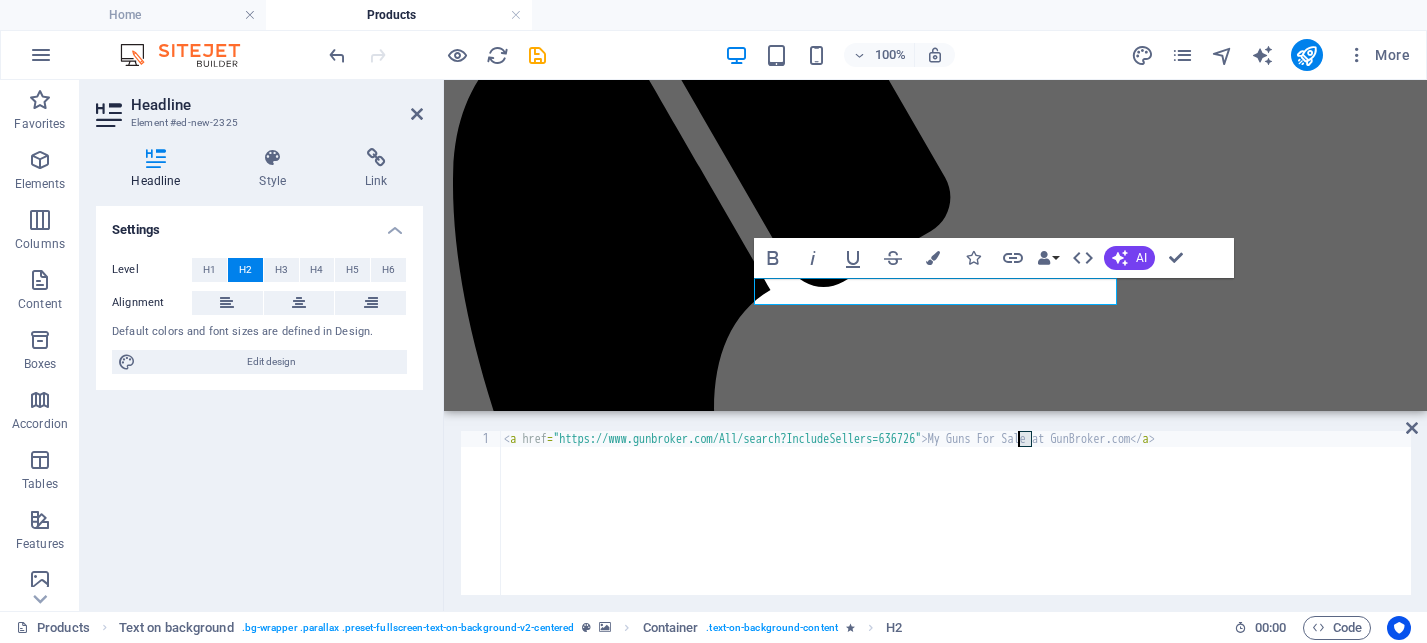 drag, startPoint x: 1033, startPoint y: 439, endPoint x: 1020, endPoint y: 438, distance: 13.038404 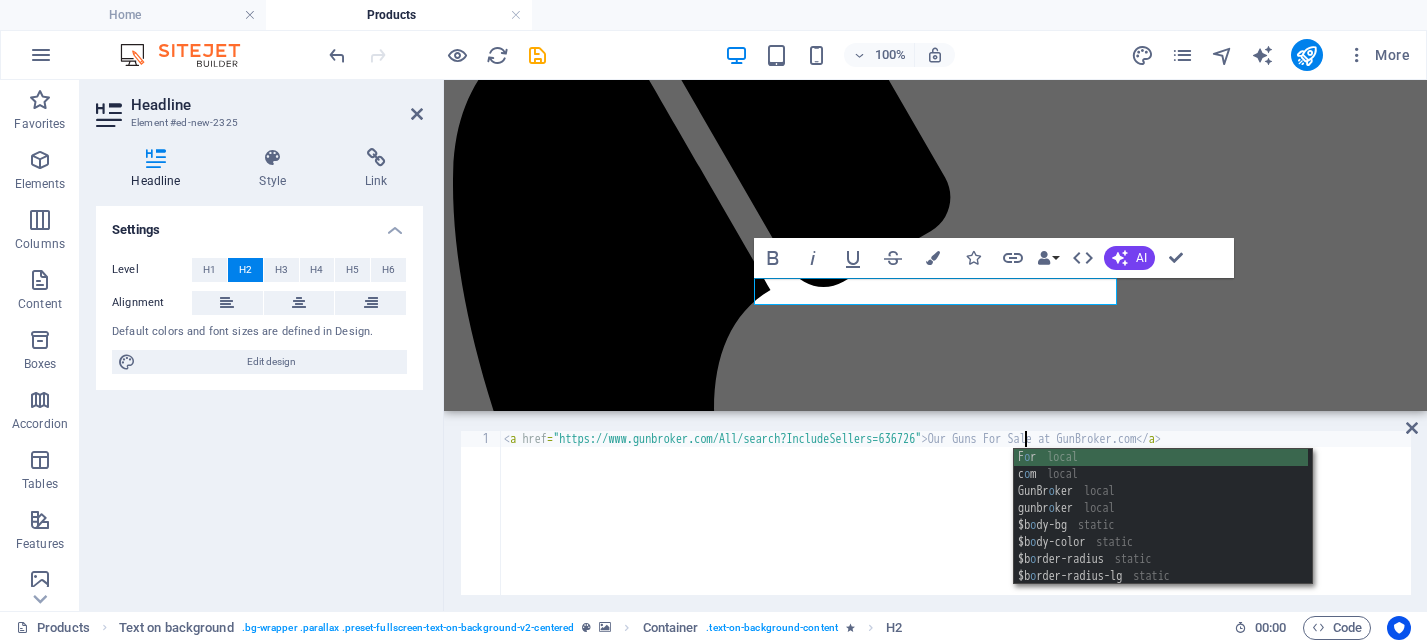 type on "<a href="https://www.gunbroker.com/All/search?IncludeSellers=636726"> Our Guns For Sale at GunBroker.com</a>" 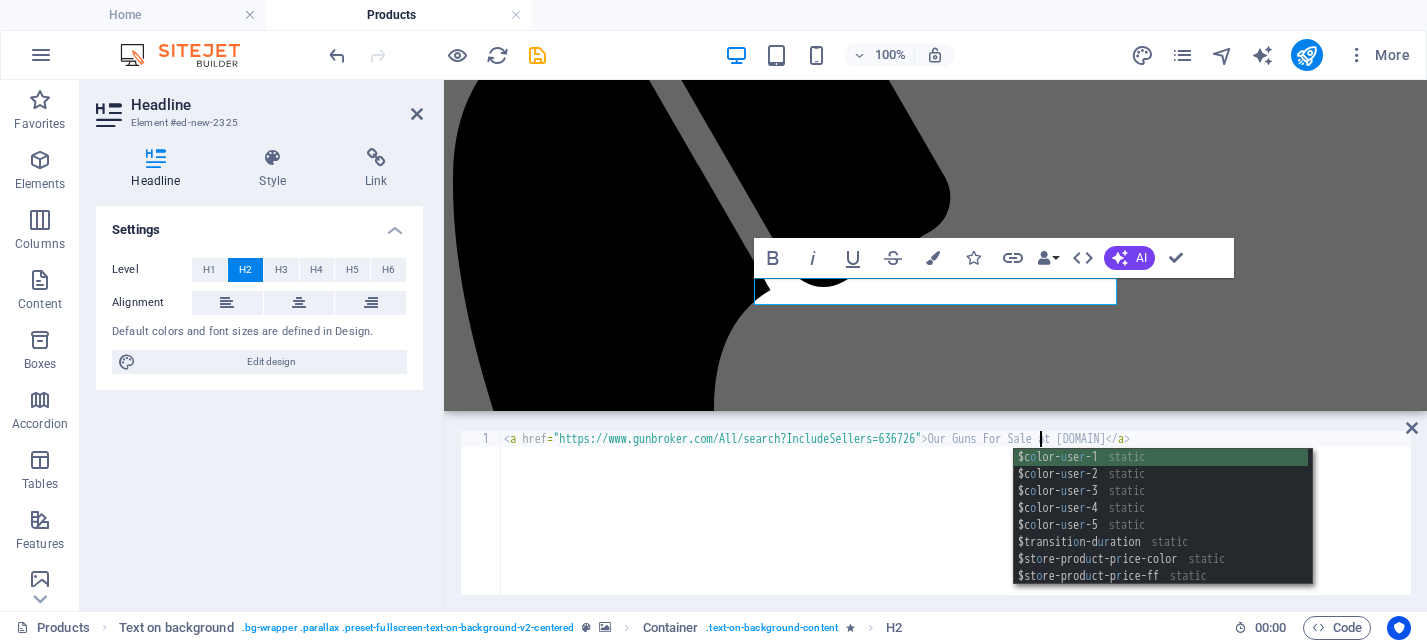 scroll, scrollTop: 0, scrollLeft: 43, axis: horizontal 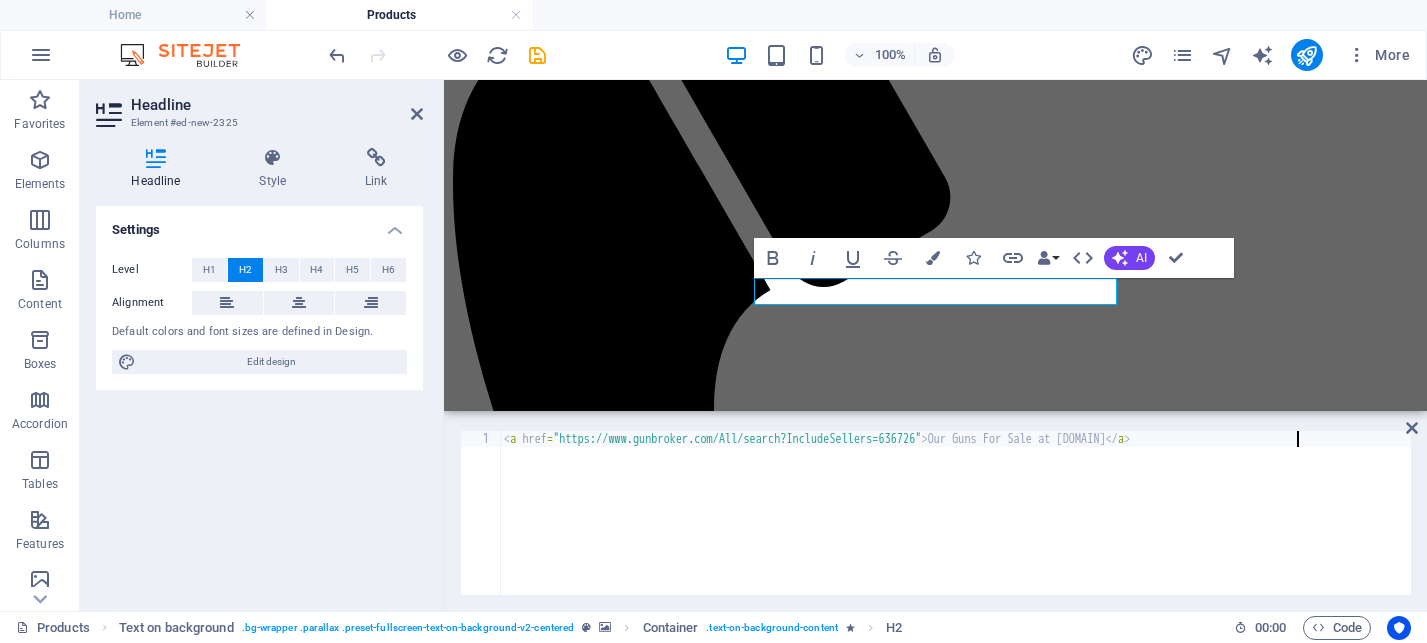 click on "< a   href = "https://www.gunbroker.com/All/search?IncludeSellers=636726" >  Our Guns For Sale at GunBroker.com </ a >" at bounding box center (955, 529) 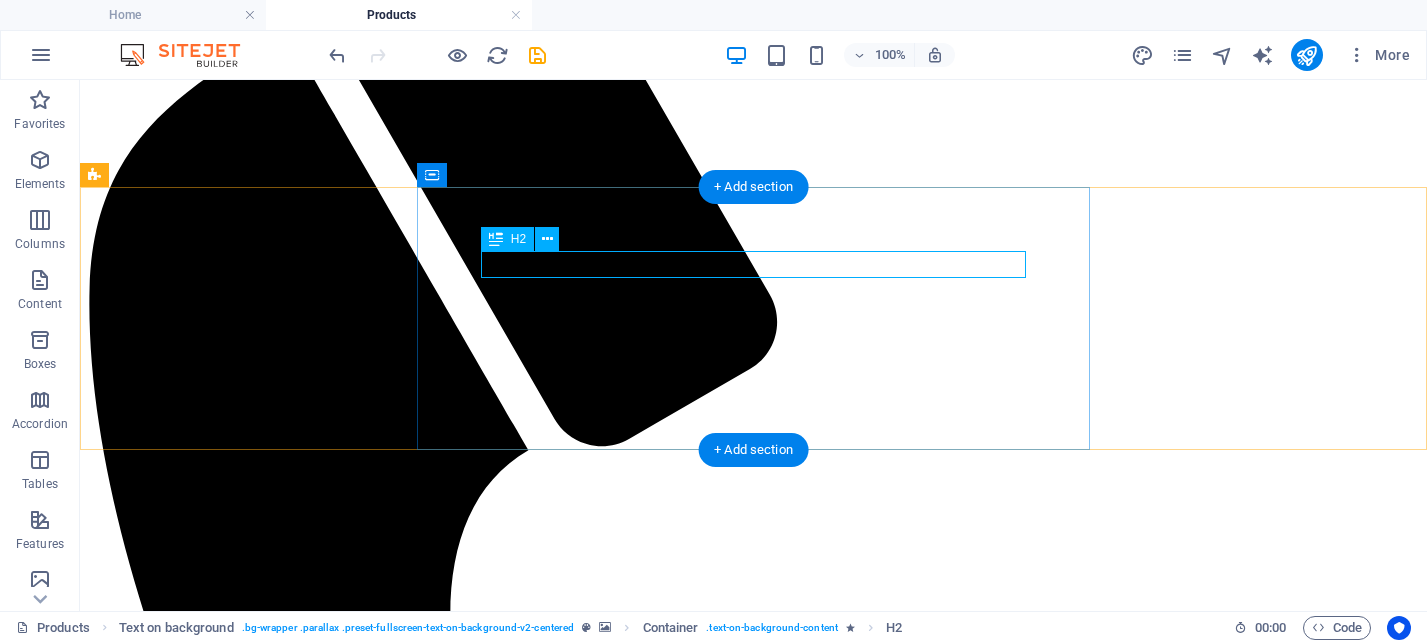 click on "Our Guns For Sale at [DOMAIN]" at bounding box center [753, 2668] 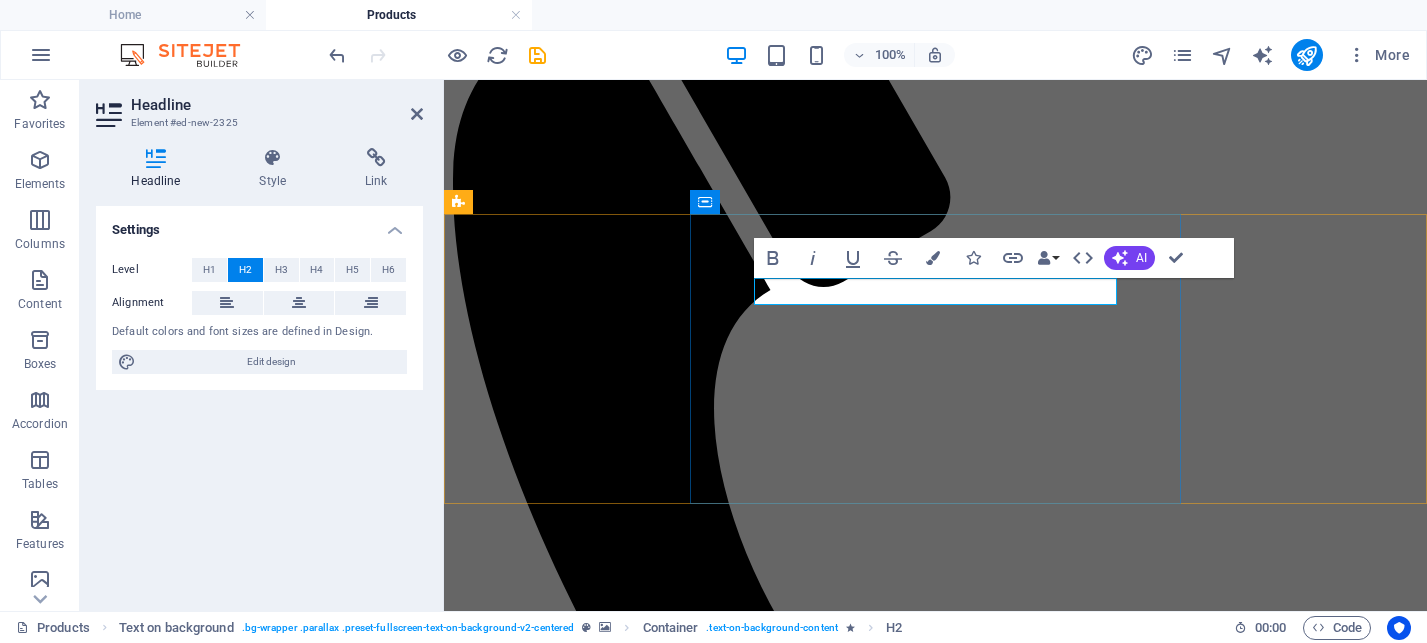 drag, startPoint x: 1035, startPoint y: 295, endPoint x: 757, endPoint y: 291, distance: 278.02878 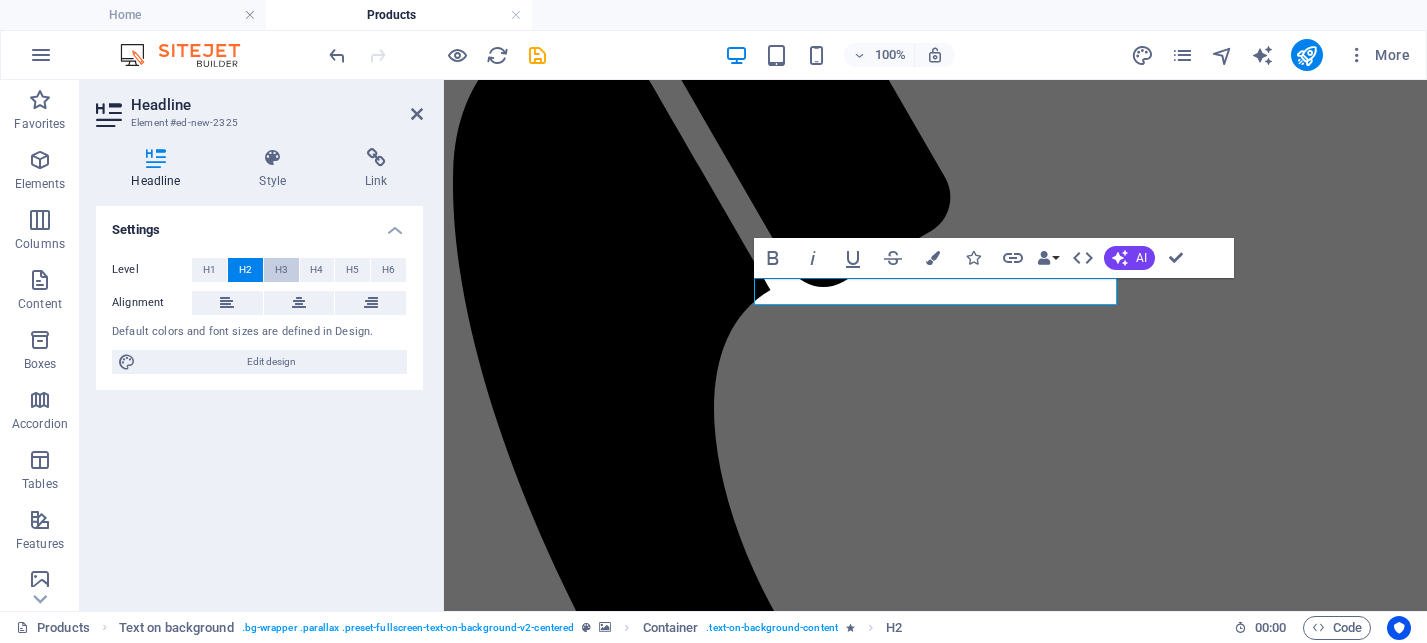 click on "H3" at bounding box center (281, 270) 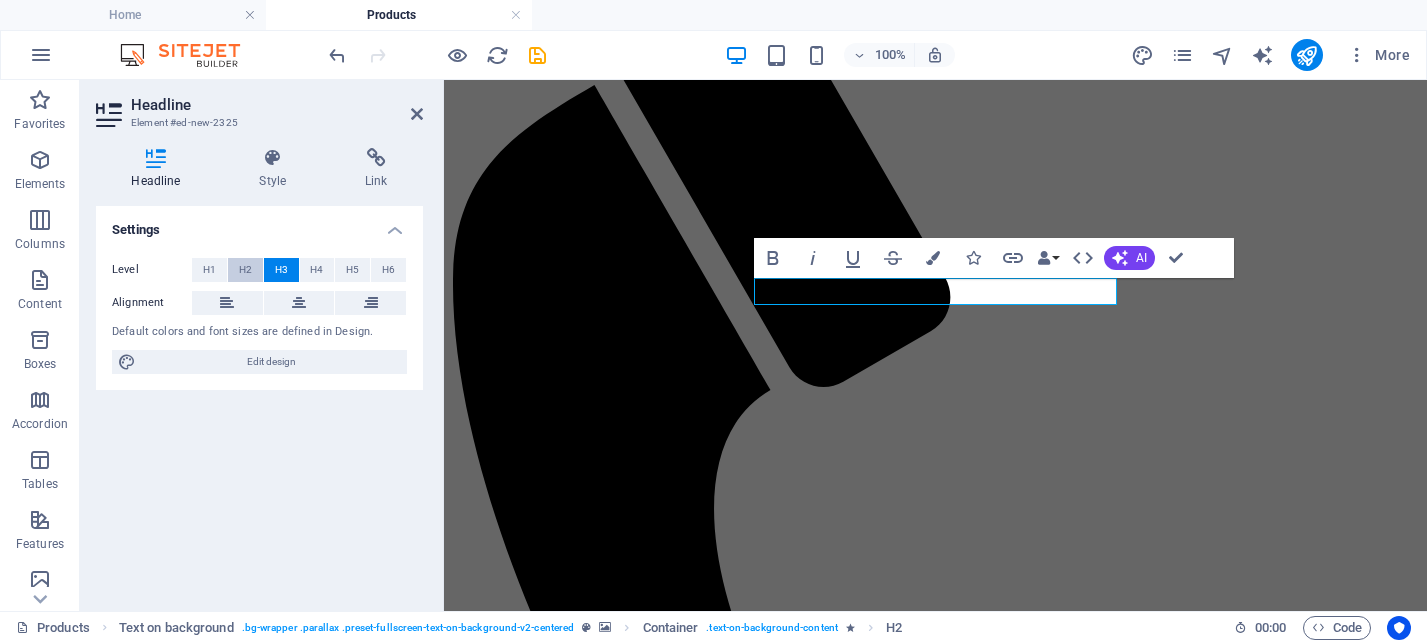 click on "H2" at bounding box center (245, 270) 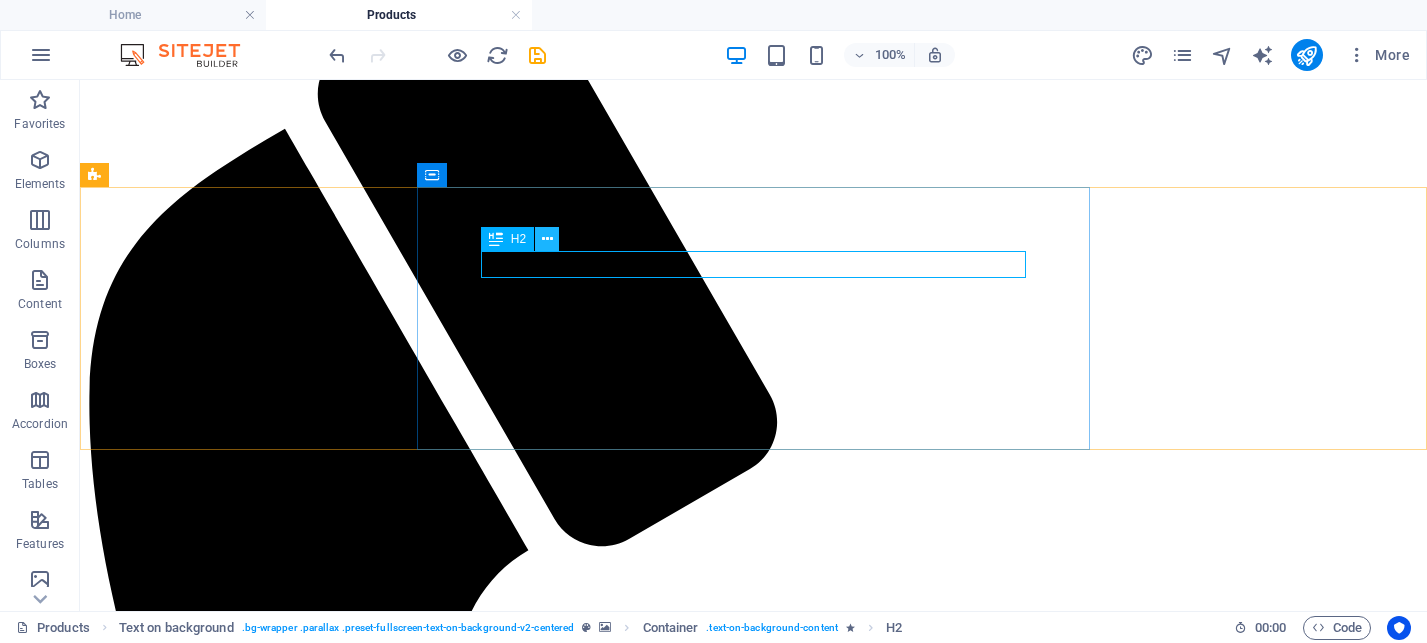 click at bounding box center [547, 239] 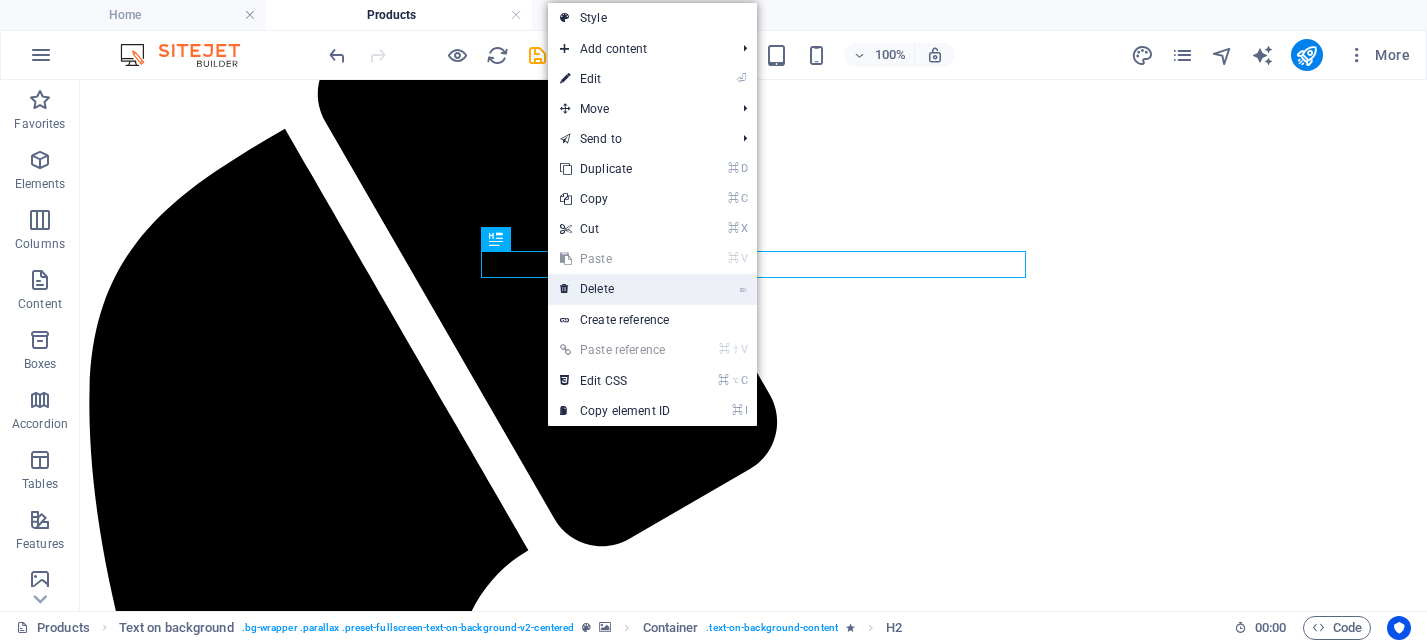 click on "⌦  Delete" at bounding box center [615, 289] 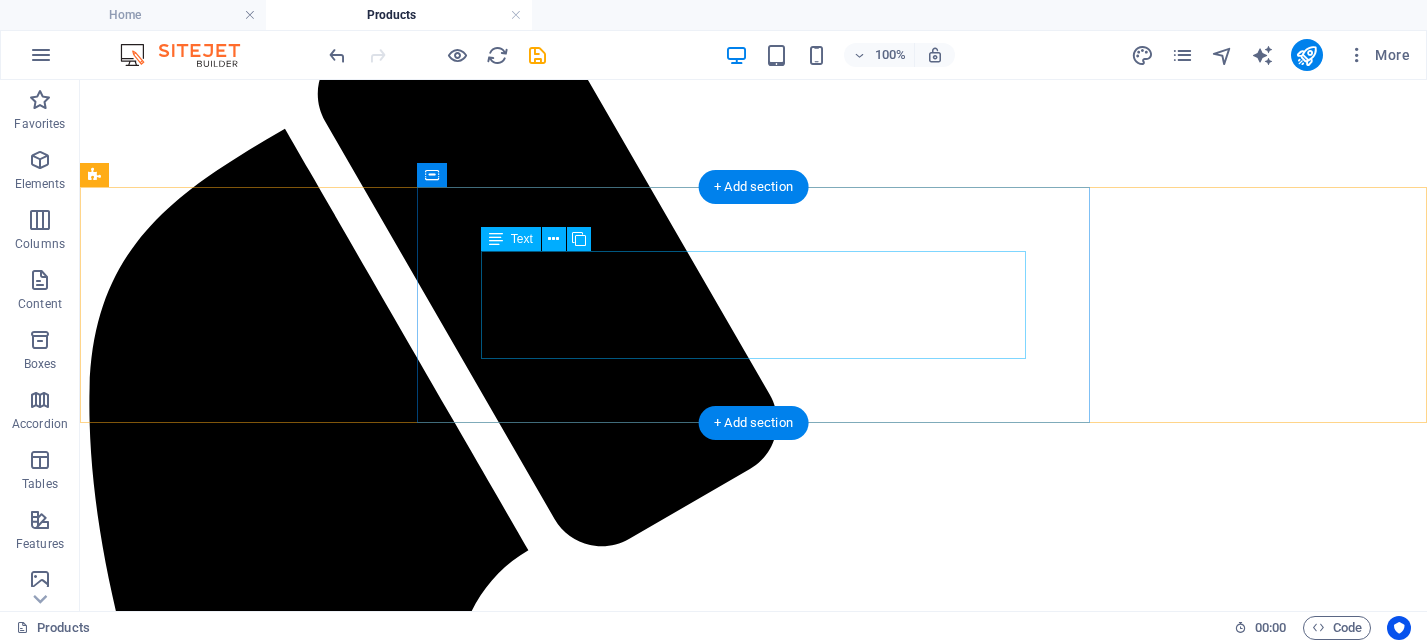 click on "Shop our page on  [DOMAIN]  for NEW and USED inventory. All items listed are in stock at the shop!" at bounding box center (753, 2891) 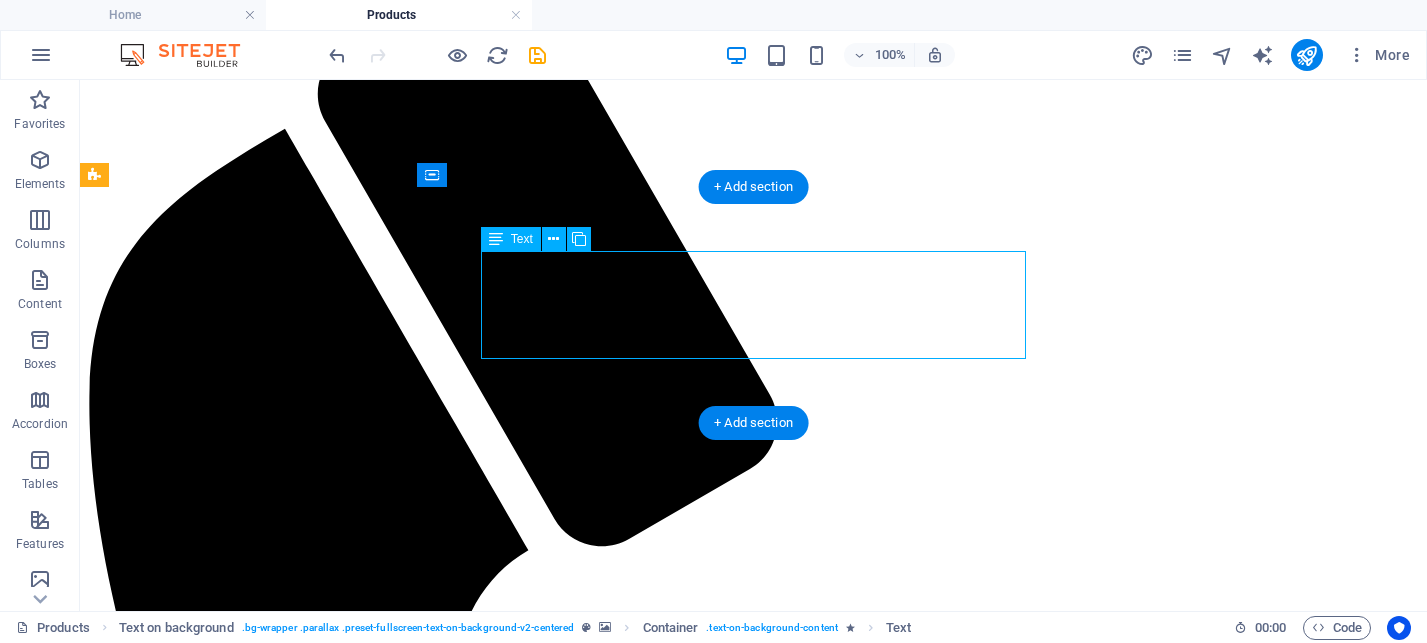 click on "Shop our page on  [DOMAIN]  for NEW and USED inventory. All items listed are in stock at the shop!" at bounding box center [753, 2891] 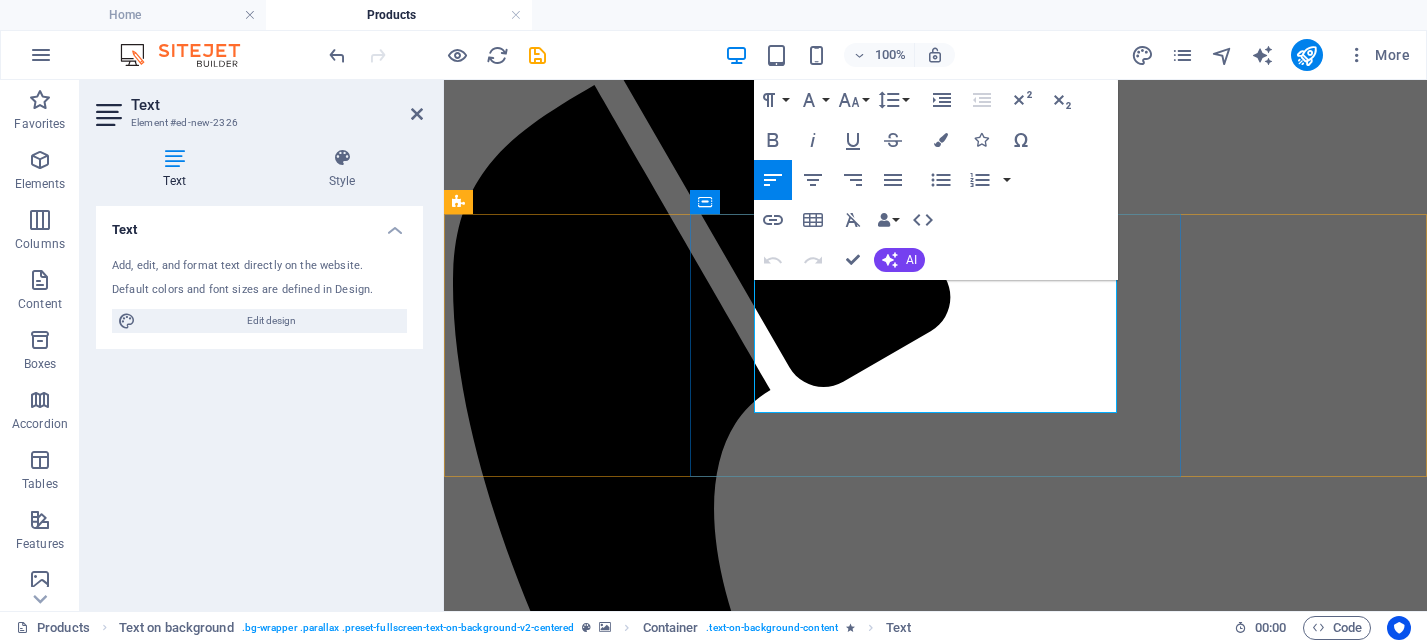 click at bounding box center [935, 2426] 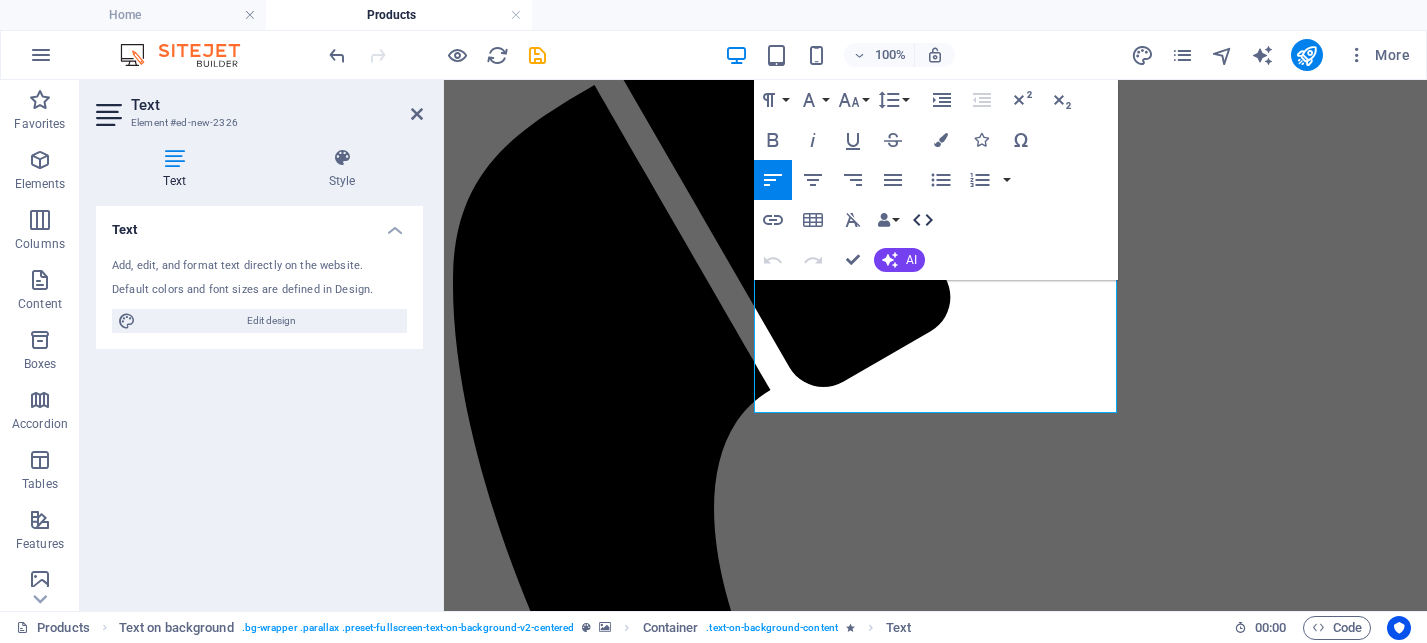 click 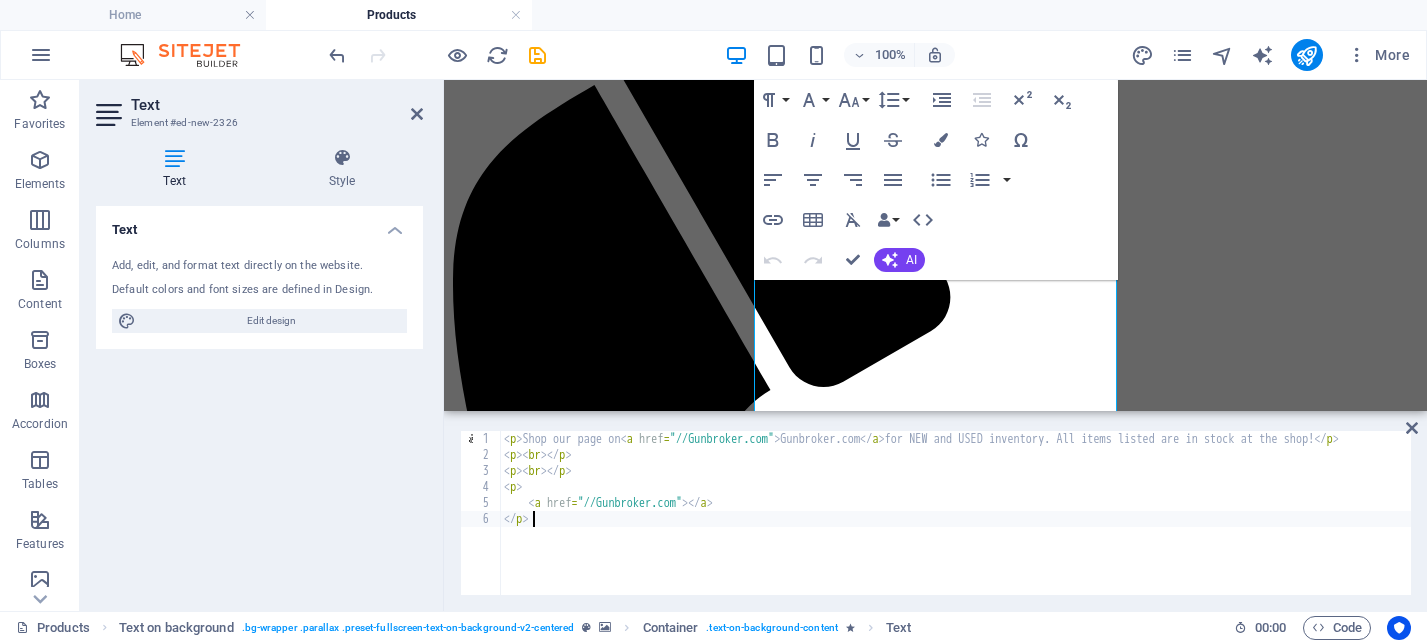 click on "< p > Shop our page on  <a> Gunbroker.com </a>  for NEW and USED inventory. All items listed are in stock at the shop! </ p > < p > < br > </ p > < p > < br > </ p > < p >      <a> </a> </ p >" at bounding box center [1010, 527] 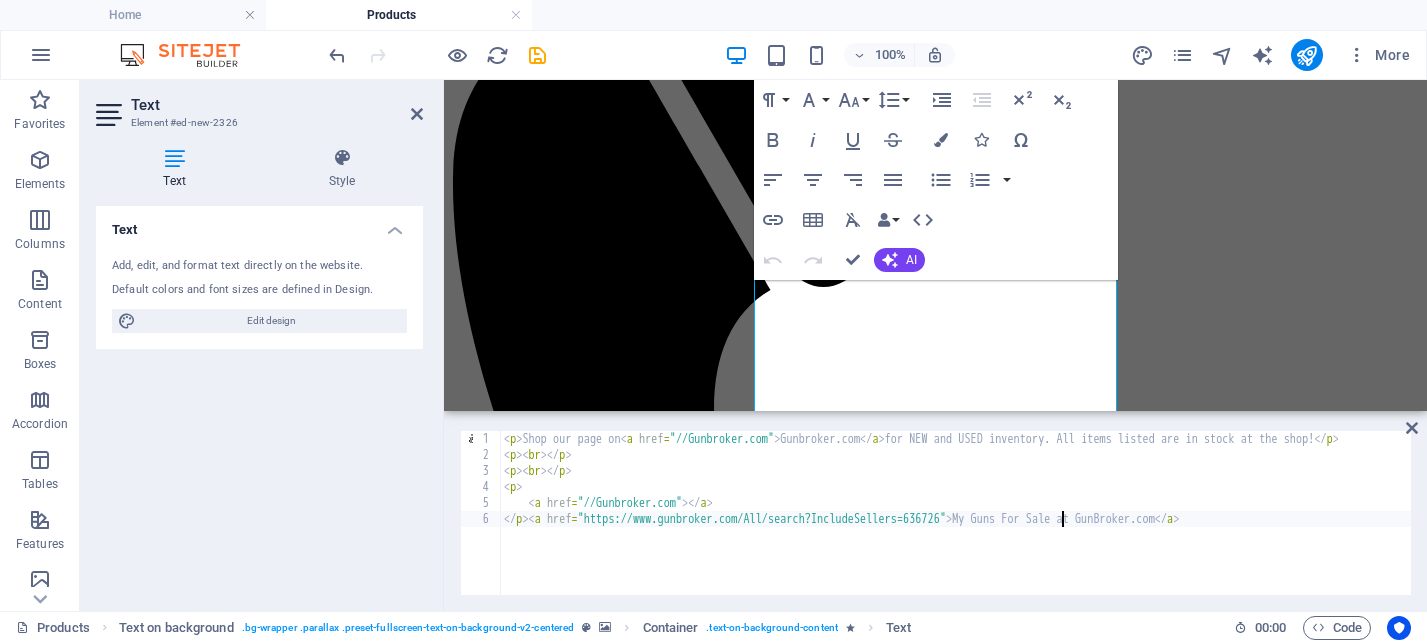 click on "< p > Shop our page on  <a> Gunbroker.com </a>  for NEW and USED inventory. All items listed are in stock at the shop! </ p > < p > < br > </ p > < p > < br > </ p > < p >      <a> </a> </ p > <a>  My Guns For Sale at GunBroker.com </a>" at bounding box center (1010, 527) 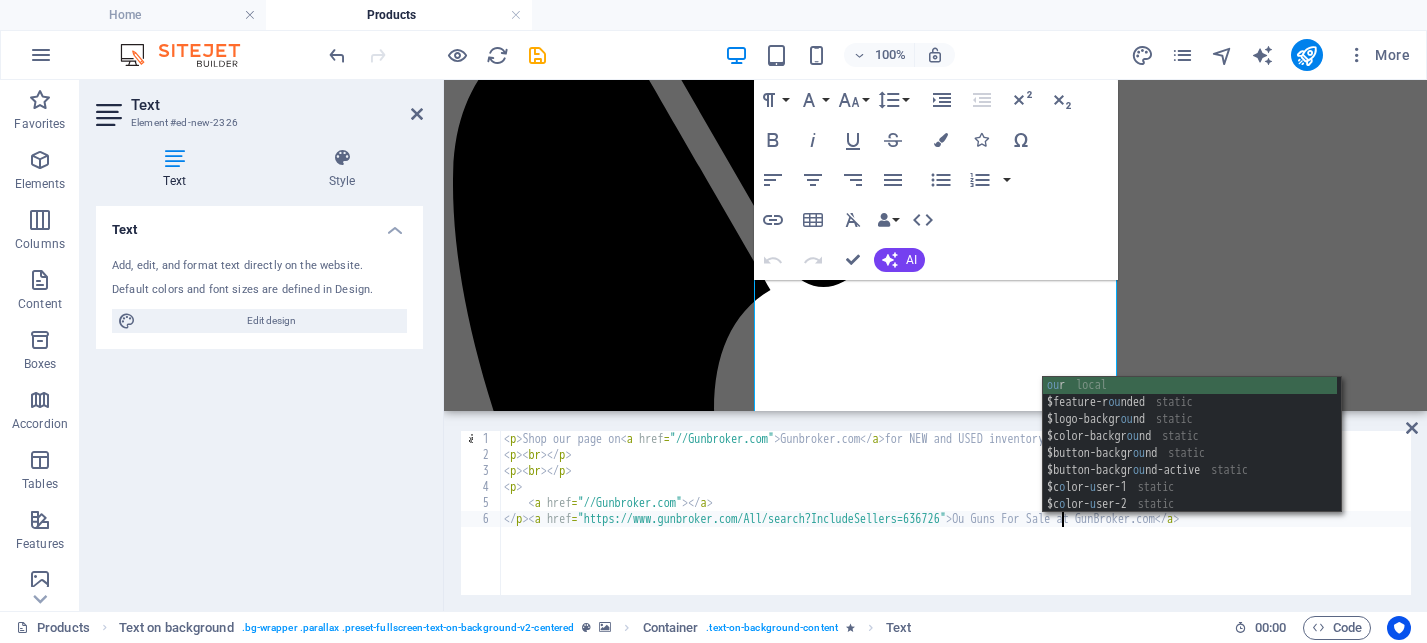 scroll, scrollTop: 0, scrollLeft: 45, axis: horizontal 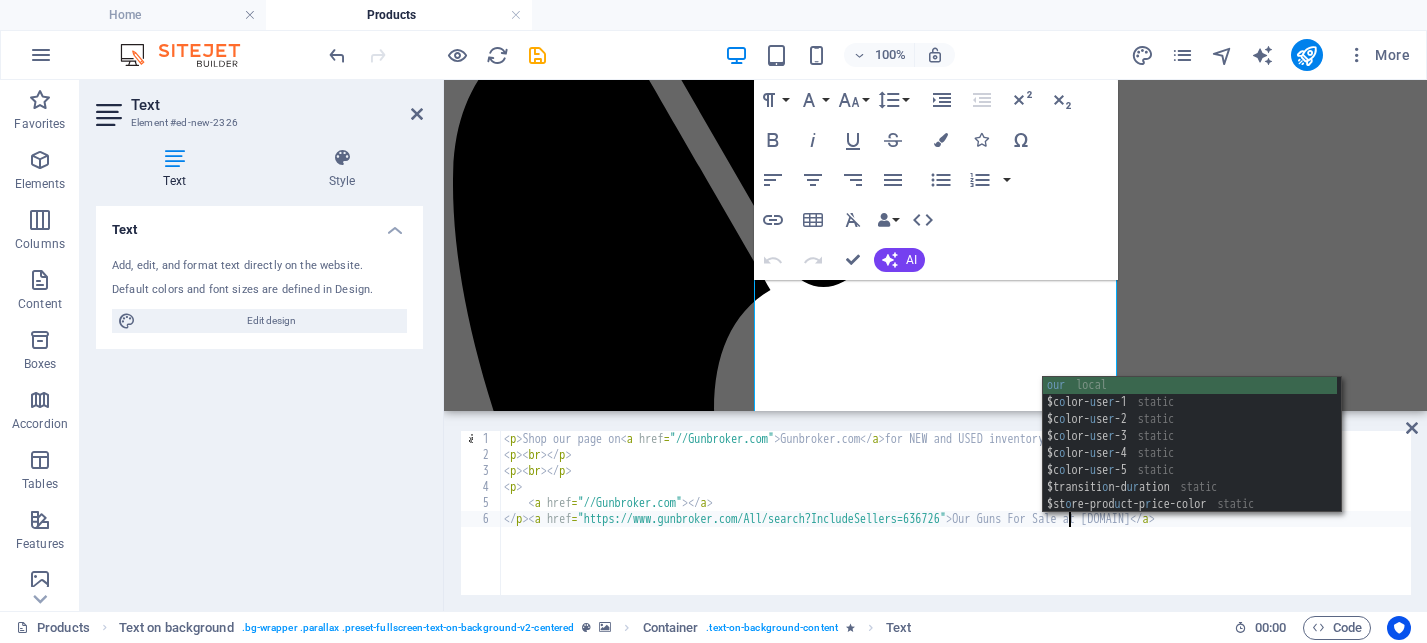 click on "Shop our page on GunBroker.com for NEW and USED inventory. All items listed are in stock at the shop!
Our Guns For Sale at GunBroker.com" at bounding box center (1010, 527) 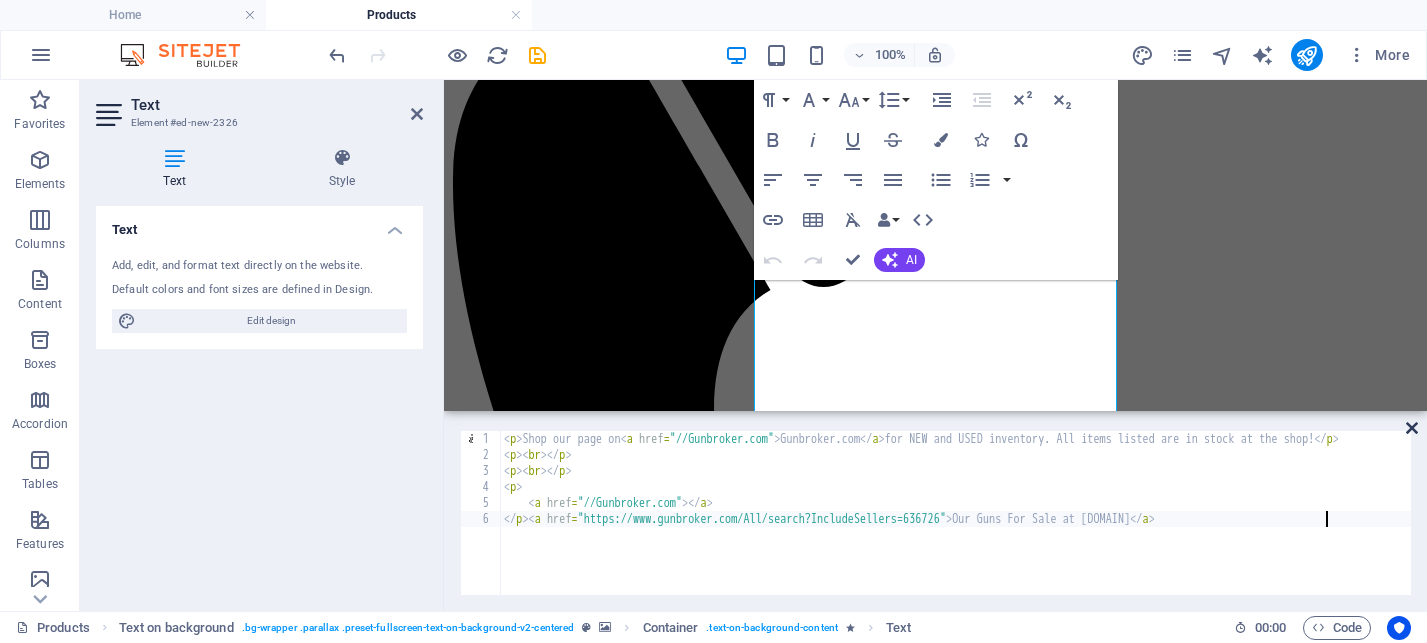 type on "</a><a> Our Guns For Sale at GunBroker.com</a>" 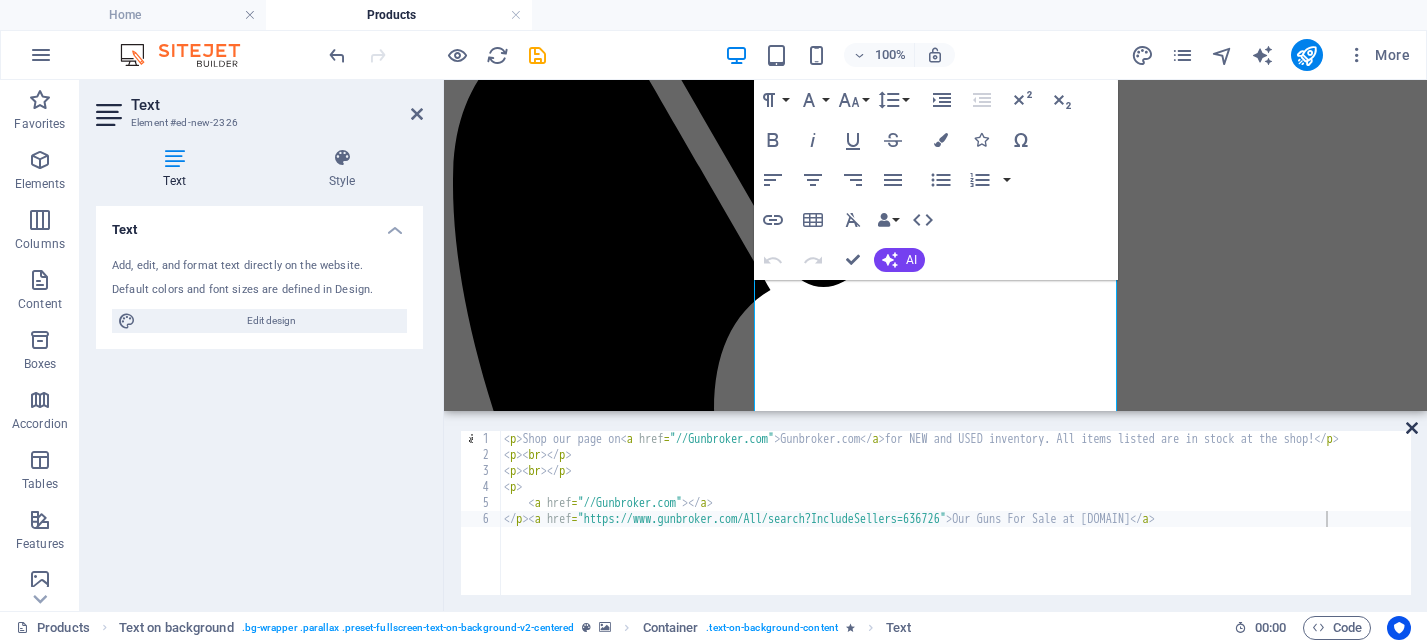 click at bounding box center (1412, 428) 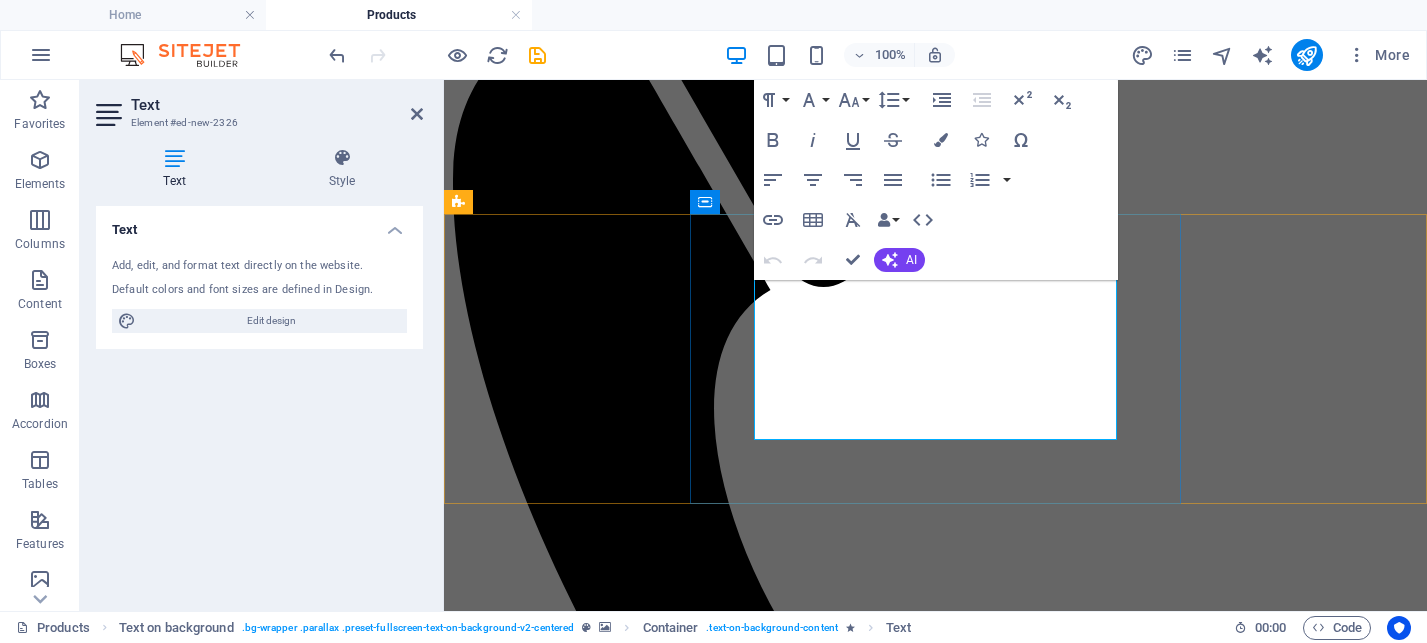 click on "Our Guns For Sale at [DOMAIN]" at bounding box center [560, 2320] 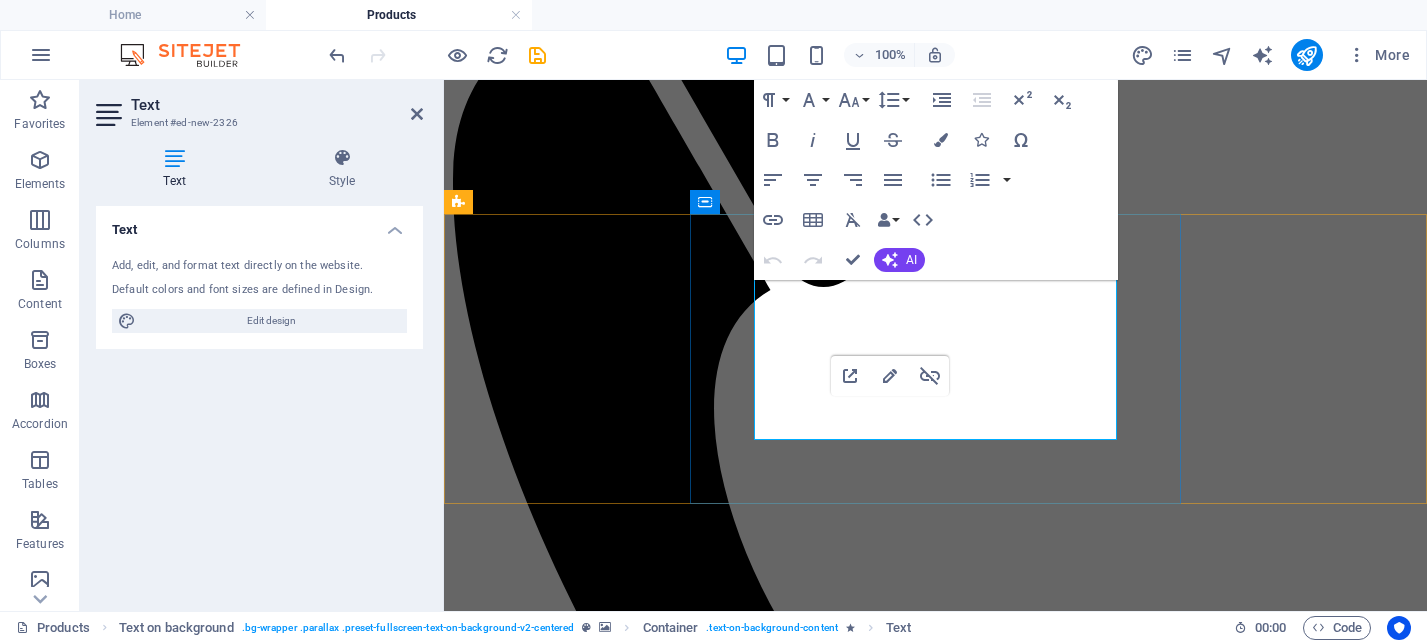 click at bounding box center [935, 2287] 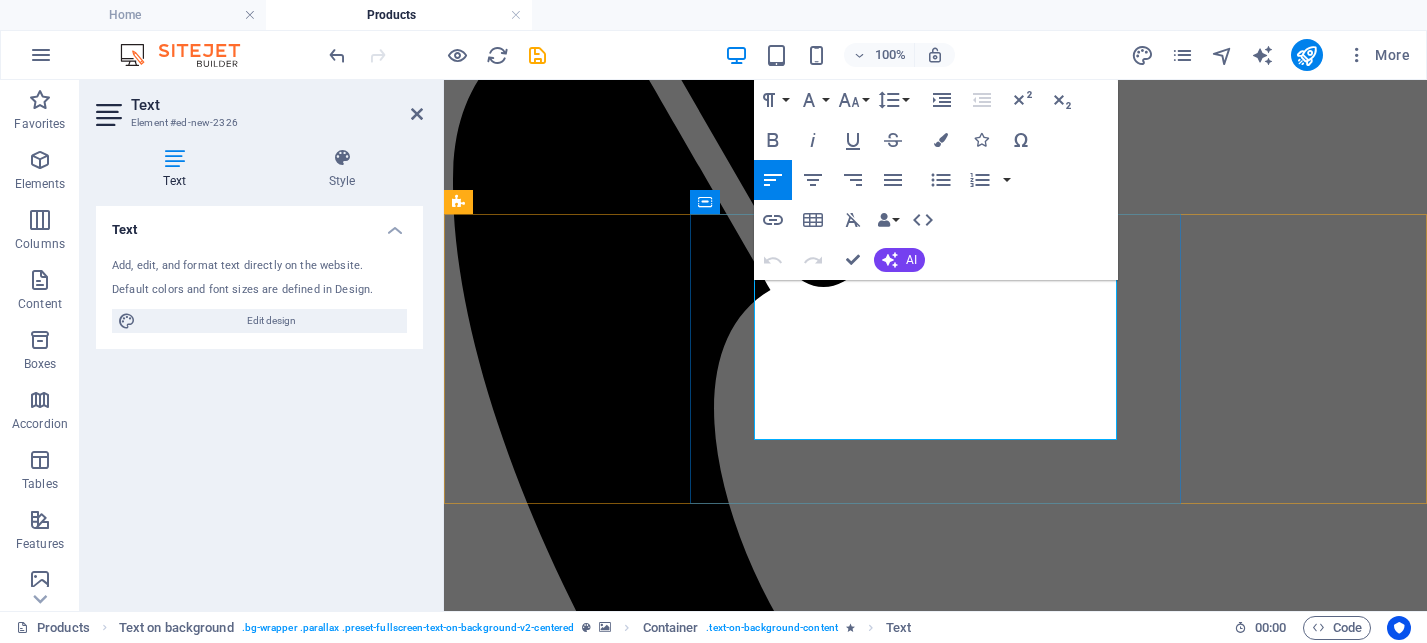 click at bounding box center (935, 2287) 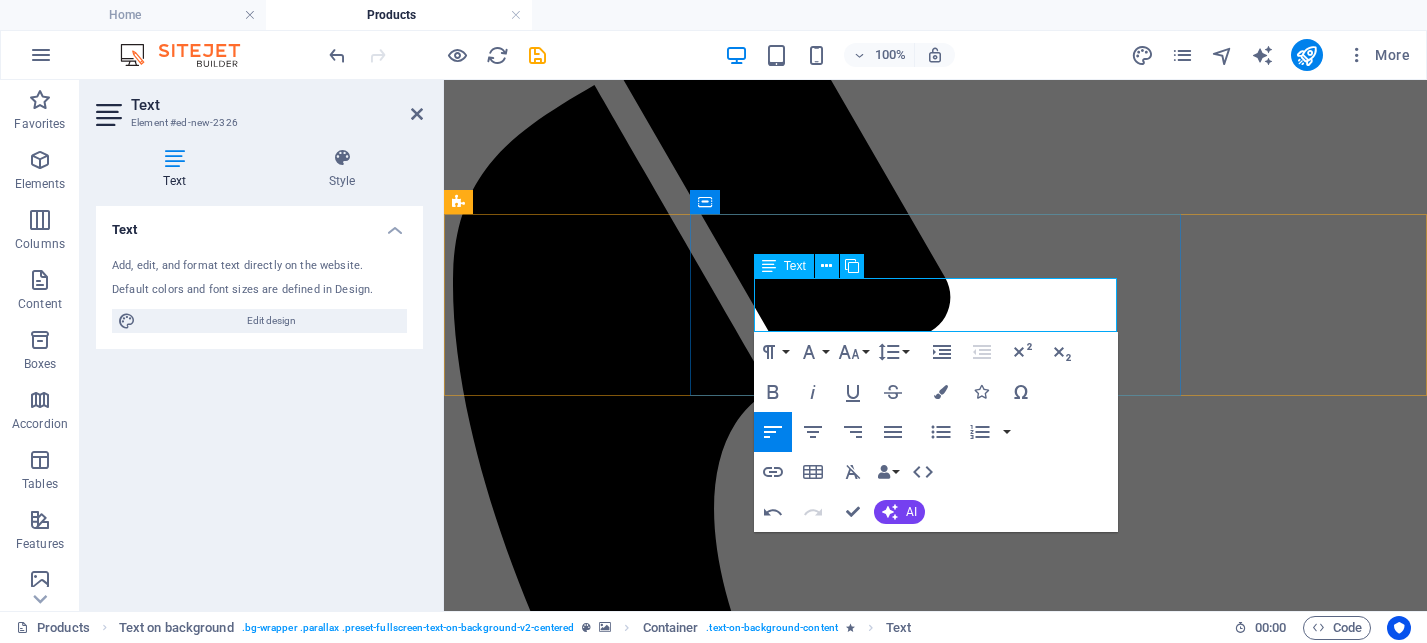 click on "​" at bounding box center [935, 2365] 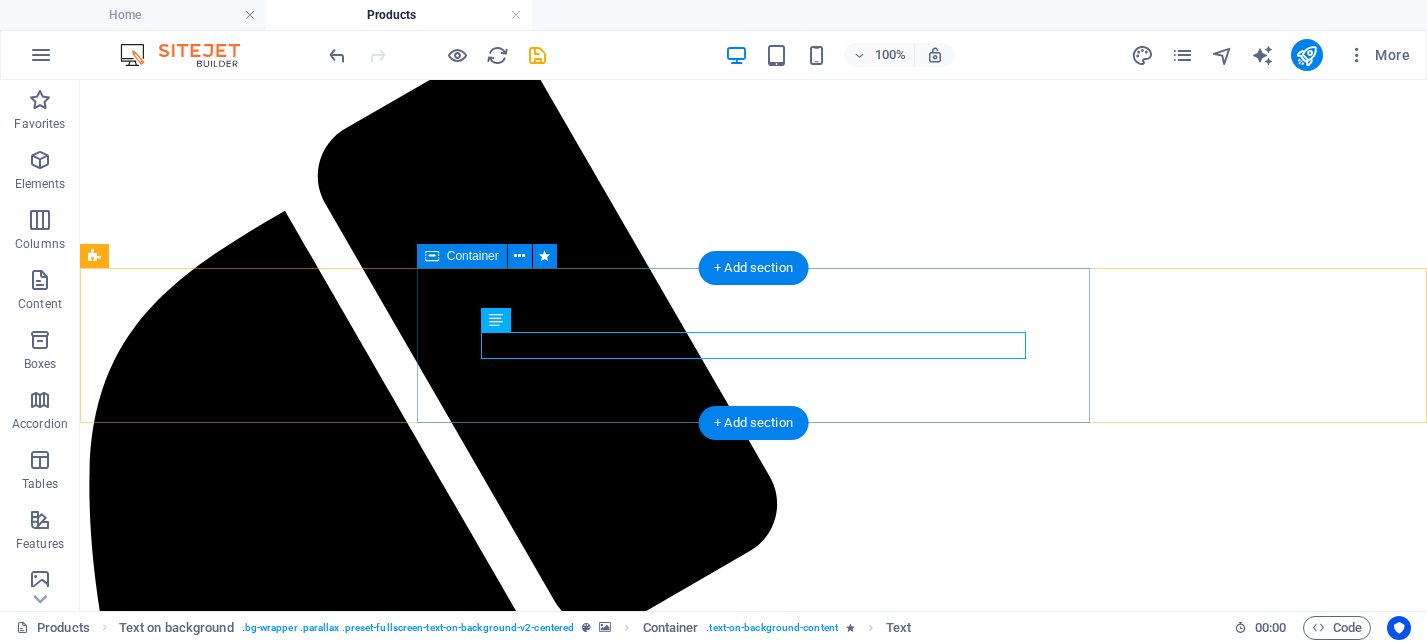 scroll, scrollTop: 846, scrollLeft: 0, axis: vertical 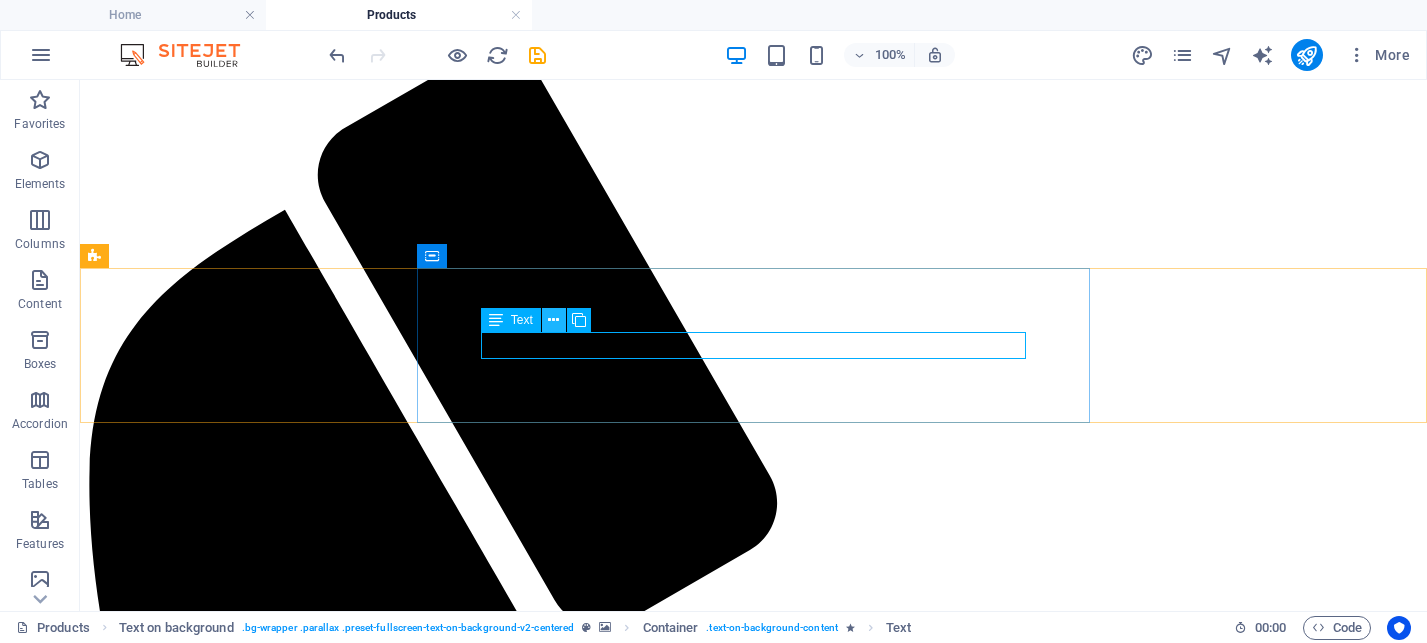 click at bounding box center [553, 320] 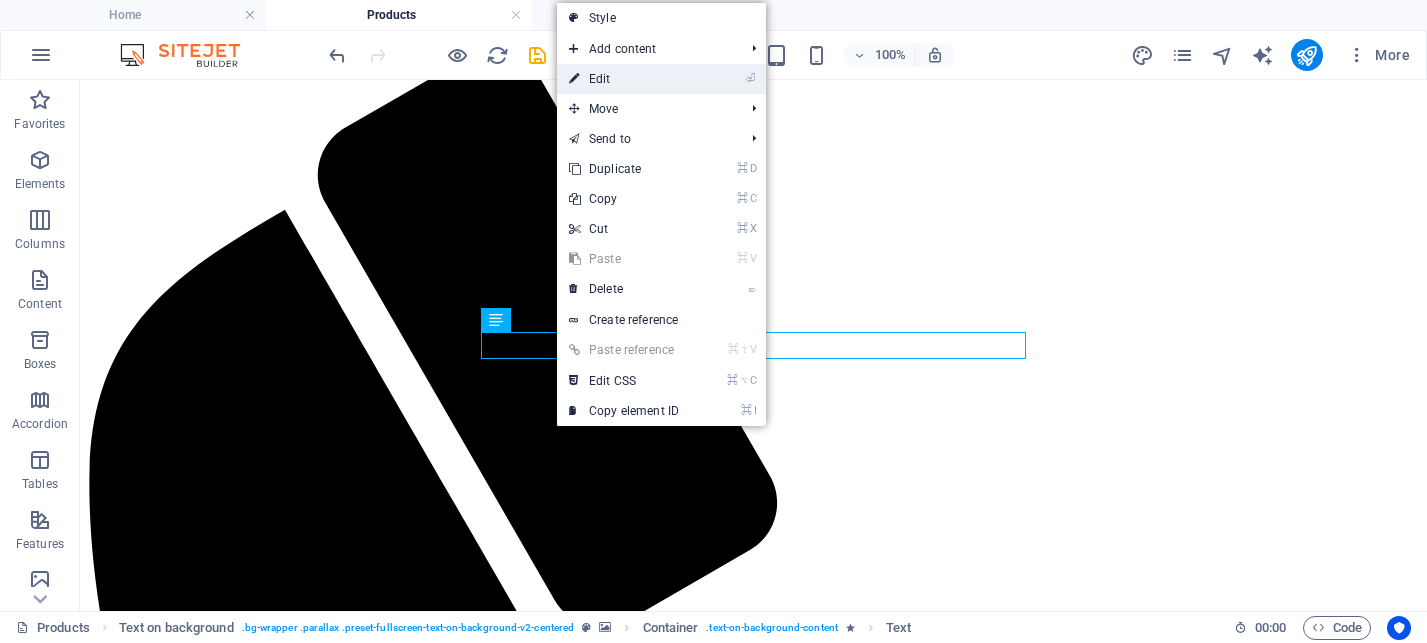 click on "⏎  Edit" at bounding box center [624, 79] 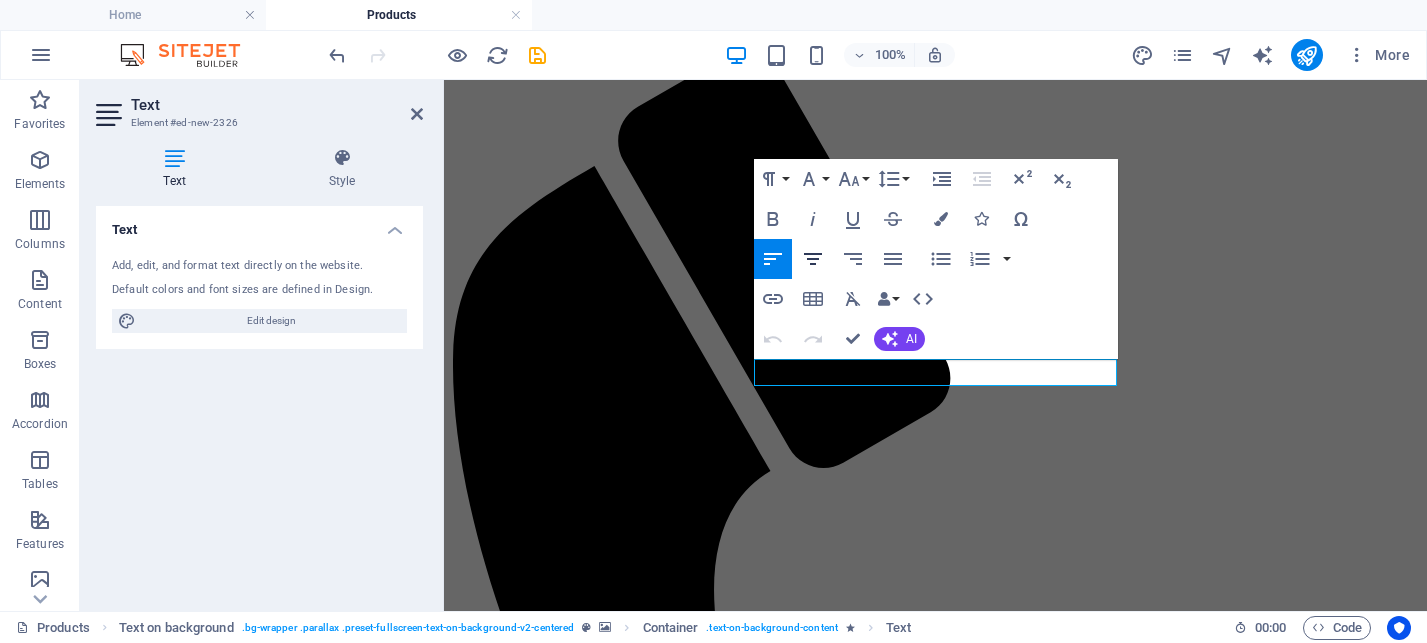 click 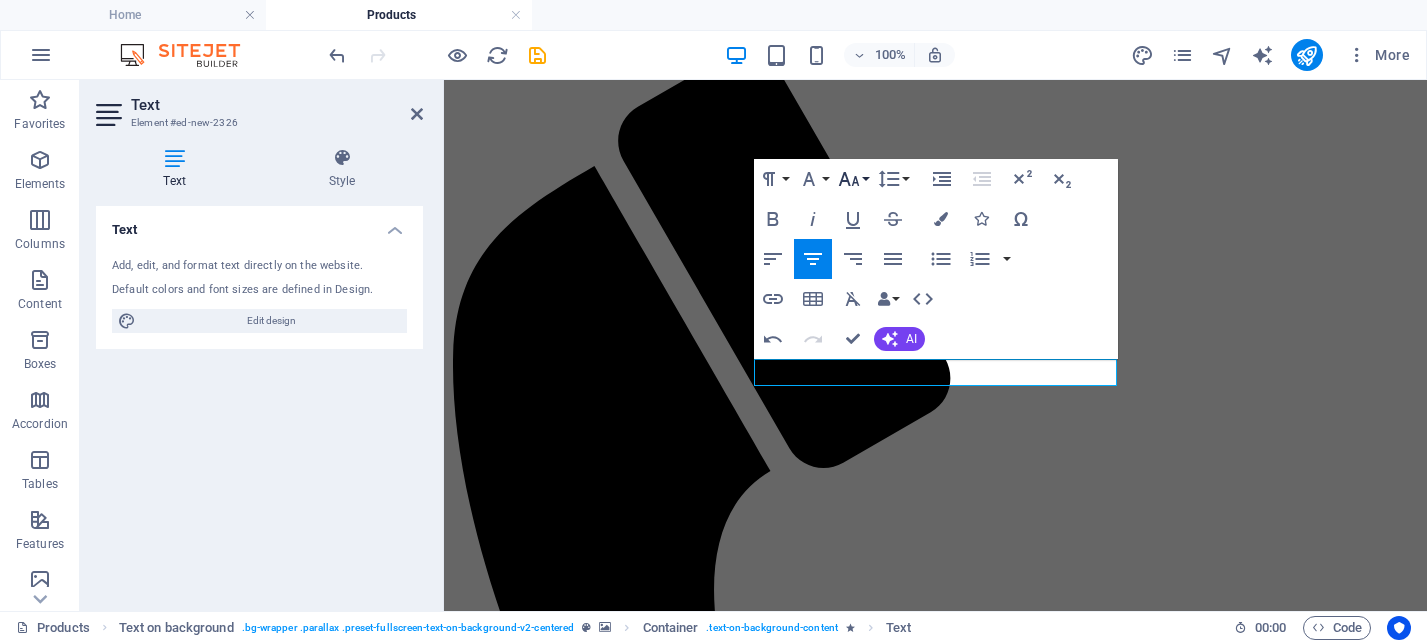 click on "Font Size" at bounding box center [853, 179] 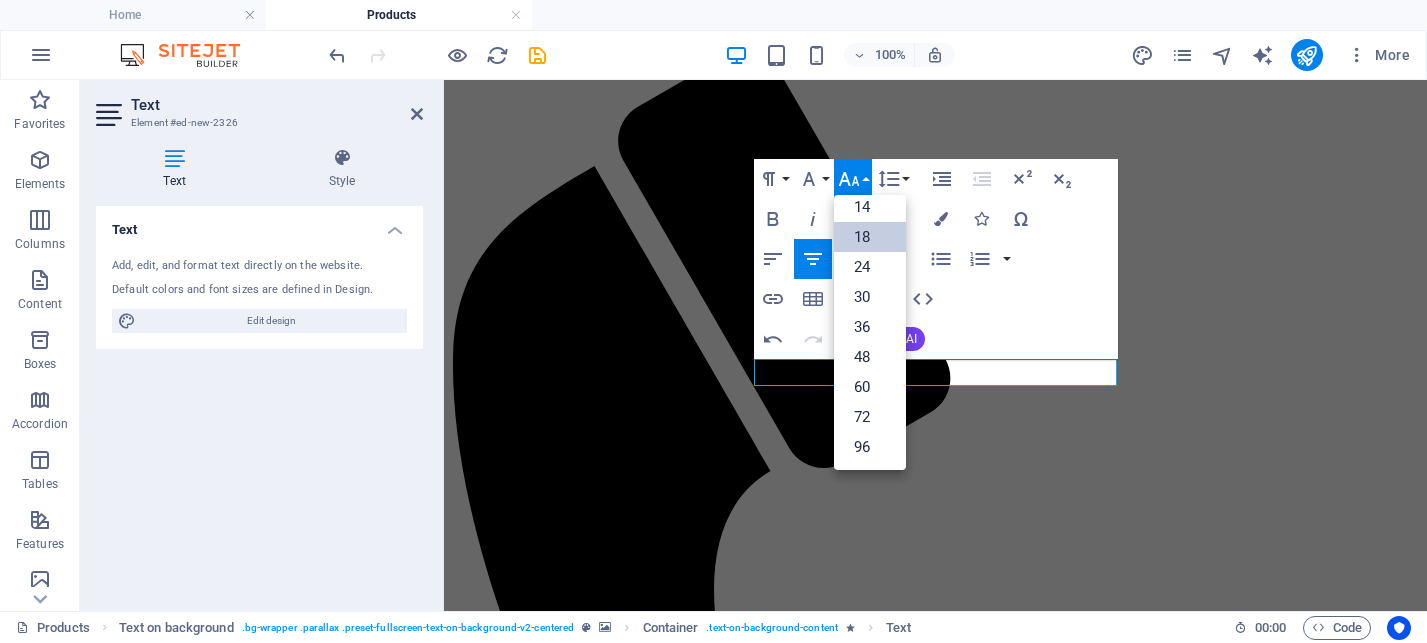 scroll, scrollTop: 161, scrollLeft: 0, axis: vertical 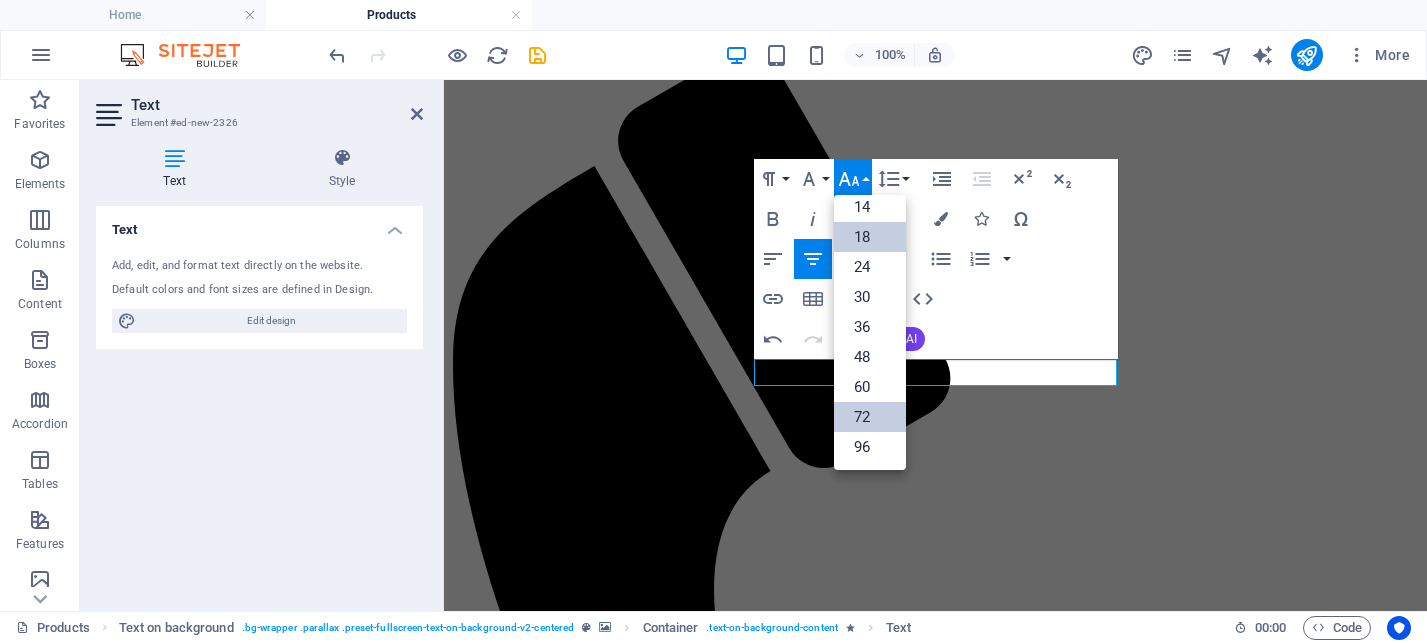 click on "72" at bounding box center (870, 417) 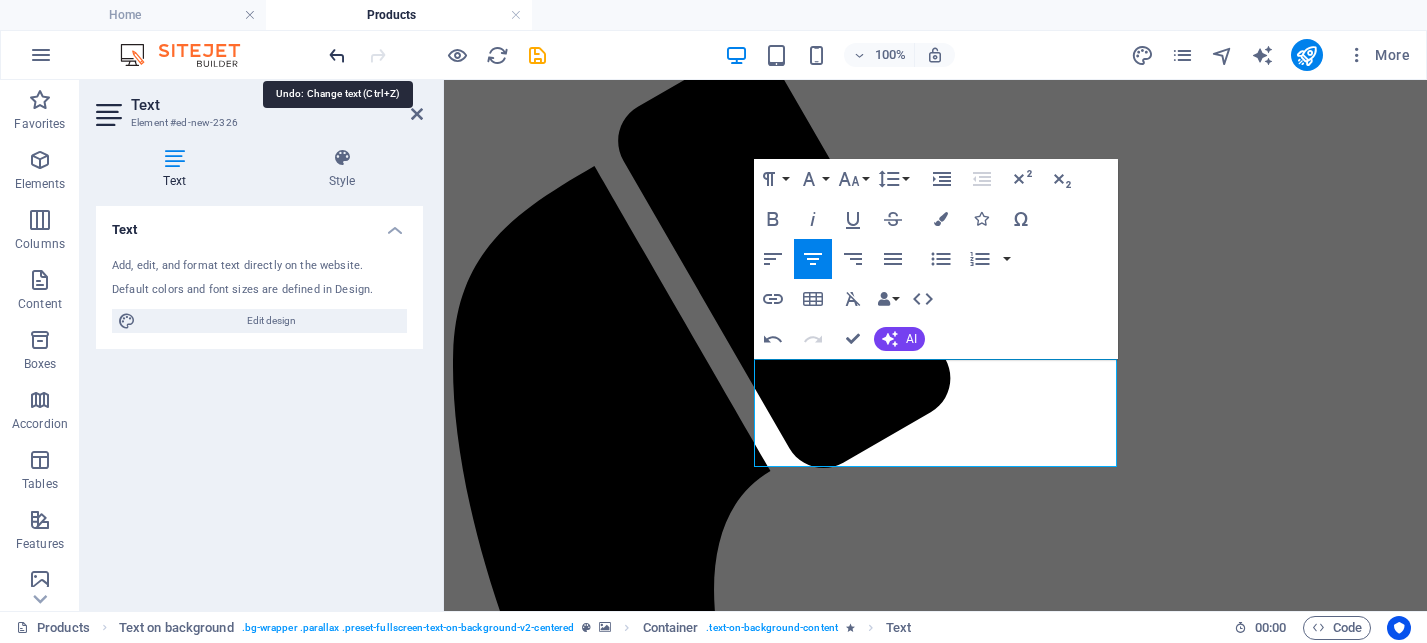 click at bounding box center (337, 55) 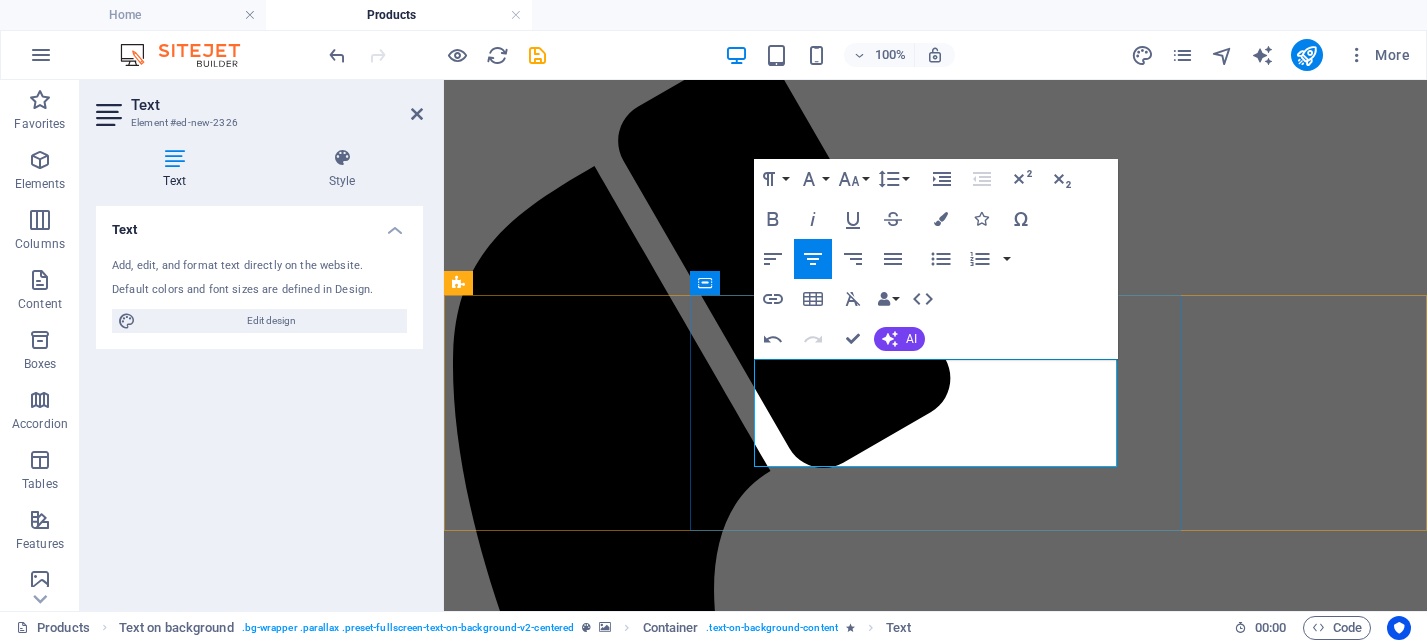 drag, startPoint x: 797, startPoint y: 436, endPoint x: 1067, endPoint y: 428, distance: 270.1185 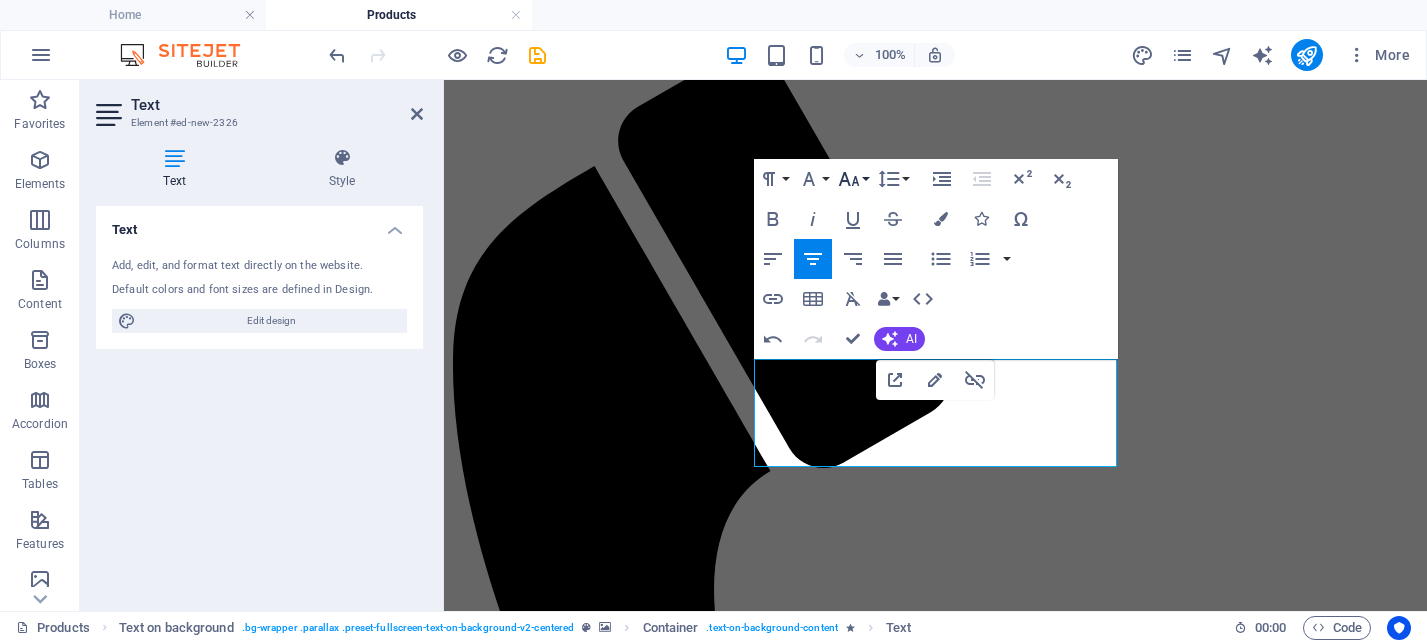 click 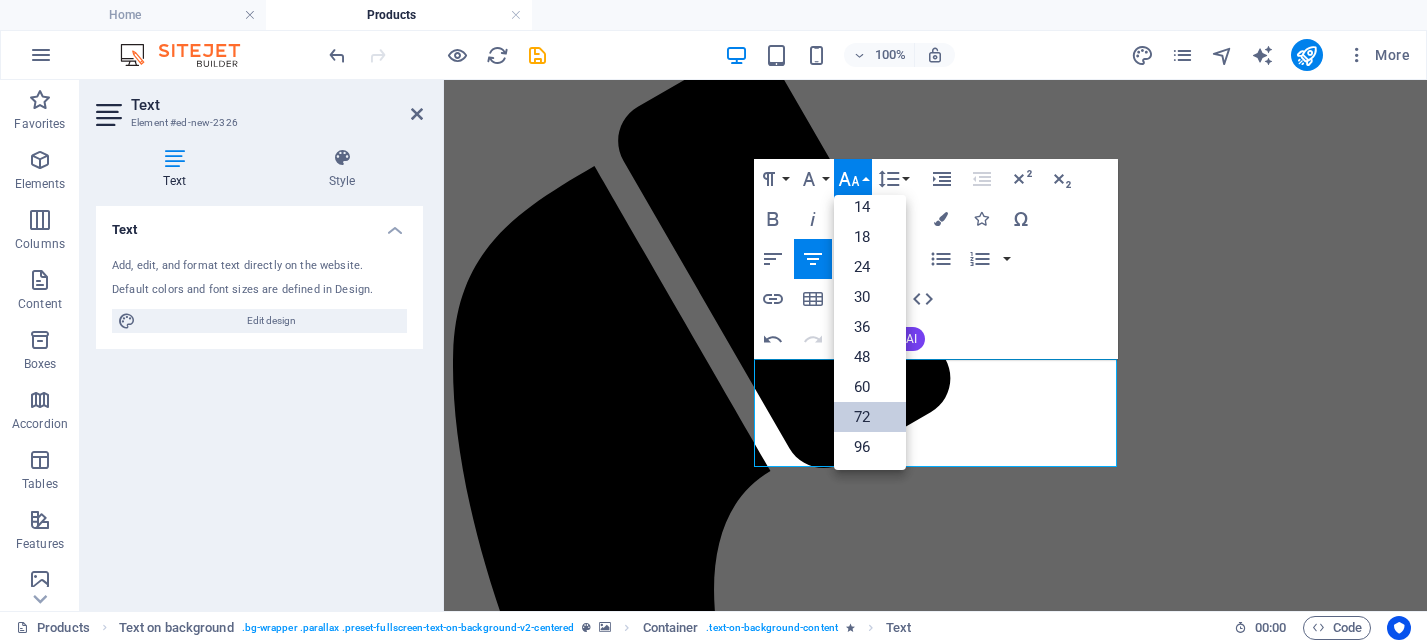 scroll, scrollTop: 161, scrollLeft: 0, axis: vertical 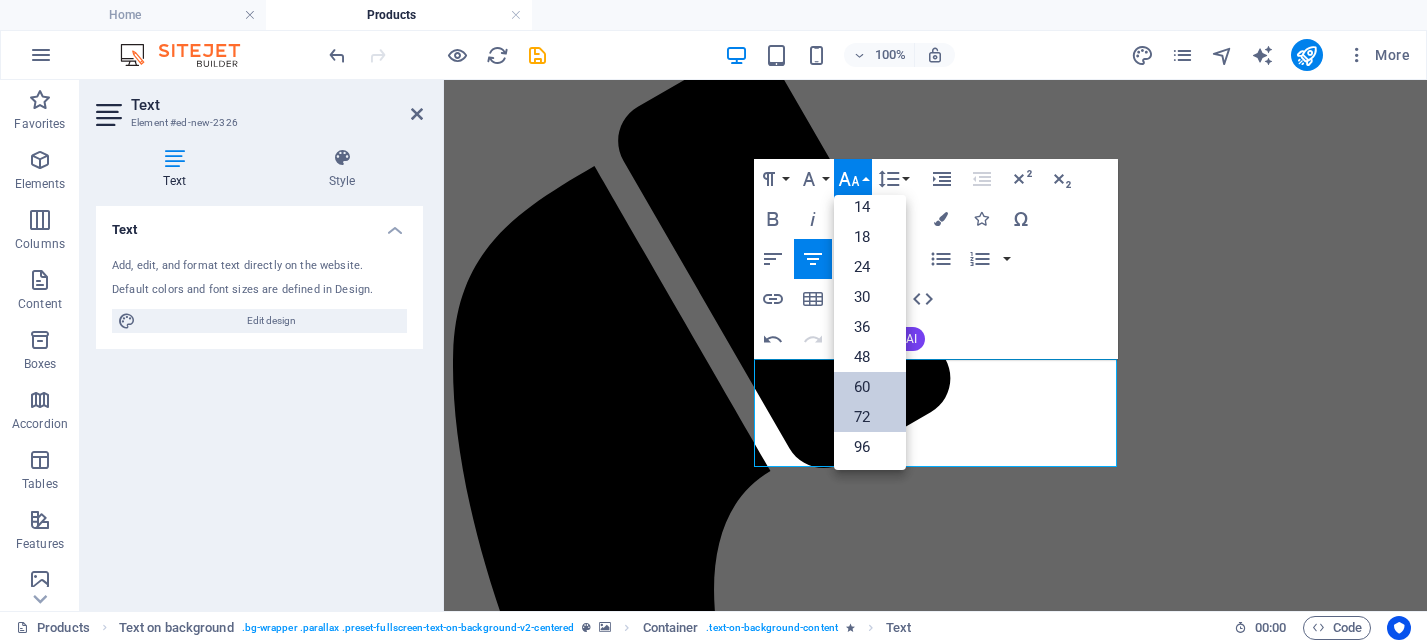 click on "60" at bounding box center (870, 387) 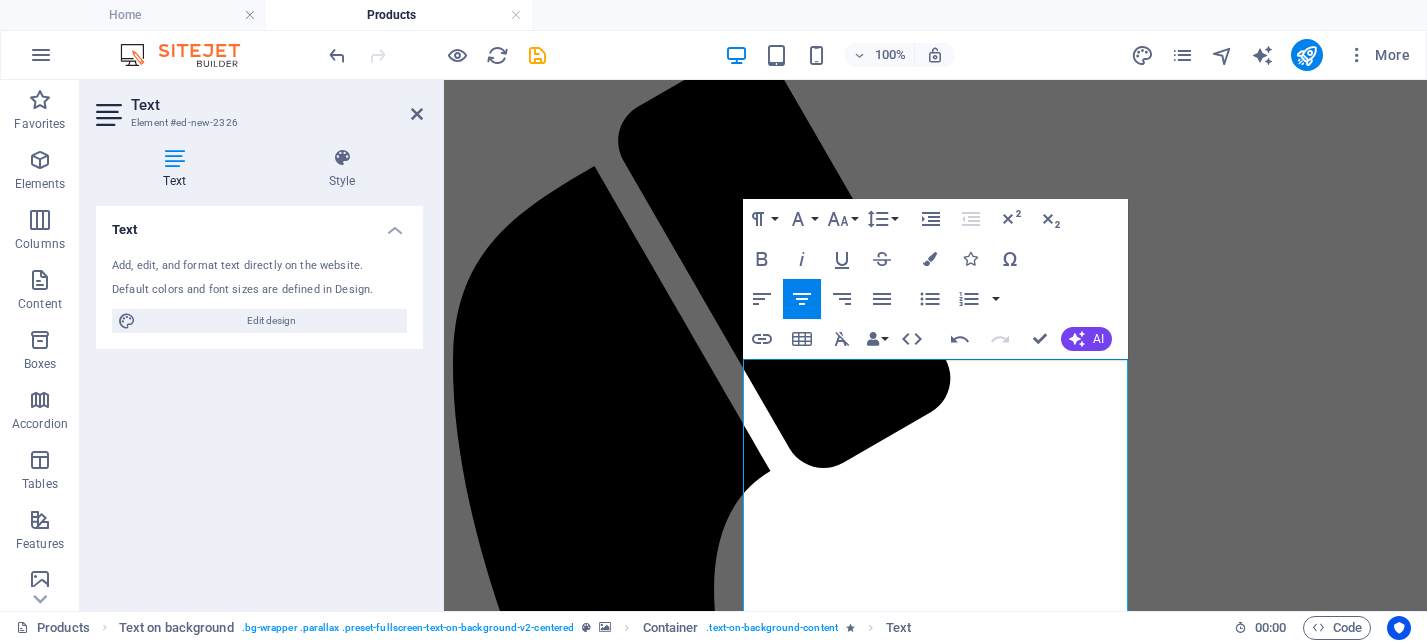 click at bounding box center [935, 1956] 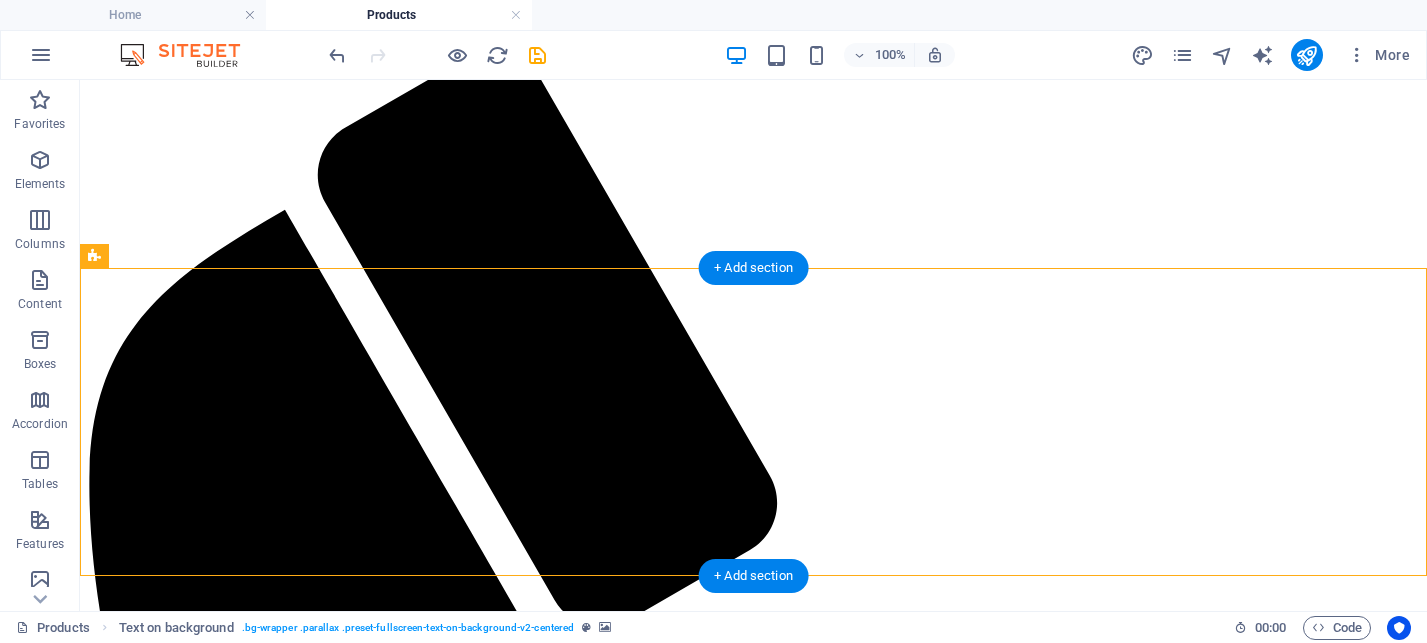 click at bounding box center [753, 2435] 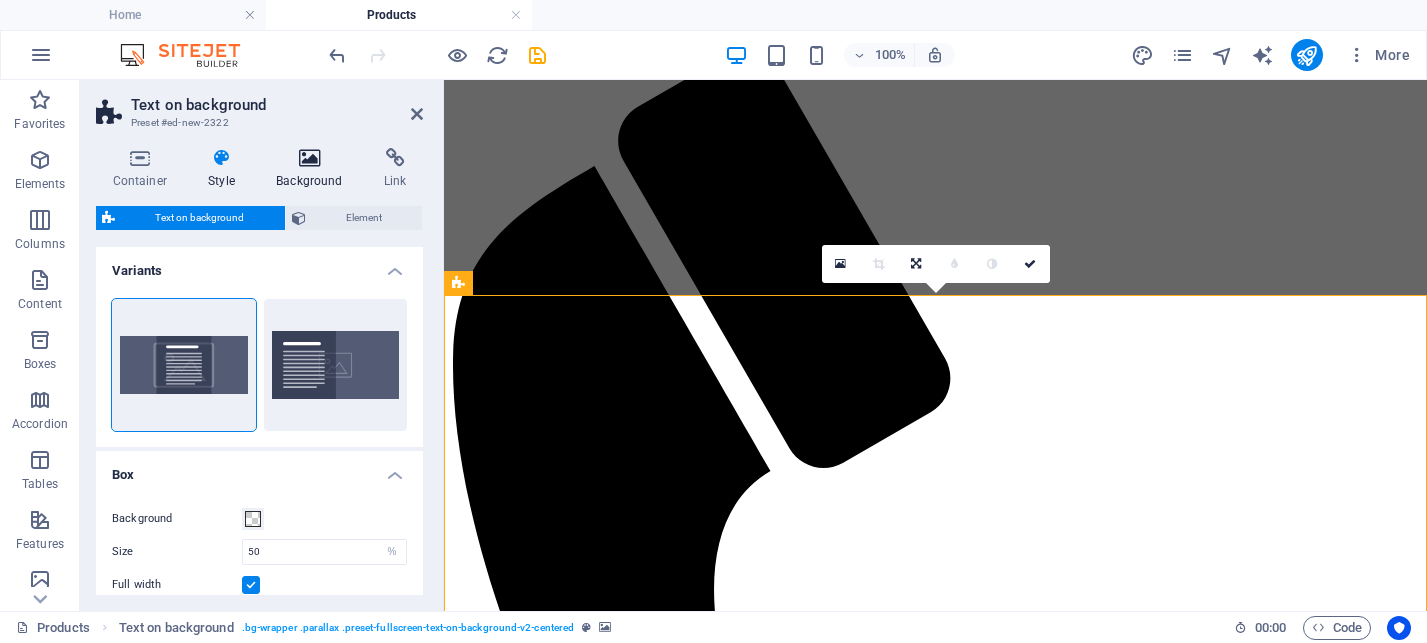 click at bounding box center [310, 158] 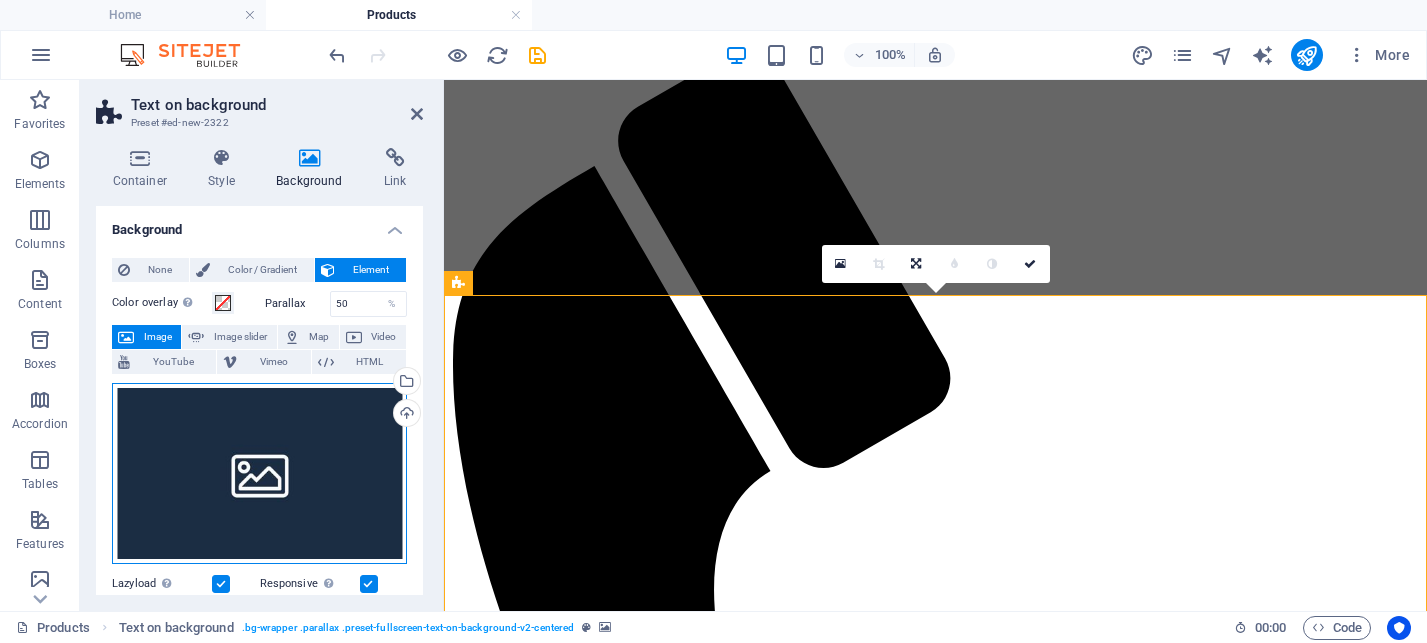 click on "Drag files here, click to choose files or select files from Files or our free stock photos & videos" at bounding box center [259, 473] 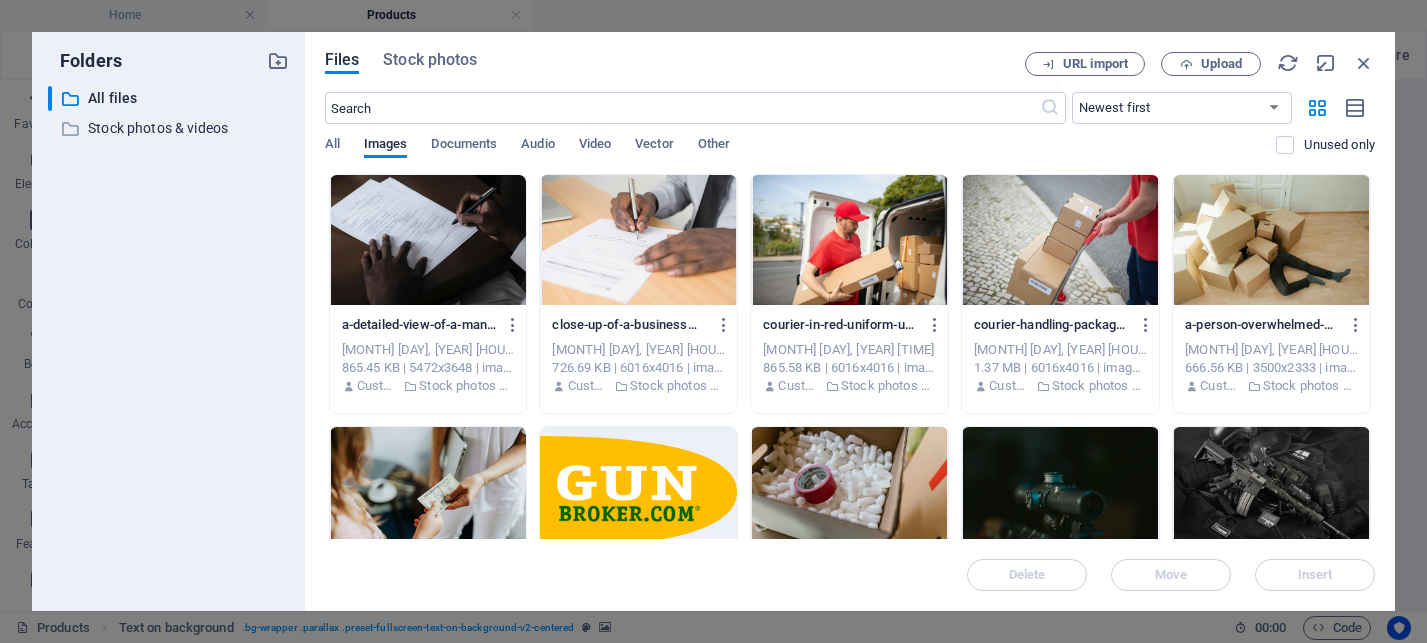 click at bounding box center [638, 492] 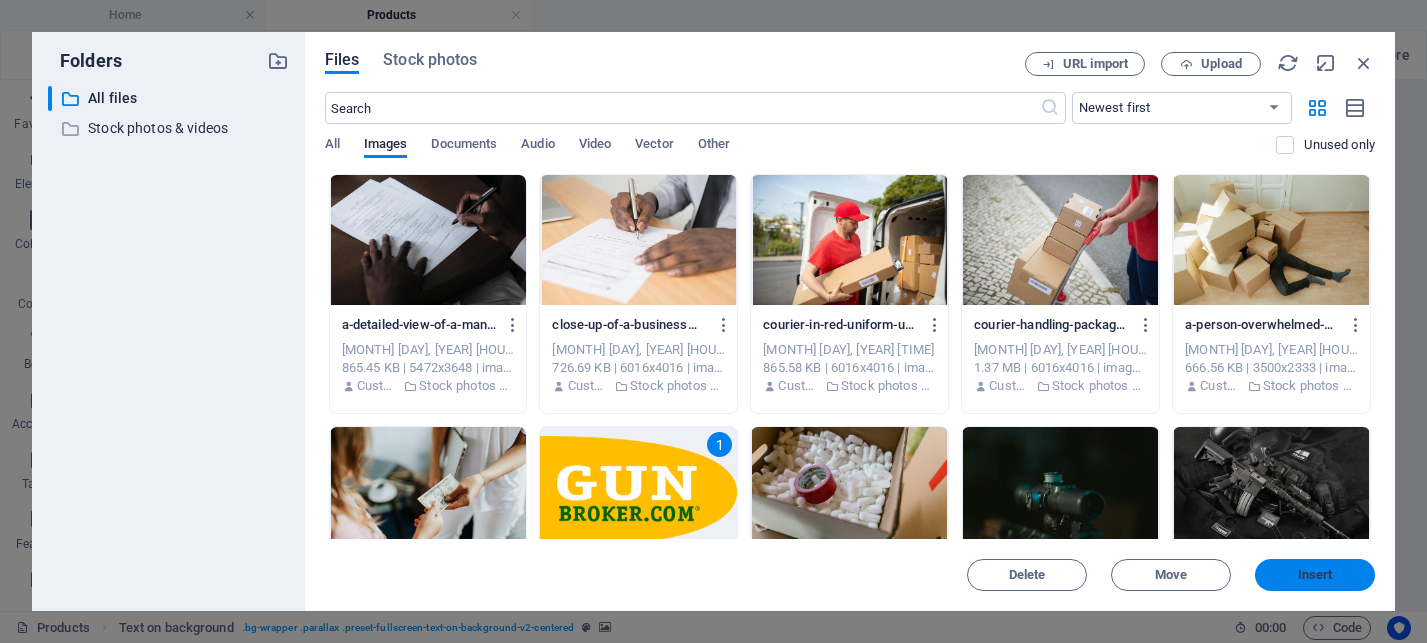 click on "Insert" at bounding box center [1315, 575] 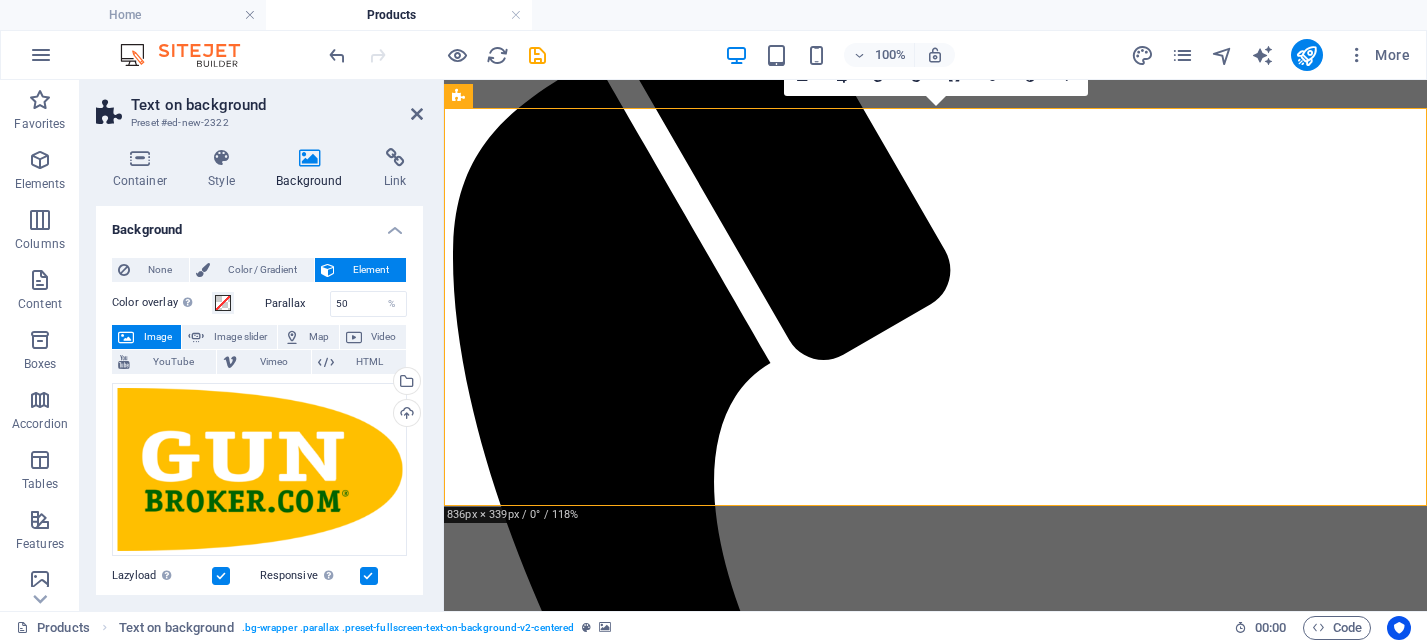scroll, scrollTop: 930, scrollLeft: 0, axis: vertical 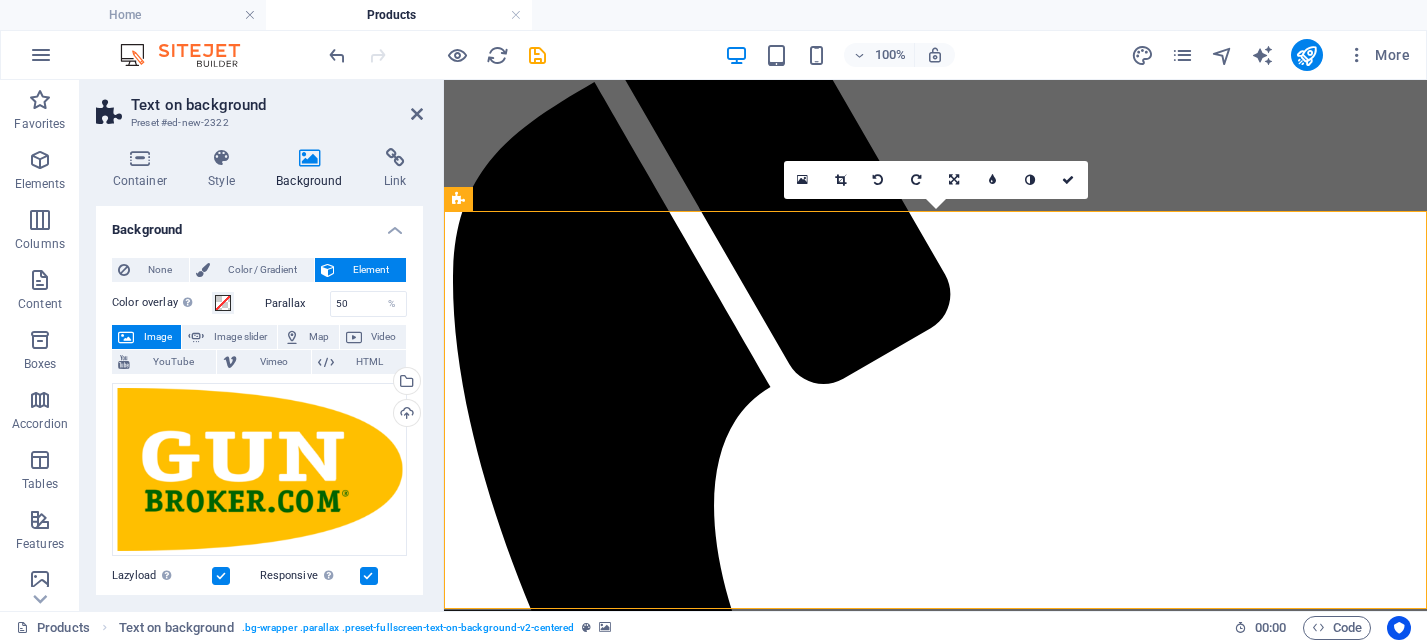 click at bounding box center (935, 1914) 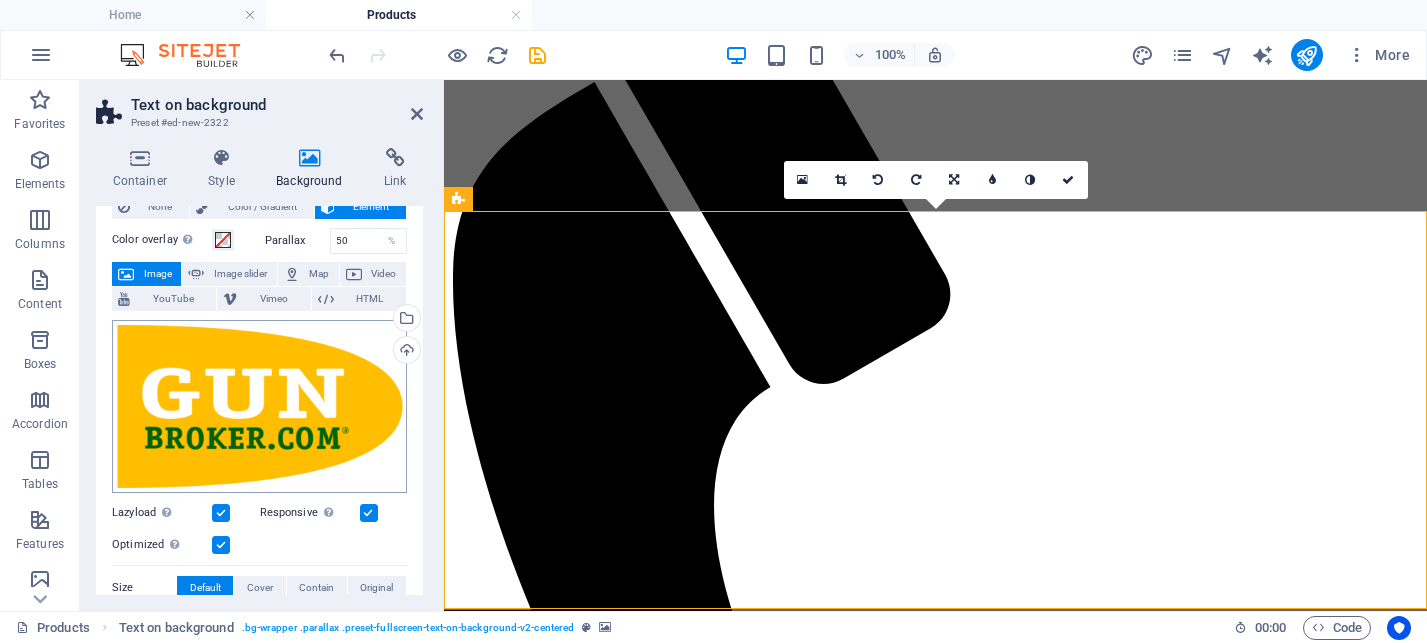 scroll, scrollTop: 0, scrollLeft: 0, axis: both 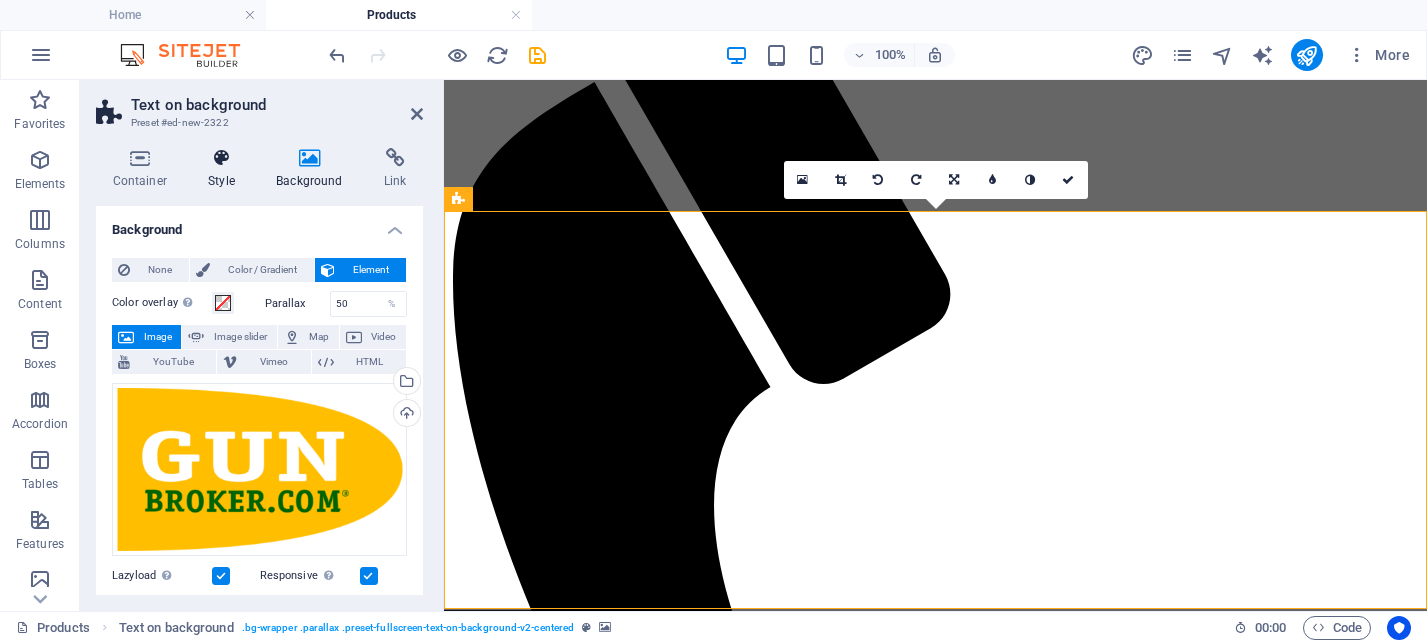 click at bounding box center (222, 158) 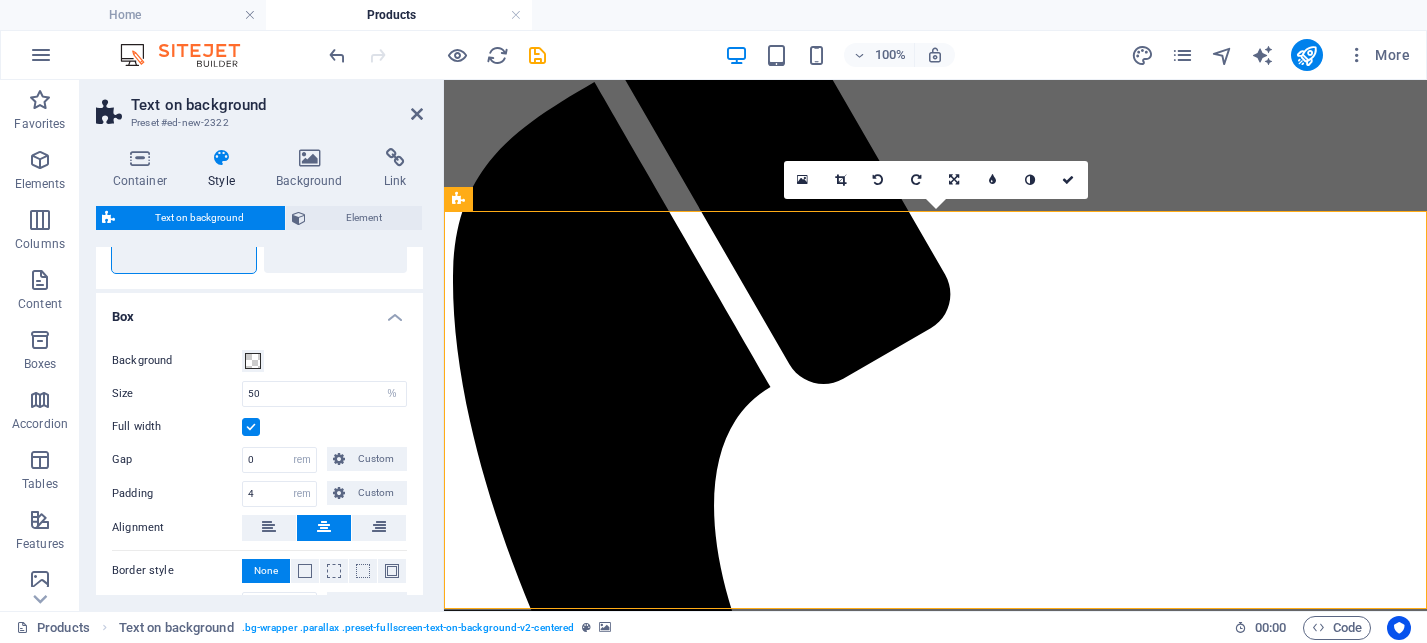 scroll, scrollTop: 0, scrollLeft: 0, axis: both 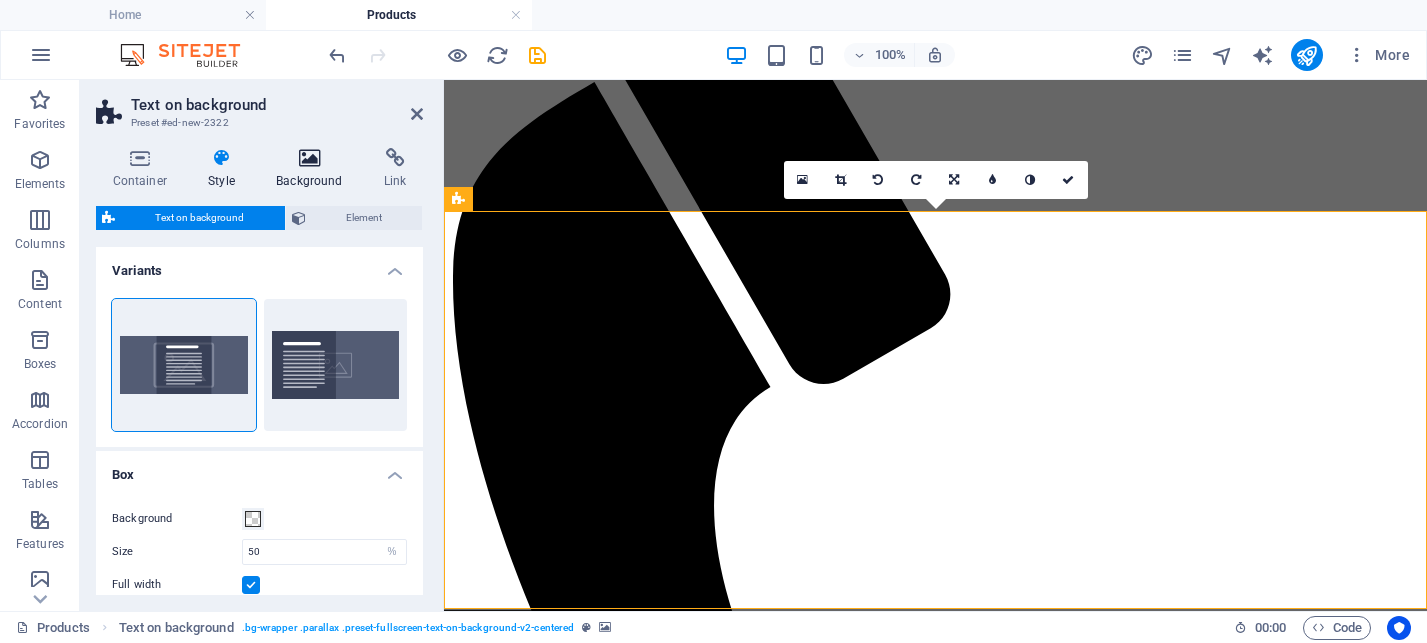 click at bounding box center [310, 158] 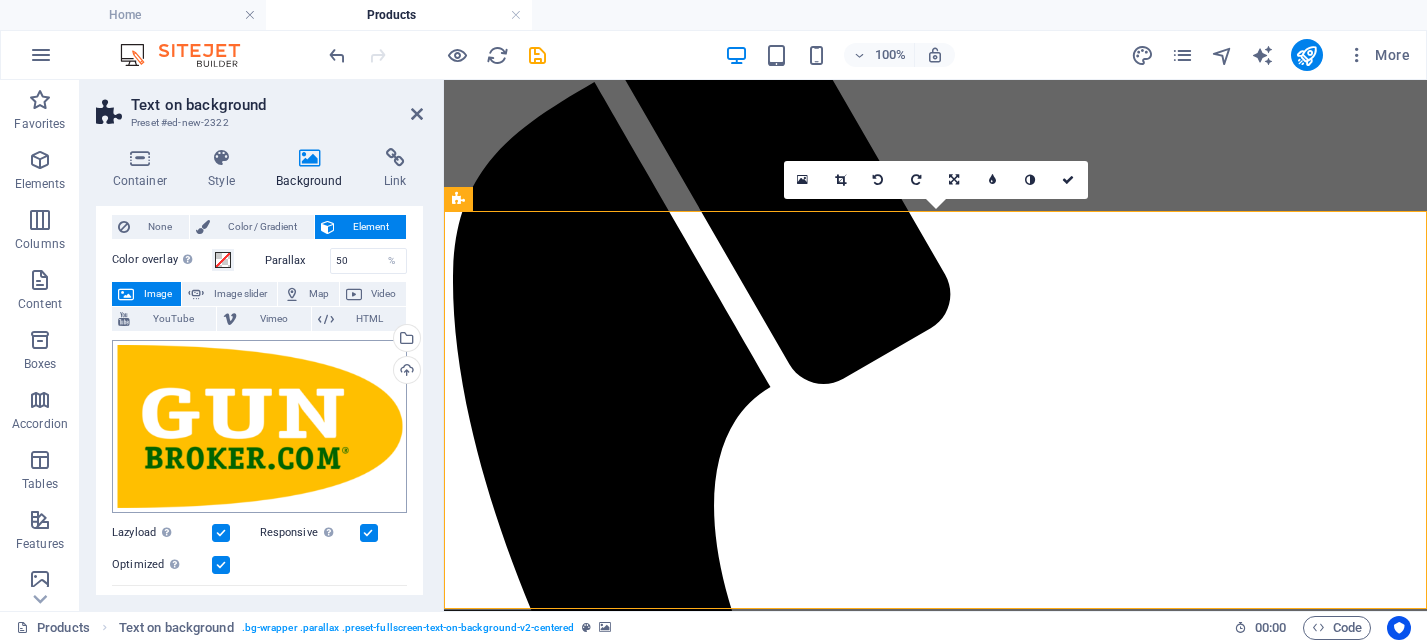 scroll, scrollTop: 0, scrollLeft: 0, axis: both 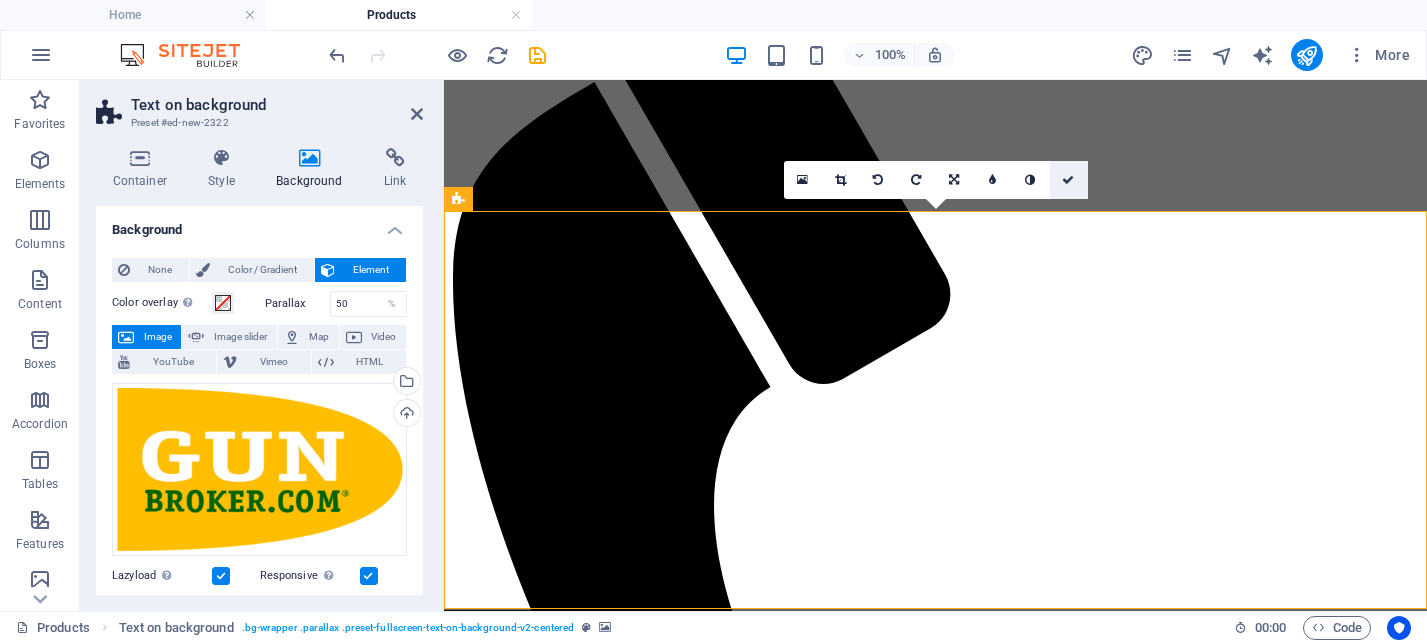 click at bounding box center [1068, 180] 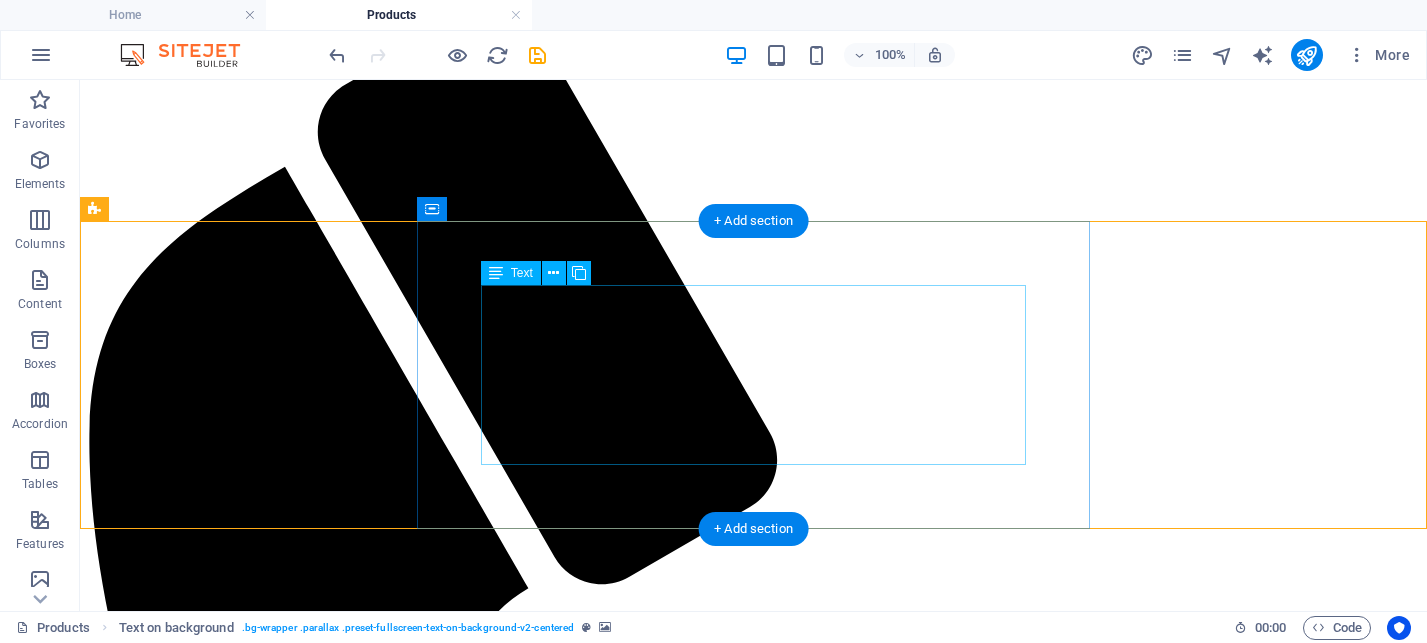 scroll, scrollTop: 900, scrollLeft: 0, axis: vertical 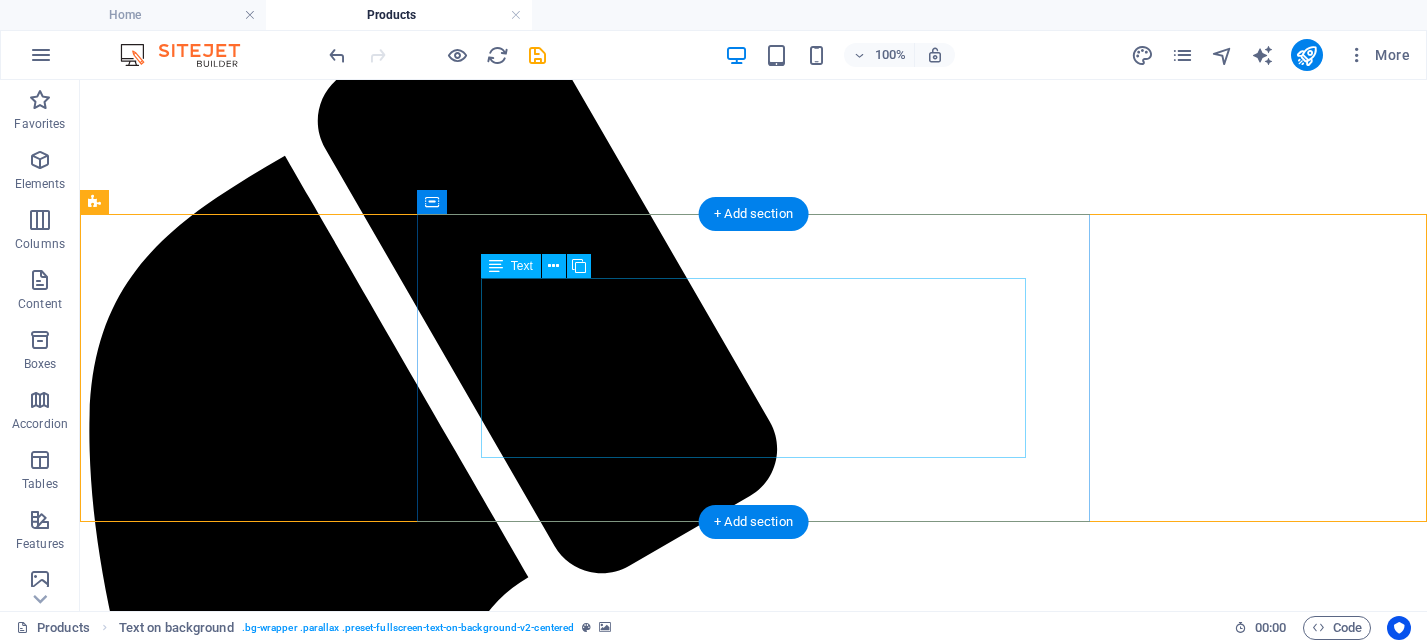 click on "Our Guns For Sale at [DOMAIN]" at bounding box center (753, 2945) 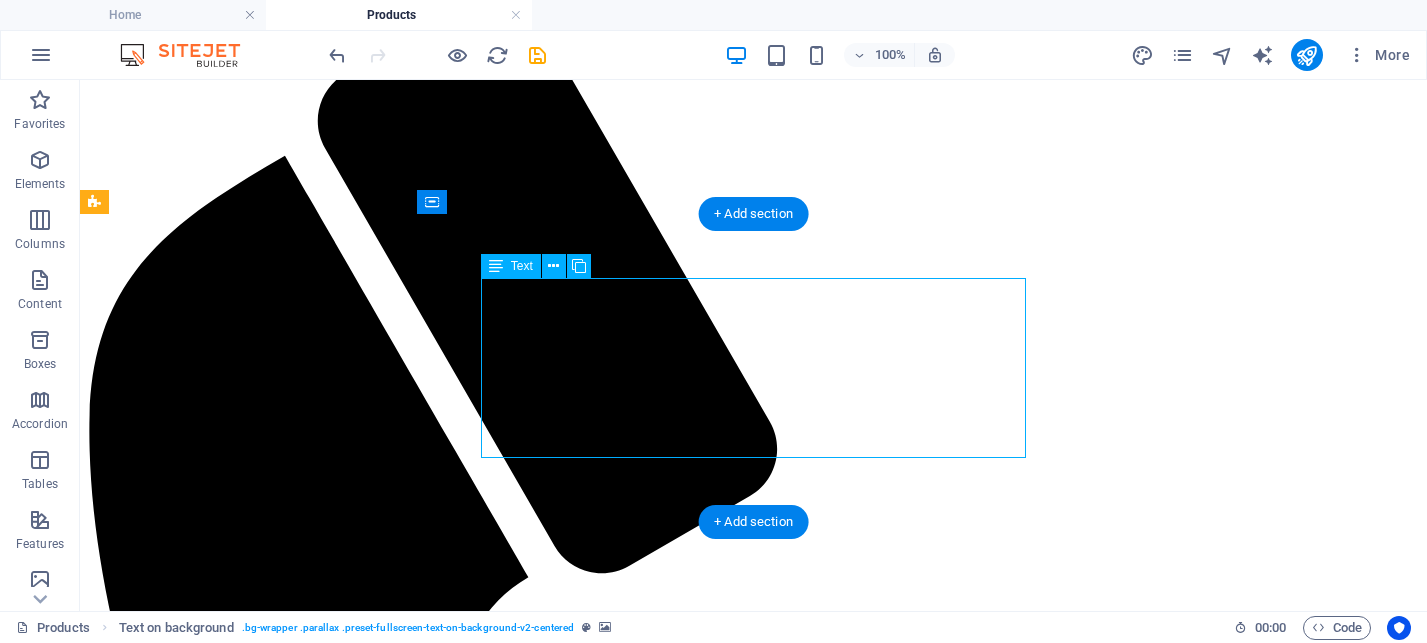 click on "Our Guns For Sale at [DOMAIN]" at bounding box center (753, 2945) 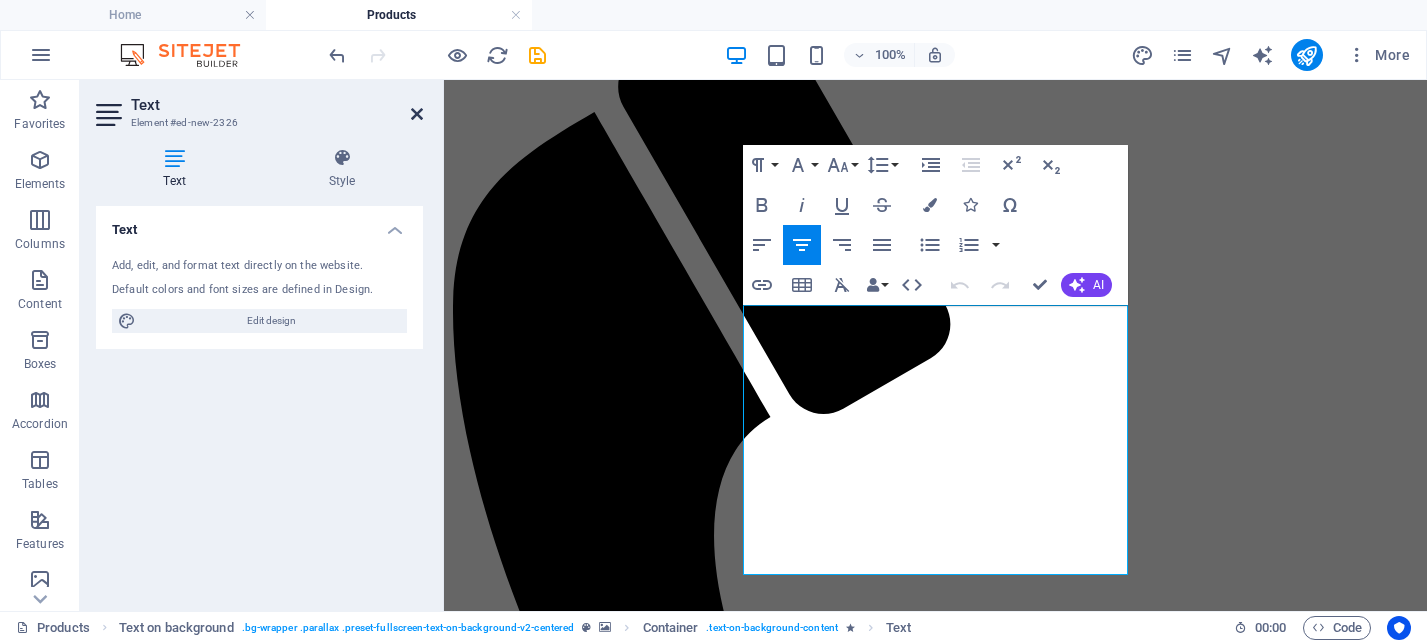 click at bounding box center (417, 114) 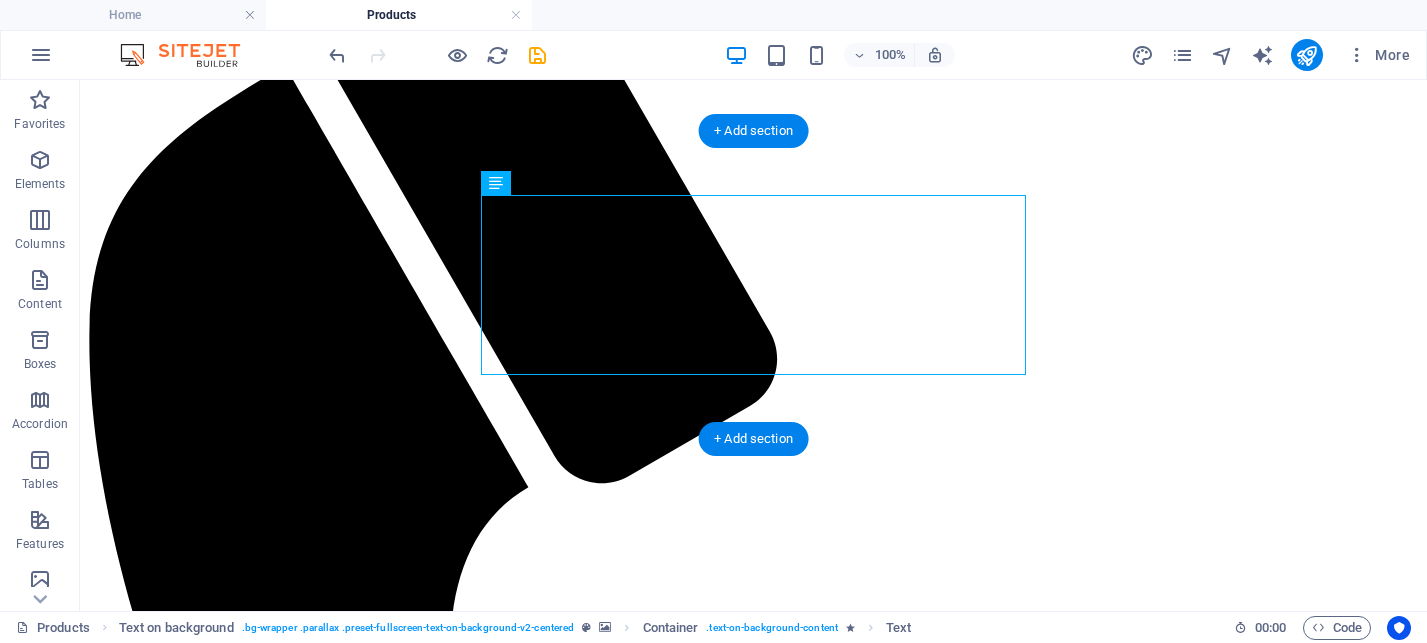 scroll, scrollTop: 994, scrollLeft: 0, axis: vertical 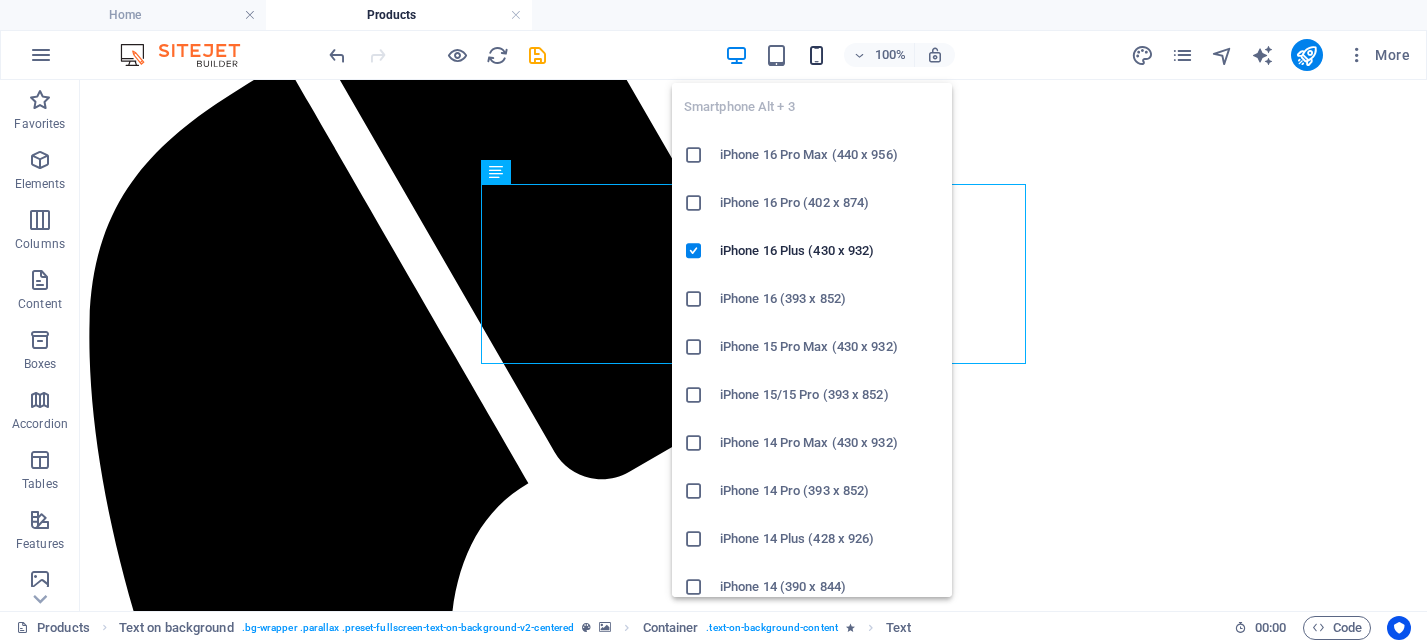 click at bounding box center (816, 55) 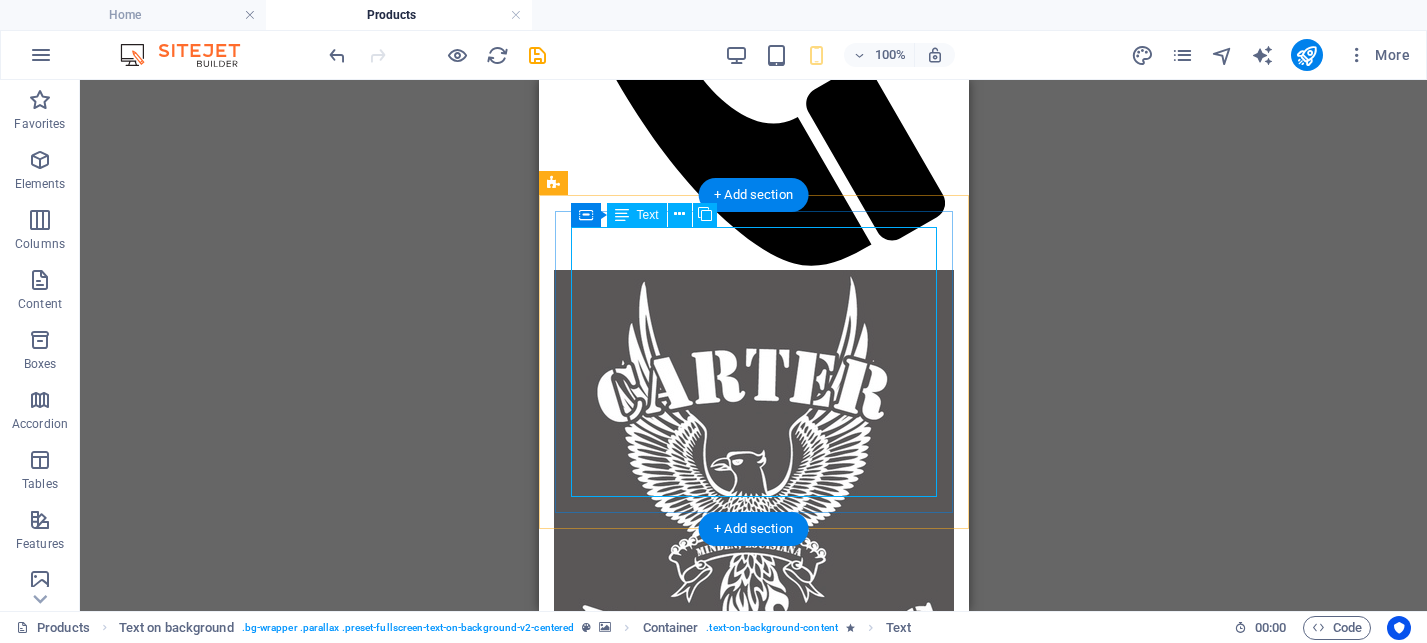 scroll, scrollTop: 1143, scrollLeft: 0, axis: vertical 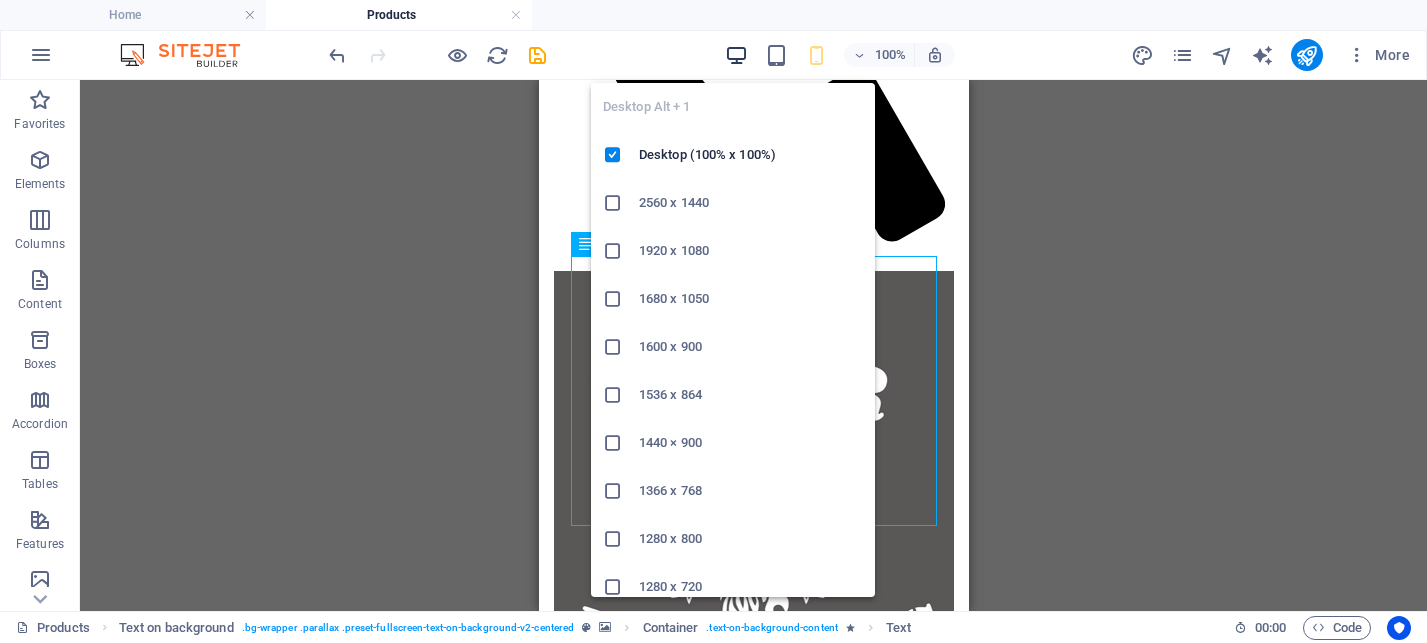 click at bounding box center (736, 55) 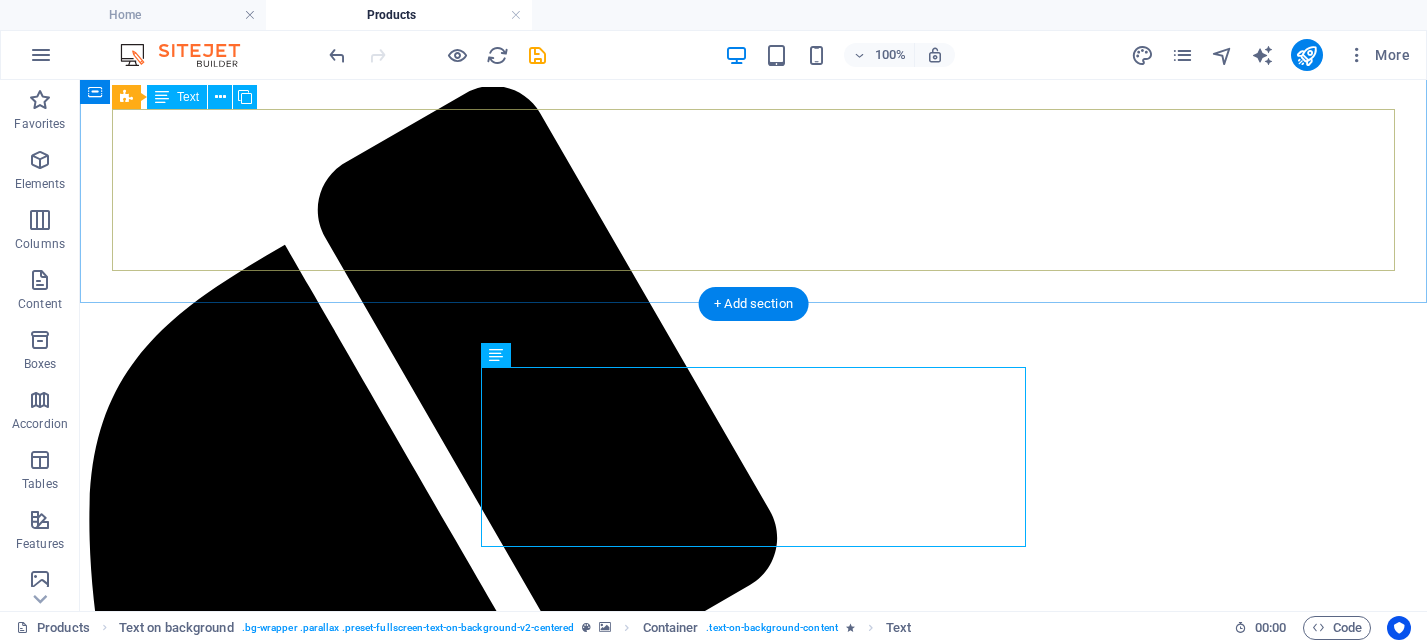 scroll, scrollTop: 802, scrollLeft: 0, axis: vertical 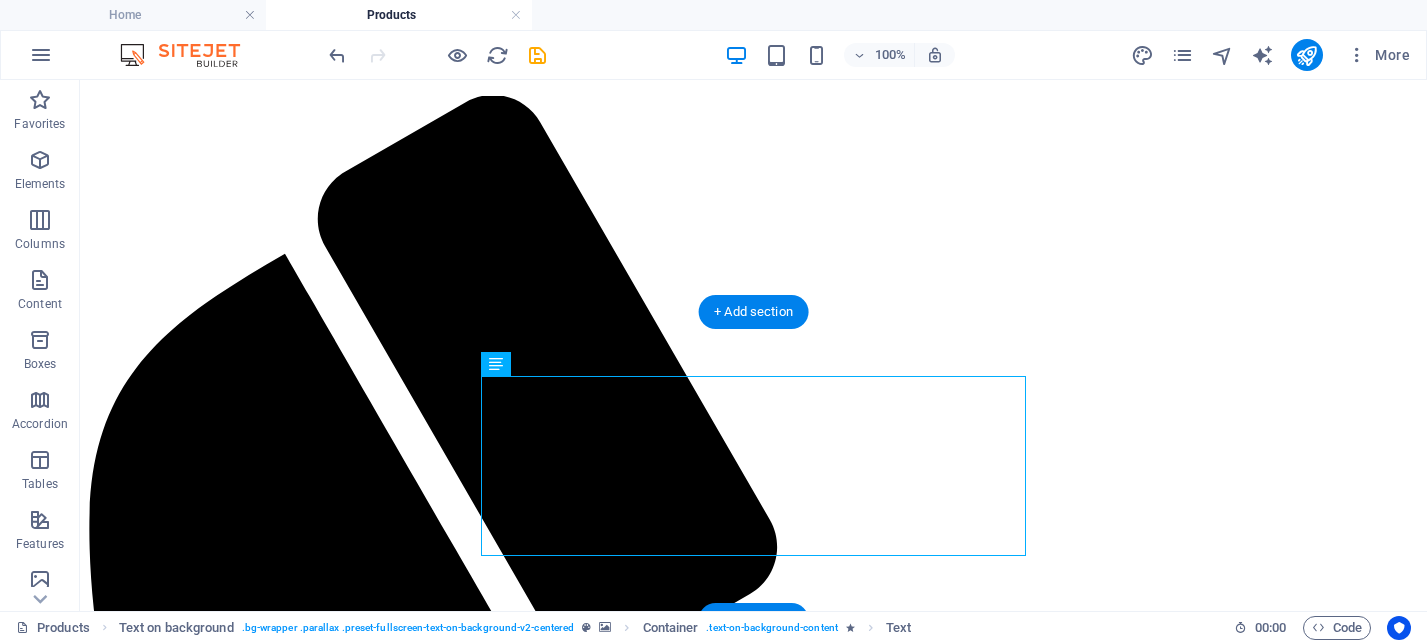 click at bounding box center [753, 2457] 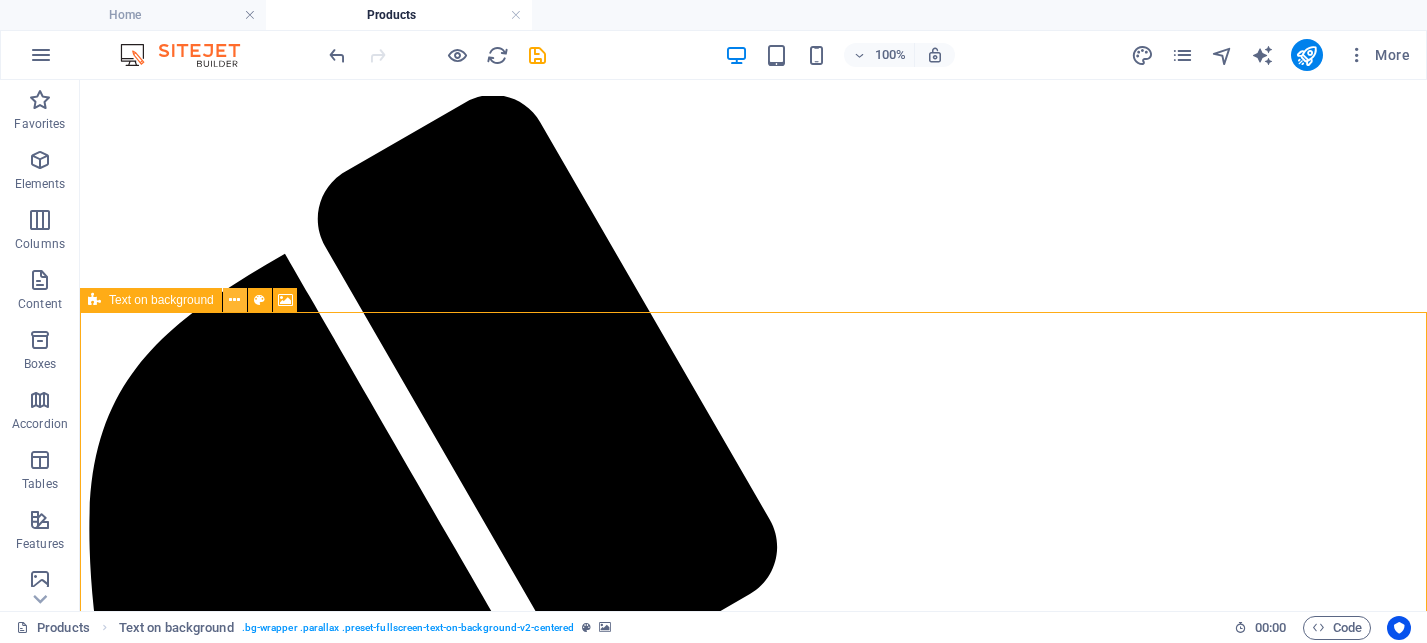 click at bounding box center [234, 300] 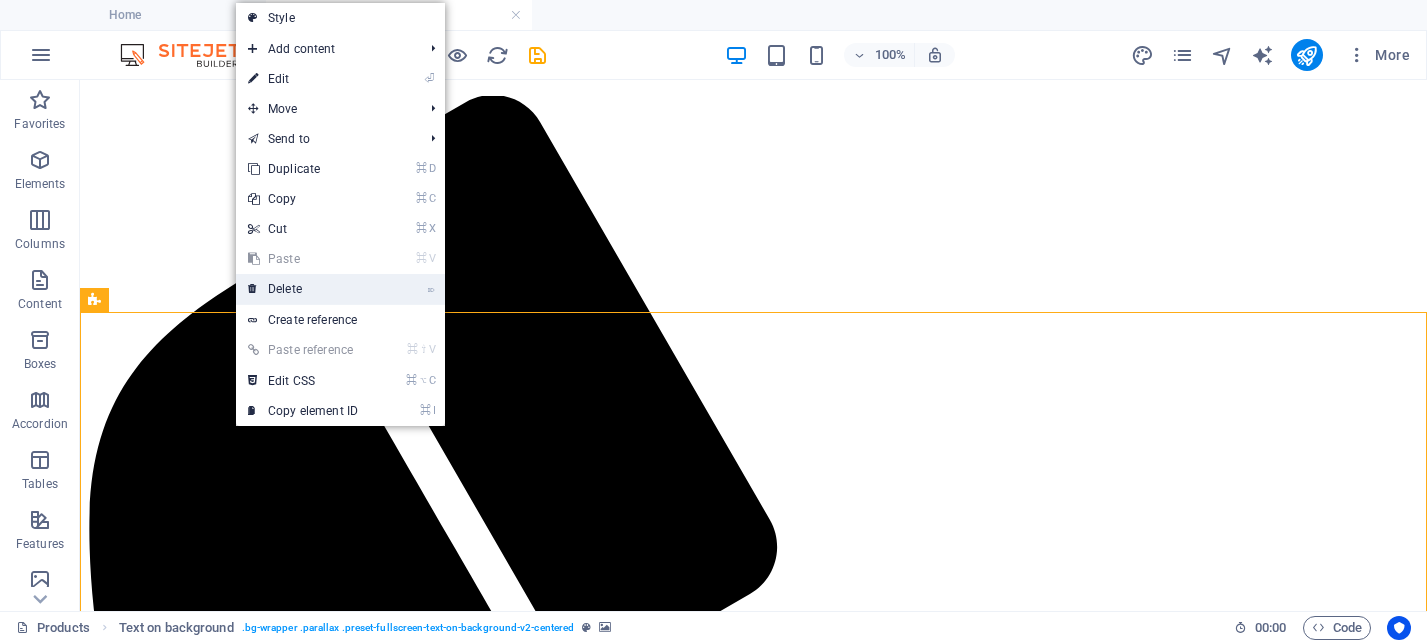 click on "⌦  Delete" at bounding box center [303, 289] 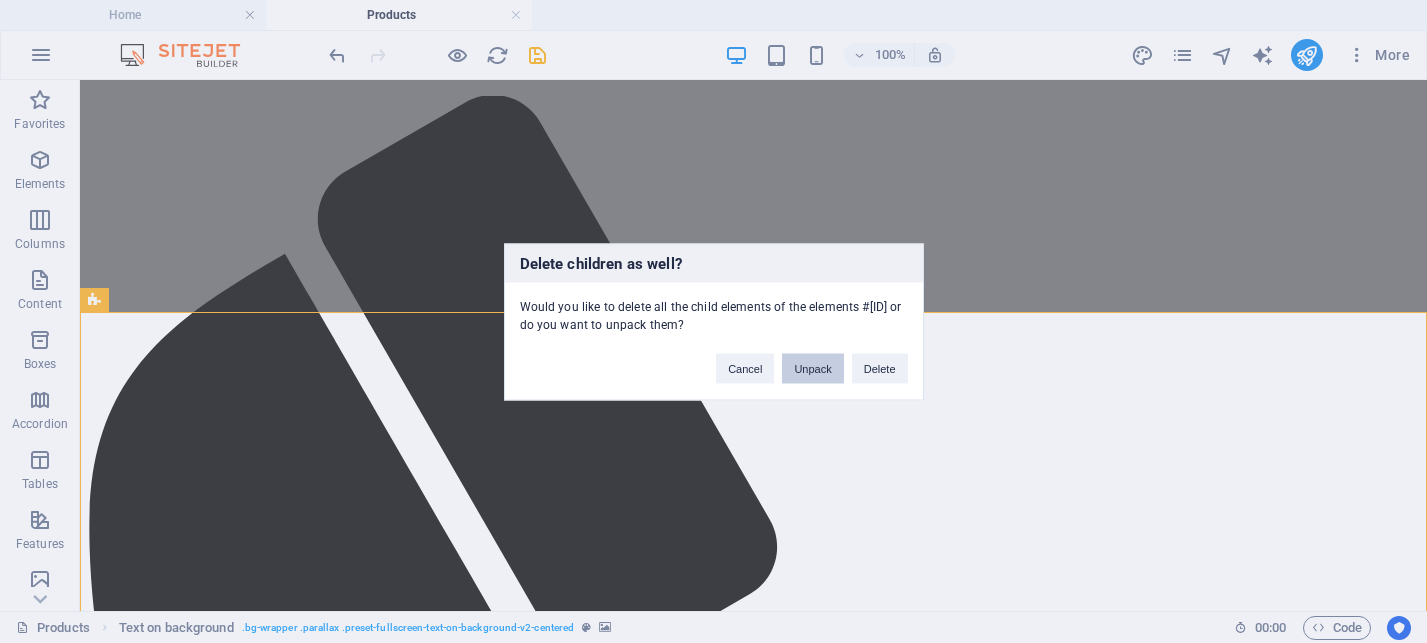 click on "Unpack" at bounding box center [812, 368] 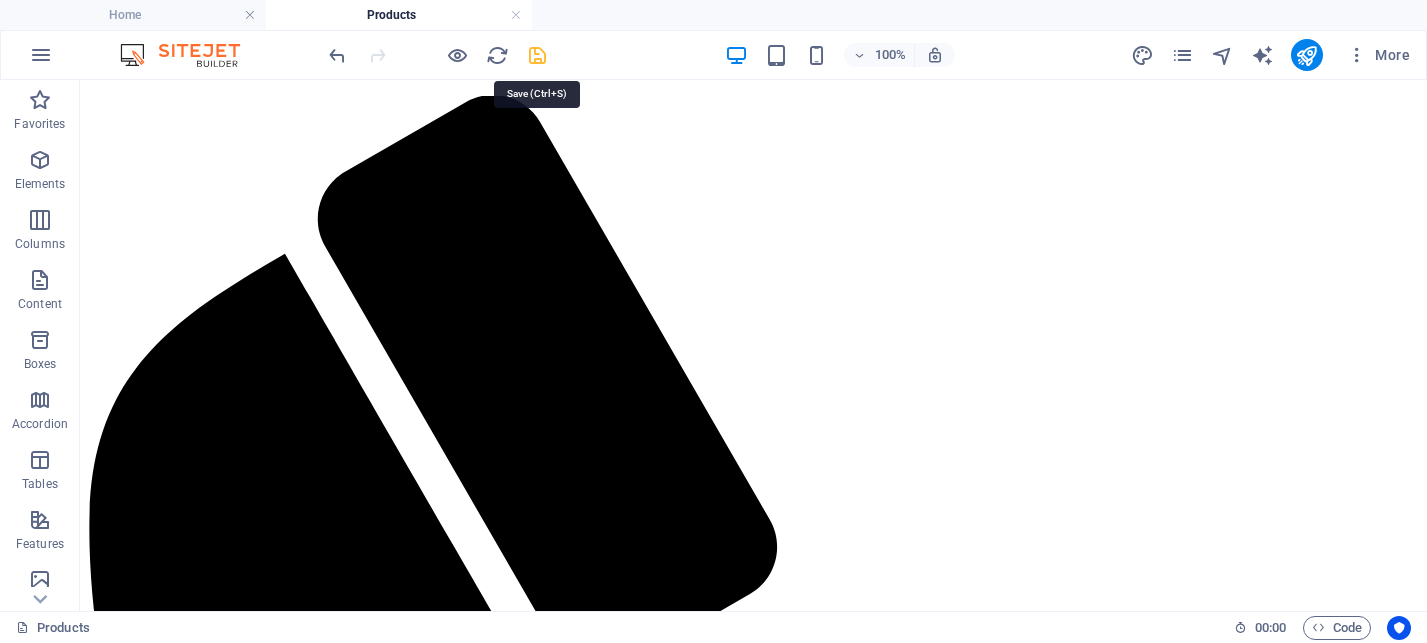 click at bounding box center [537, 55] 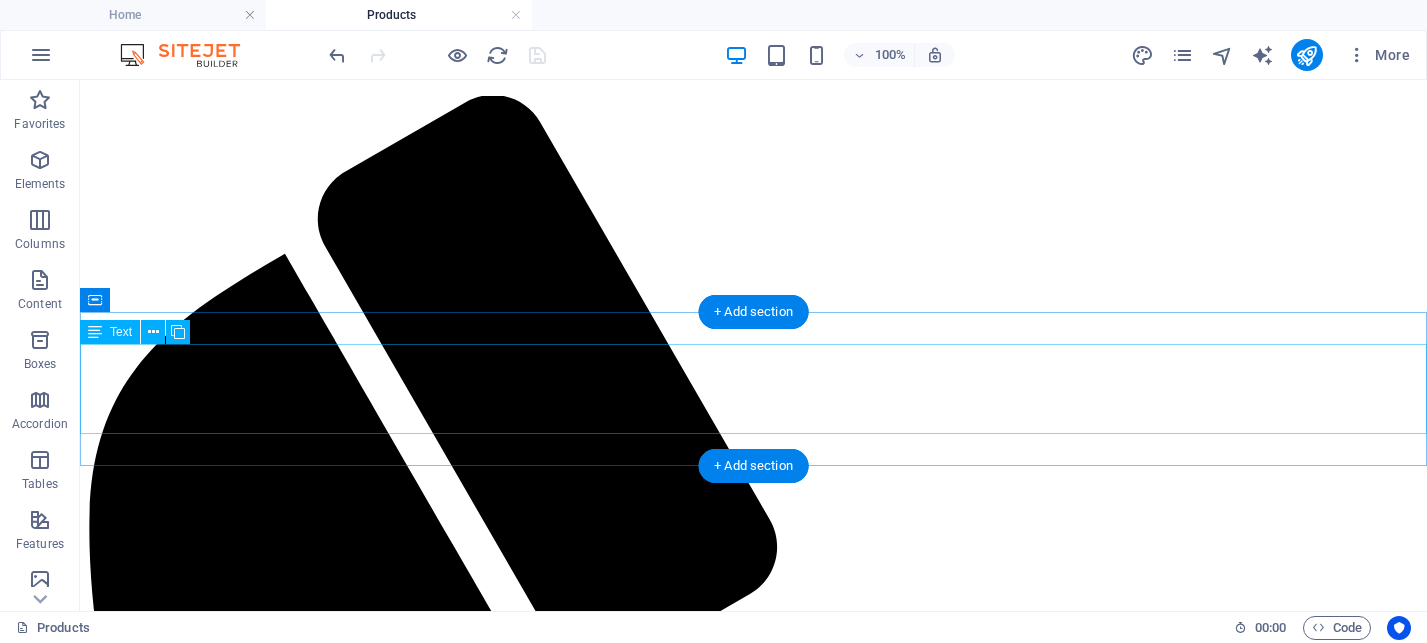 click on "Our Guns For Sale at [DOMAIN]" at bounding box center [753, 2607] 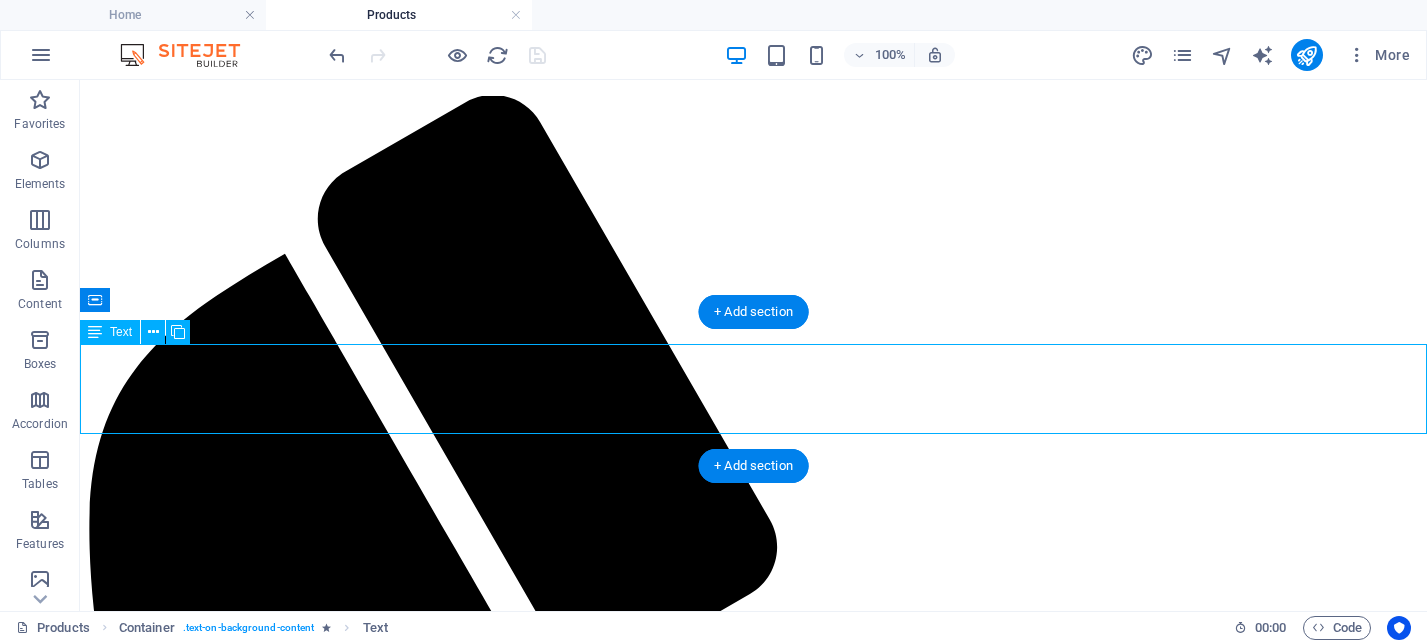 click on "Our Guns For Sale at [DOMAIN]" at bounding box center (753, 2607) 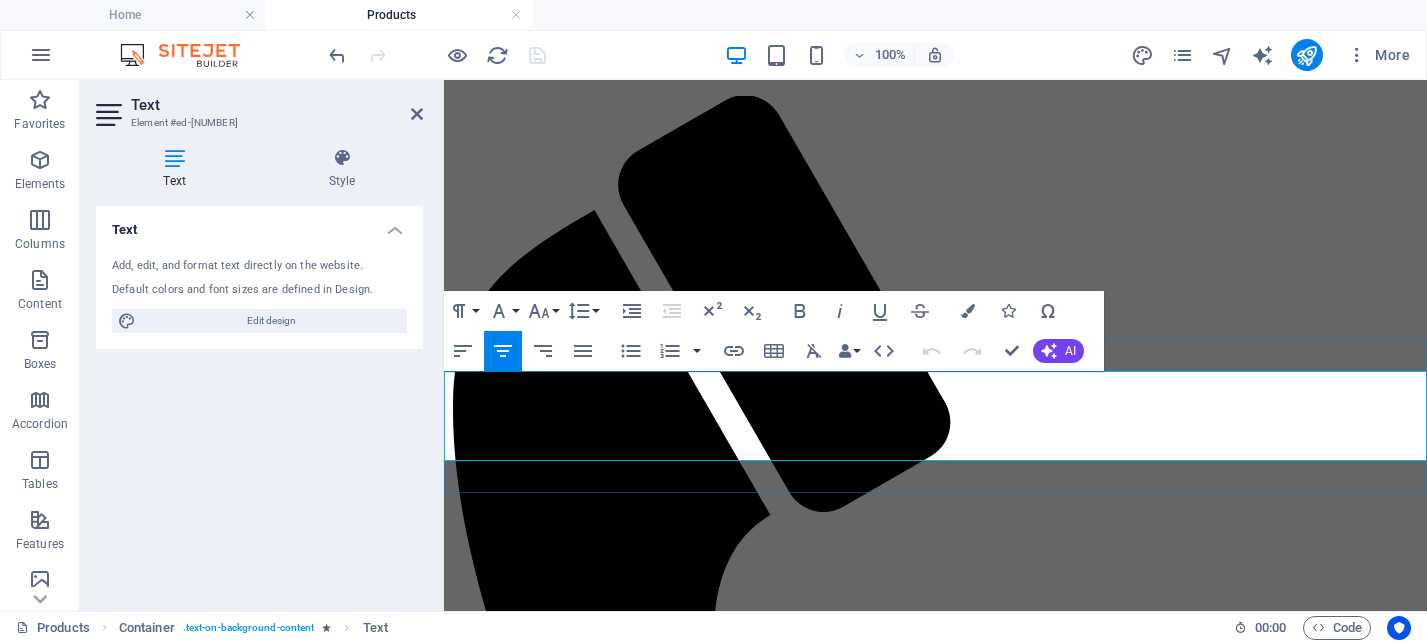 click on "Our Guns For Sale at [DOMAIN]" at bounding box center [936, 2142] 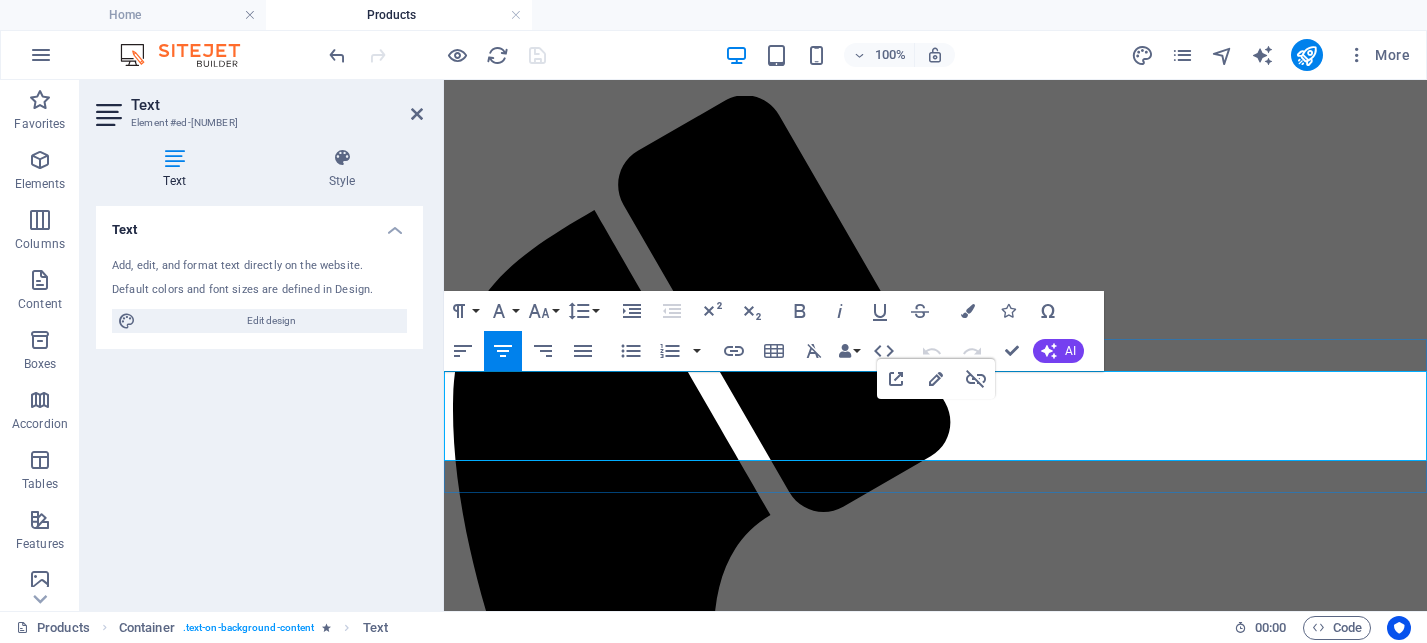 drag, startPoint x: 476, startPoint y: 423, endPoint x: 1387, endPoint y: 422, distance: 911.00055 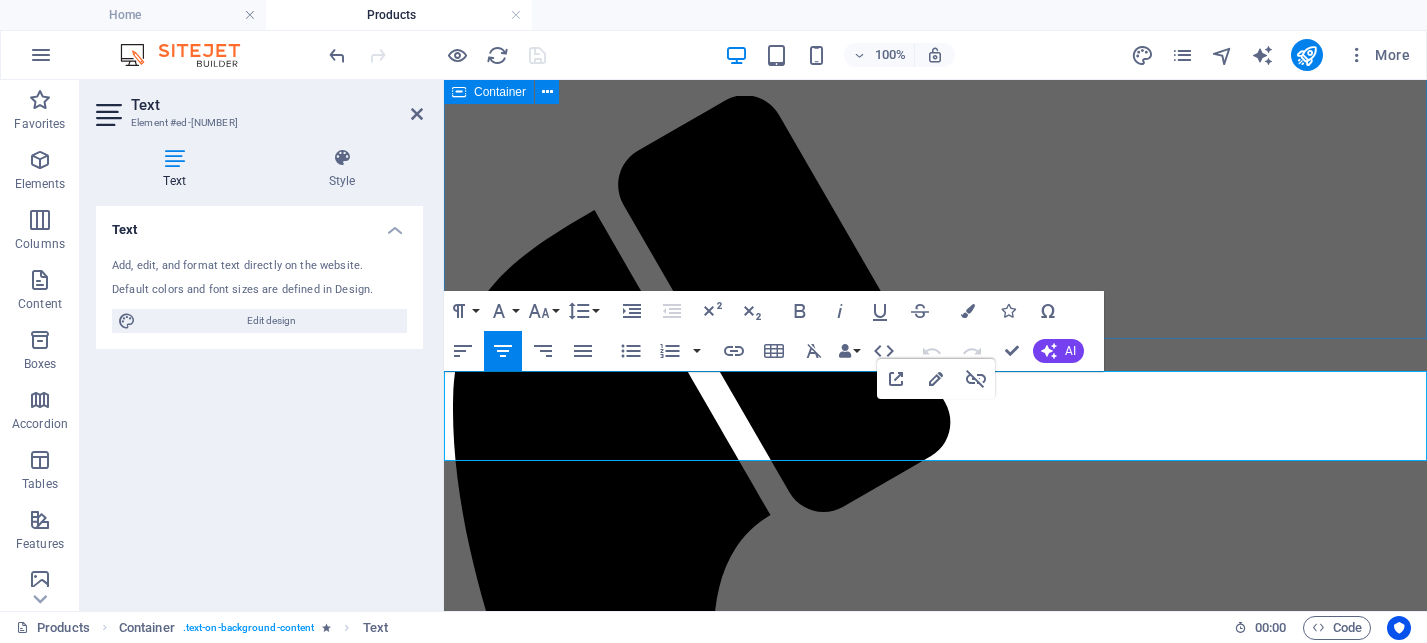 click on "products We're a small shop that carries a small inventory. BUT, that doesn't mean we can't supply you with all your shooting needs! We stock a handful of firearms, common calibers of ammo, and our merch; but we have direct access to several outdoor sports suppliers for ordering just about any product by just about any manufacturer. We make the process smooth and simple; most of which can be done from the comfort of your home! Just let us know what your looking for, we'll check availability and quote you a price. If all is peachy-king, whether we already stock it or have to order it, we'll set you up a time to swing by for pick up. Easy Peezy!! If you're not local, we may be able to ship it to you. See the categories we carry below...." at bounding box center [935, 1982] 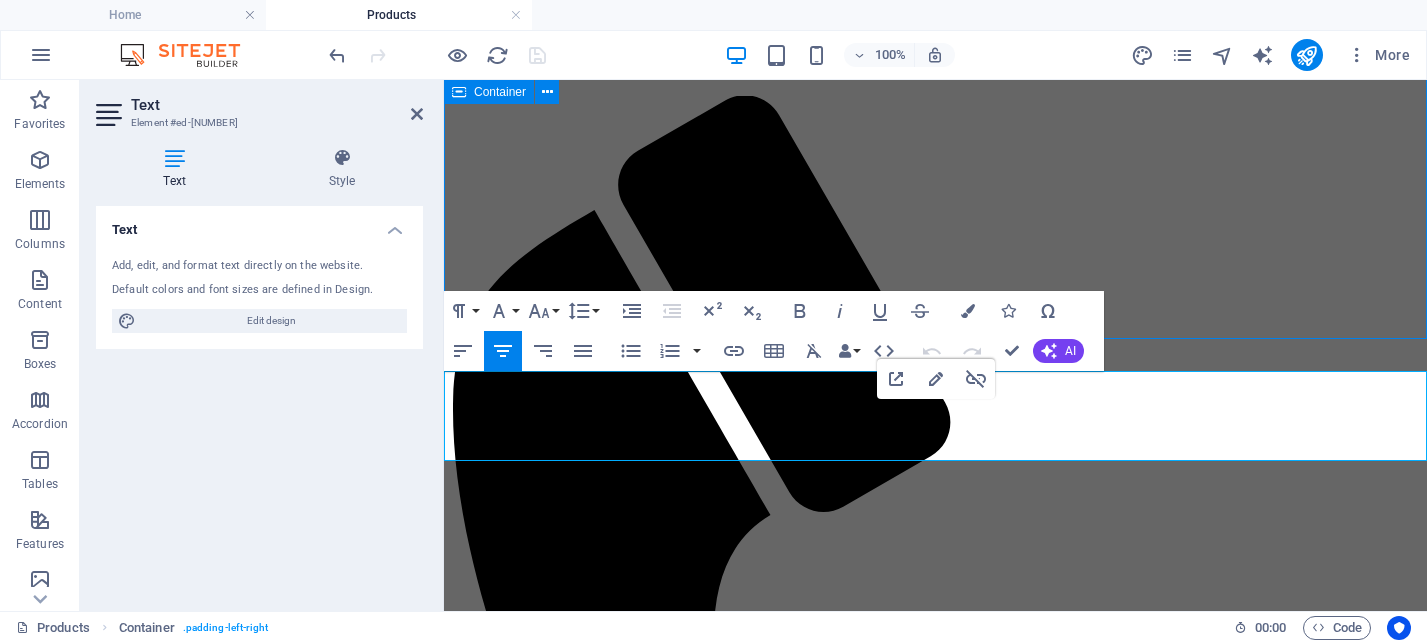 scroll, scrollTop: 775, scrollLeft: 0, axis: vertical 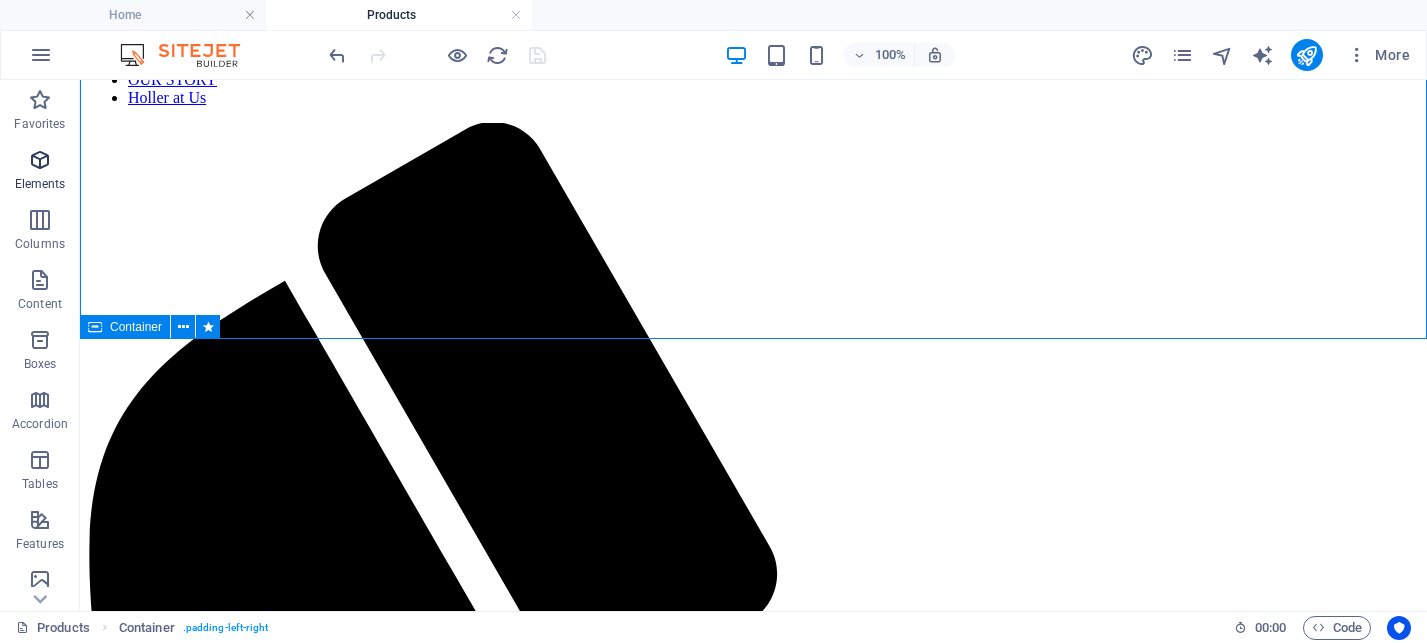 click at bounding box center [40, 160] 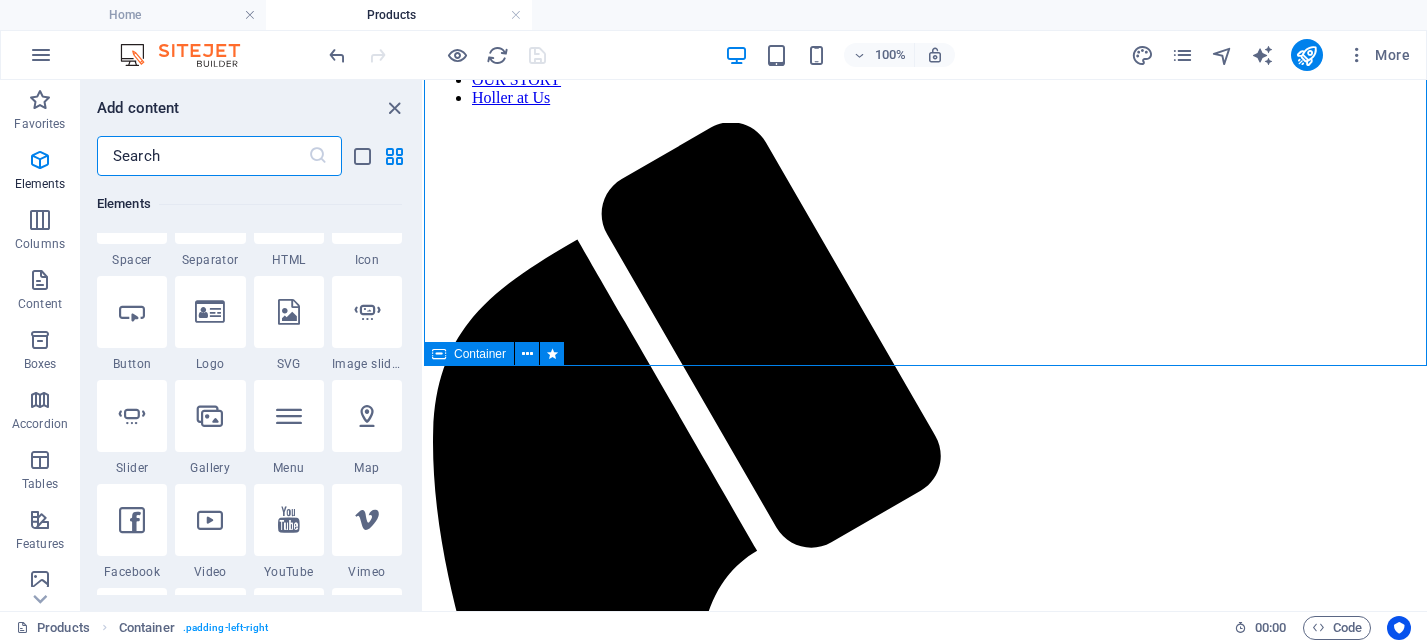 scroll, scrollTop: 316, scrollLeft: 0, axis: vertical 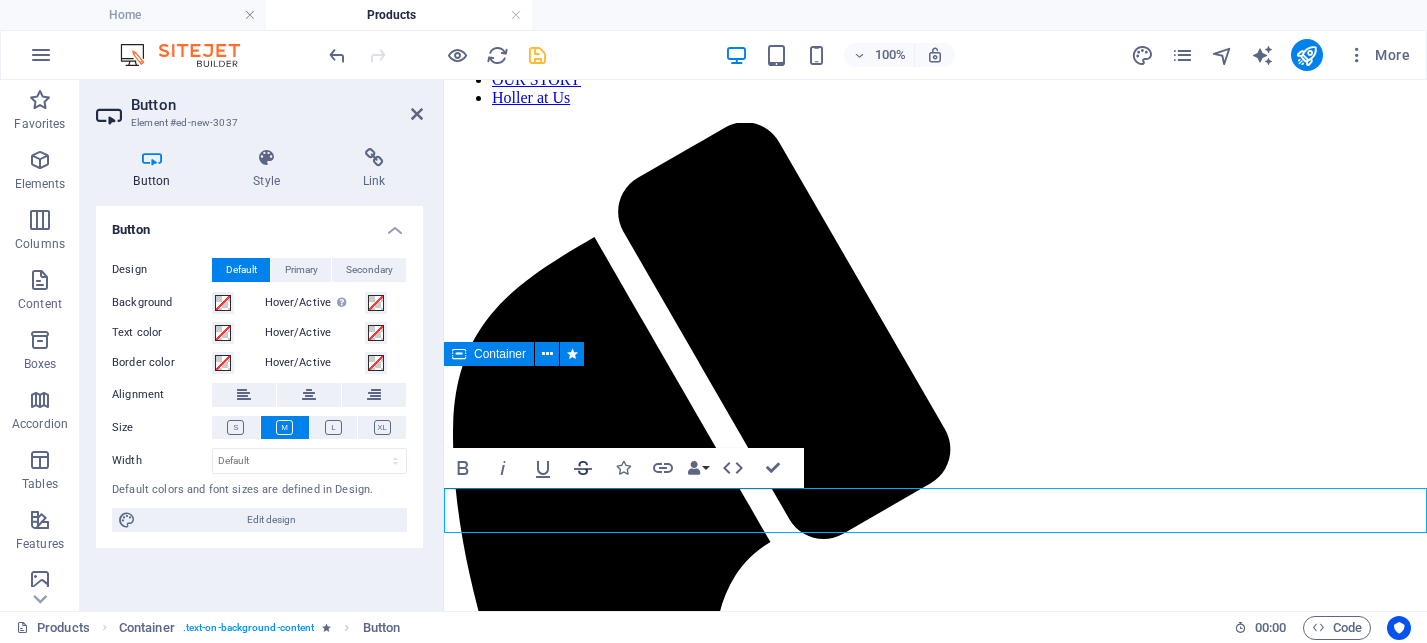 type 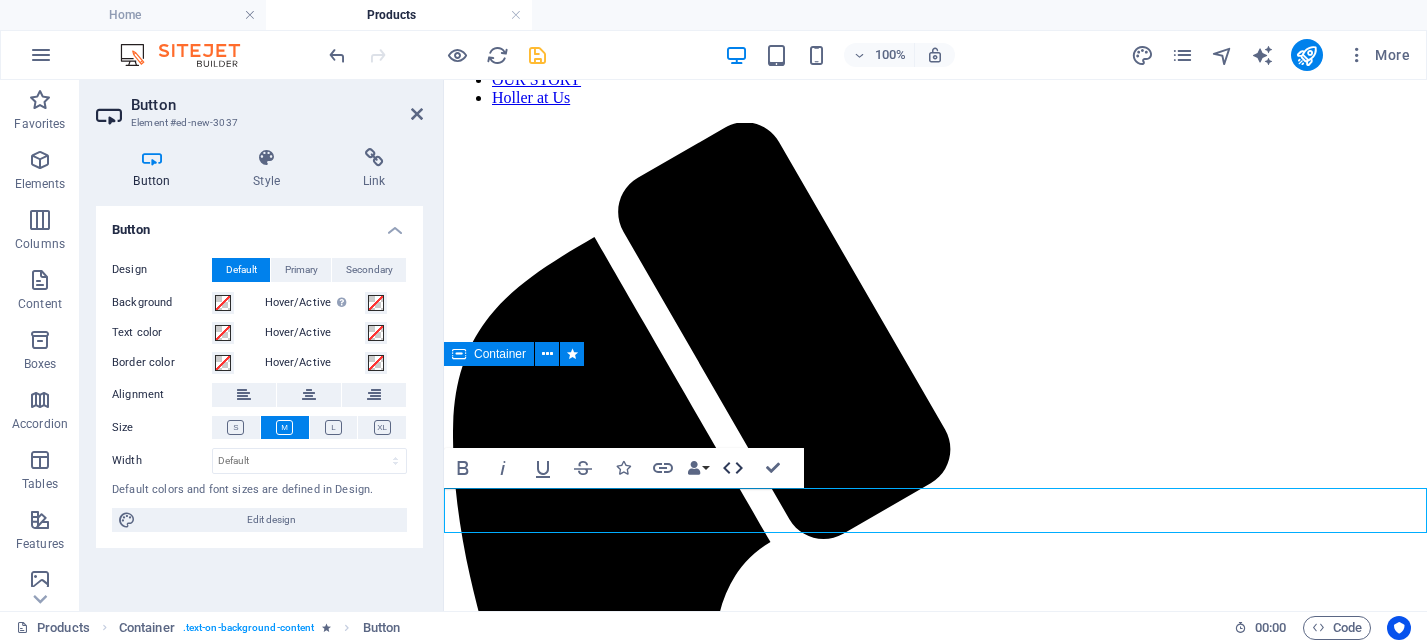 click 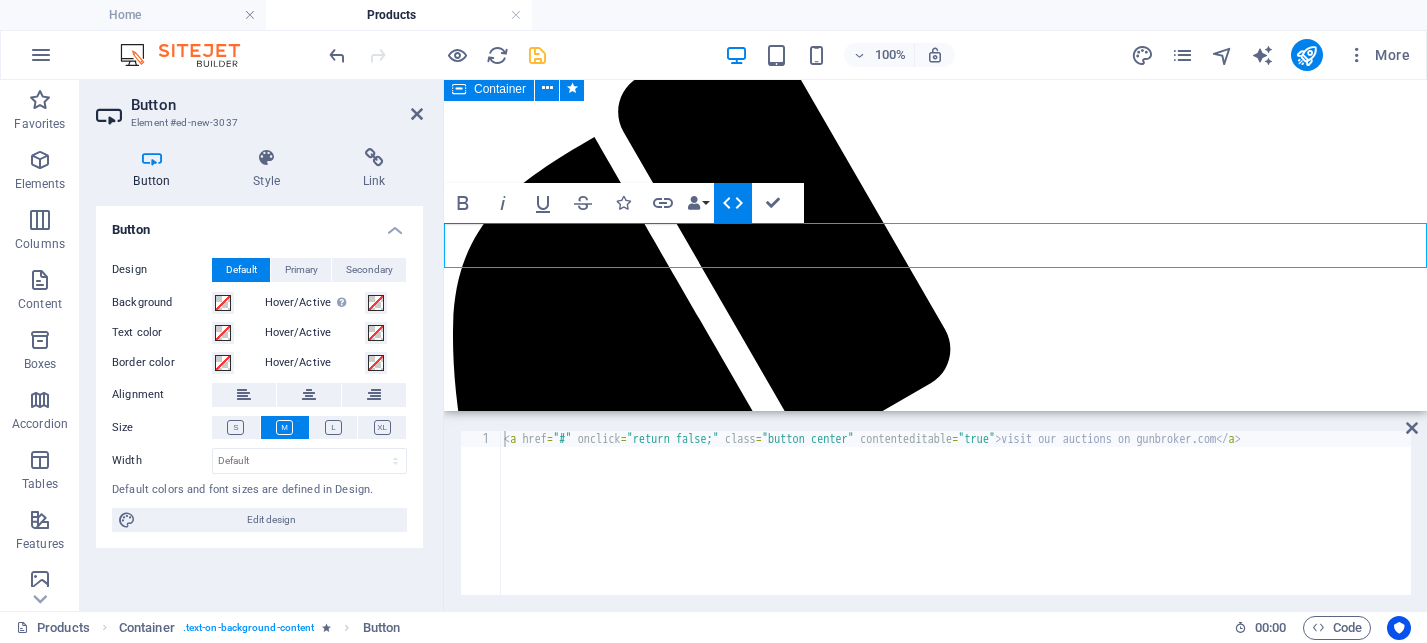 scroll, scrollTop: 1041, scrollLeft: 0, axis: vertical 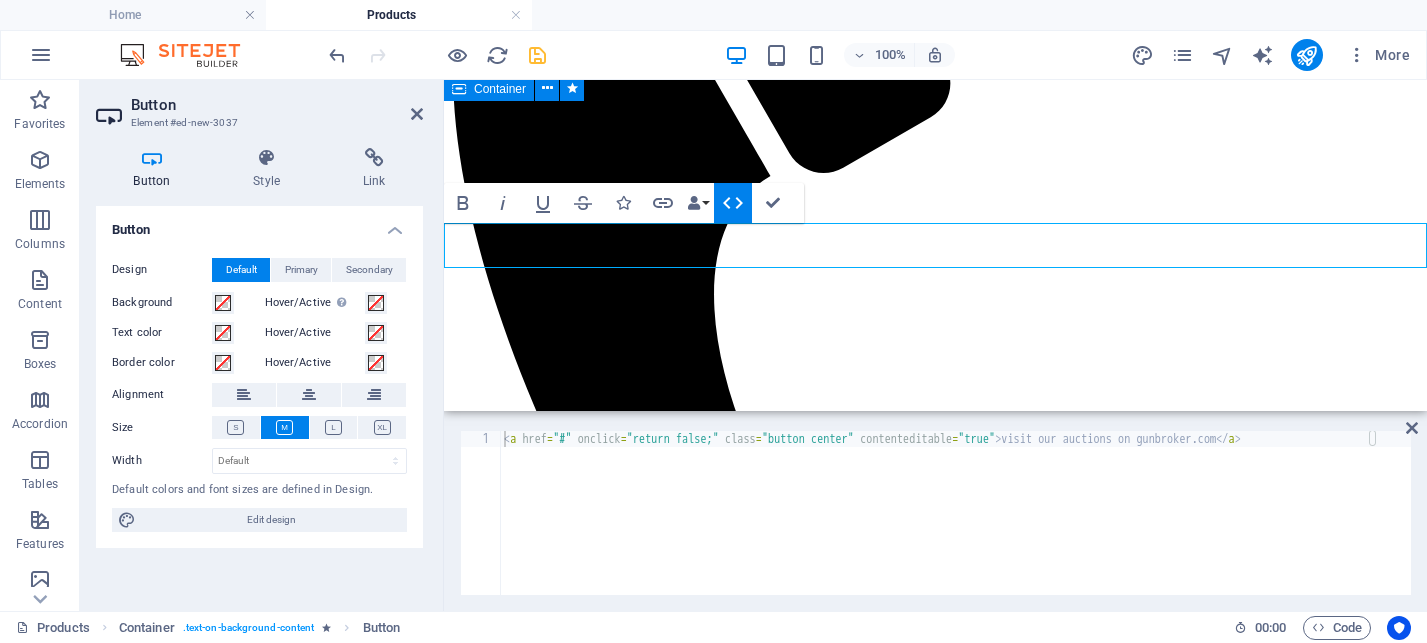 type on "<a href="#" onclick="return false;" class="button center" contenteditable="true">visit our auctions on gunbroker.com</a>" 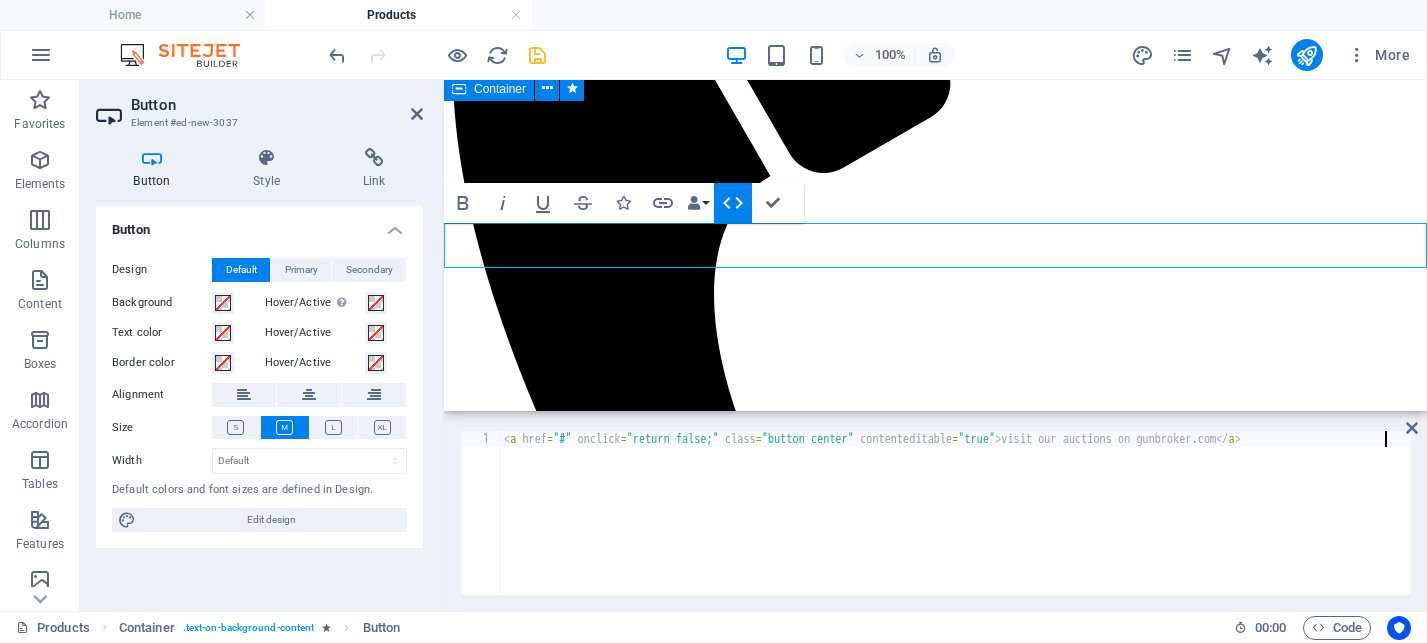 click on "< a   href = "#"   onclick = "return false;"   class = "button center"   contenteditable = "true" > visit our auctions on gunbroker.com </ a >" at bounding box center [955, 529] 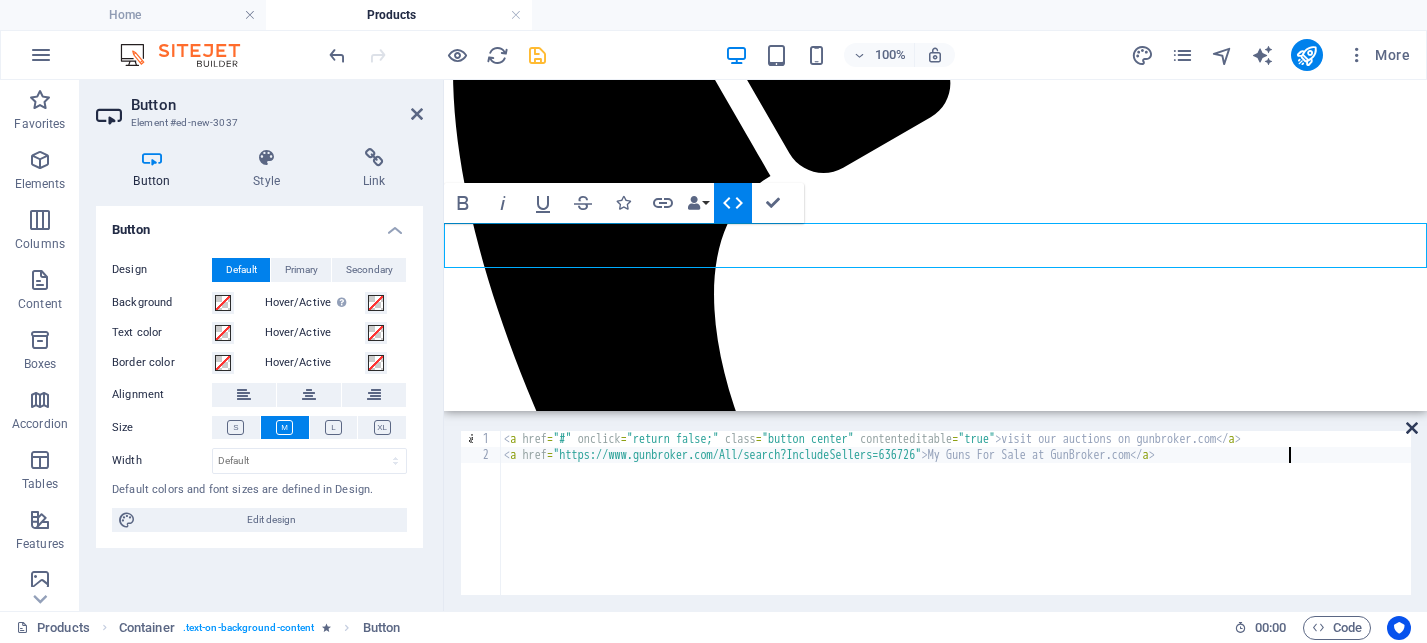 type on "<a href="https://www.gunbroker.com/All/search?IncludeSellers=636726"> My Guns For Sale at GunBroker.com</a>" 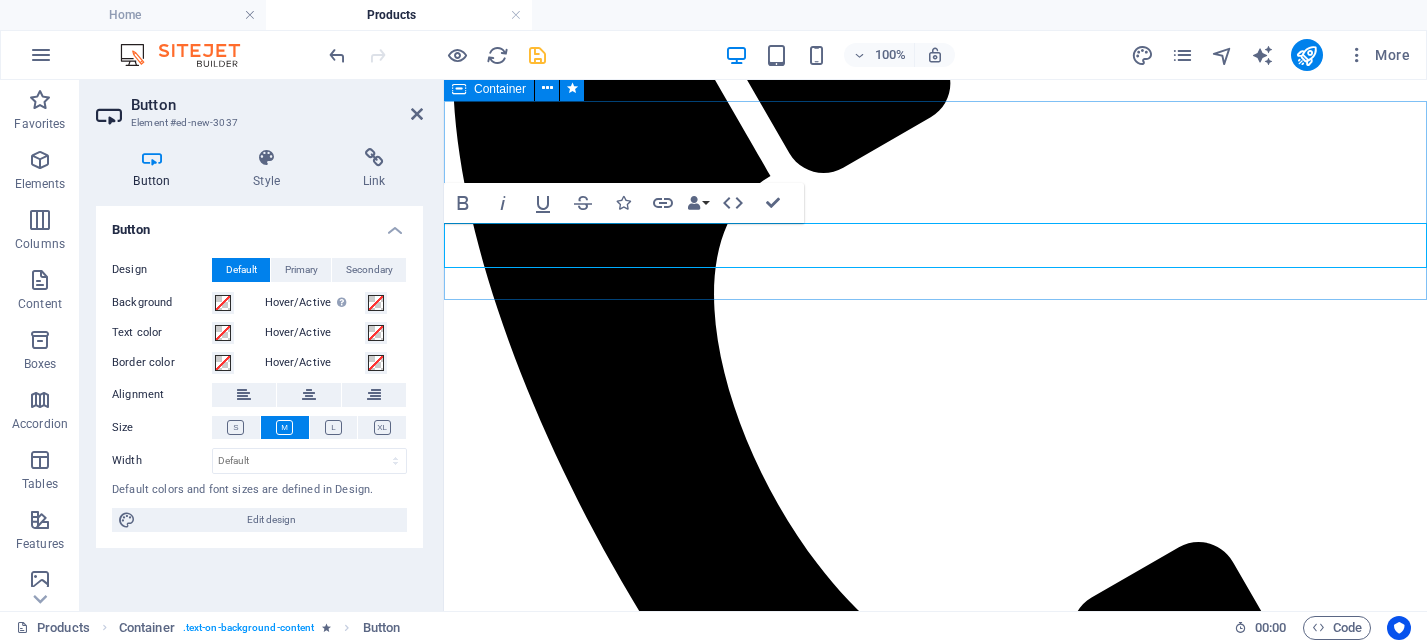 click on "visit our auctions on gunbroker.com    My Guns For Sale at GunBroker.com" at bounding box center [935, 1863] 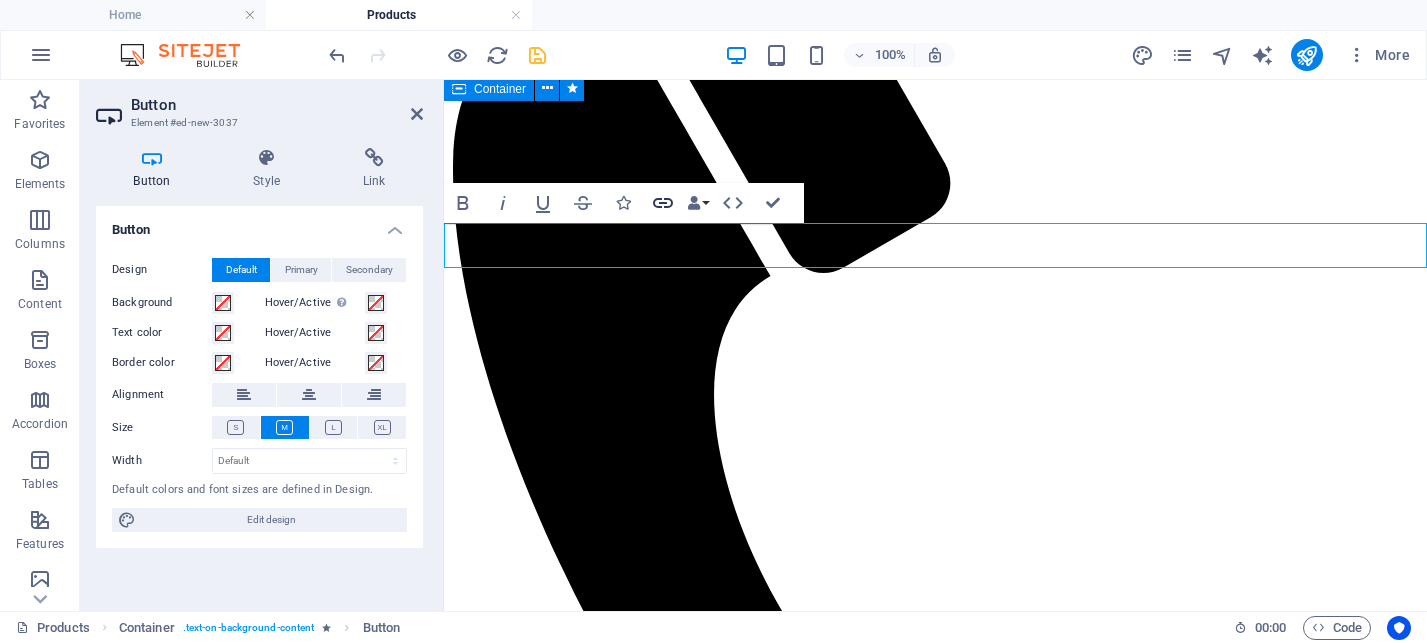 click 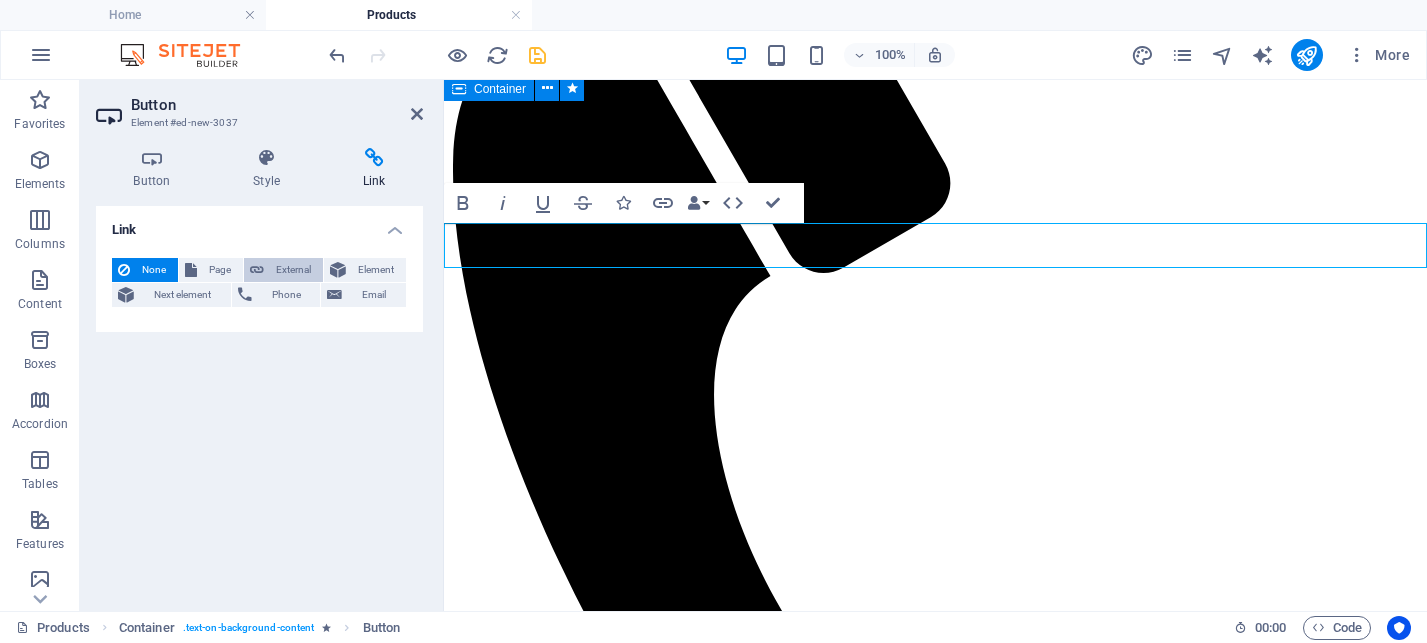 click on "External" at bounding box center (293, 270) 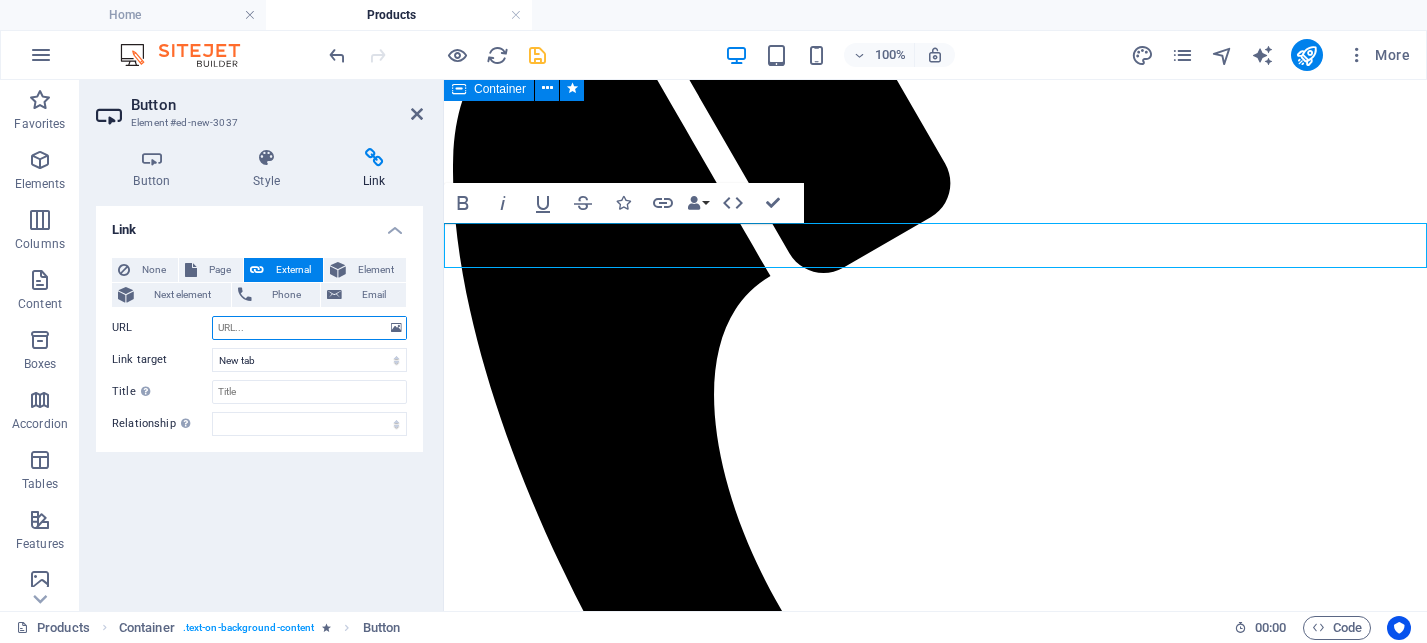 click on "URL" at bounding box center [309, 328] 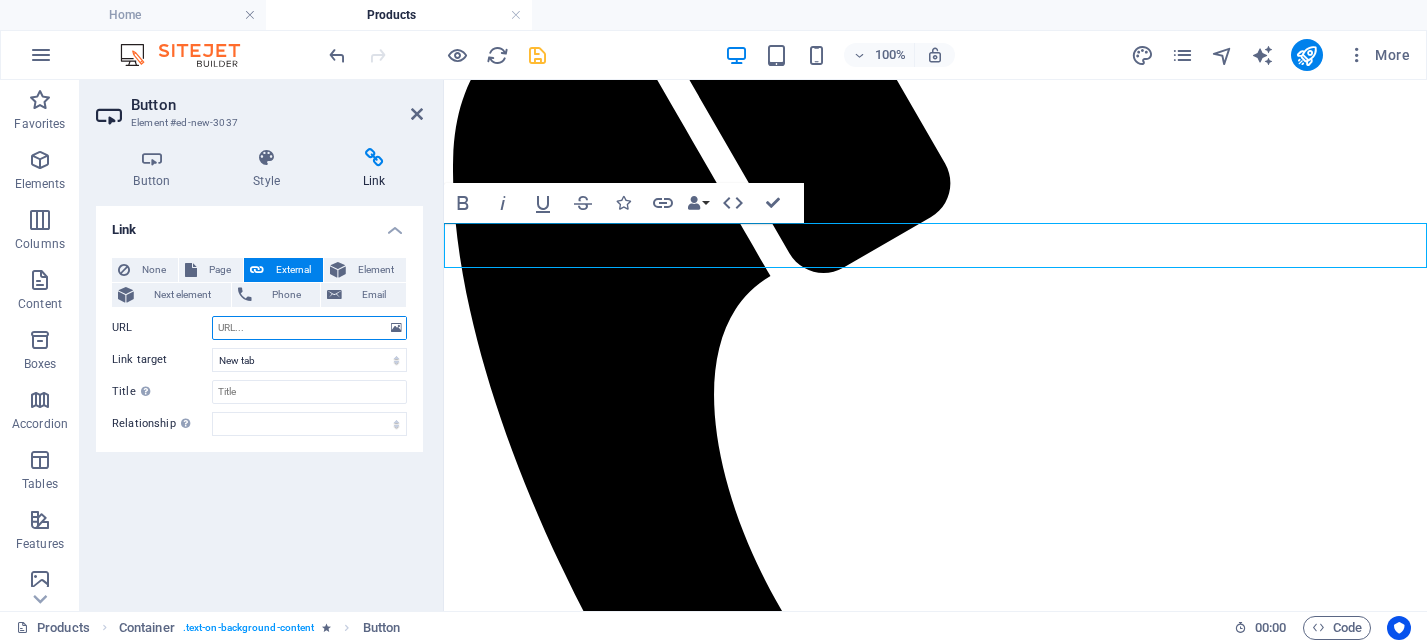paste on "https://www.gunbroker.com/All/search?IncludeSellers=636726" 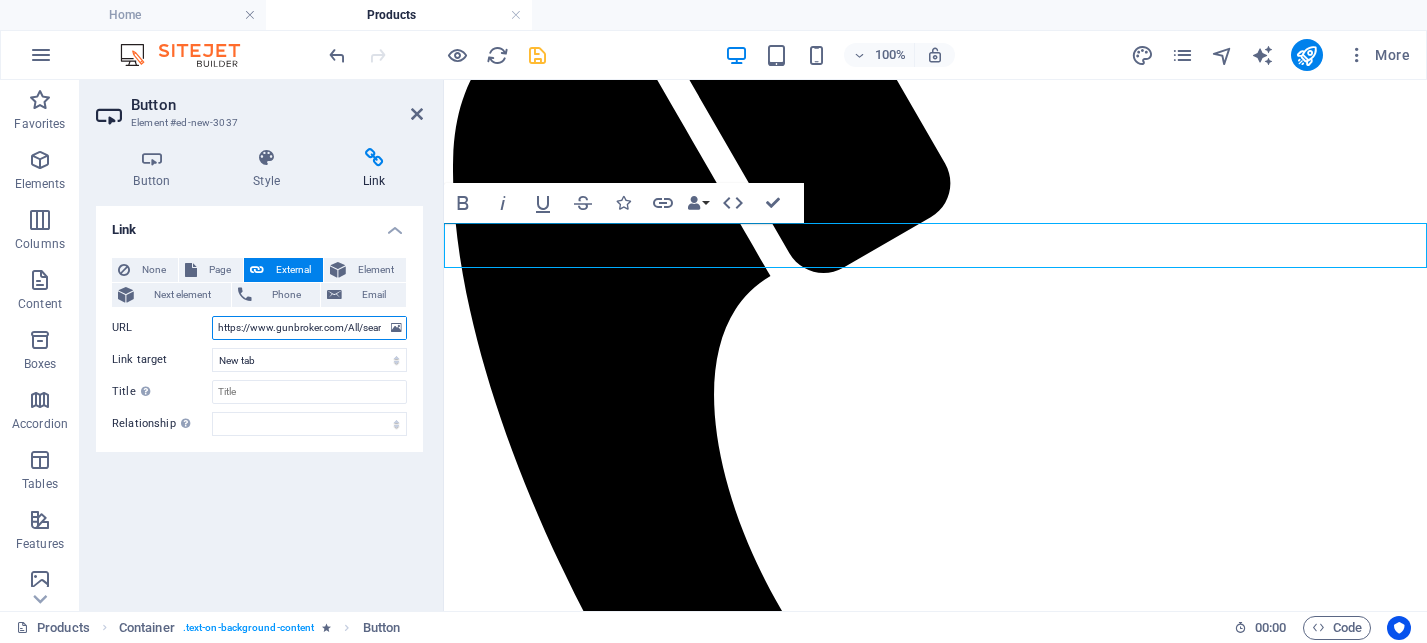 scroll, scrollTop: 0, scrollLeft: 116, axis: horizontal 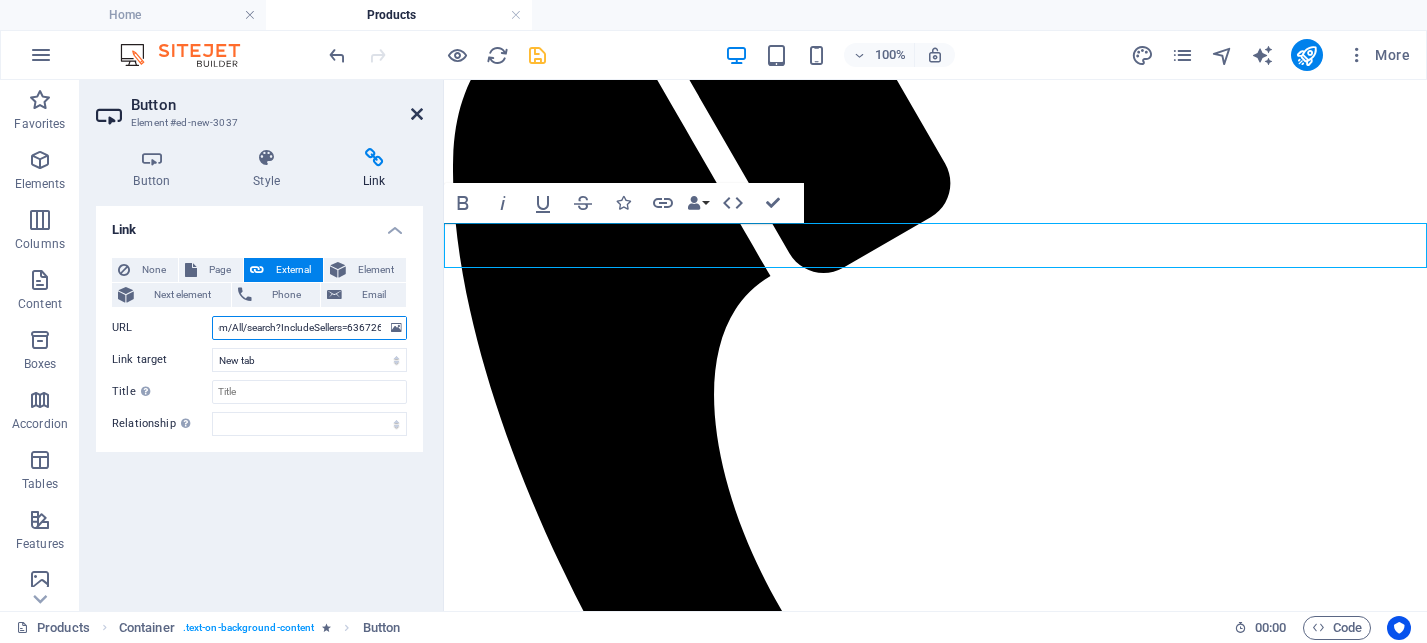 type on "https://www.gunbroker.com/All/search?IncludeSellers=636726" 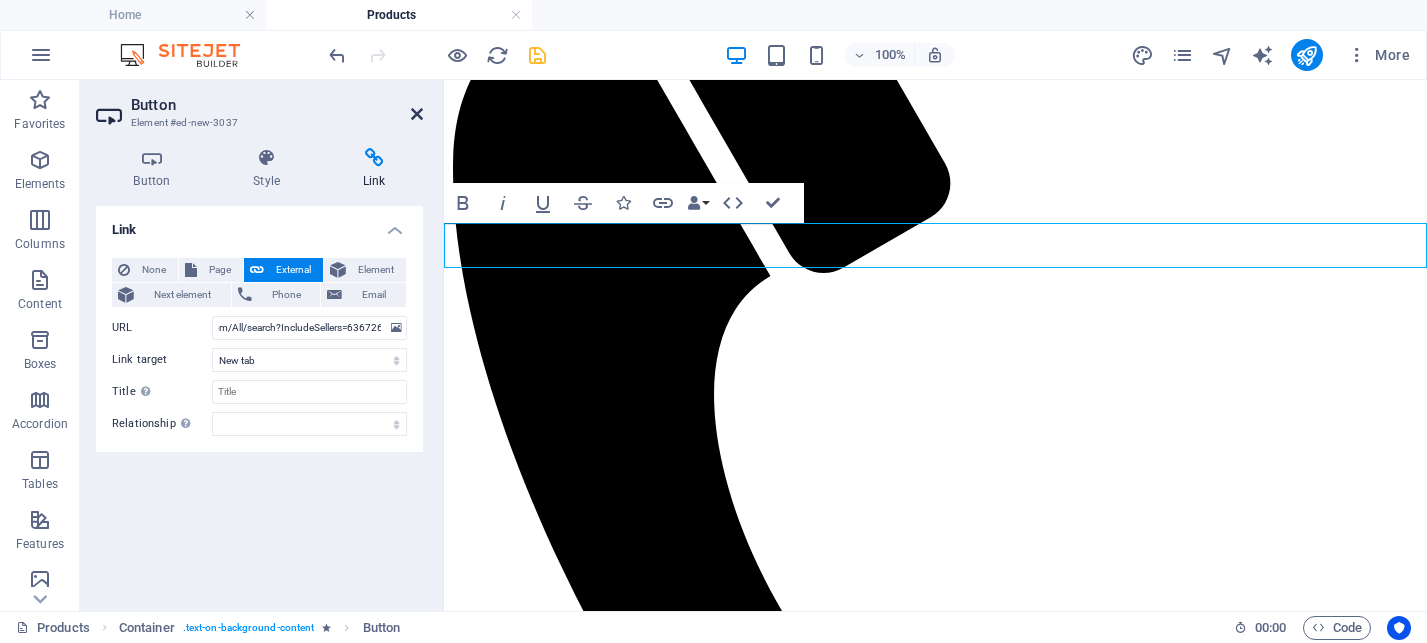 click at bounding box center [417, 114] 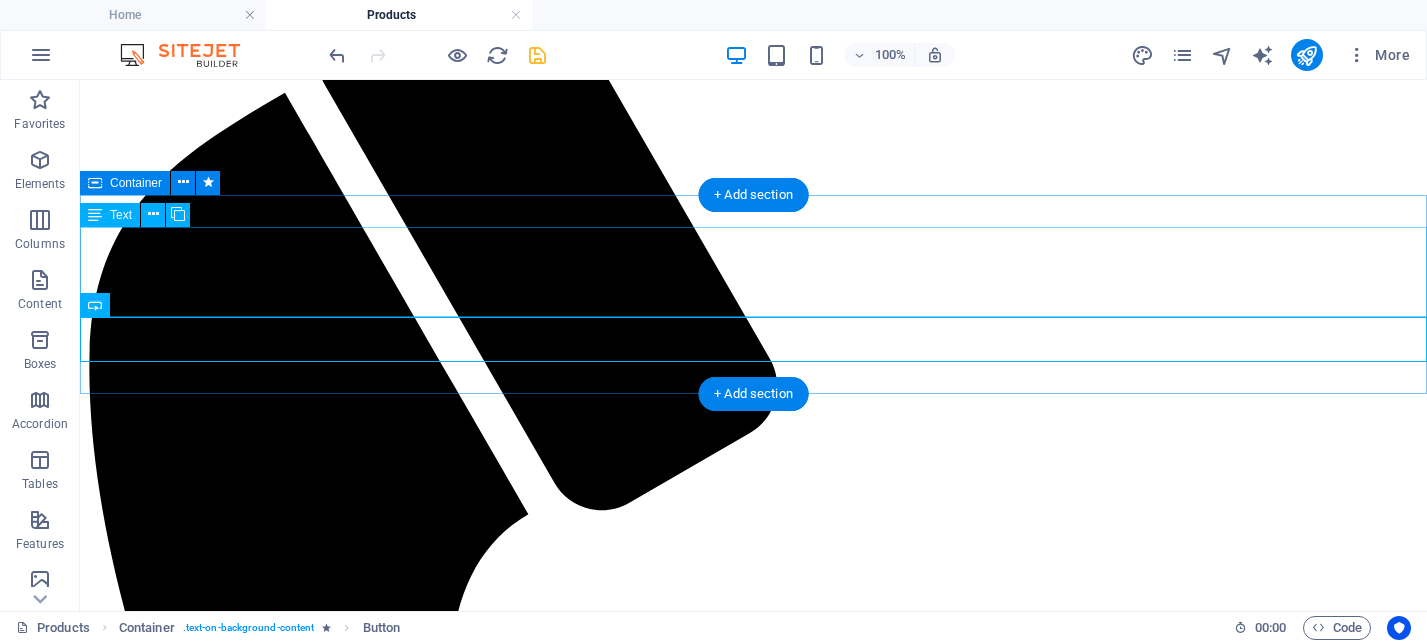 scroll, scrollTop: 913, scrollLeft: 0, axis: vertical 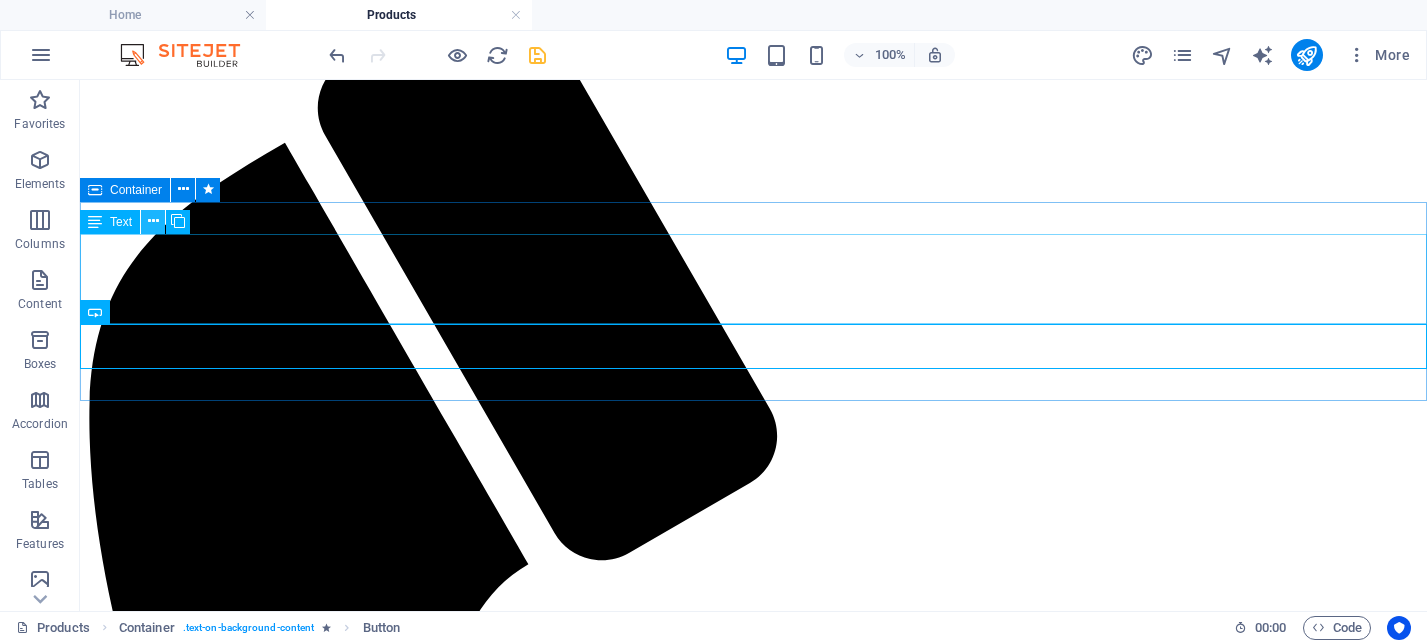 click at bounding box center (153, 221) 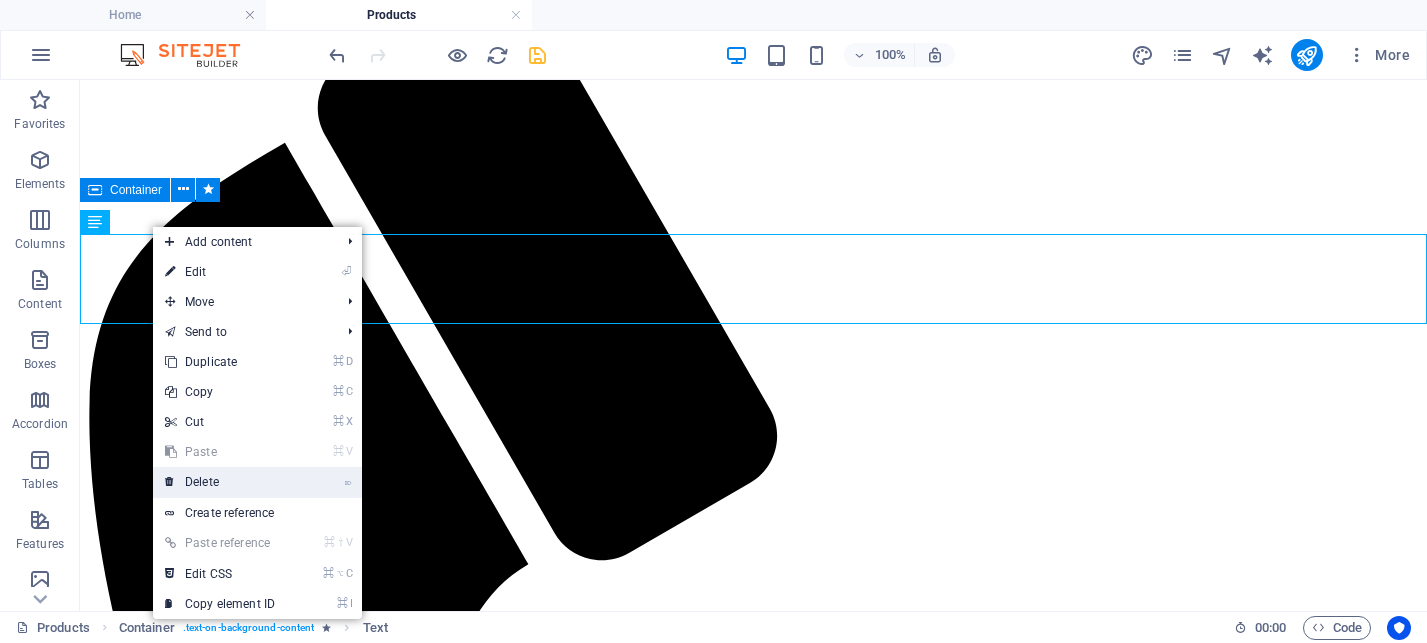 click on "⌦  Delete" at bounding box center [220, 482] 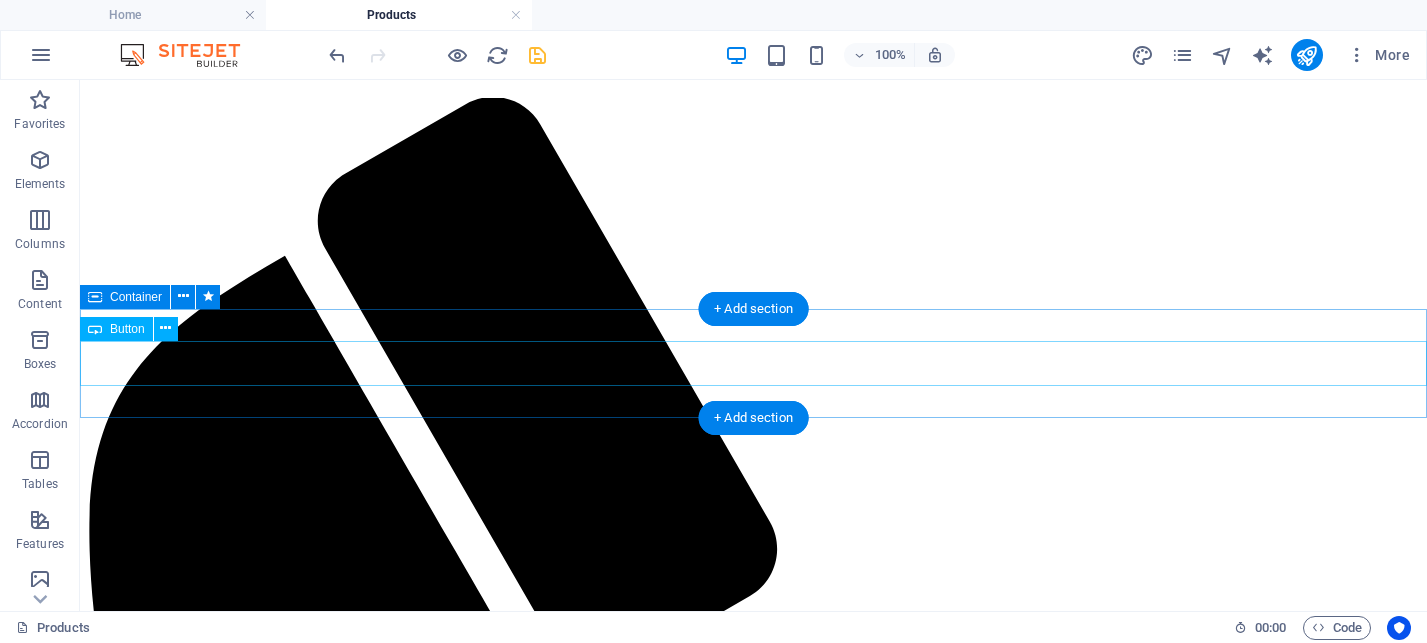scroll, scrollTop: 808, scrollLeft: 0, axis: vertical 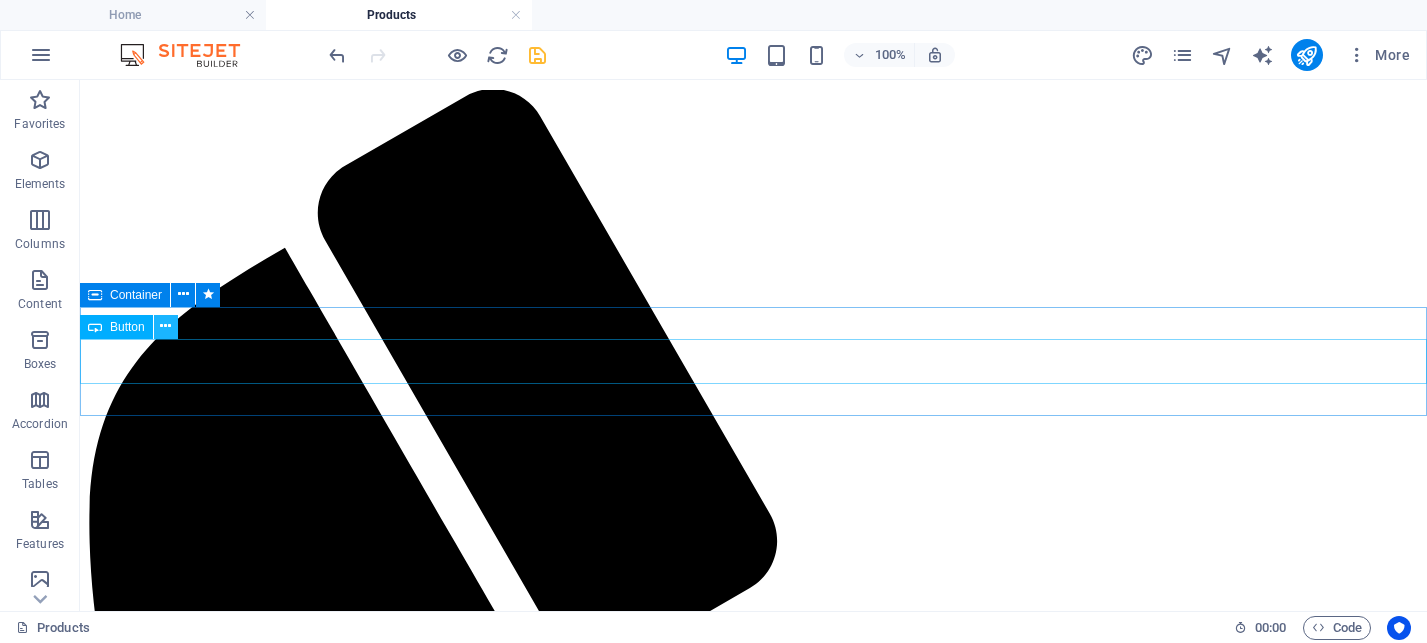 click at bounding box center (165, 326) 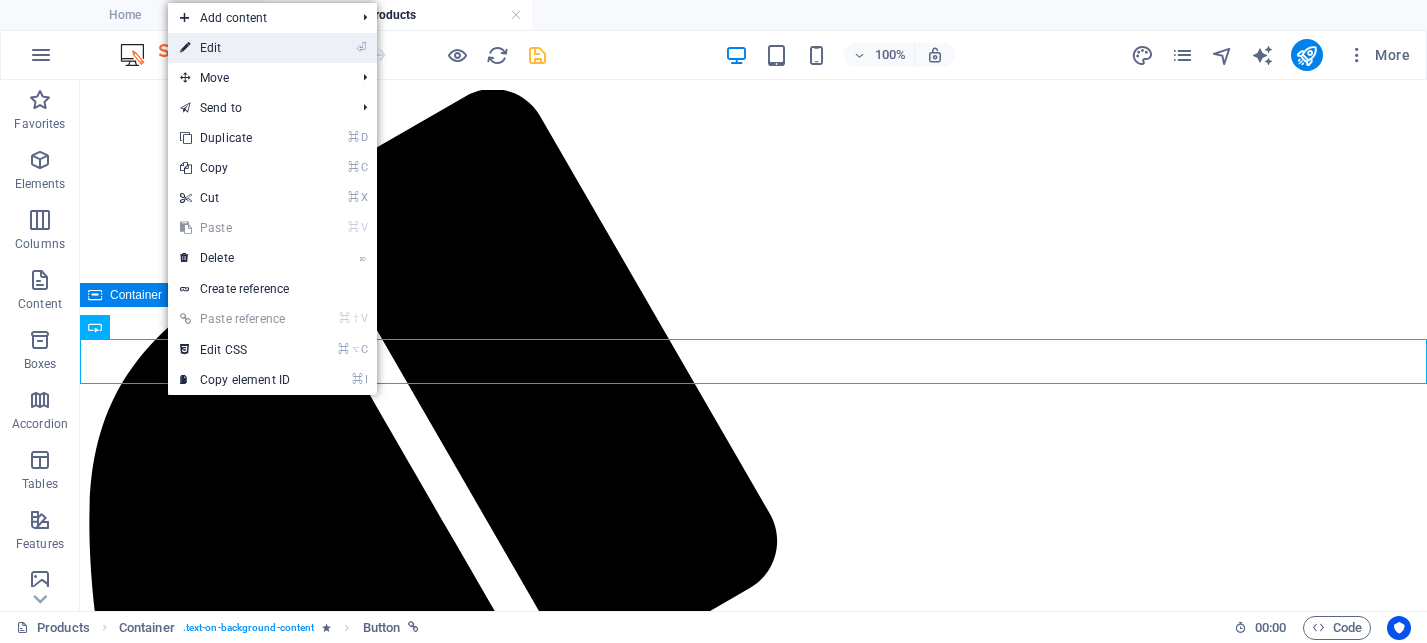 click on "⏎  Edit" at bounding box center (235, 48) 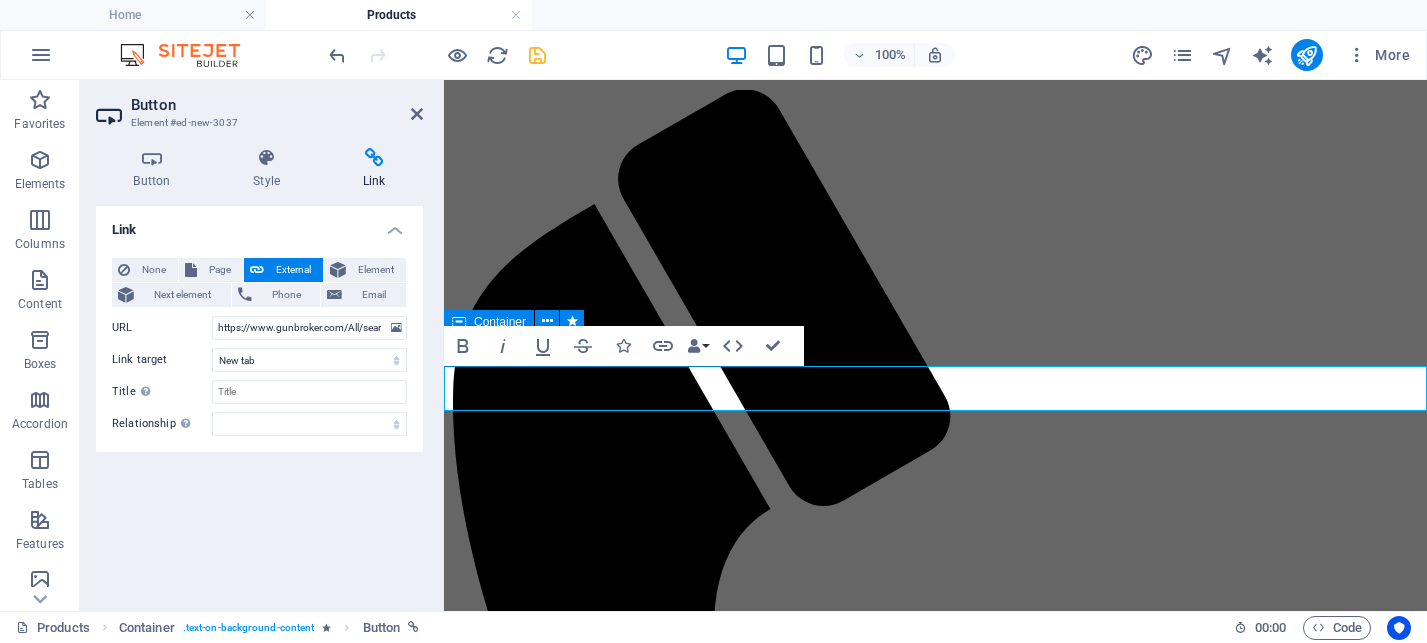 click on "Button Style Link Button Design Default Primary Secondary Background Hover/Active Switch to preview mode to test the active/hover state Text color Hover/Active Border color Hover/Active Alignment Size Width Default px rem % em vh vw Default colors and font sizes are defined in Design. Edit design Preset Element Layout How this element expands within the layout (Flexbox). Size Default auto px % 1/1 1/2 1/3 1/4 1/5 1/6 1/7 1/8 1/9 1/10 Grow Shrink Order Container layout Visible Visible Opacity 100 % Overflow Spacing Margin Default auto px % rem vw vh Custom Custom auto px % rem vw vh auto px % rem vw vh auto px % rem vw vh auto px % rem vw vh Padding Default px rem % vh vw Custom Custom px rem % vh vw px rem % vh vw px rem % vh vw px rem % vh vw Border Style              - Width 1 auto px rem % vh vw Custom Custom 1 auto px rem % vh vw 1 auto px rem % vh vw 1 auto px rem % vh vw 1 auto px rem % vh vw  - Color Round corners Default px rem % vh vw Custom Custom px rem % vh vw px rem % vh vw px rem % vh" at bounding box center (259, 371) 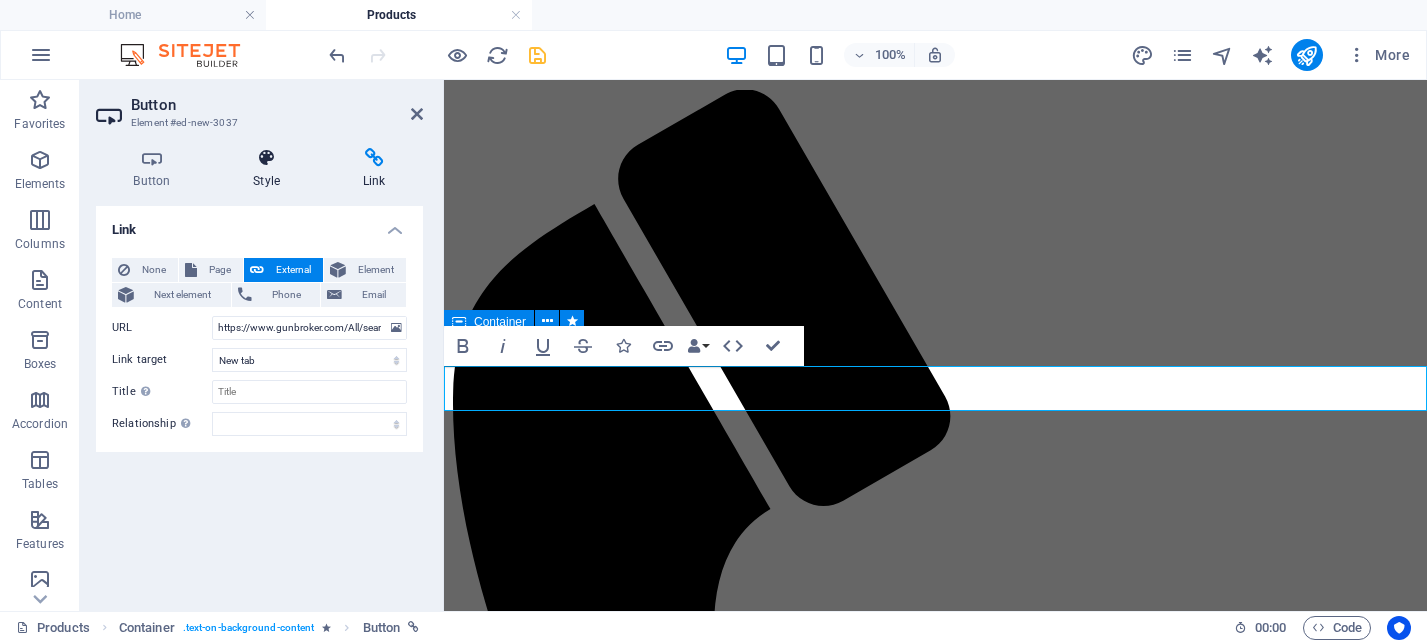 click at bounding box center [267, 158] 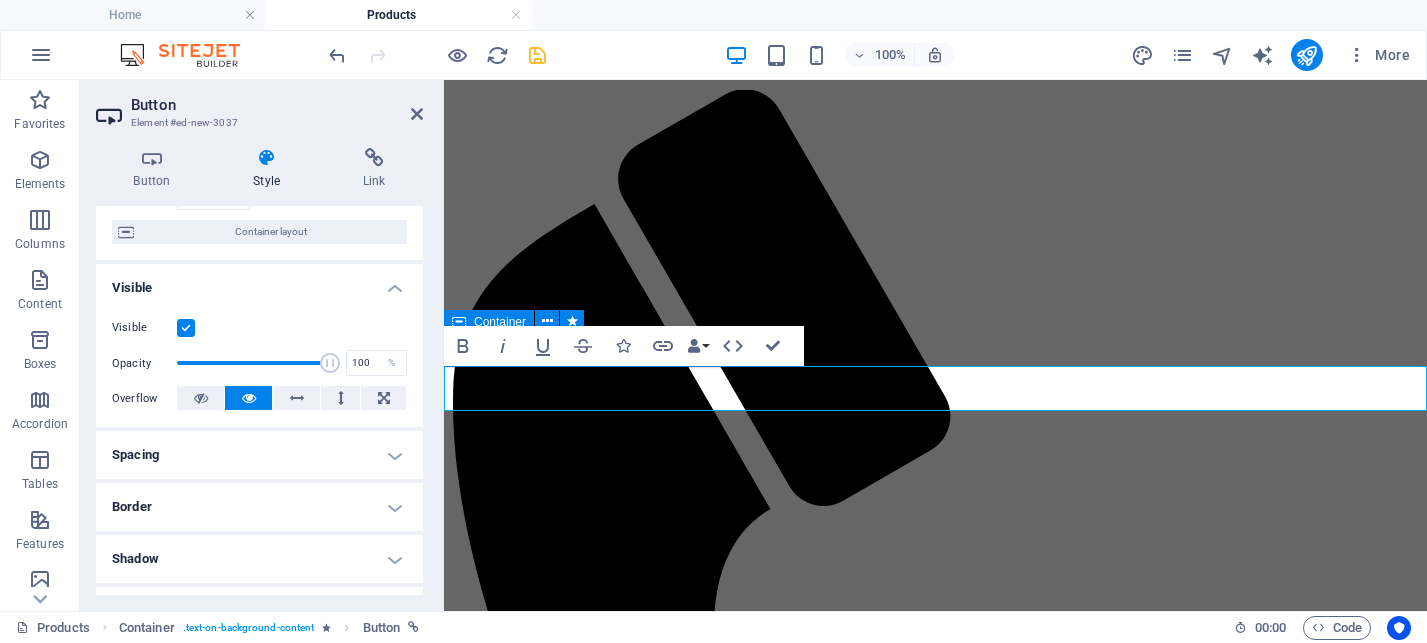 scroll, scrollTop: 157, scrollLeft: 0, axis: vertical 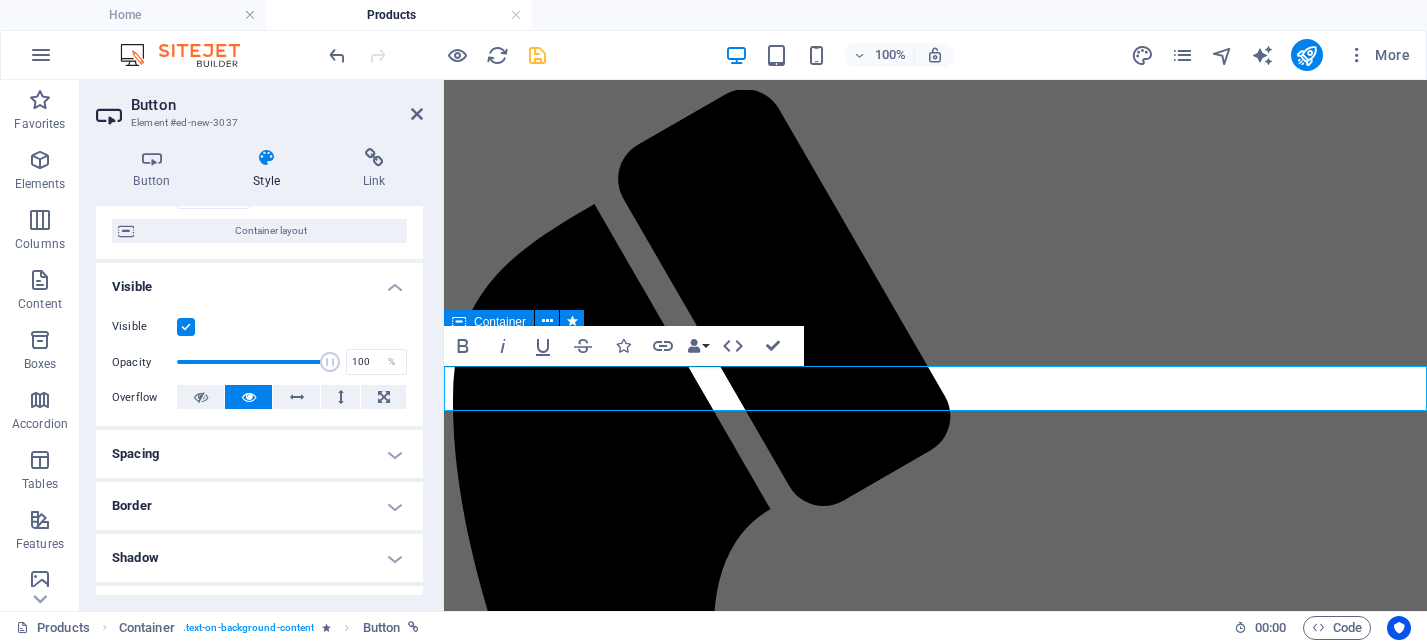click on "Spacing" at bounding box center [259, 454] 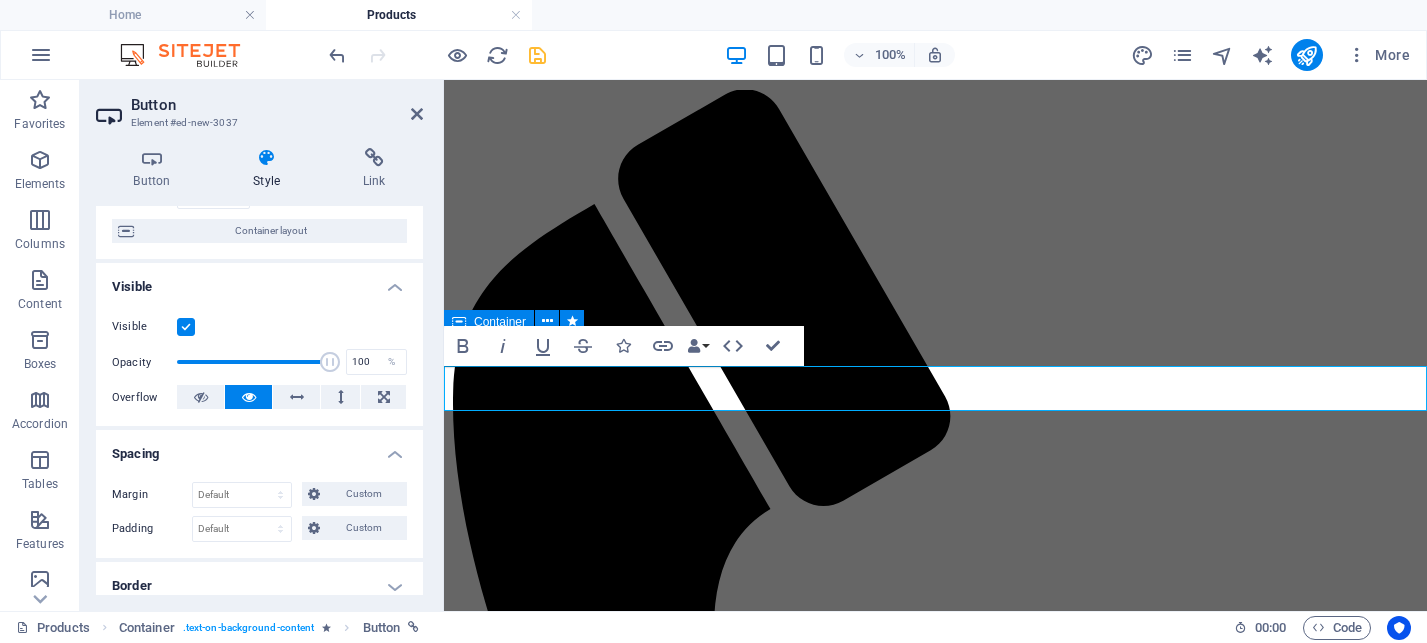 click on "Spacing" at bounding box center [259, 448] 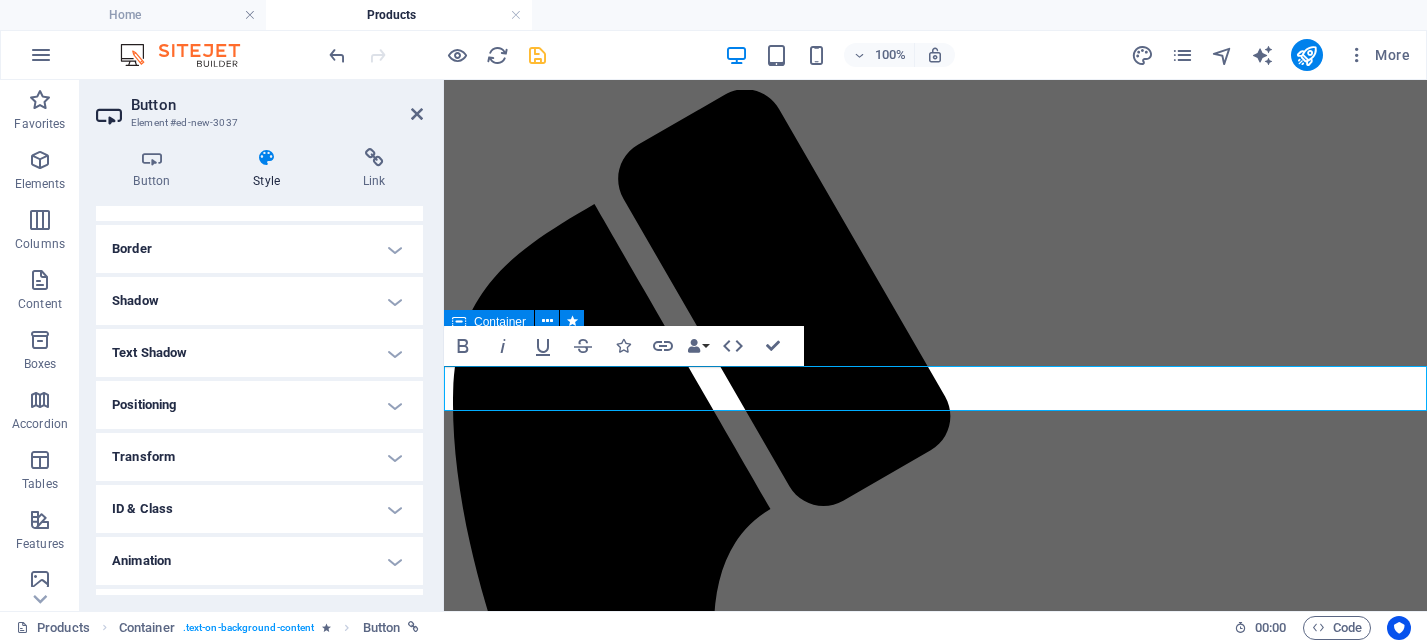 scroll, scrollTop: 425, scrollLeft: 0, axis: vertical 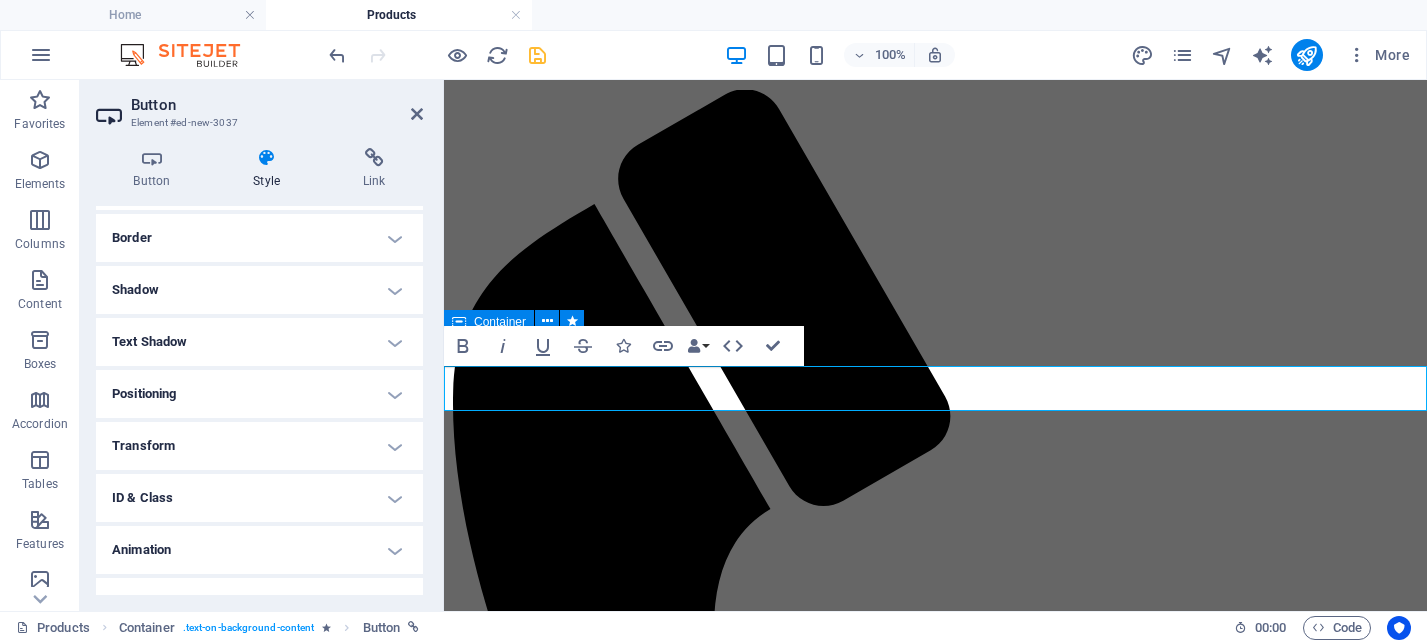 click on "Positioning" at bounding box center (259, 394) 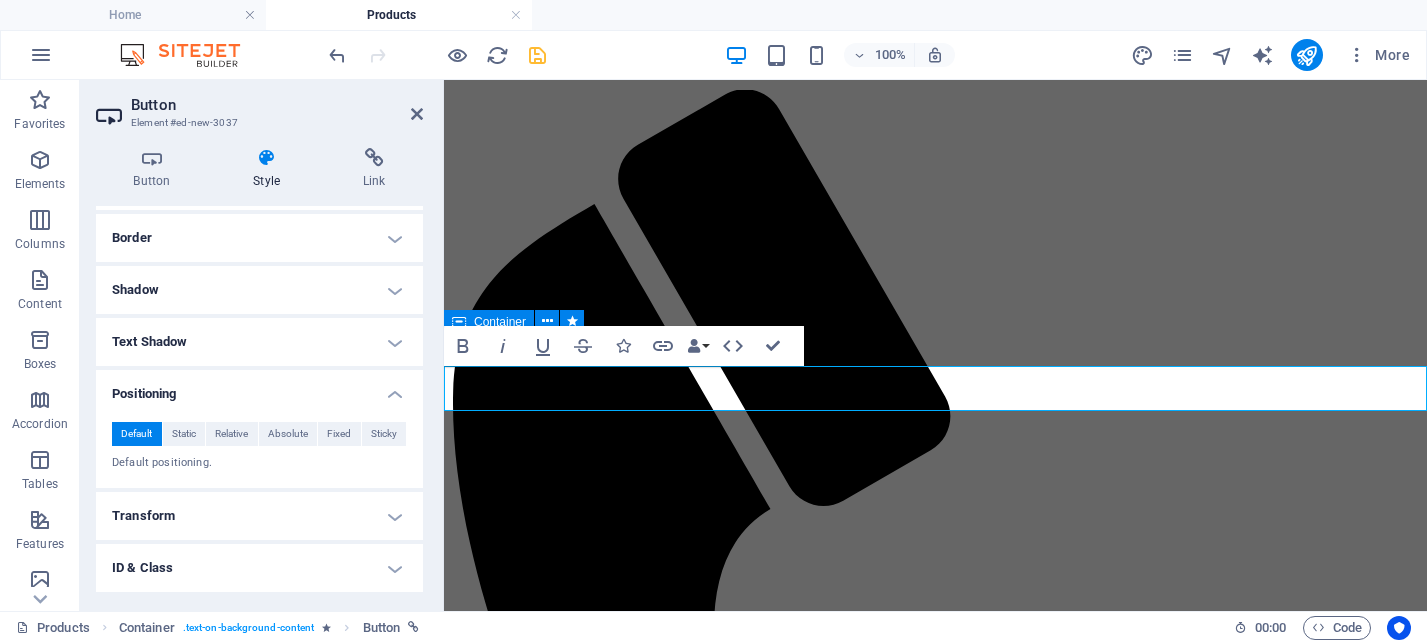 click on "Positioning" at bounding box center [259, 388] 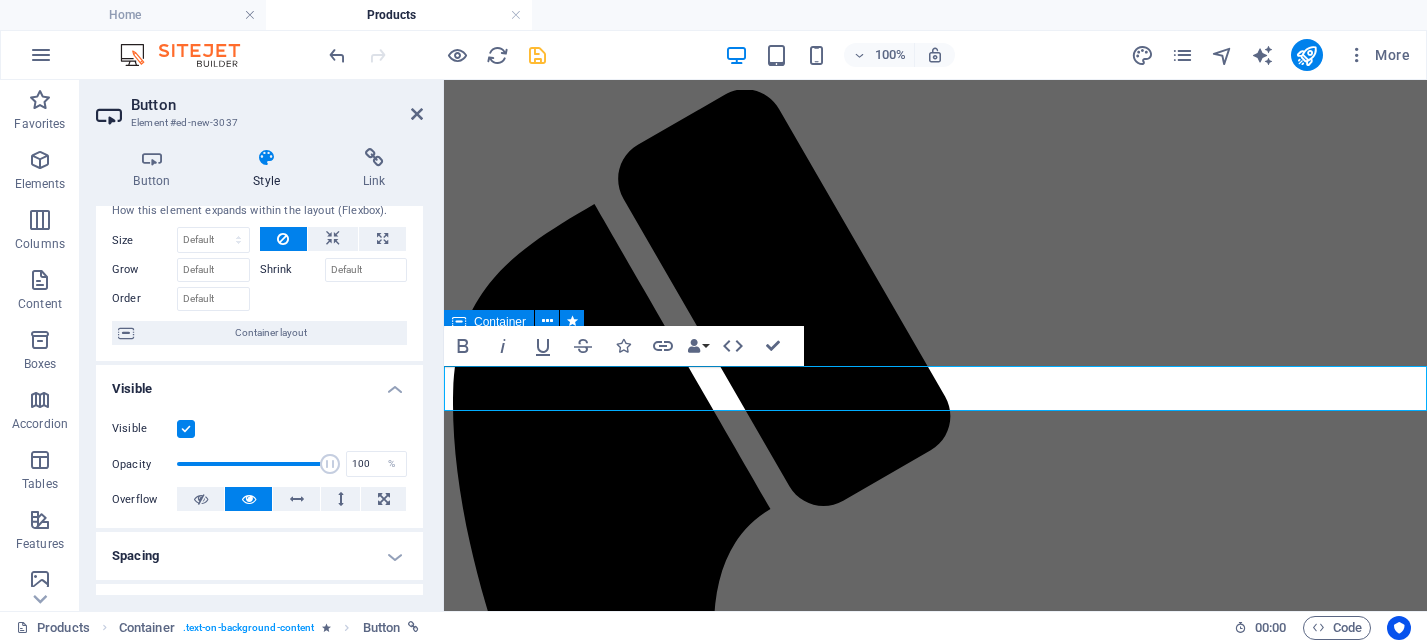 scroll, scrollTop: 0, scrollLeft: 0, axis: both 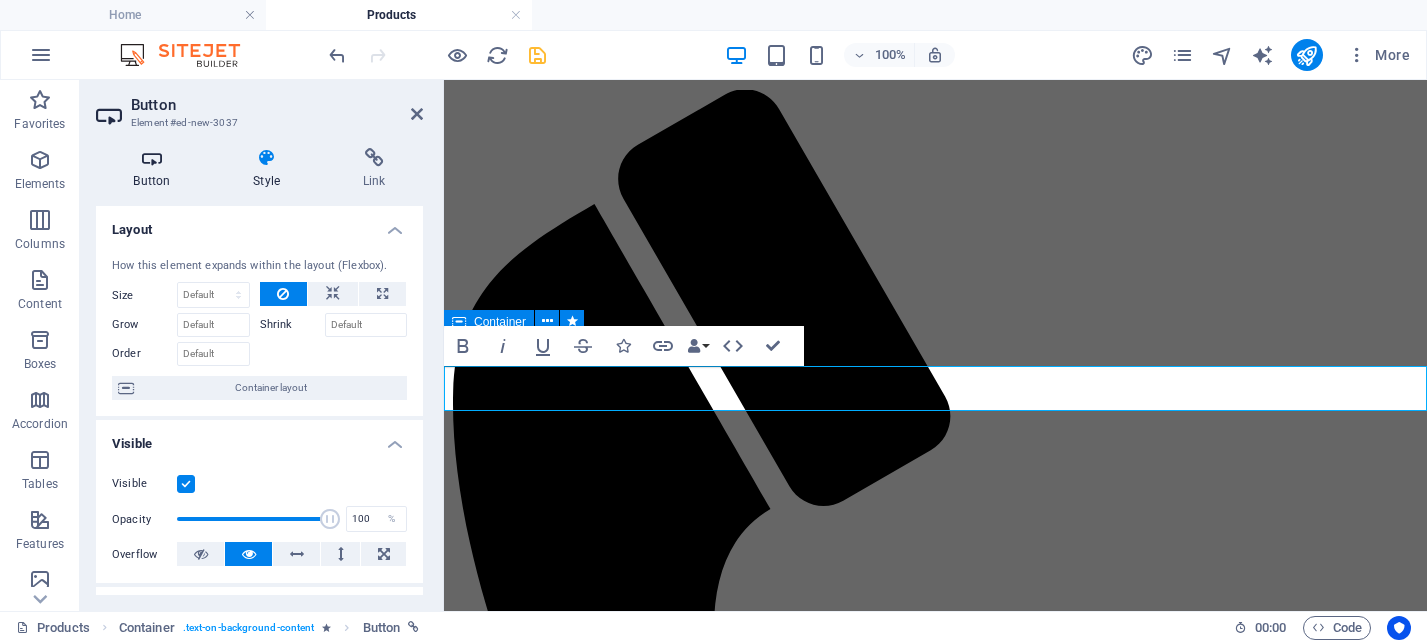 click at bounding box center [152, 158] 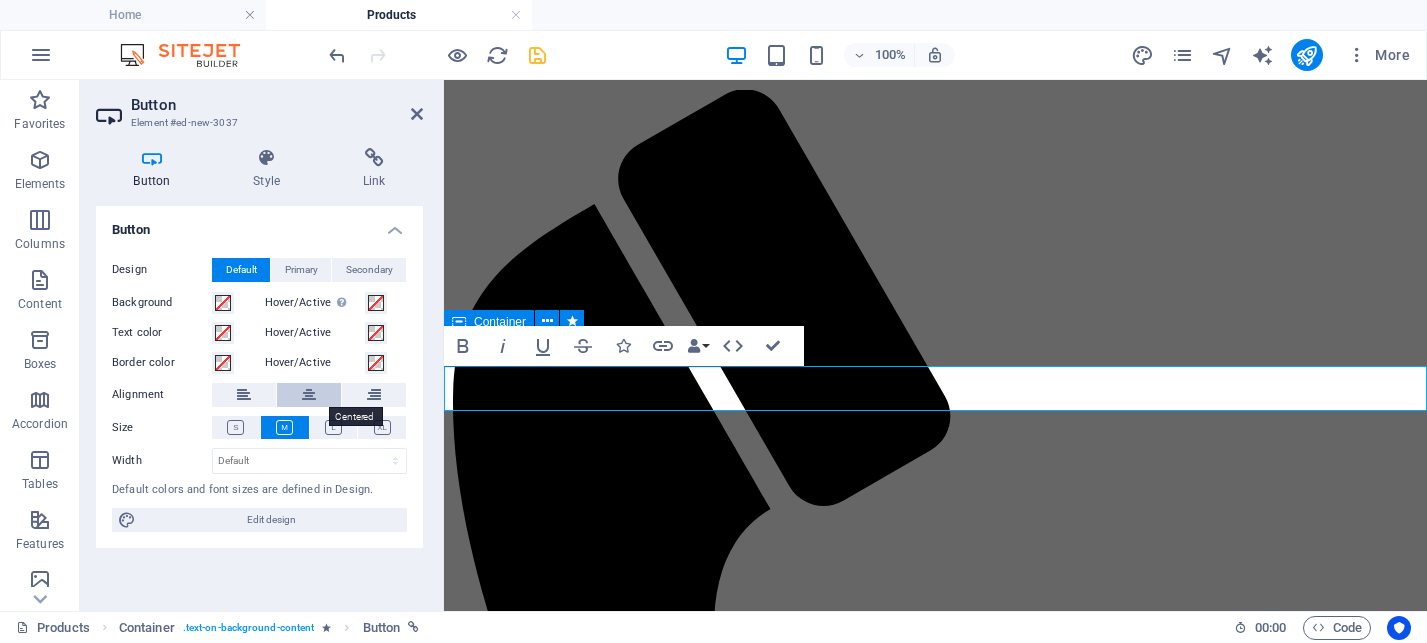 click at bounding box center [309, 395] 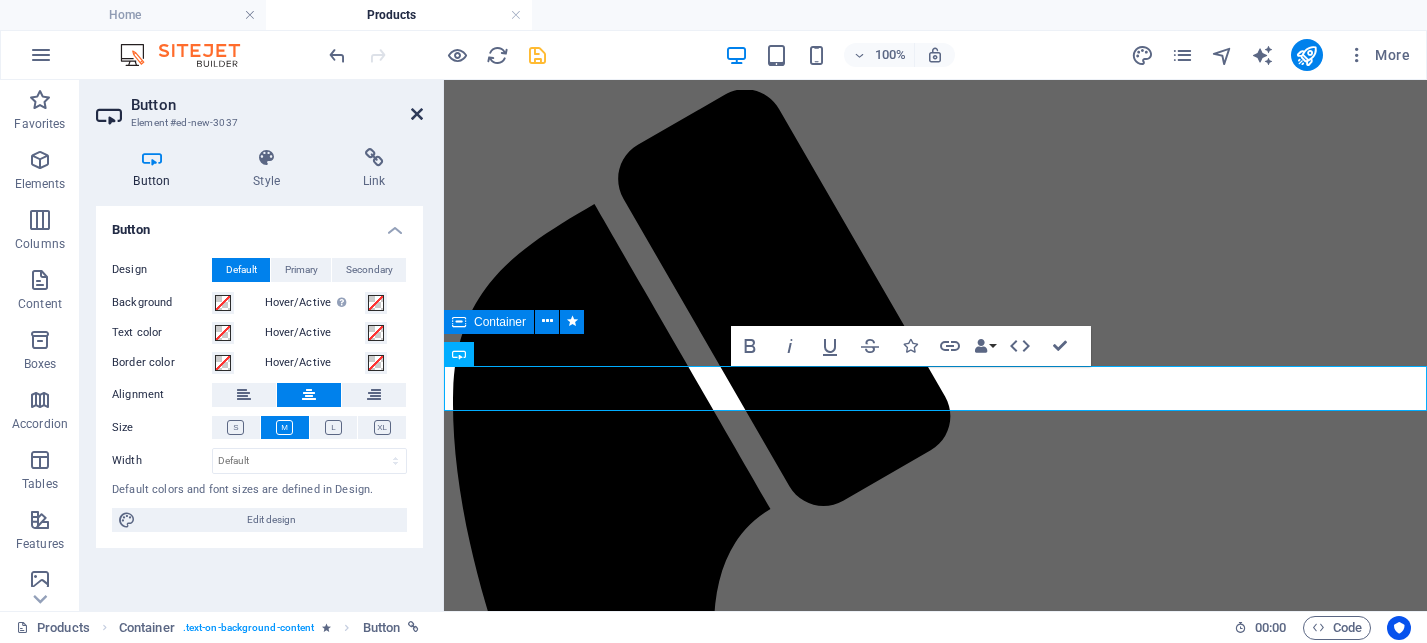 click at bounding box center [417, 114] 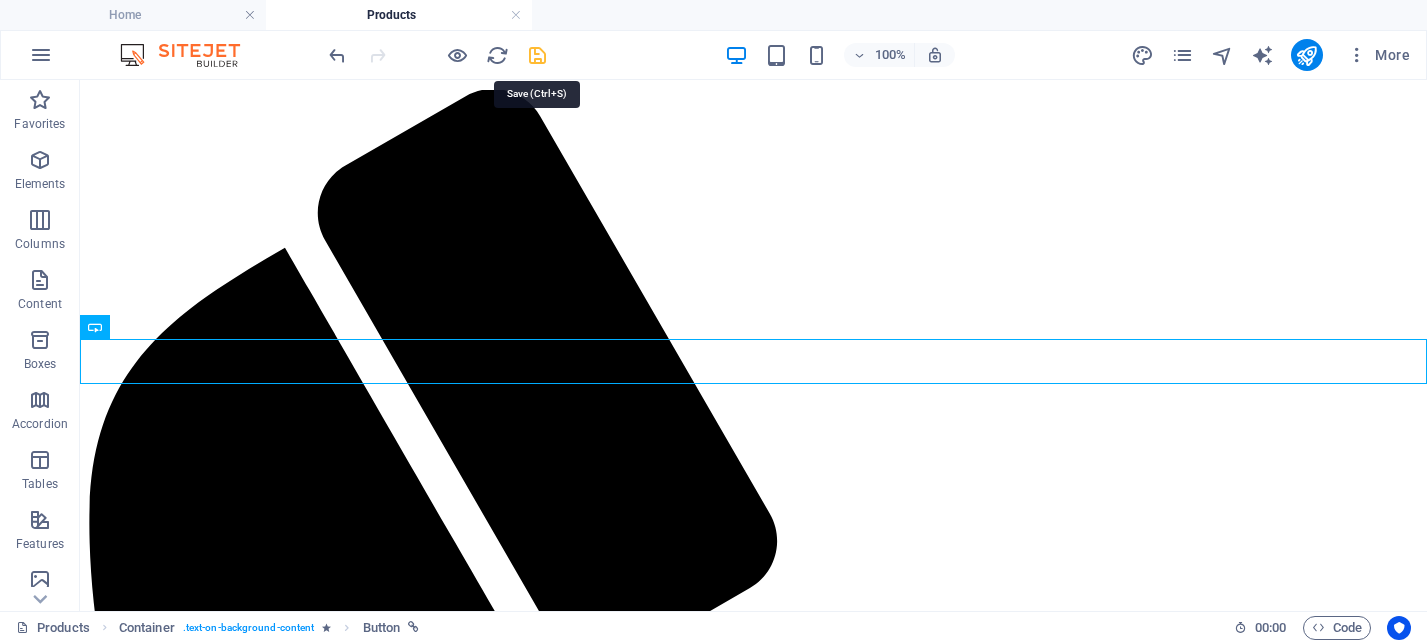 click at bounding box center [537, 55] 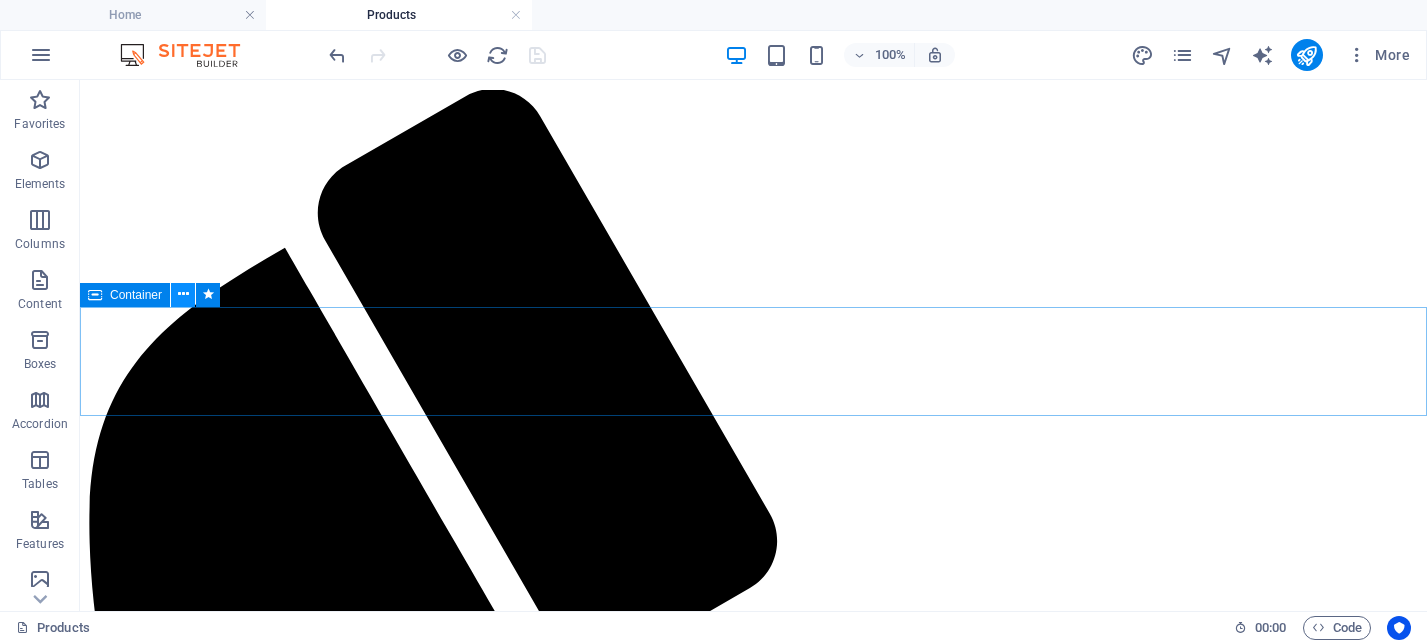 click at bounding box center (183, 294) 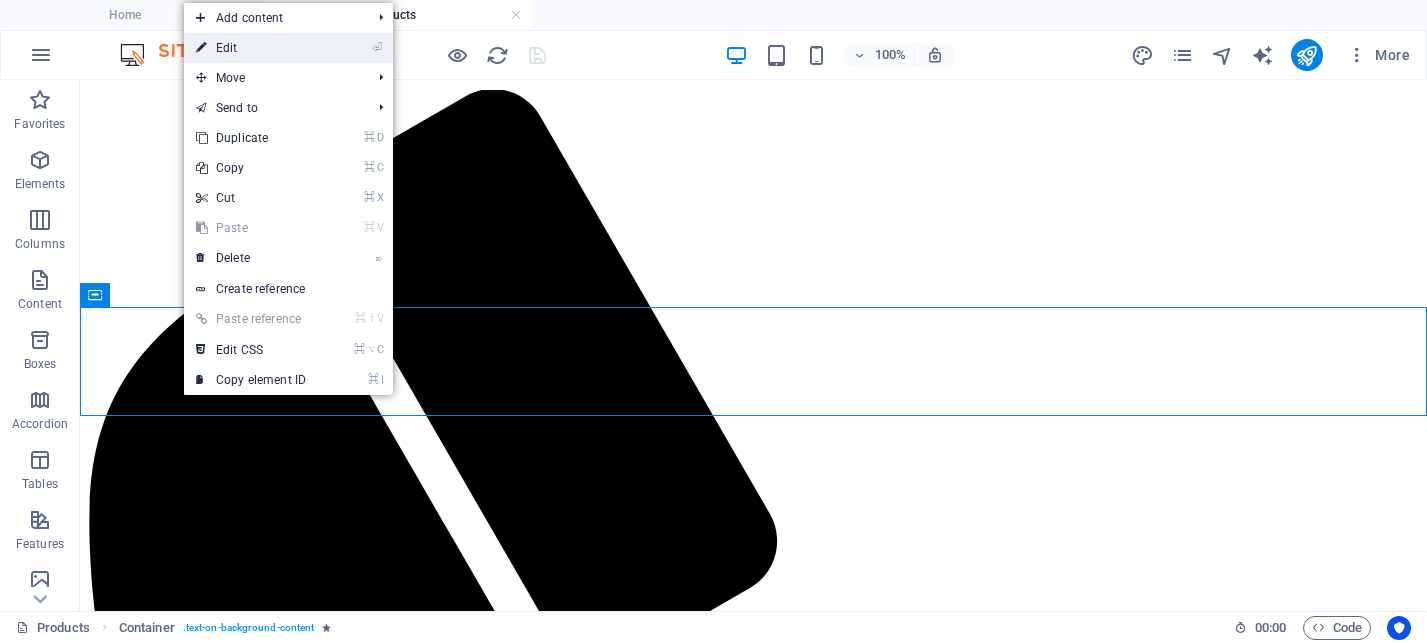 click on "⏎  Edit" at bounding box center (251, 48) 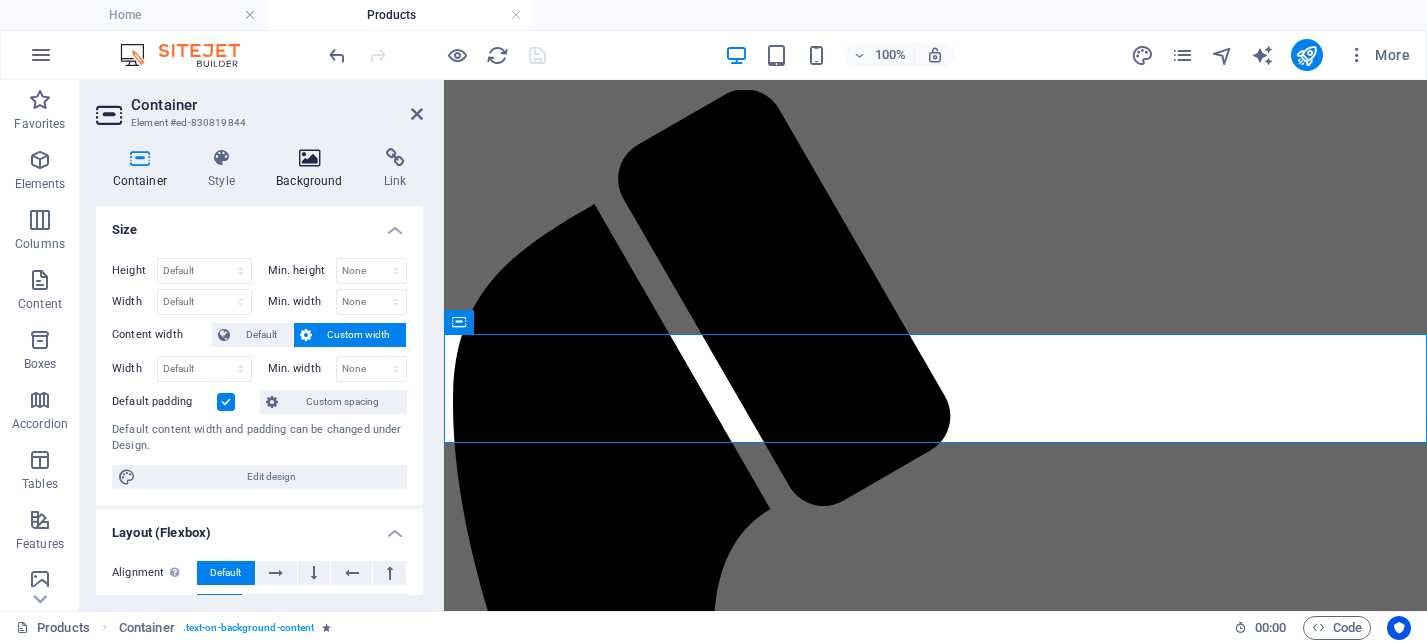 click at bounding box center (310, 158) 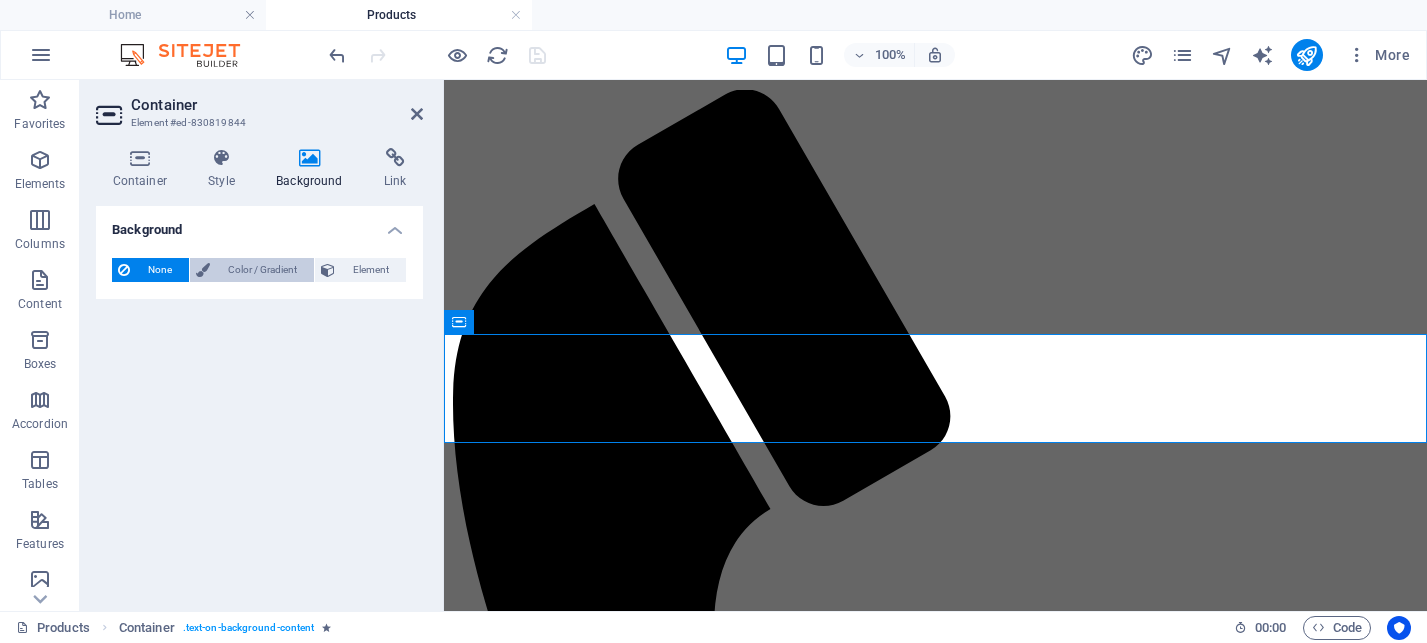 click on "Color / Gradient" at bounding box center [262, 270] 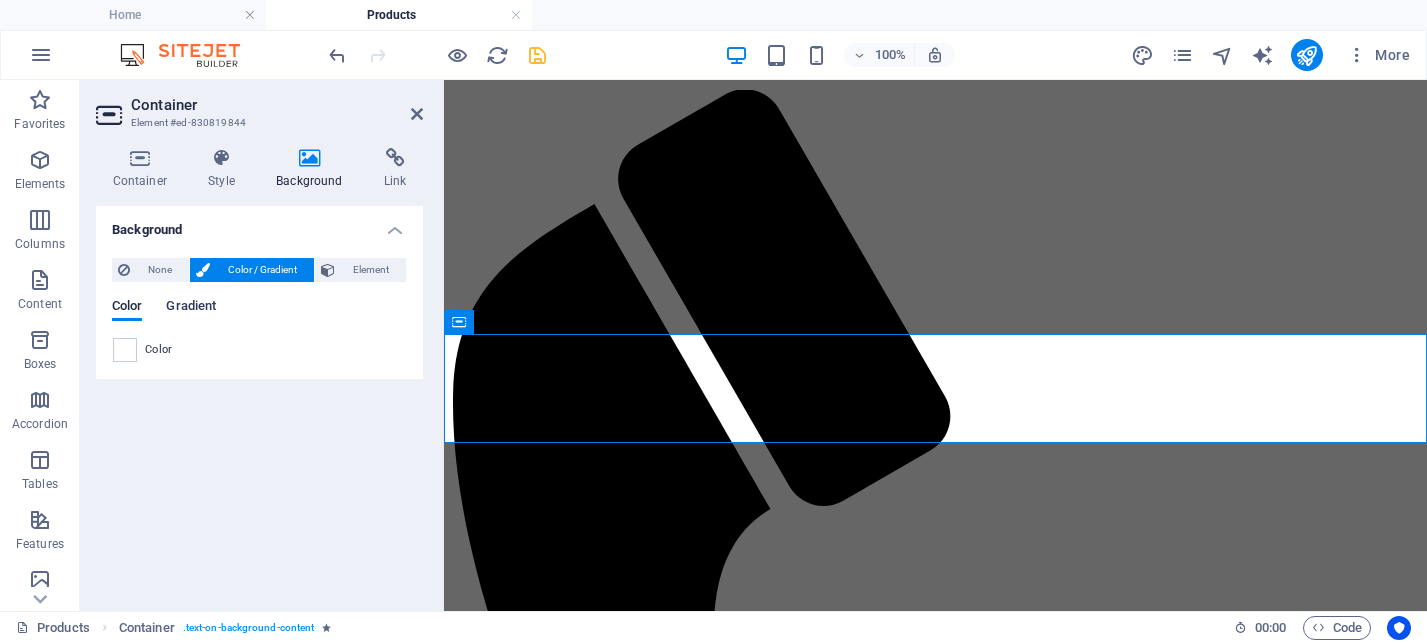 click on "Gradient" at bounding box center (191, 308) 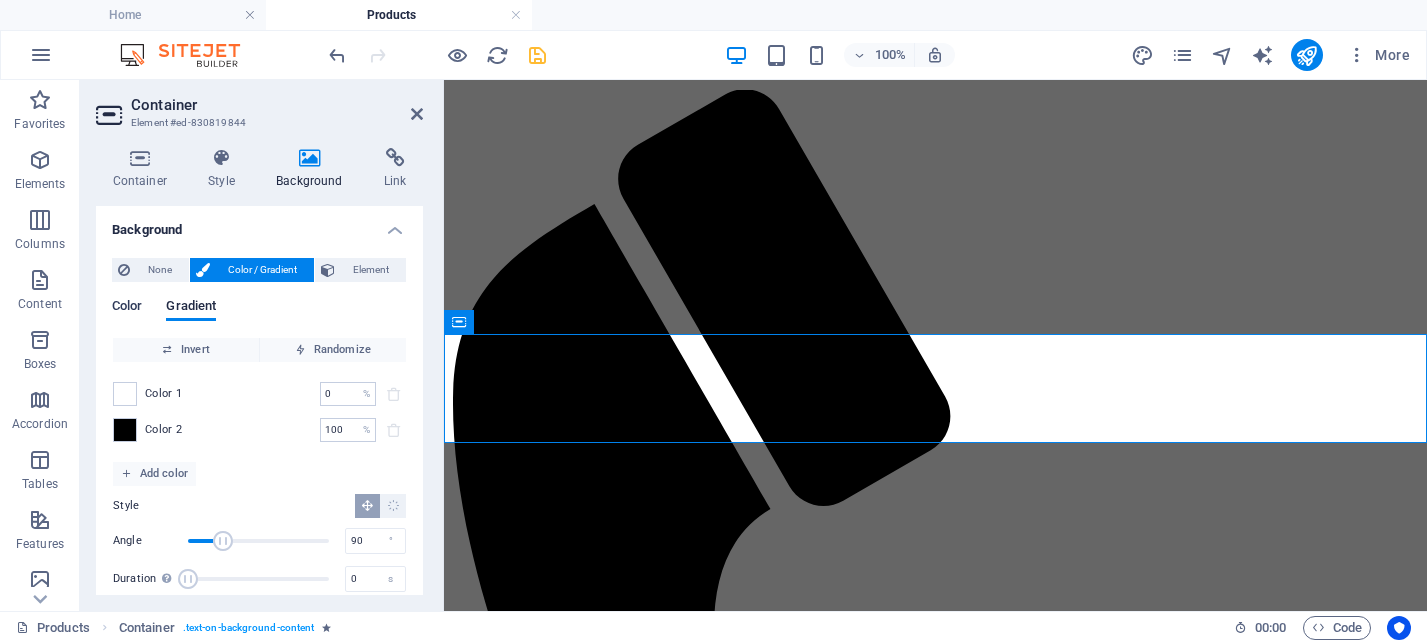 click on "Color" at bounding box center (127, 308) 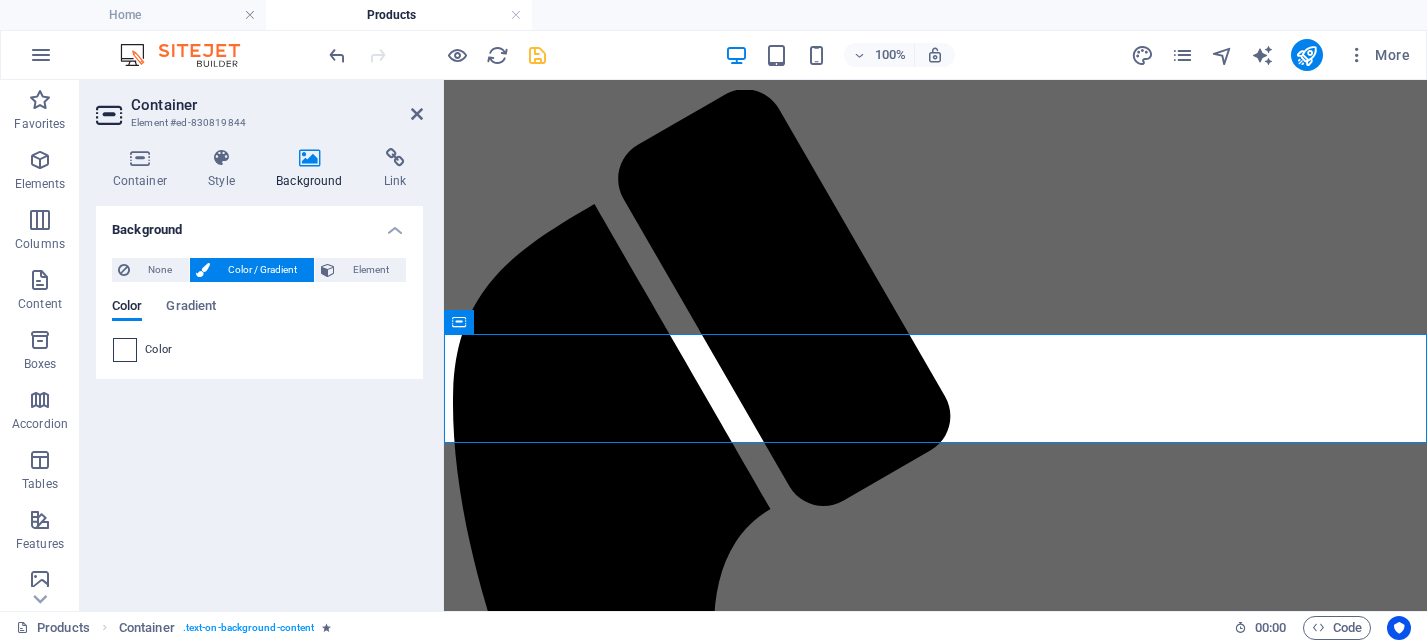 click at bounding box center (125, 350) 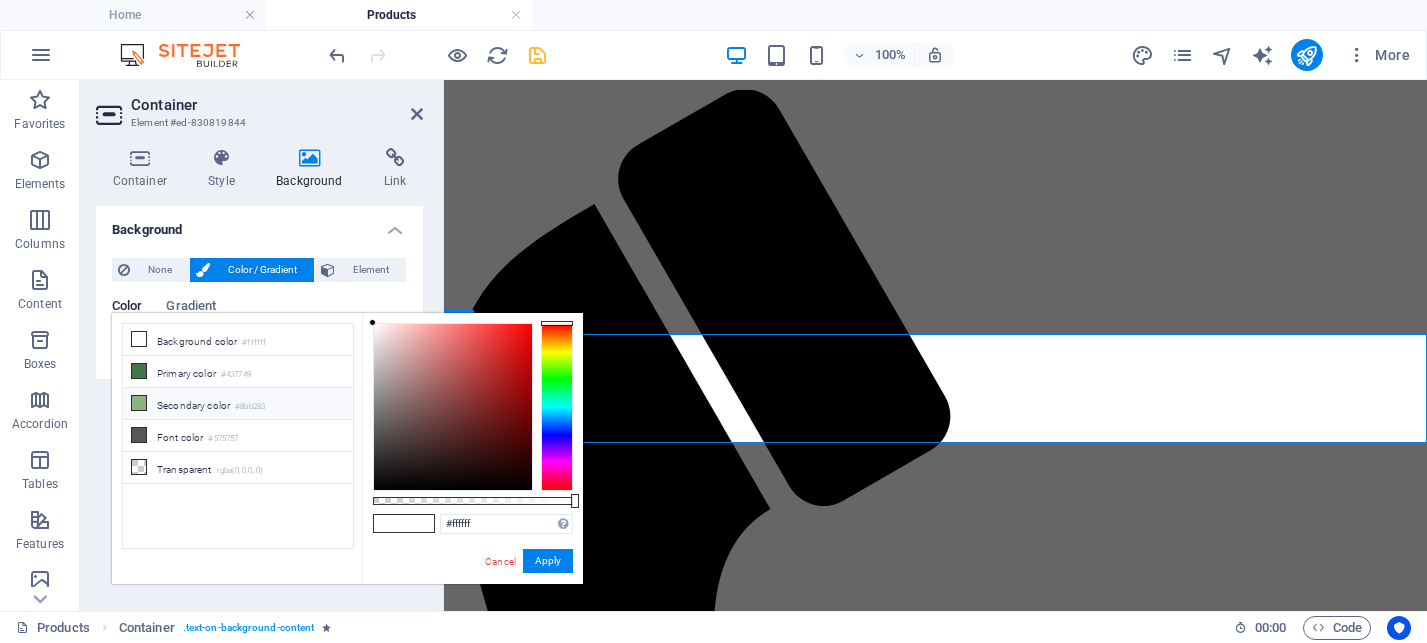 click on "Secondary color
#8bb283" at bounding box center (238, 404) 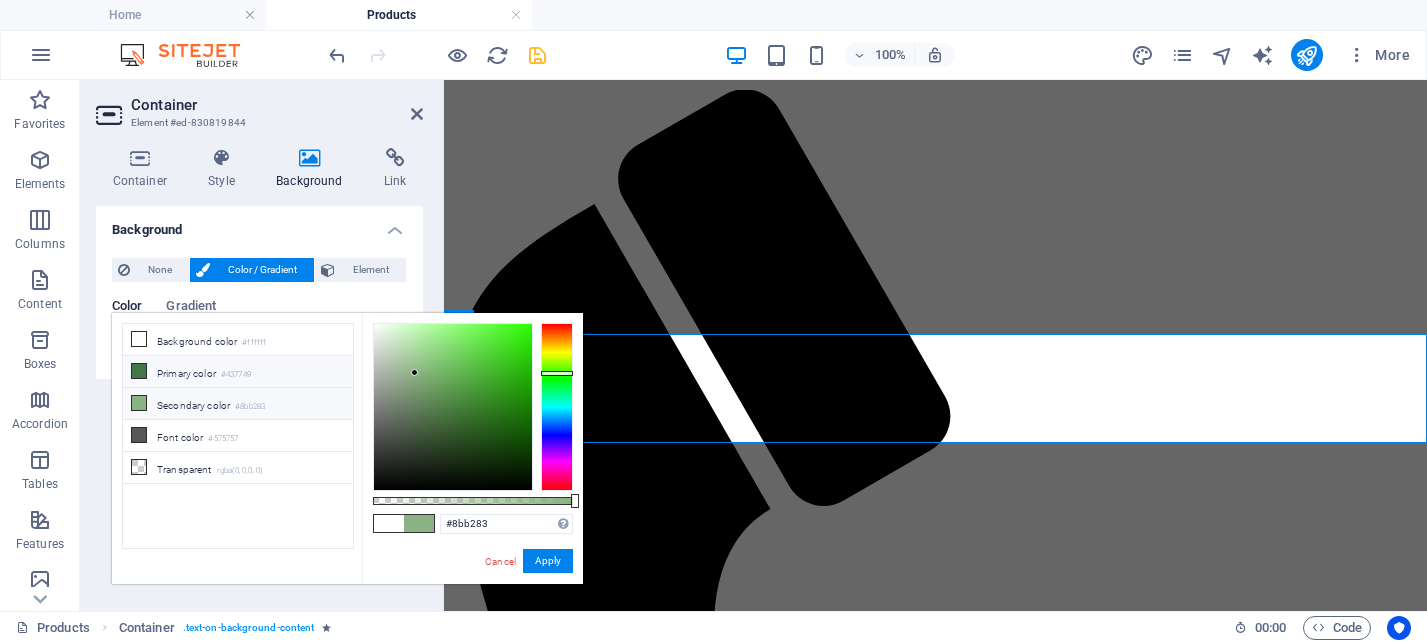 click on "Primary color
#437749" at bounding box center [238, 372] 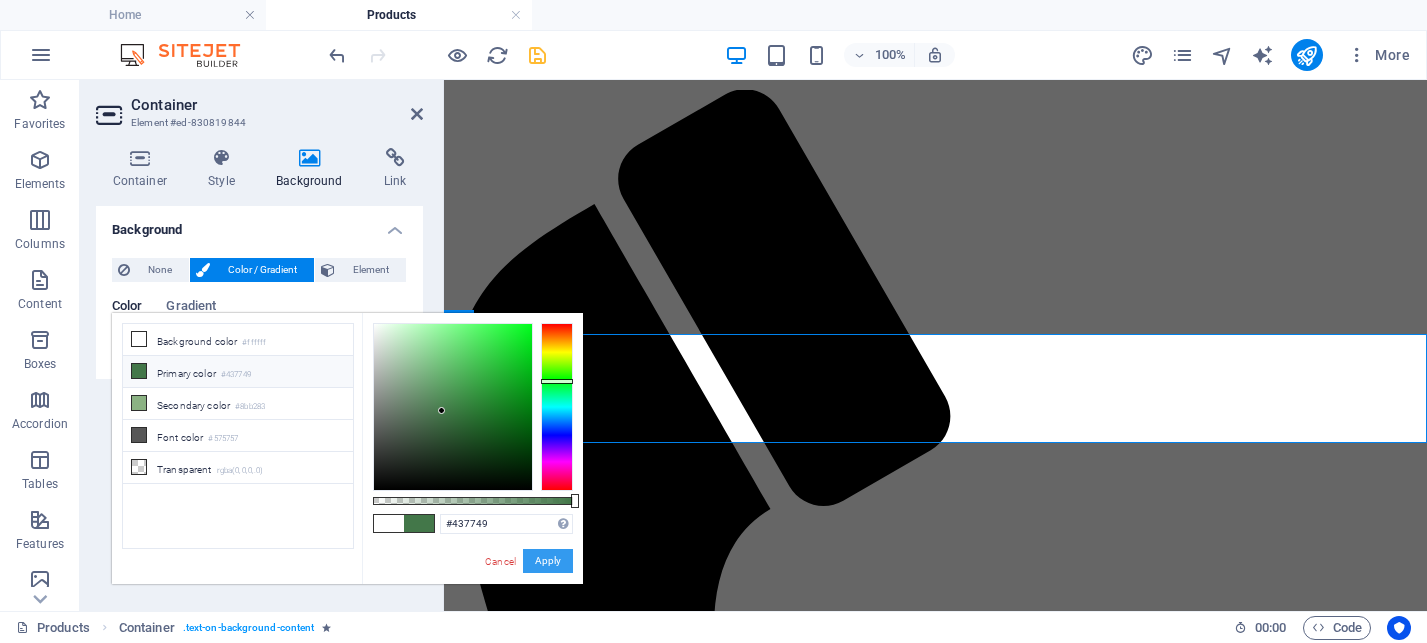 click on "Apply" at bounding box center (548, 561) 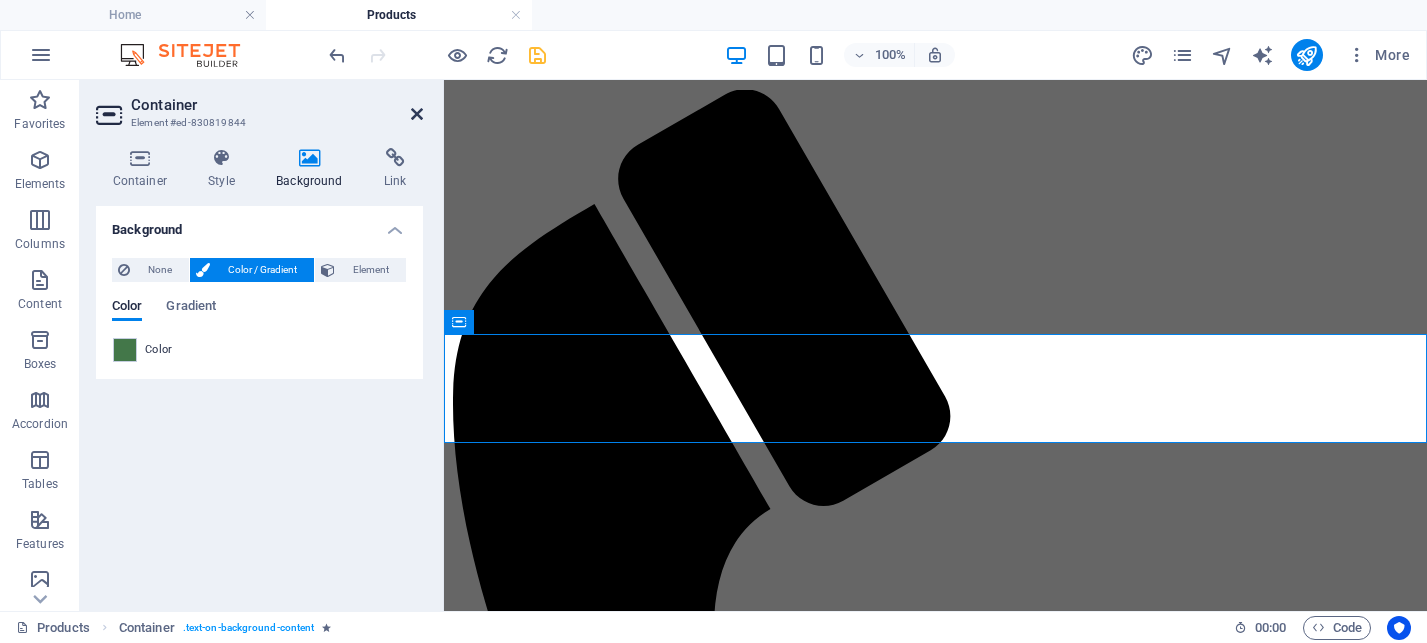 click at bounding box center (417, 114) 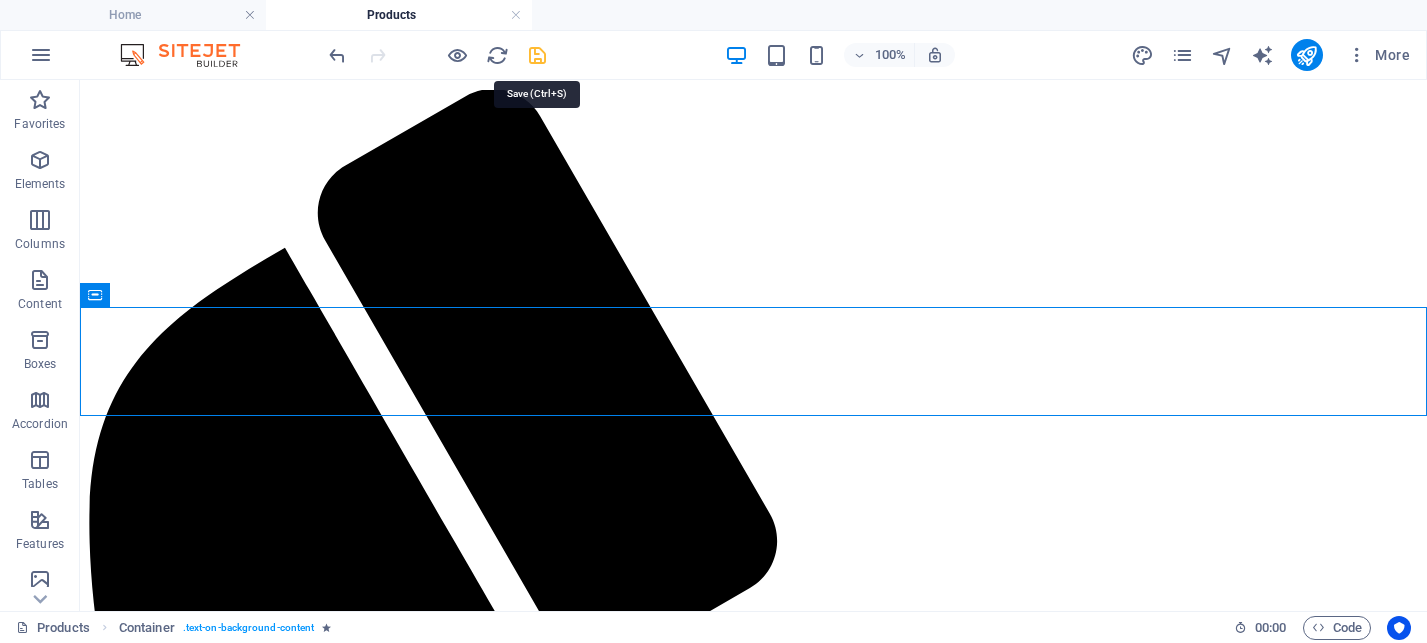 click at bounding box center (537, 55) 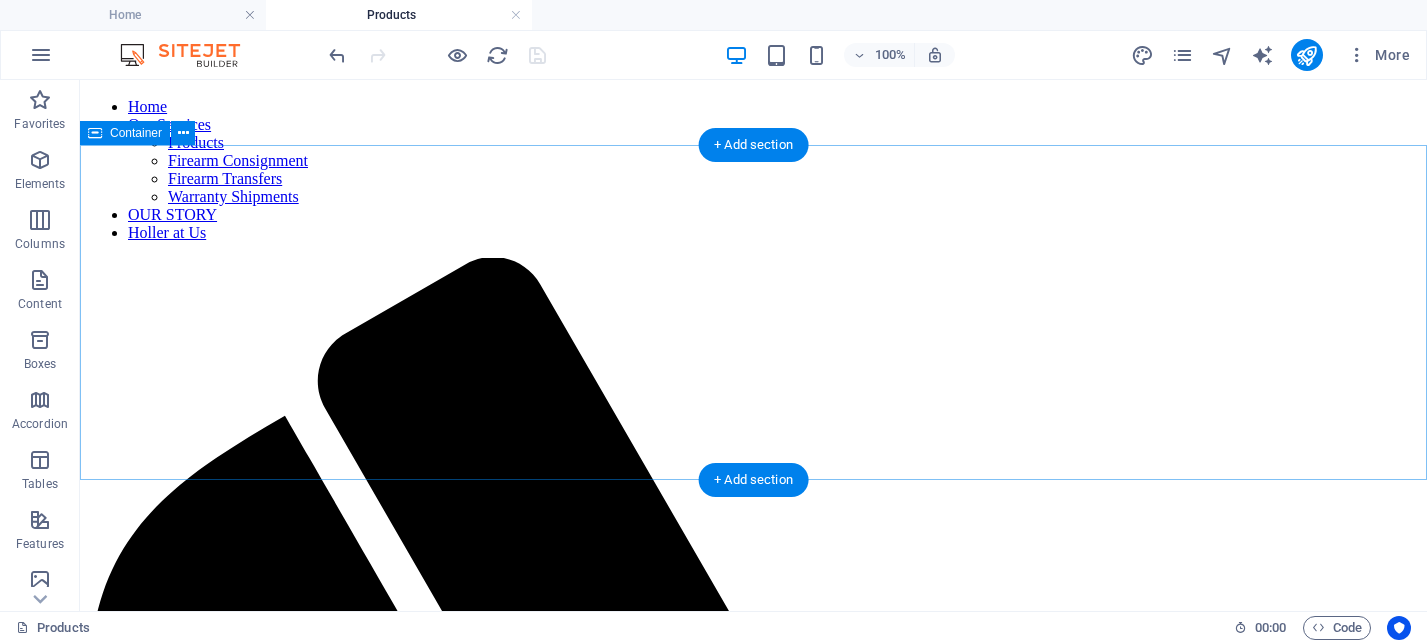 scroll, scrollTop: 629, scrollLeft: 0, axis: vertical 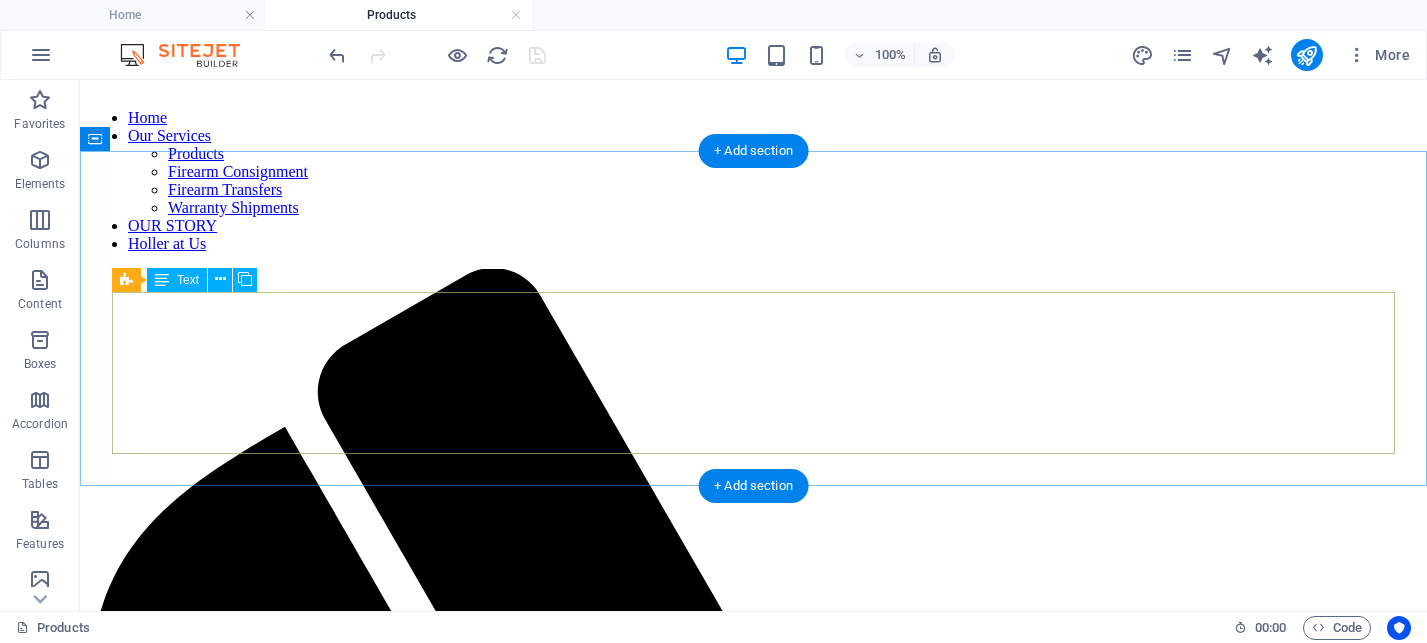 click on "We're a small shop that carries a small inventory. BUT, that doesn't mean we can't supply you with all your shooting needs! We stock a handful of firearms, common calibers of ammo, and our merch; but we have direct access to several outdoor sports suppliers for ordering just about any product by just about any manufacturer. We make the process smooth and simple; most of which can be done from the comfort of your home! Just let us know what your looking for, we'll check availability and quote you a price. If all is peachy-king, whether we already stock it or have to order it, we'll set you up a time to swing by for pick up. Easy Peezy!! If you're not local, we may be able to ship it to you. See the categories we carry below...." at bounding box center (753, 2677) 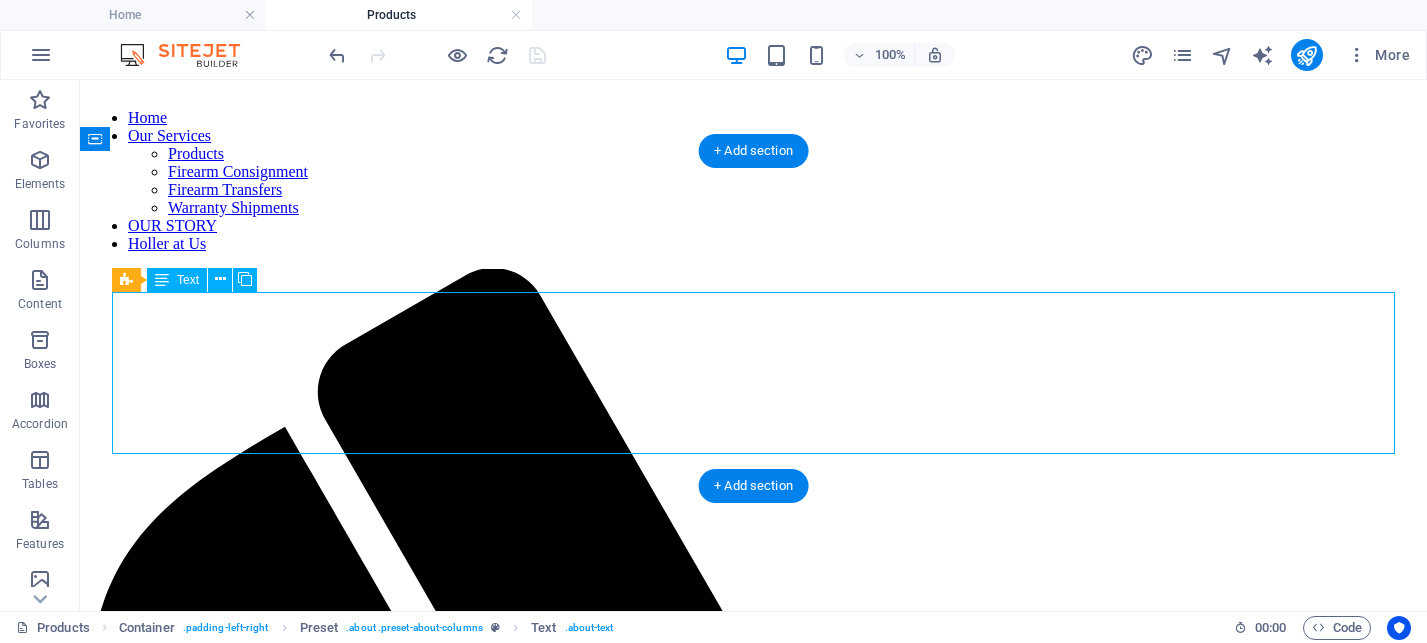 click on "We're a small shop that carries a small inventory. BUT, that doesn't mean we can't supply you with all your shooting needs! We stock a handful of firearms, common calibers of ammo, and our merch; but we have direct access to several outdoor sports suppliers for ordering just about any product by just about any manufacturer. We make the process smooth and simple; most of which can be done from the comfort of your home! Just let us know what your looking for, we'll check availability and quote you a price. If all is peachy-king, whether we already stock it or have to order it, we'll set you up a time to swing by for pick up. Easy Peezy!! If you're not local, we may be able to ship it to you. See the categories we carry below...." at bounding box center (753, 2677) 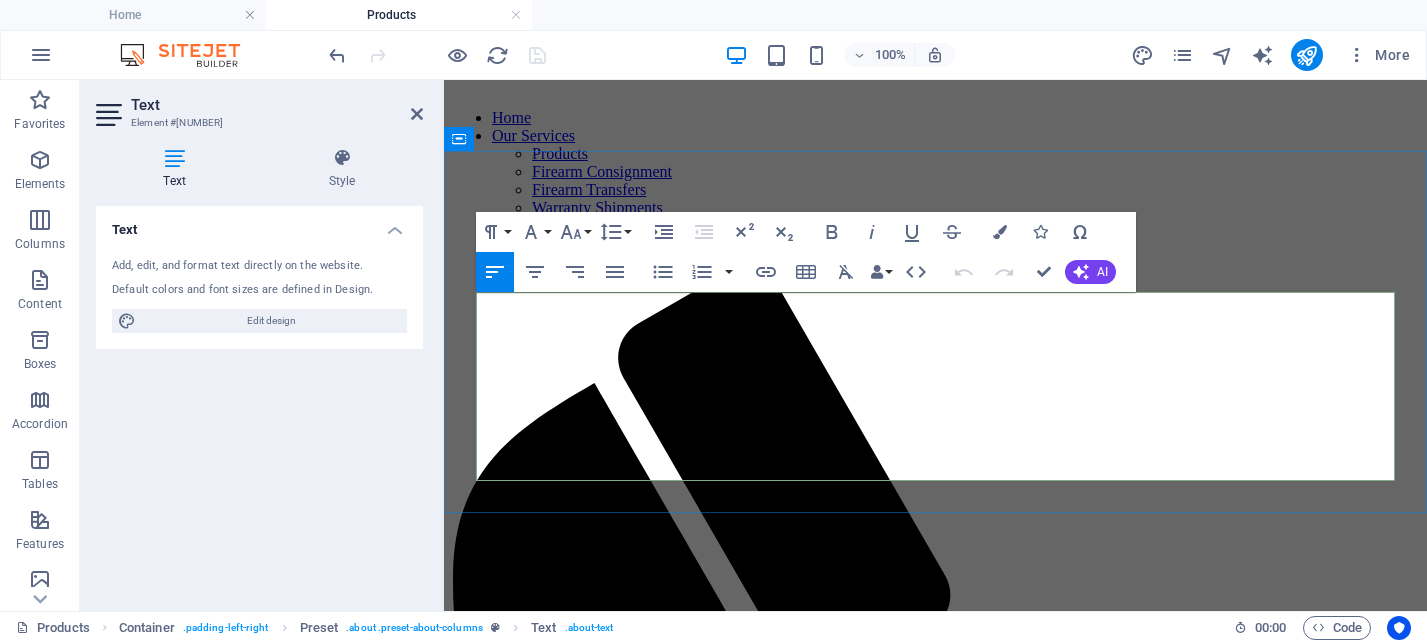 drag, startPoint x: 994, startPoint y: 332, endPoint x: 632, endPoint y: 360, distance: 363.08127 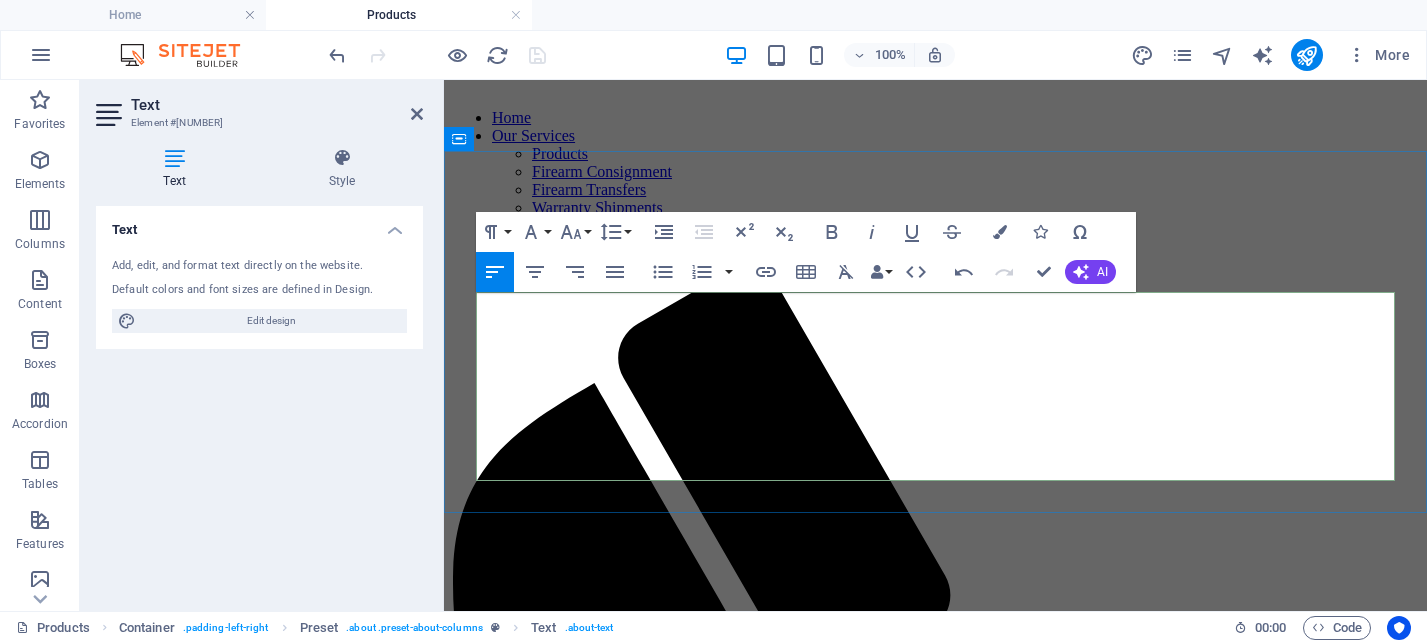 type 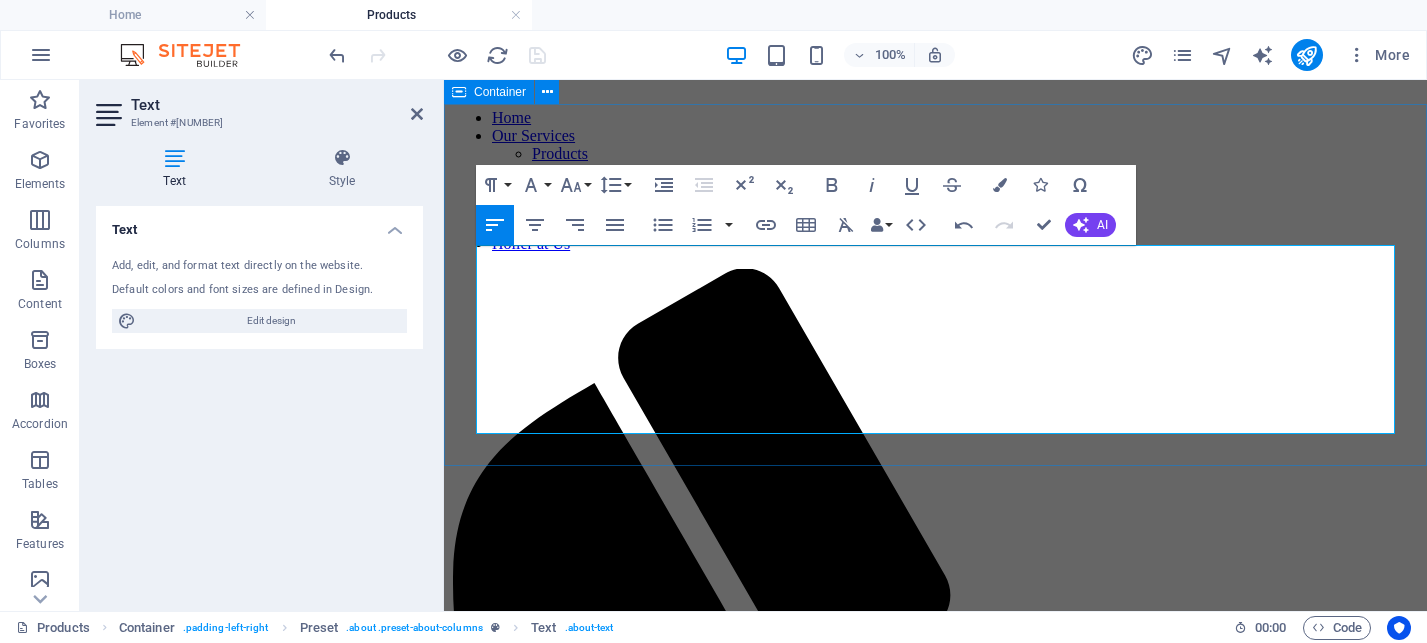 scroll, scrollTop: 760, scrollLeft: 0, axis: vertical 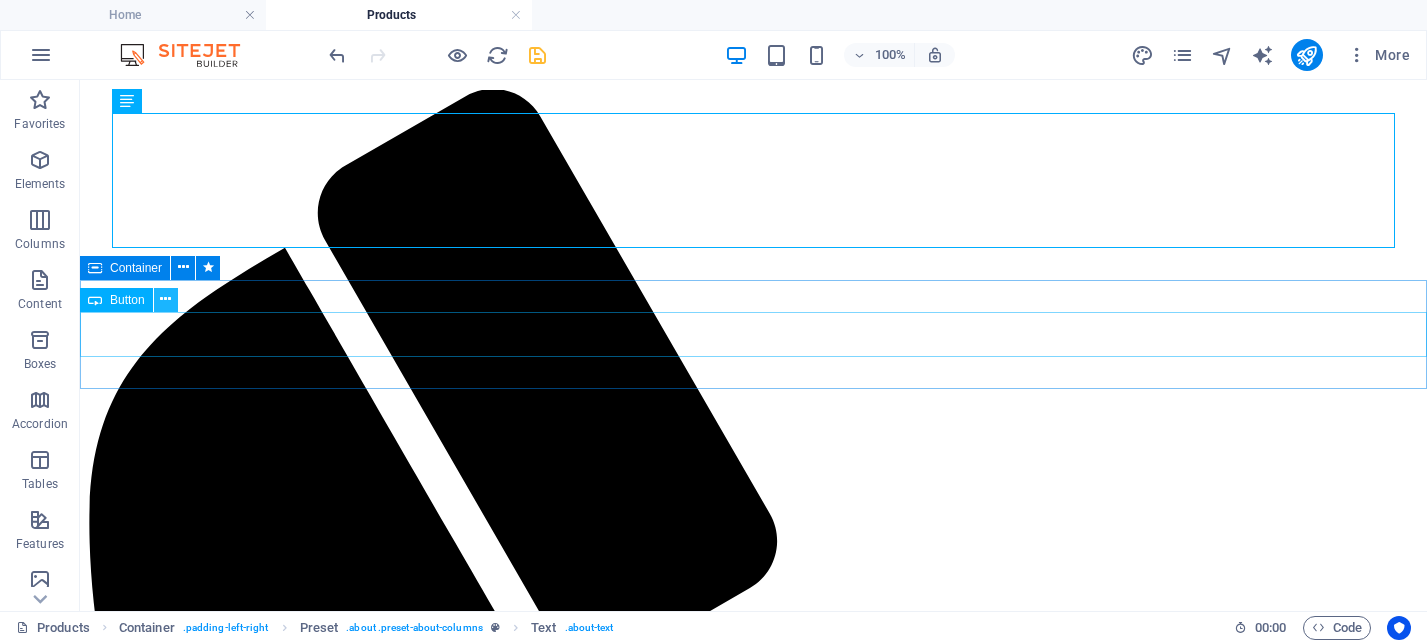 click at bounding box center [165, 299] 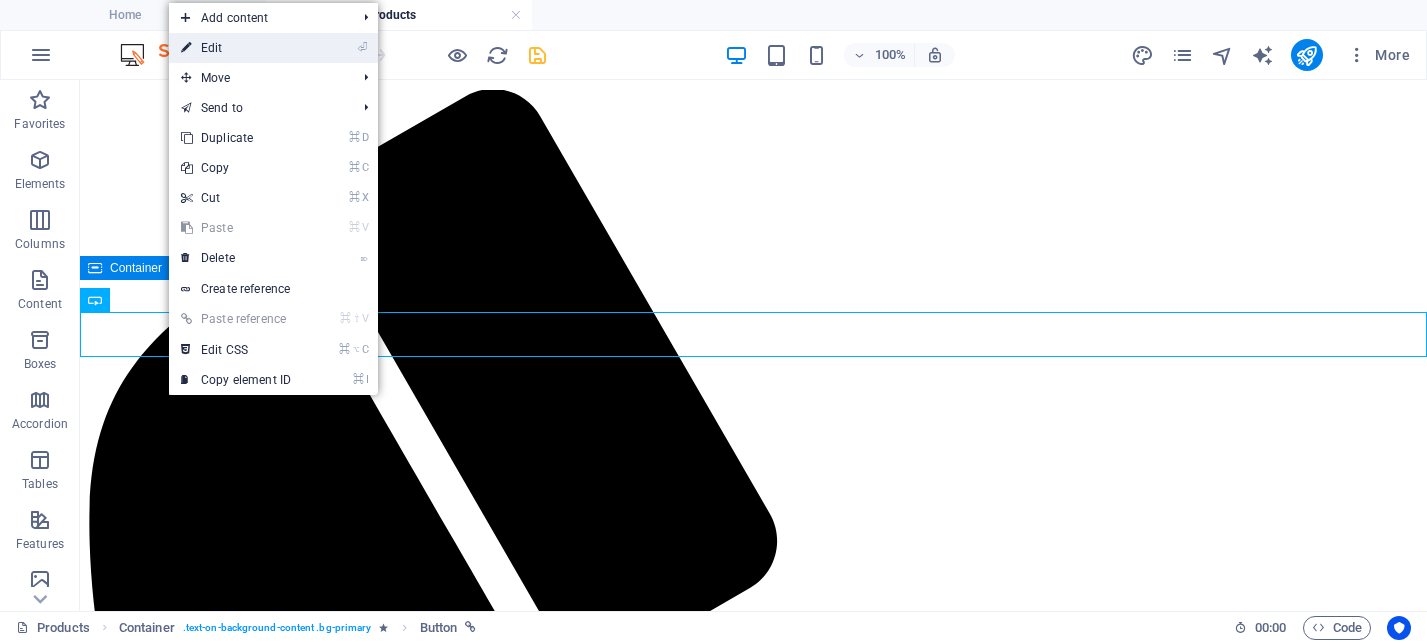 click on "⏎  Edit" at bounding box center (236, 48) 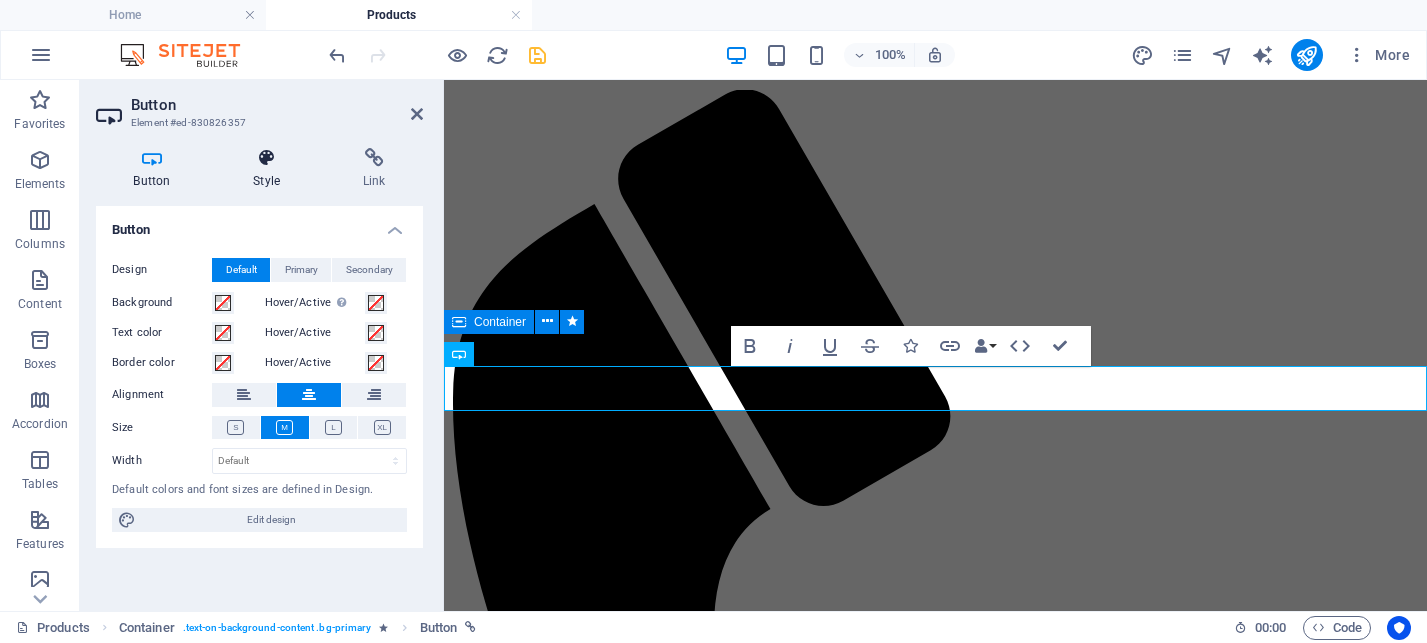 click at bounding box center [267, 158] 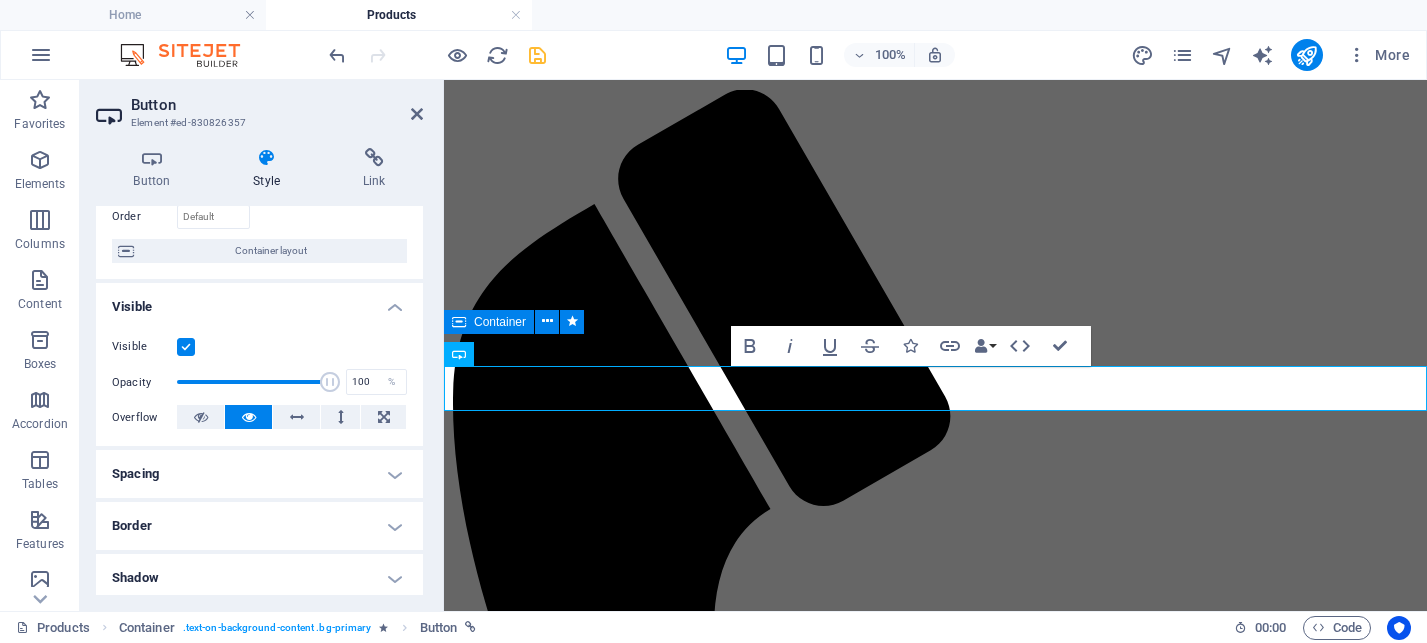 scroll, scrollTop: 162, scrollLeft: 0, axis: vertical 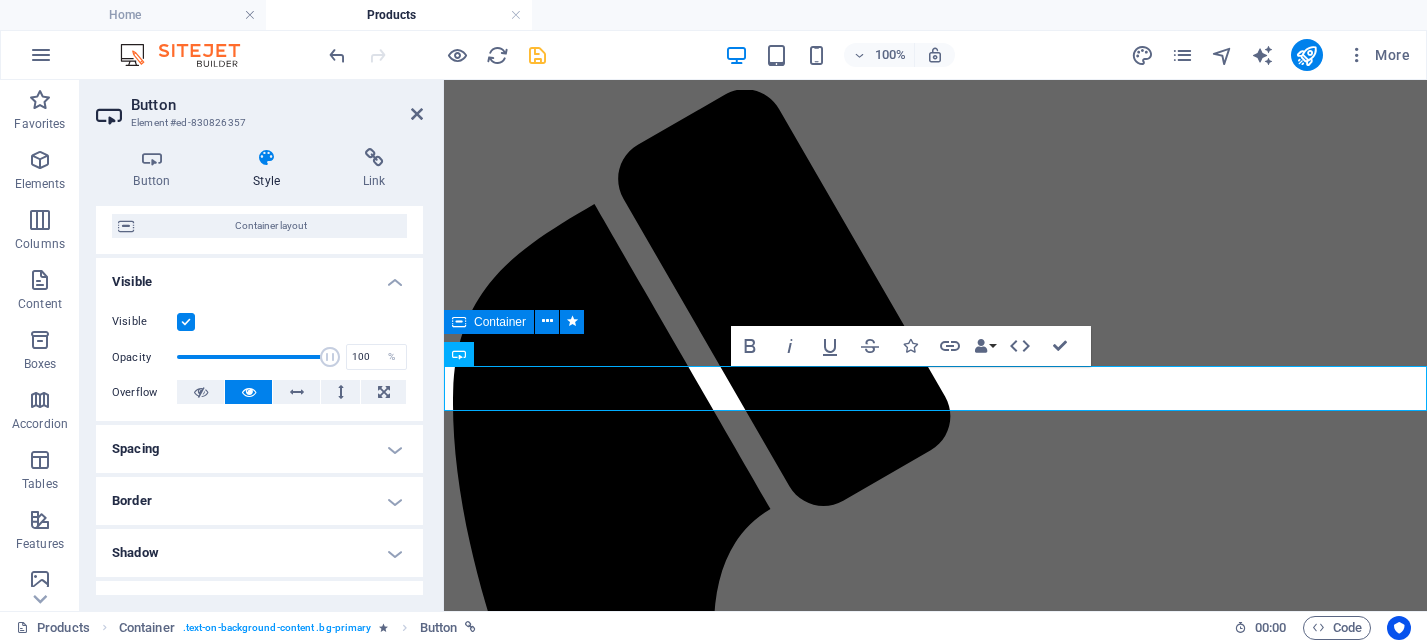 click at bounding box center (186, 322) 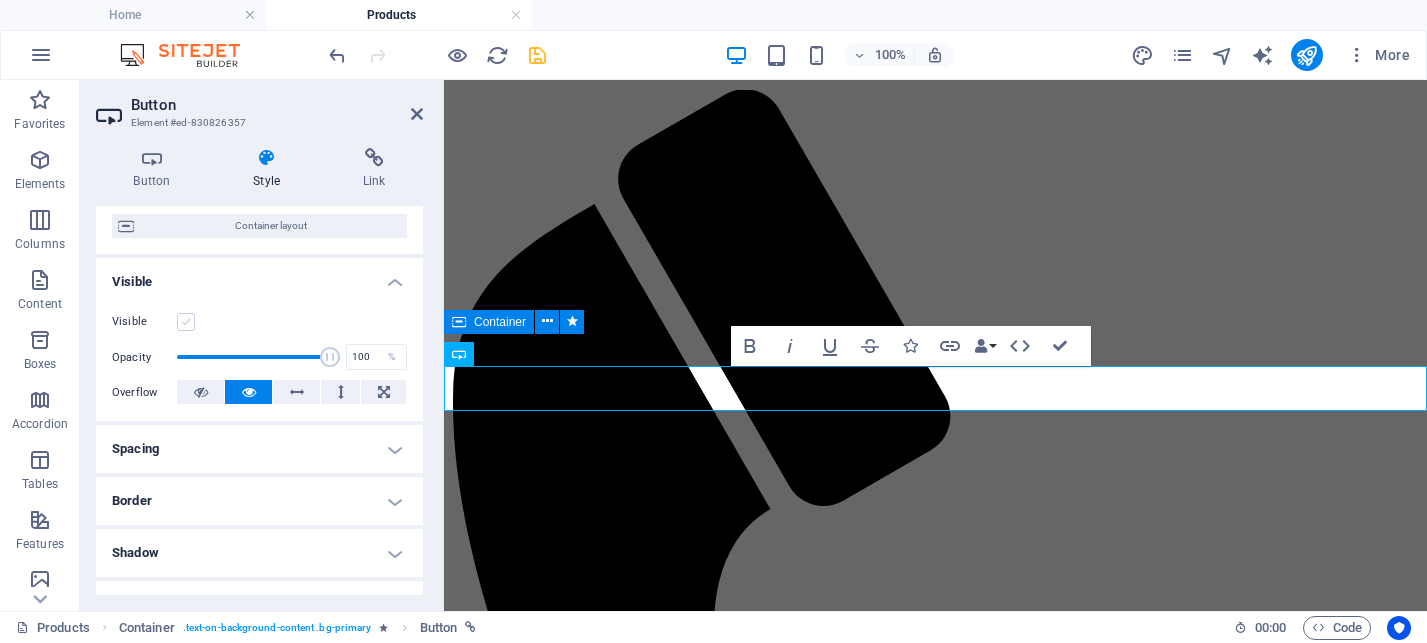 click at bounding box center [186, 322] 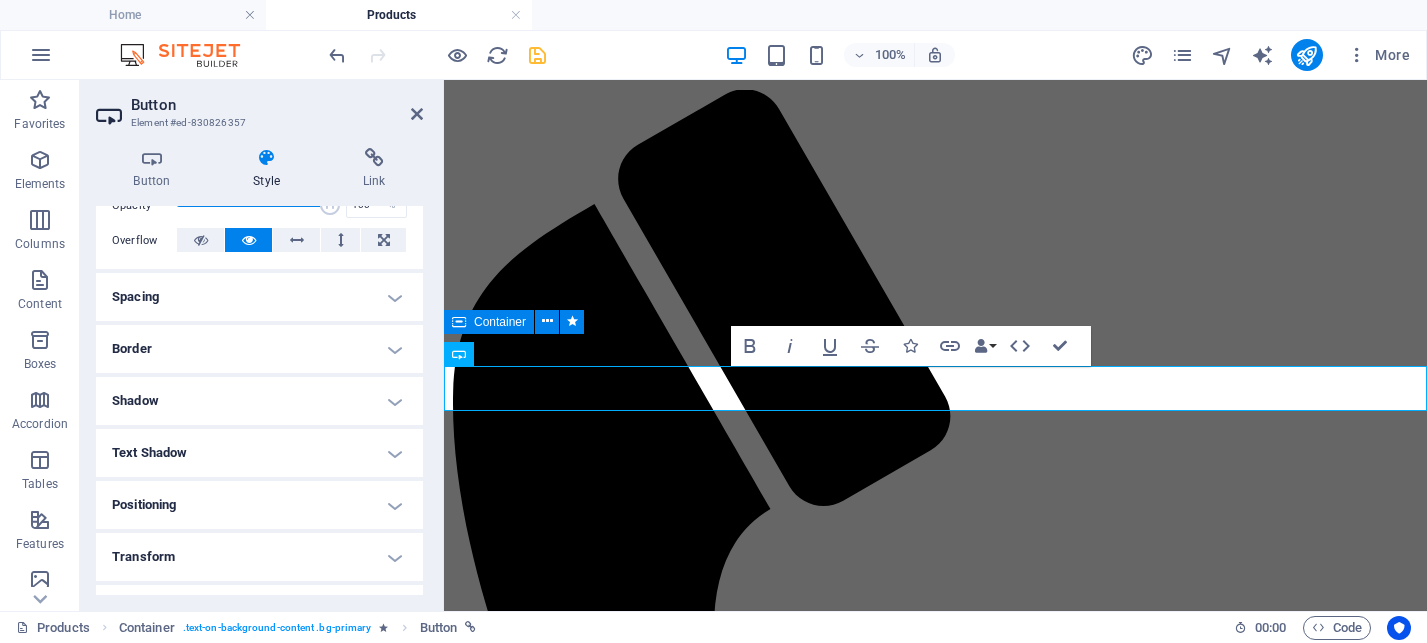 scroll, scrollTop: 328, scrollLeft: 0, axis: vertical 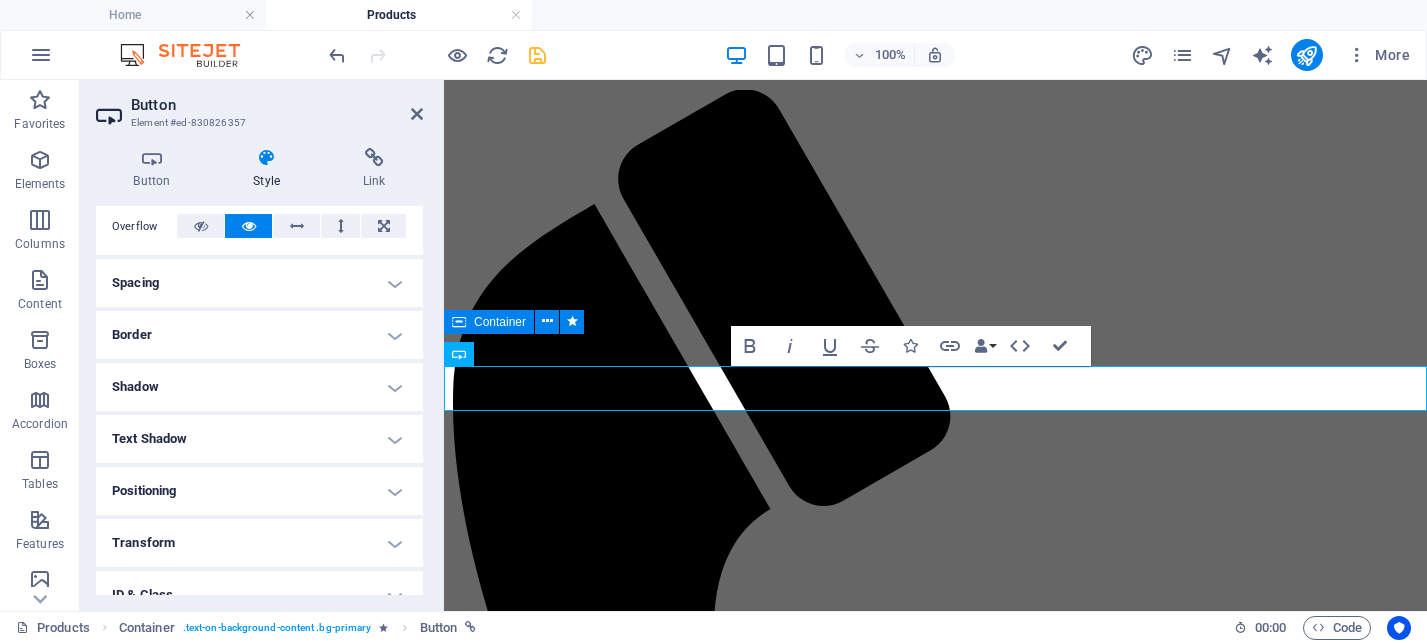 click on "Border" at bounding box center (259, 335) 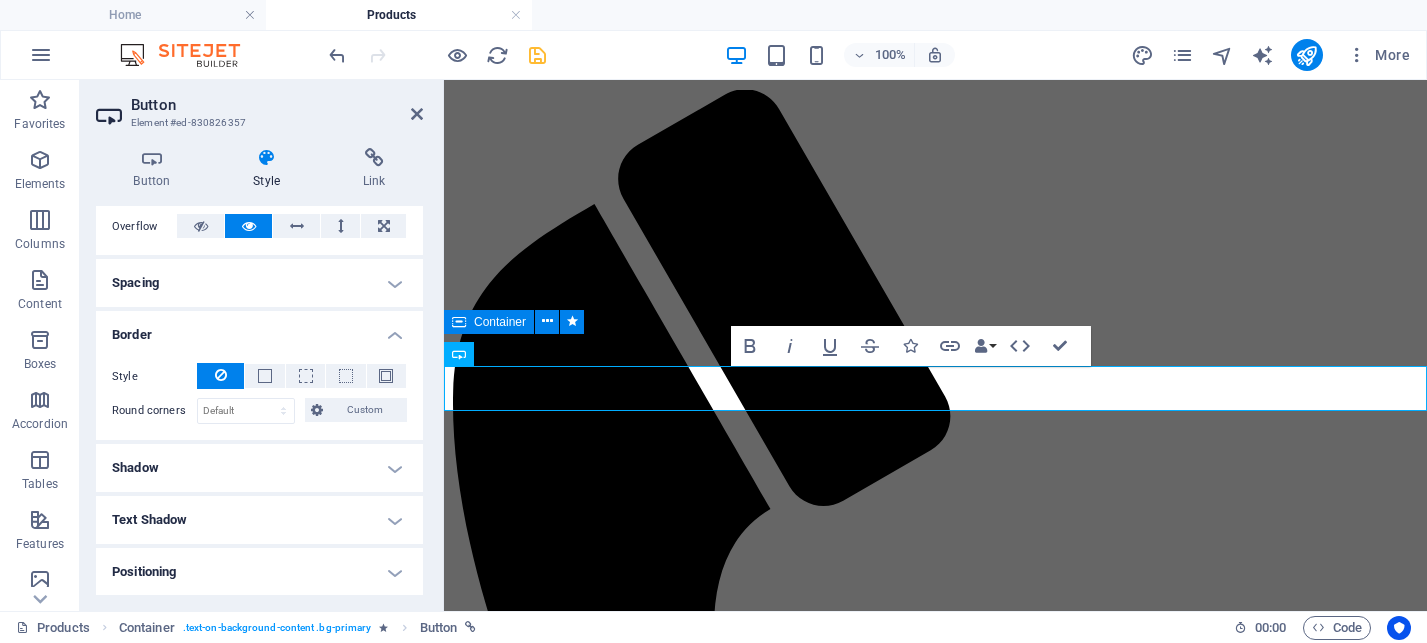 click on "Border" at bounding box center [259, 329] 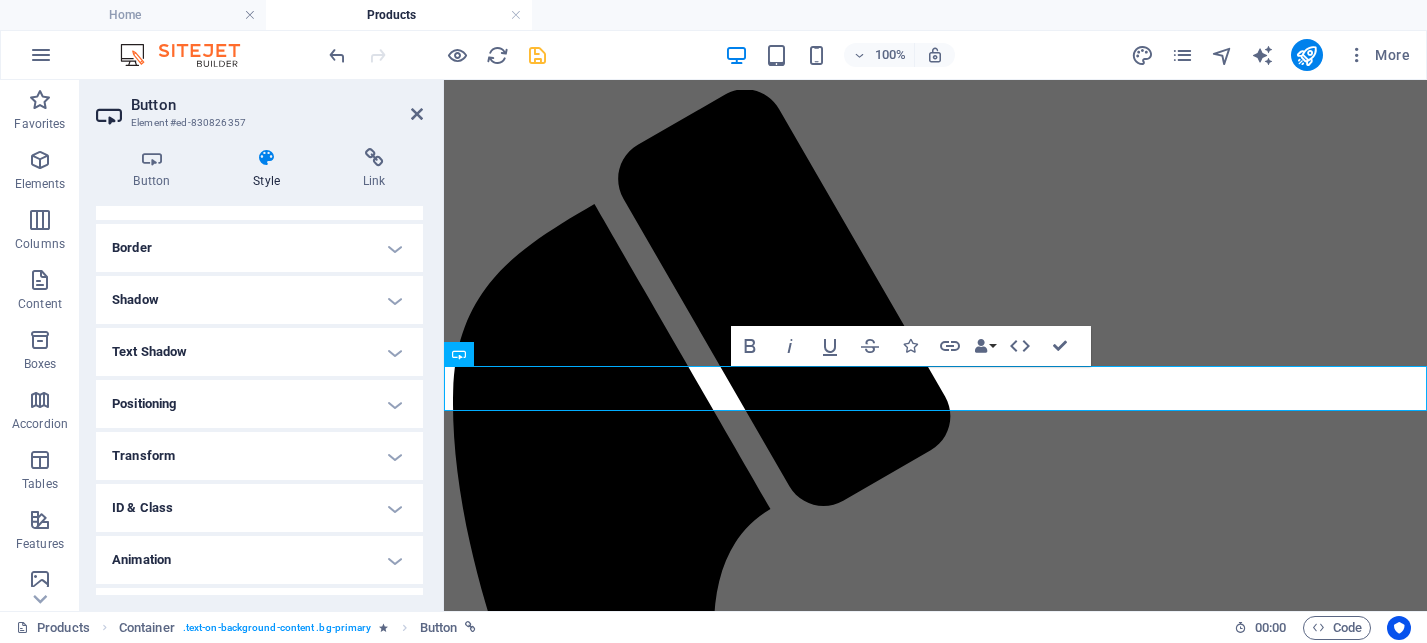 scroll, scrollTop: 418, scrollLeft: 0, axis: vertical 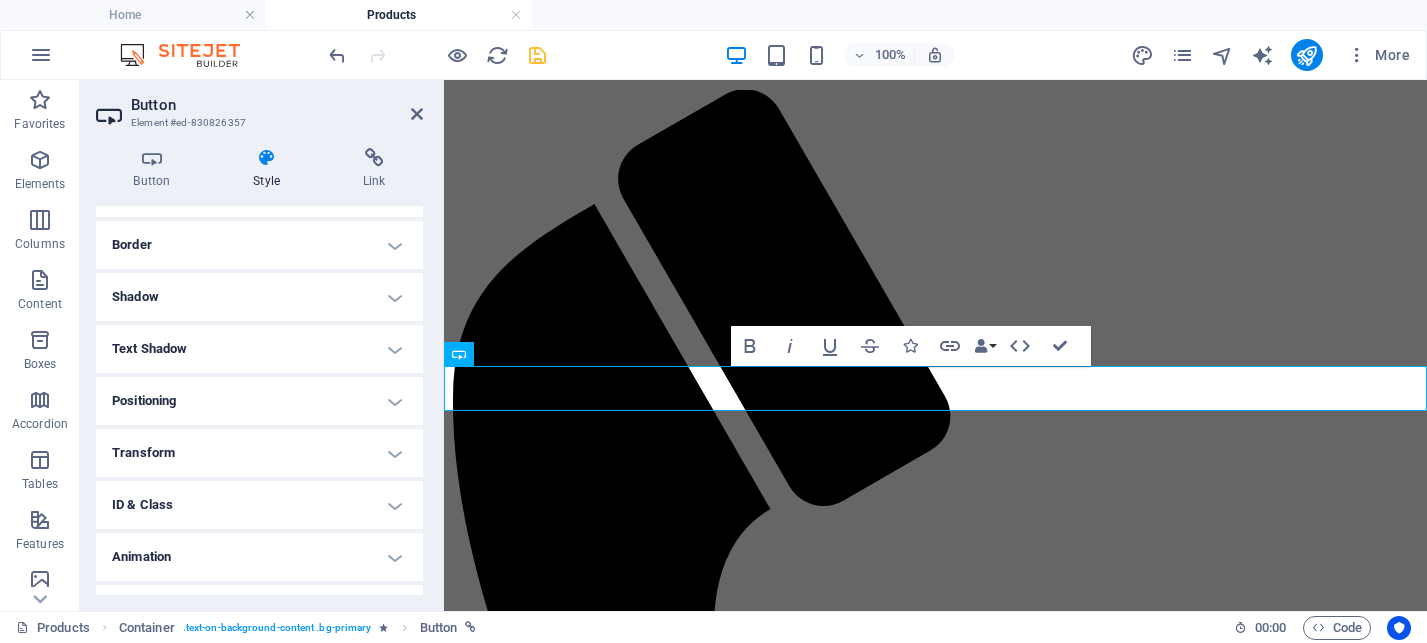 click on "Transform" at bounding box center (259, 453) 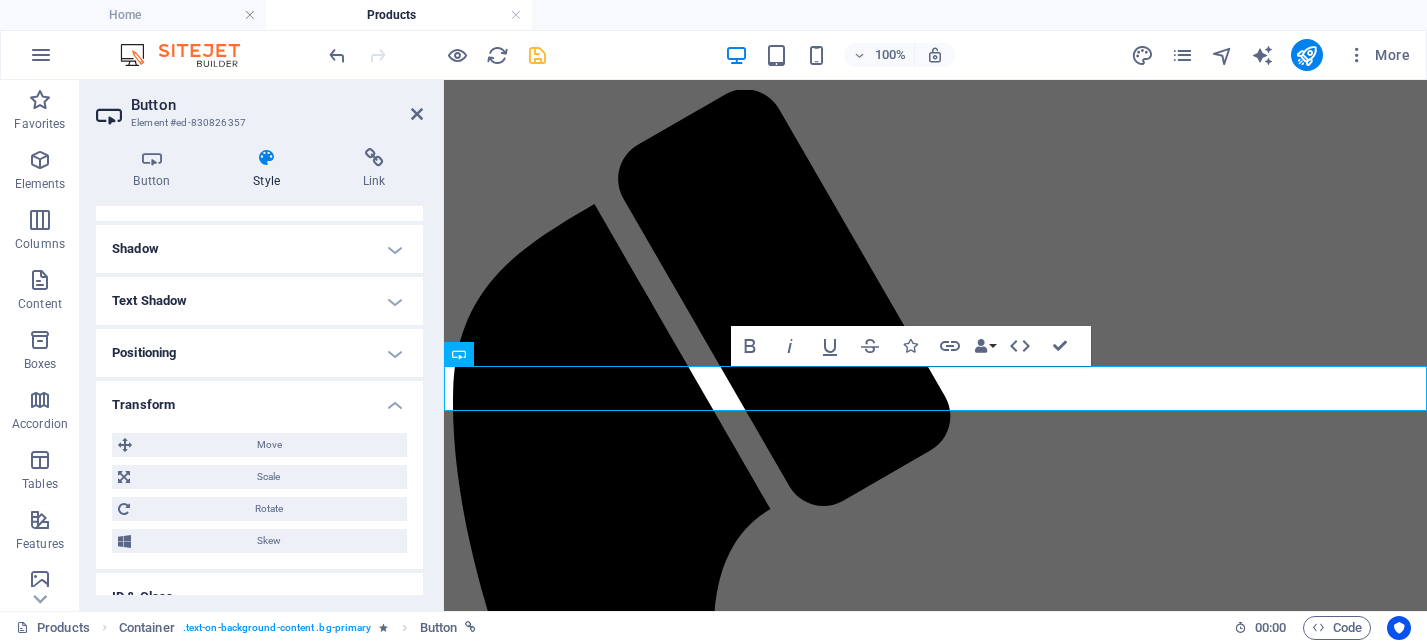 scroll, scrollTop: 472, scrollLeft: 0, axis: vertical 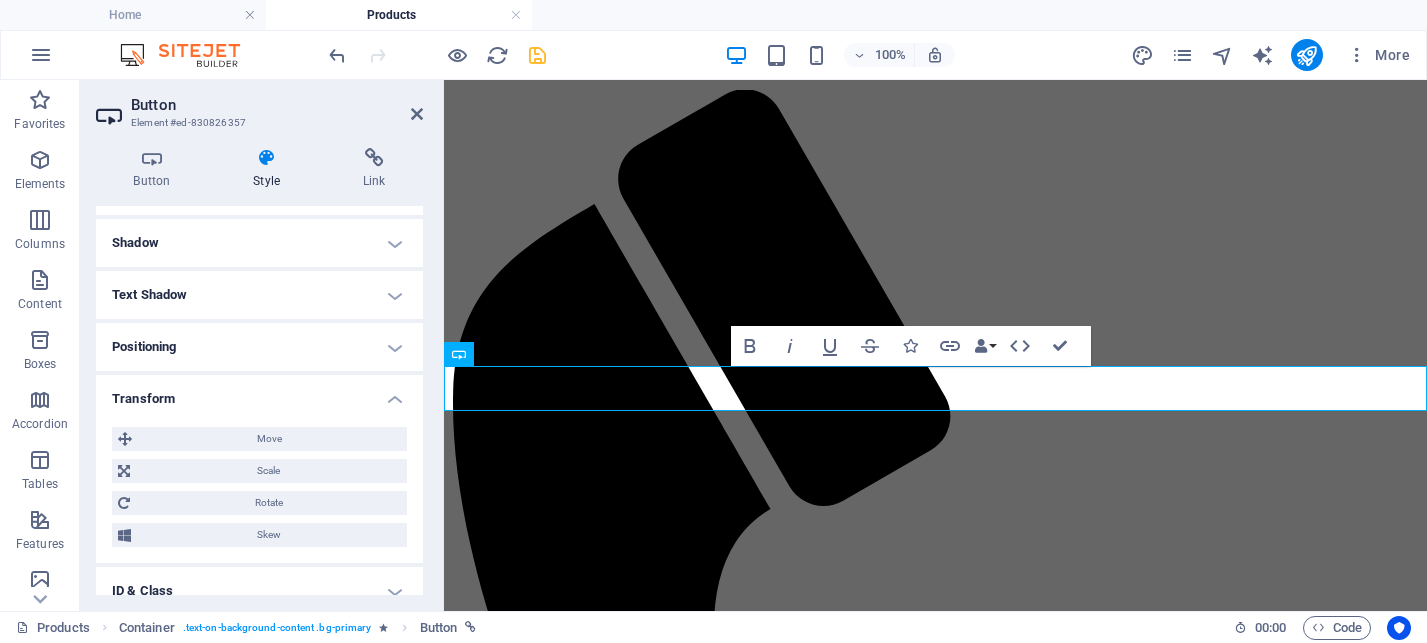 click on "Transform" at bounding box center [259, 393] 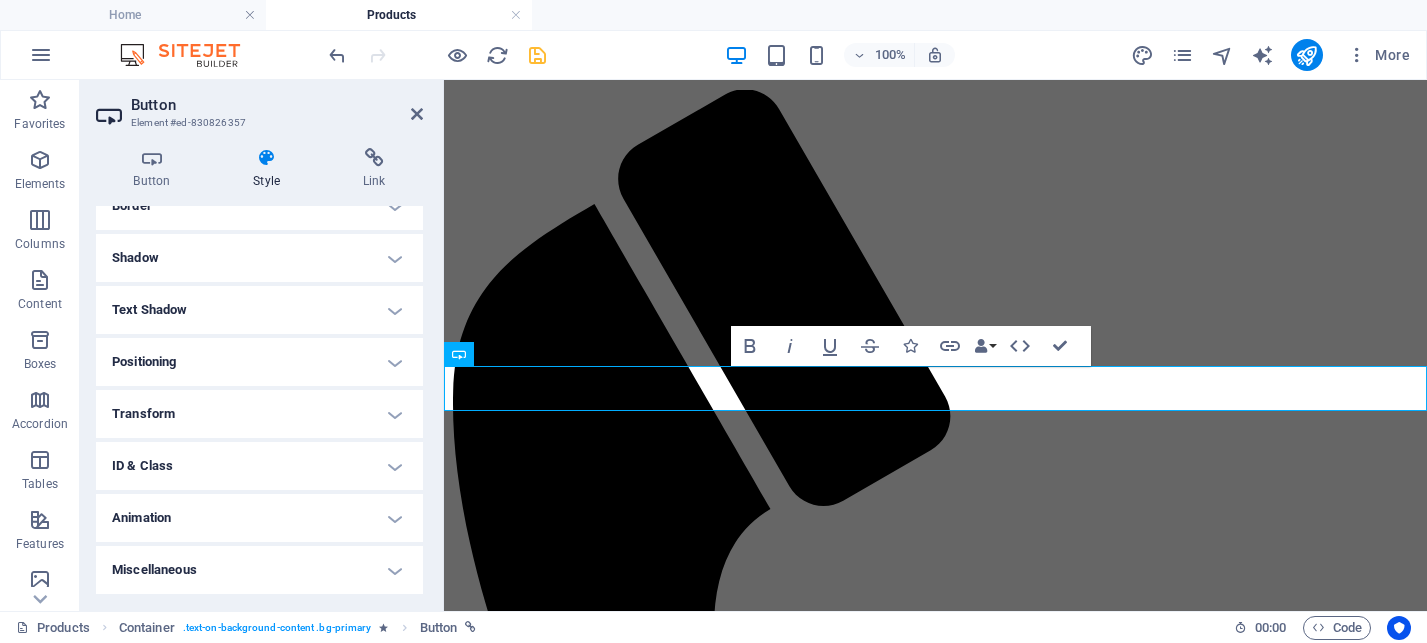 scroll, scrollTop: 456, scrollLeft: 0, axis: vertical 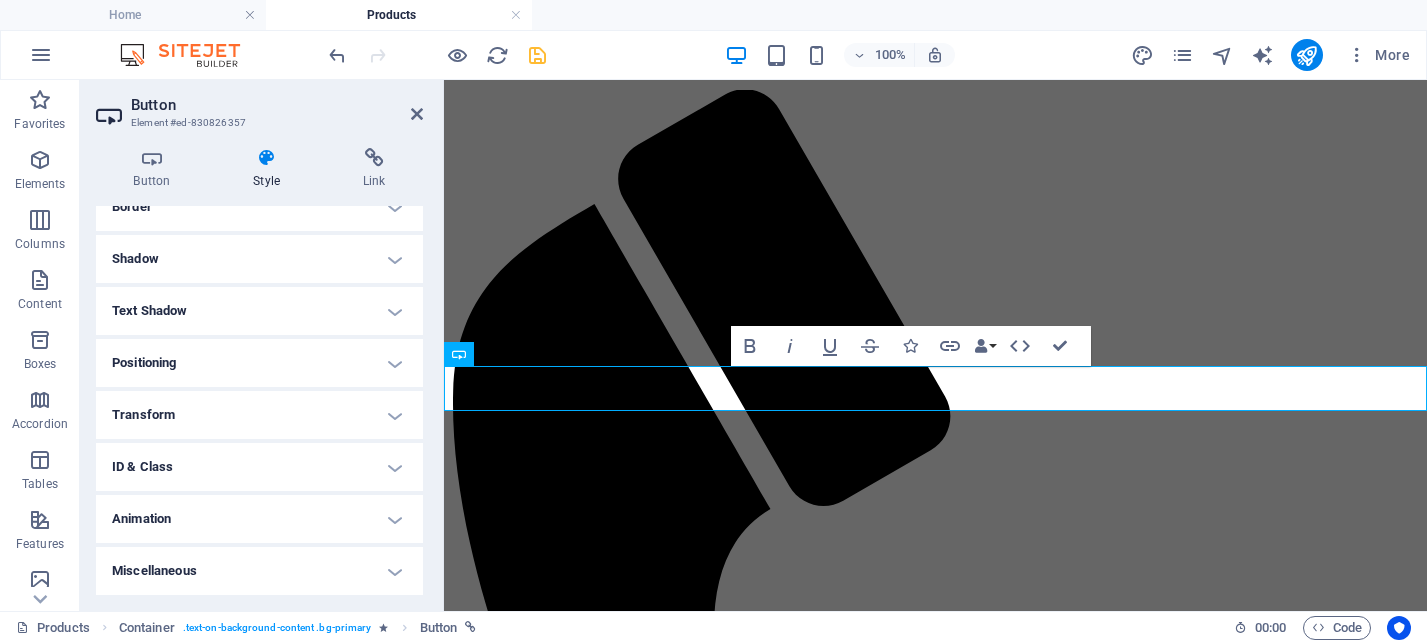 click on "ID & Class" at bounding box center [259, 467] 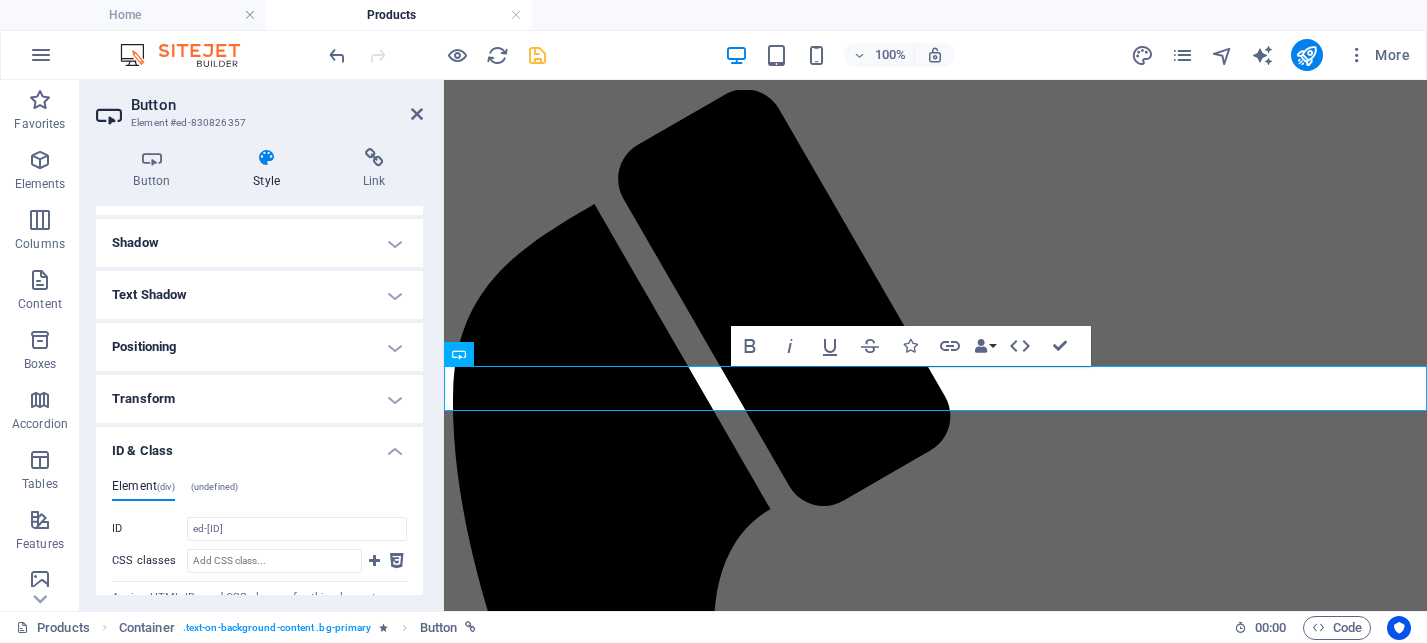 click on "ID & Class" at bounding box center [259, 445] 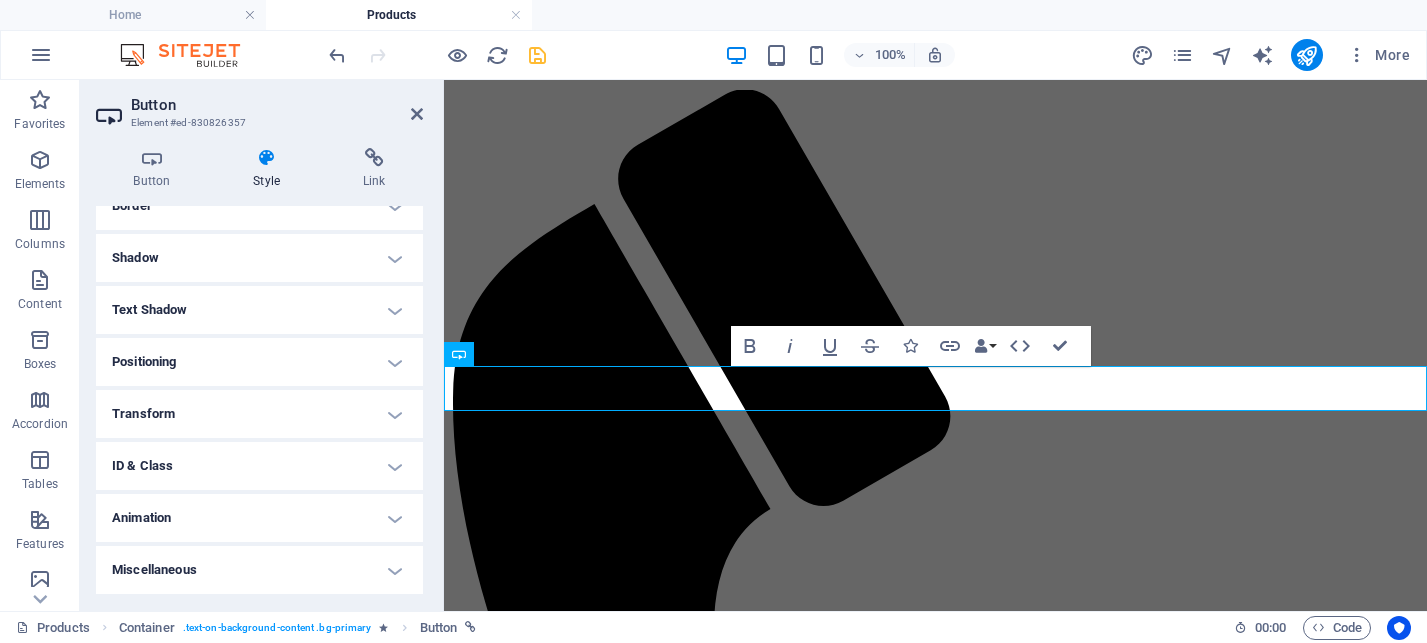 scroll, scrollTop: 456, scrollLeft: 0, axis: vertical 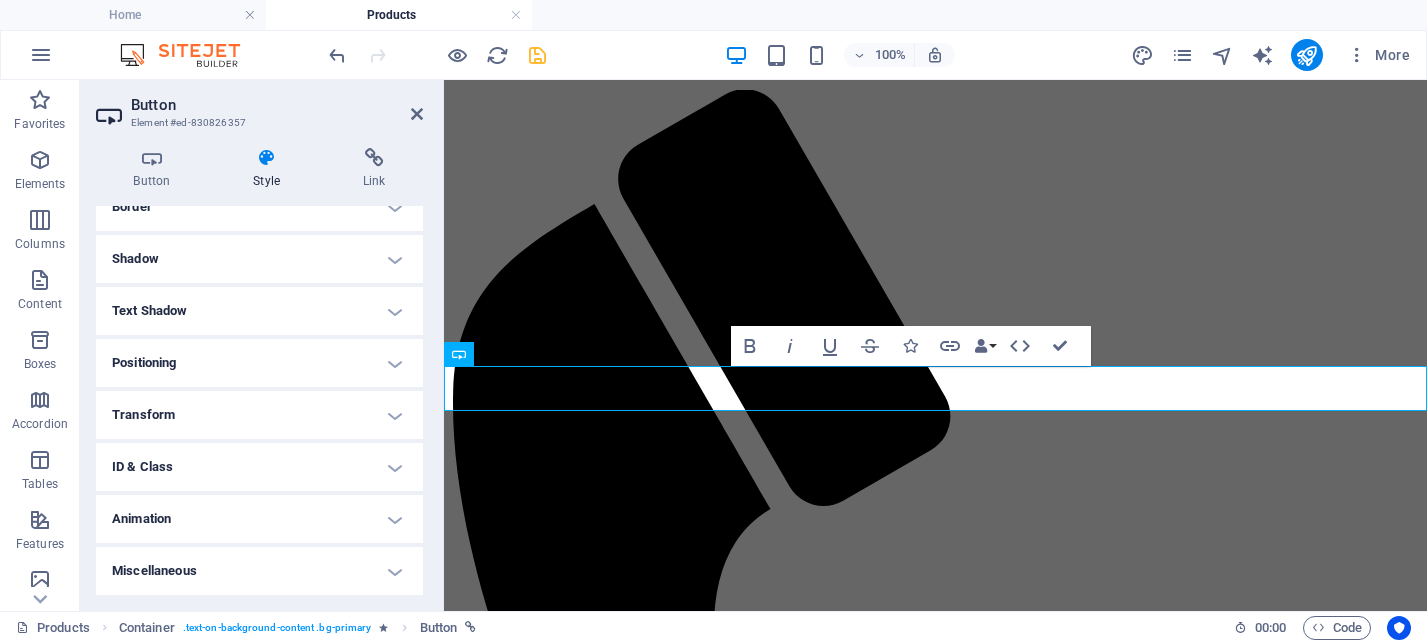 click on "Miscellaneous" at bounding box center (259, 571) 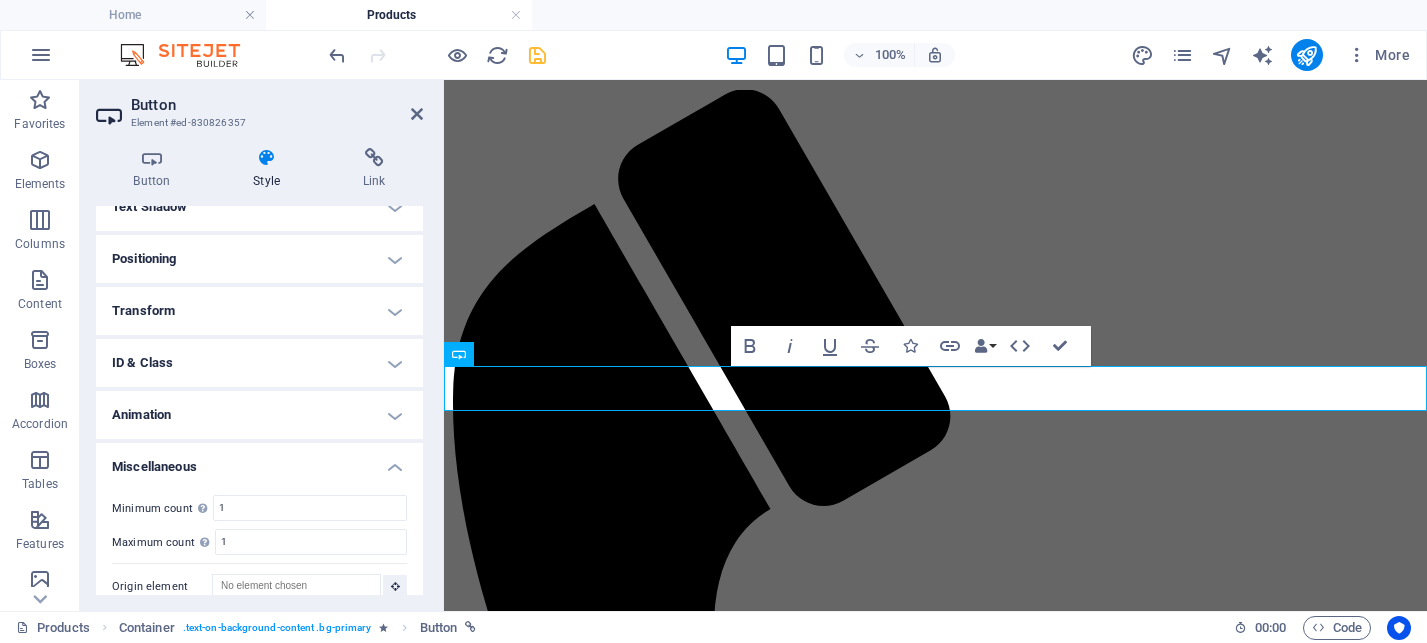 scroll, scrollTop: 580, scrollLeft: 0, axis: vertical 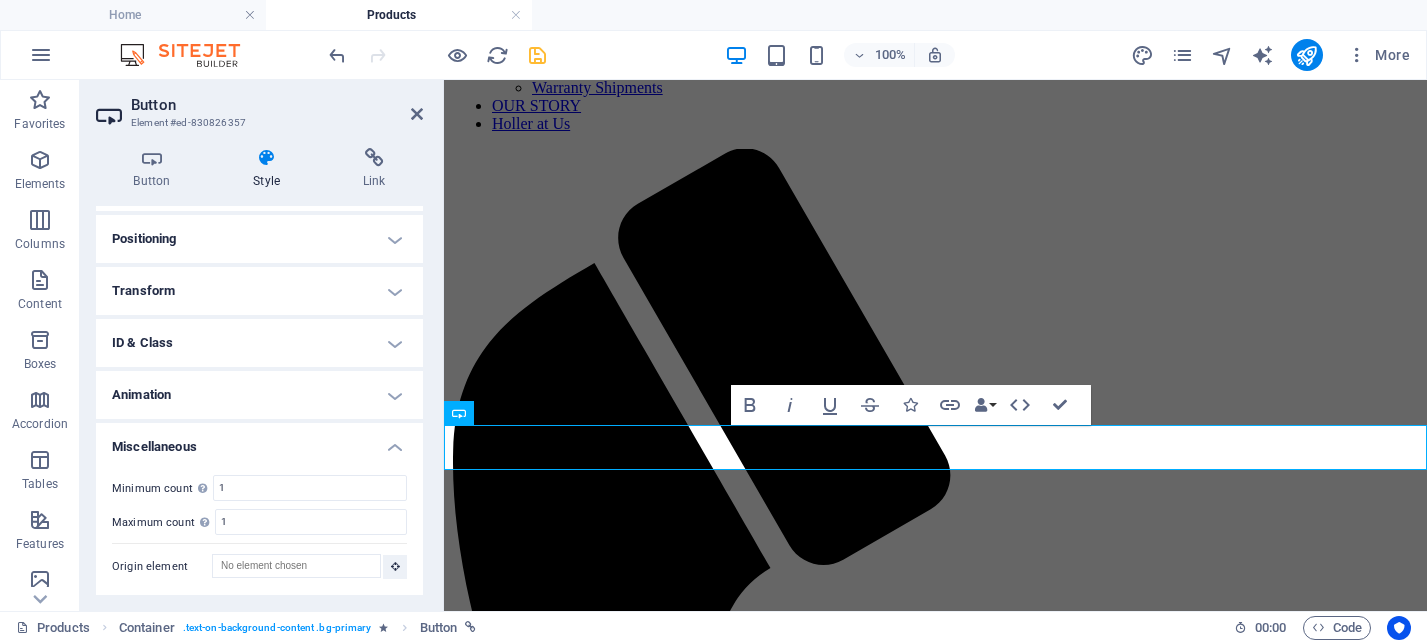 click on "Miscellaneous" at bounding box center [259, 441] 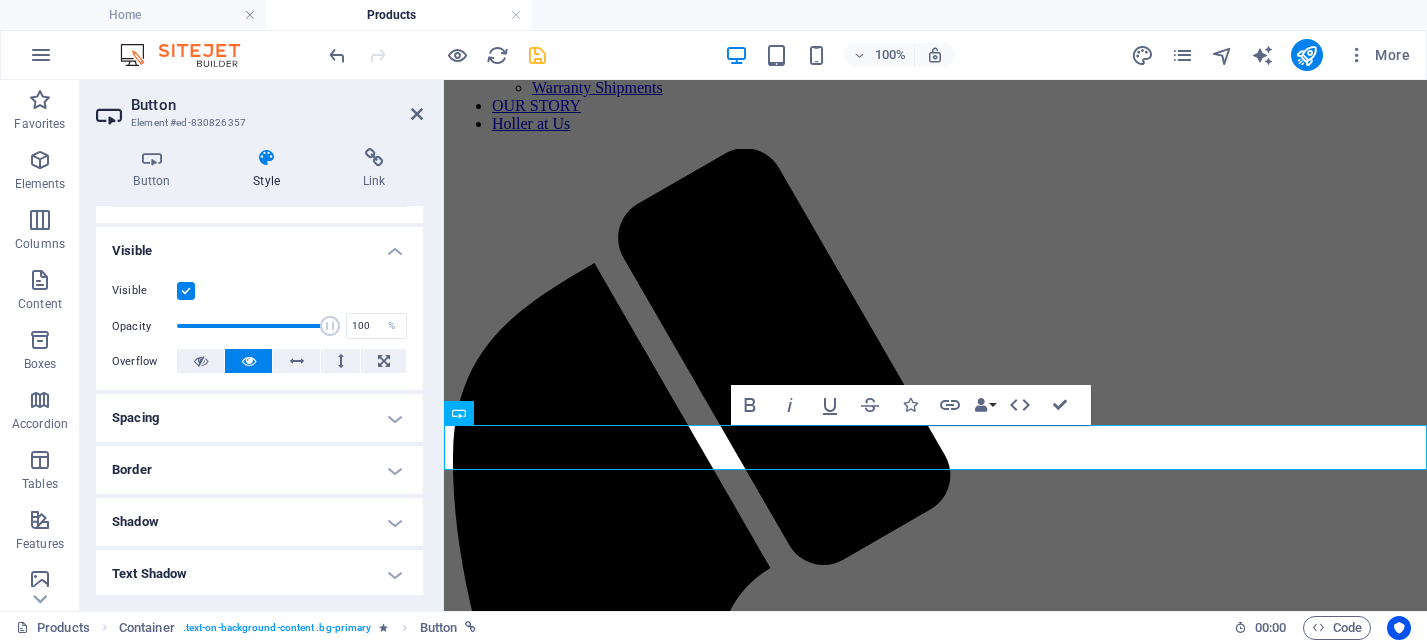 scroll, scrollTop: 0, scrollLeft: 0, axis: both 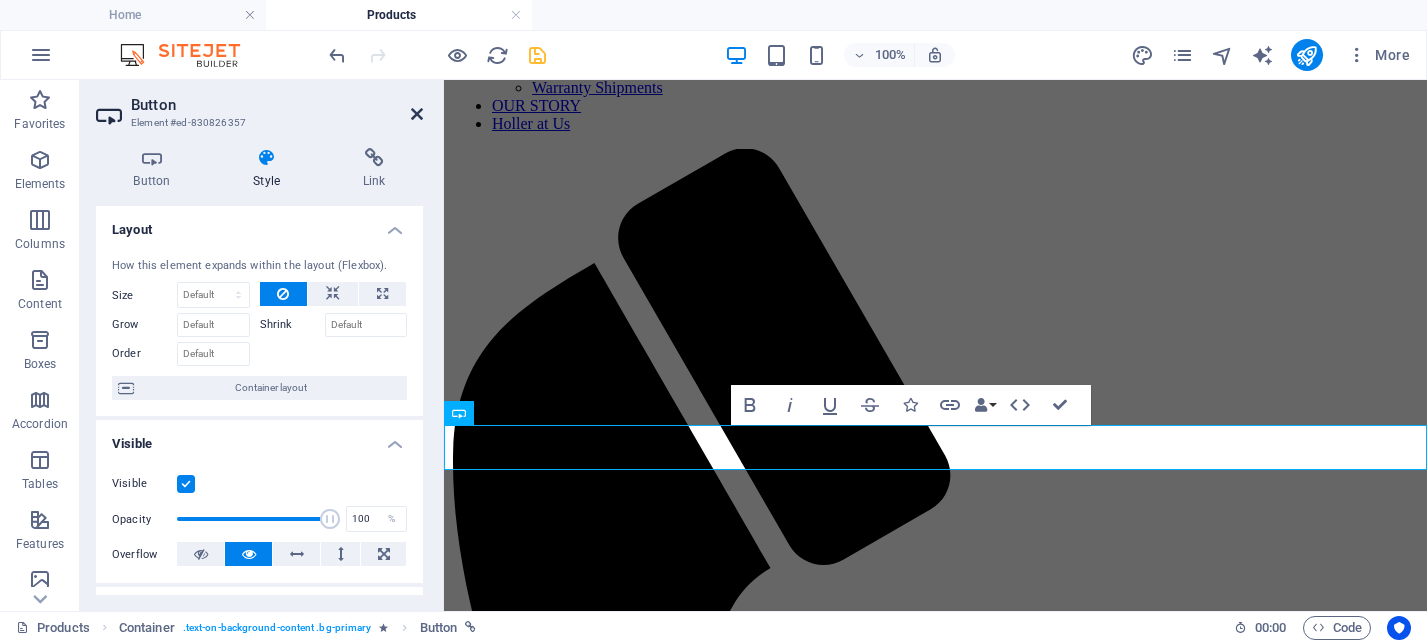 click at bounding box center [417, 114] 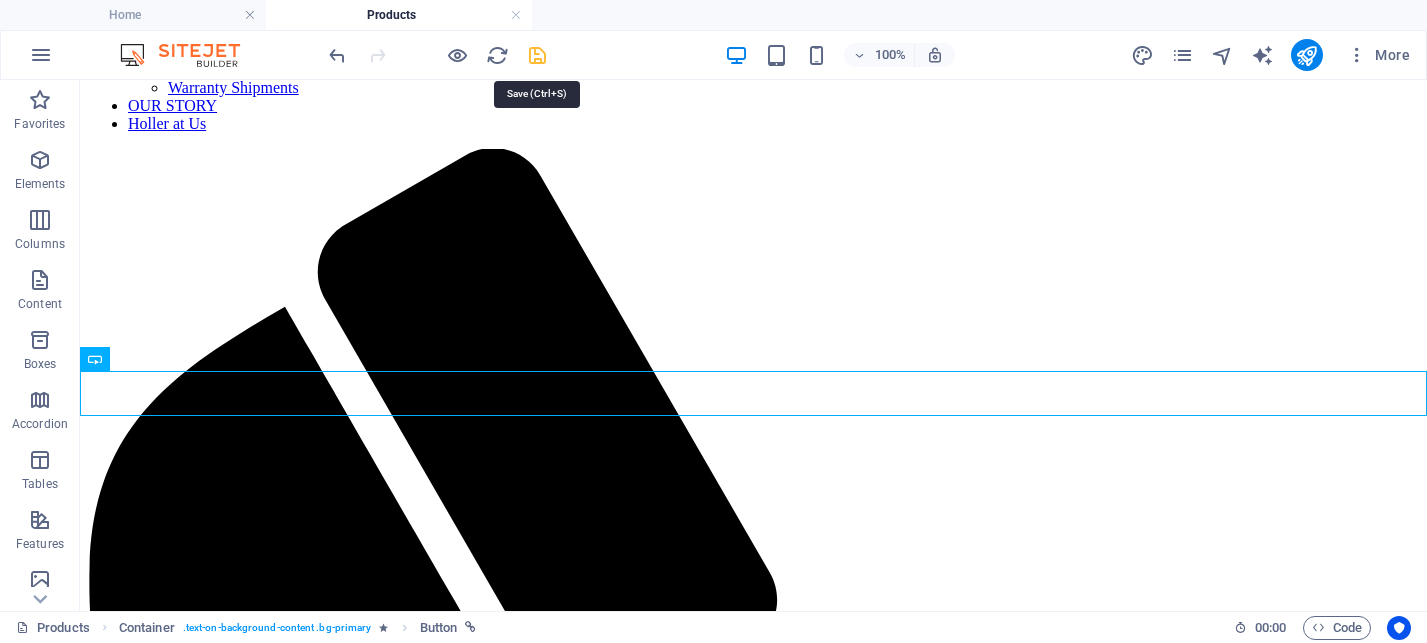 click at bounding box center (537, 55) 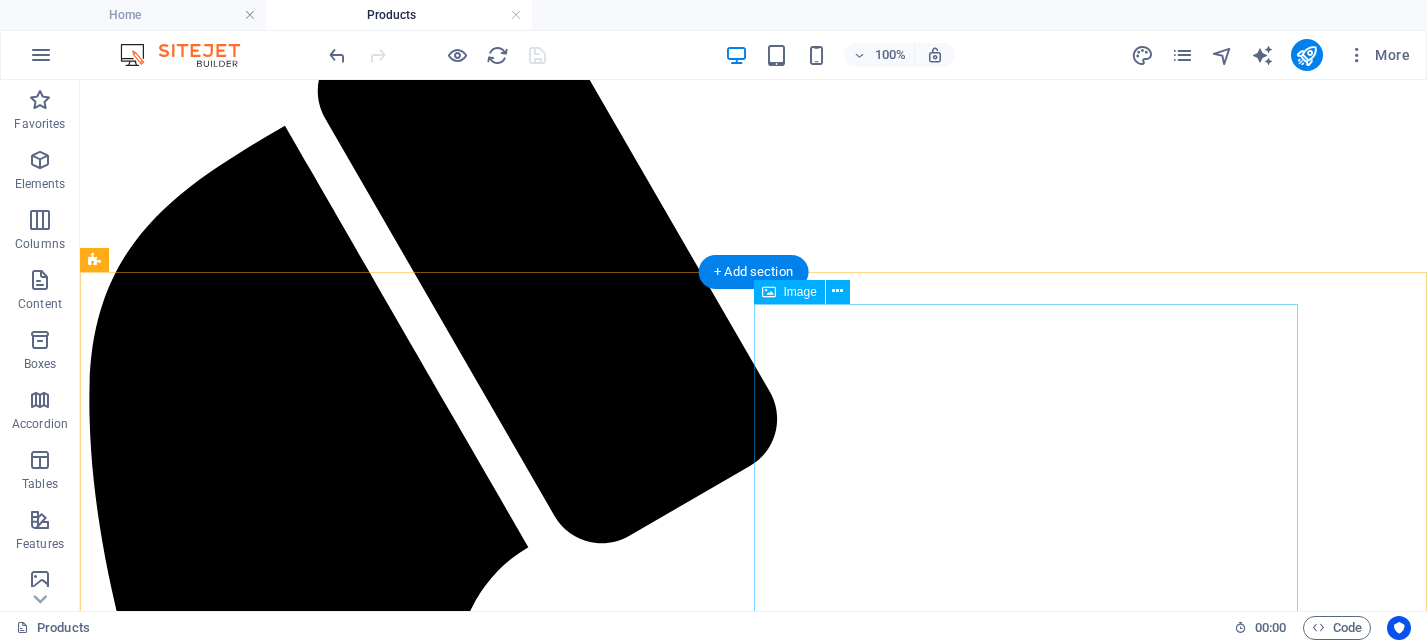 scroll, scrollTop: 931, scrollLeft: 0, axis: vertical 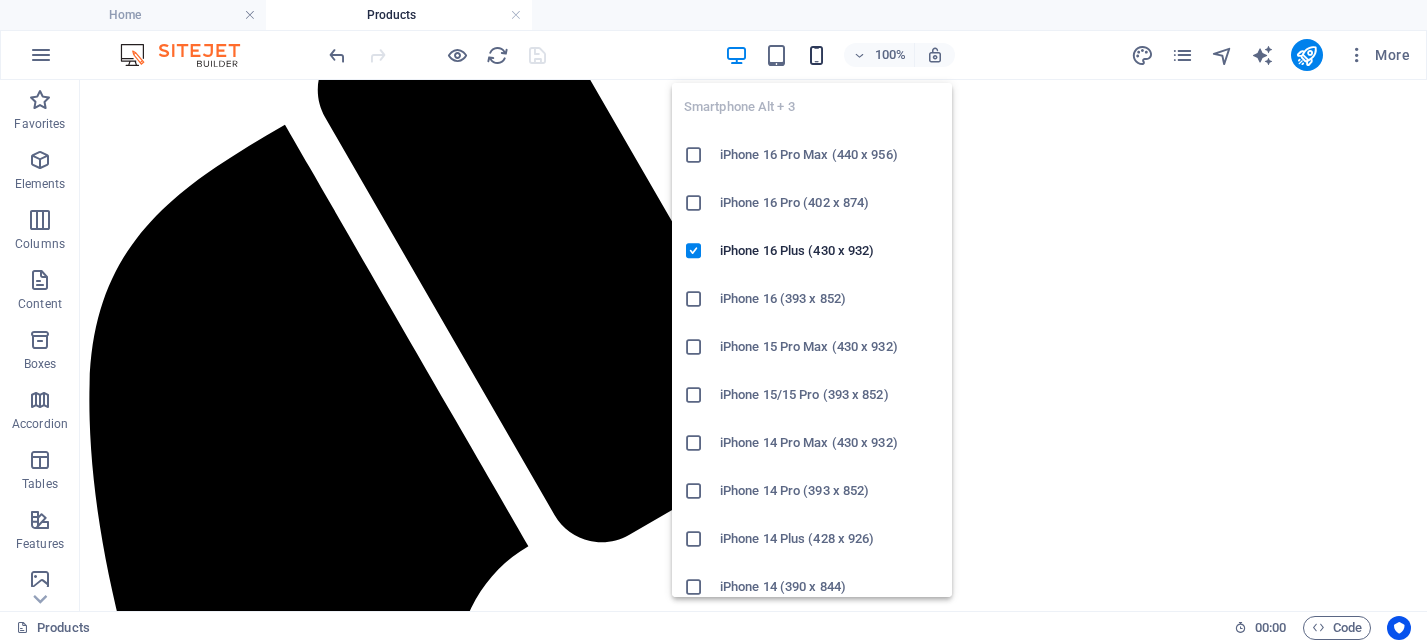 click at bounding box center (816, 55) 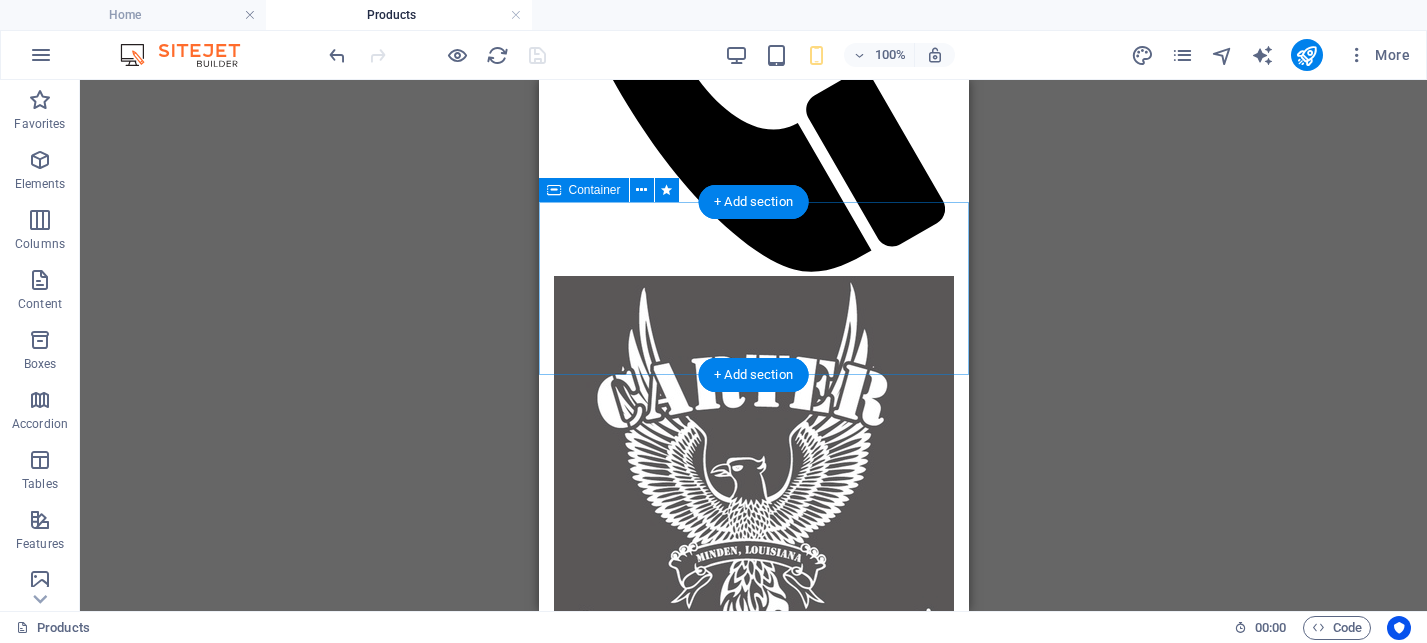 scroll, scrollTop: 1137, scrollLeft: 0, axis: vertical 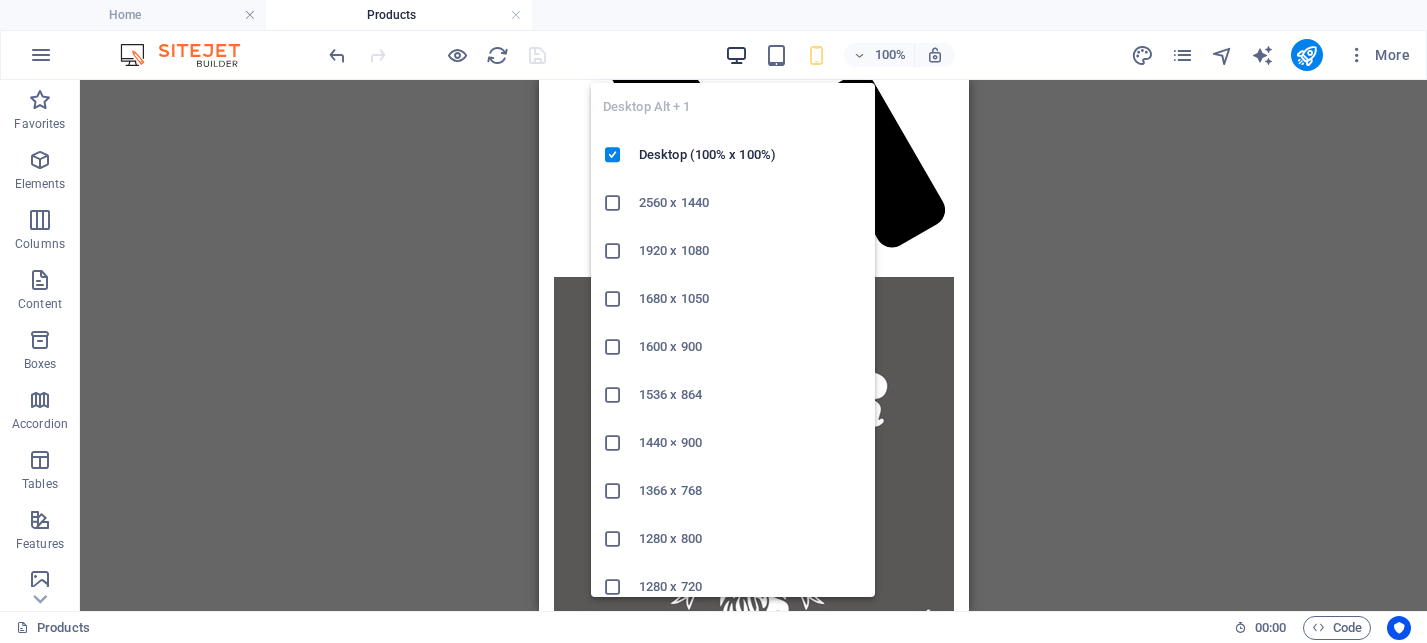click at bounding box center [736, 55] 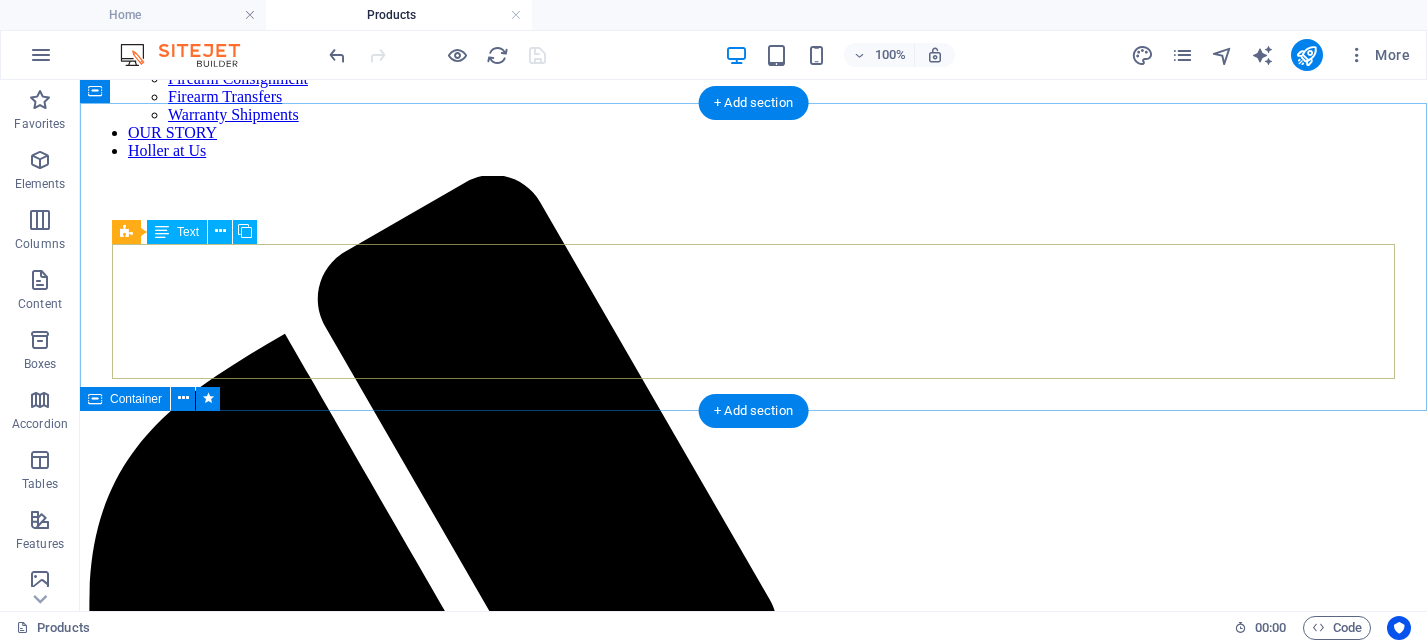 scroll, scrollTop: 723, scrollLeft: 0, axis: vertical 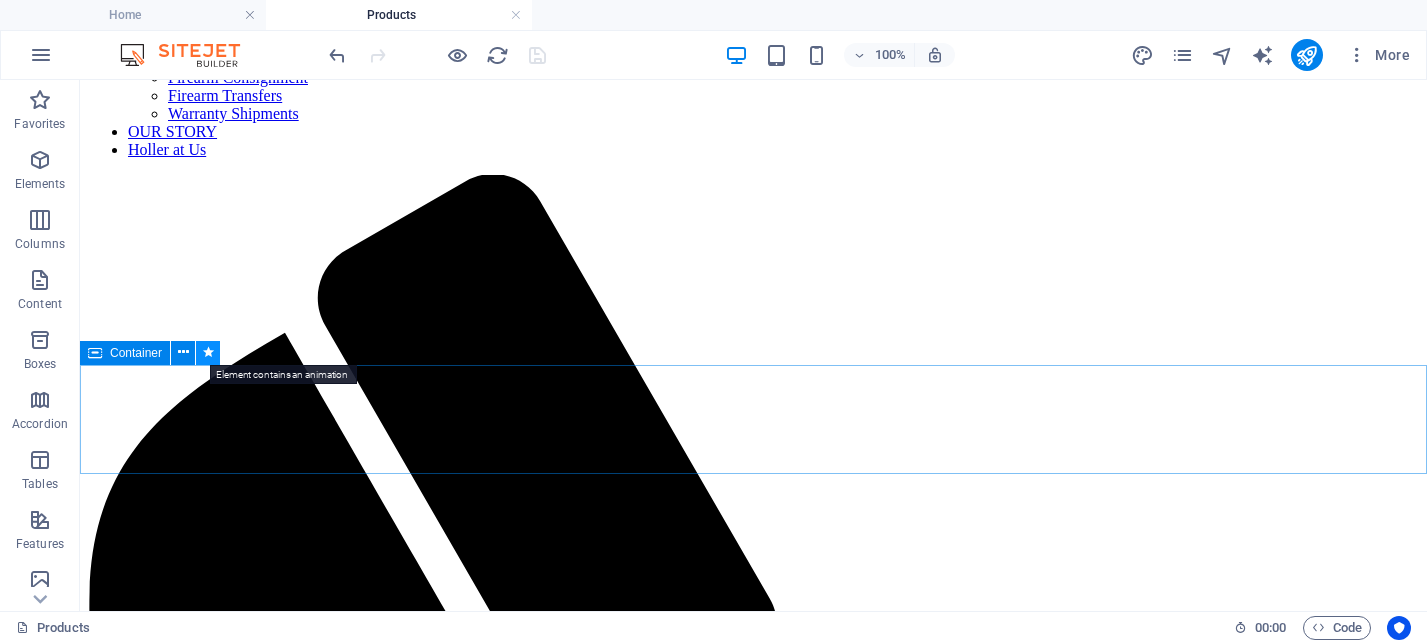 click at bounding box center [208, 352] 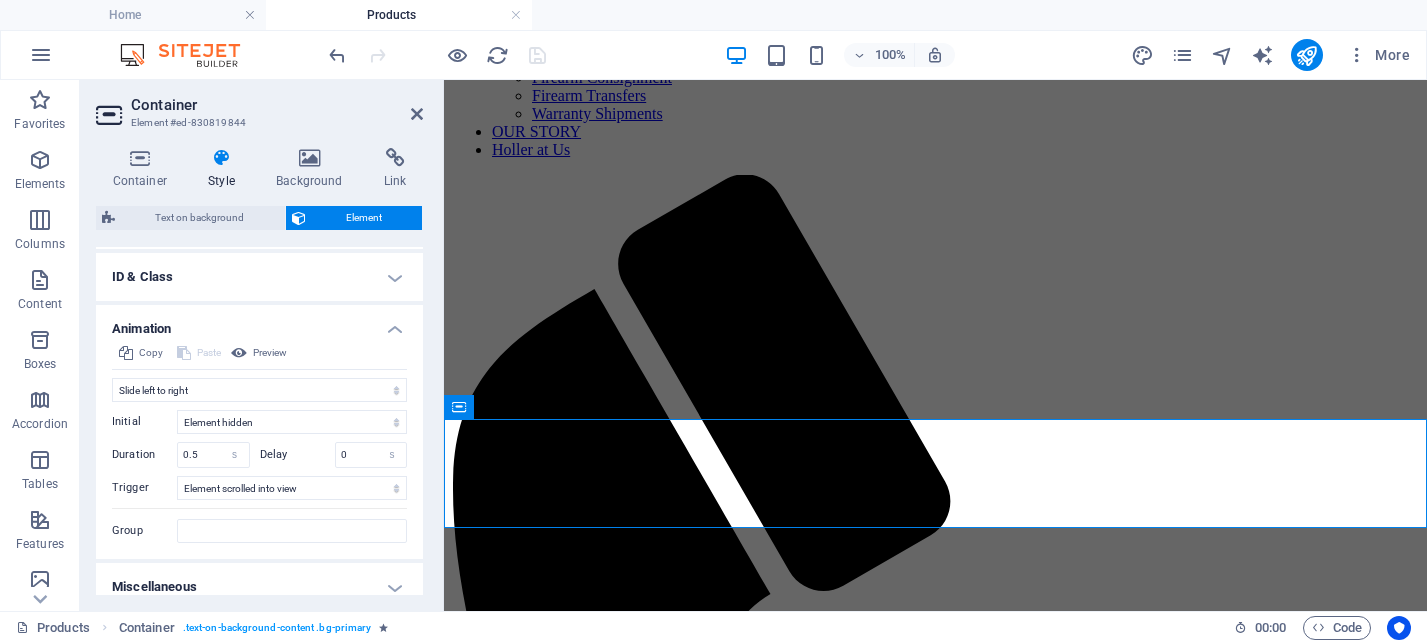 scroll, scrollTop: 422, scrollLeft: 0, axis: vertical 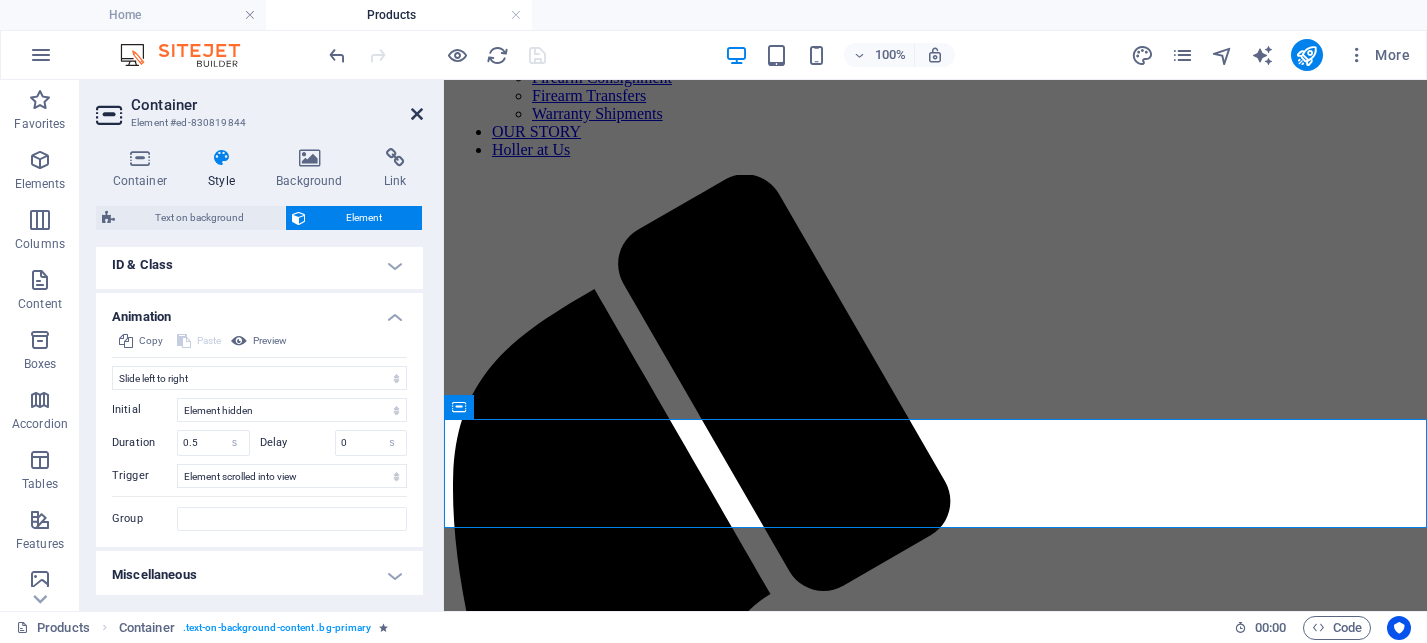 click at bounding box center (417, 114) 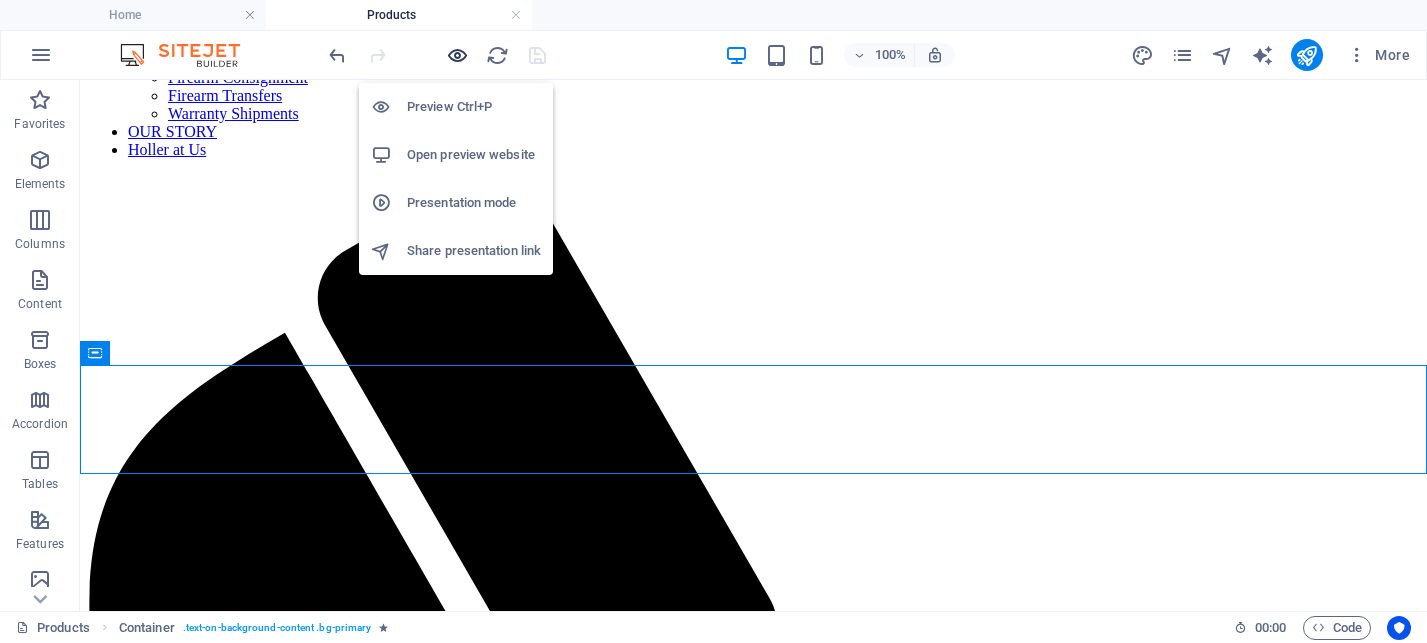 click at bounding box center [457, 55] 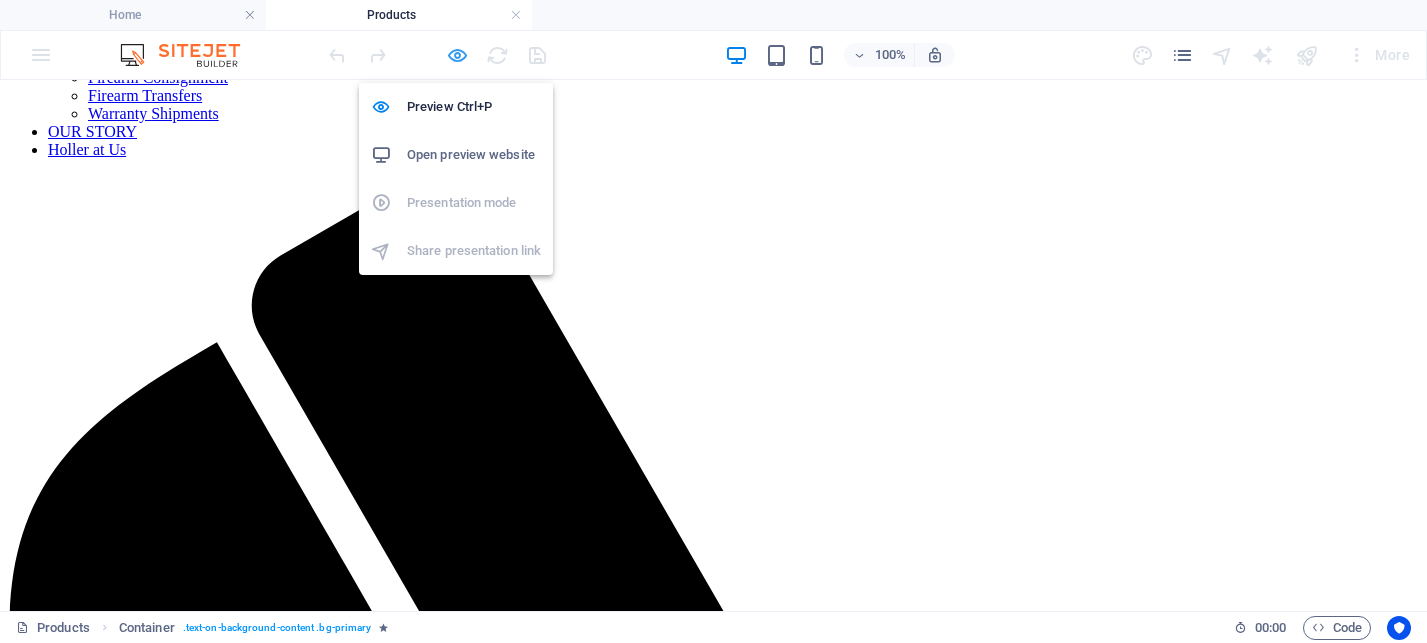 click at bounding box center [457, 55] 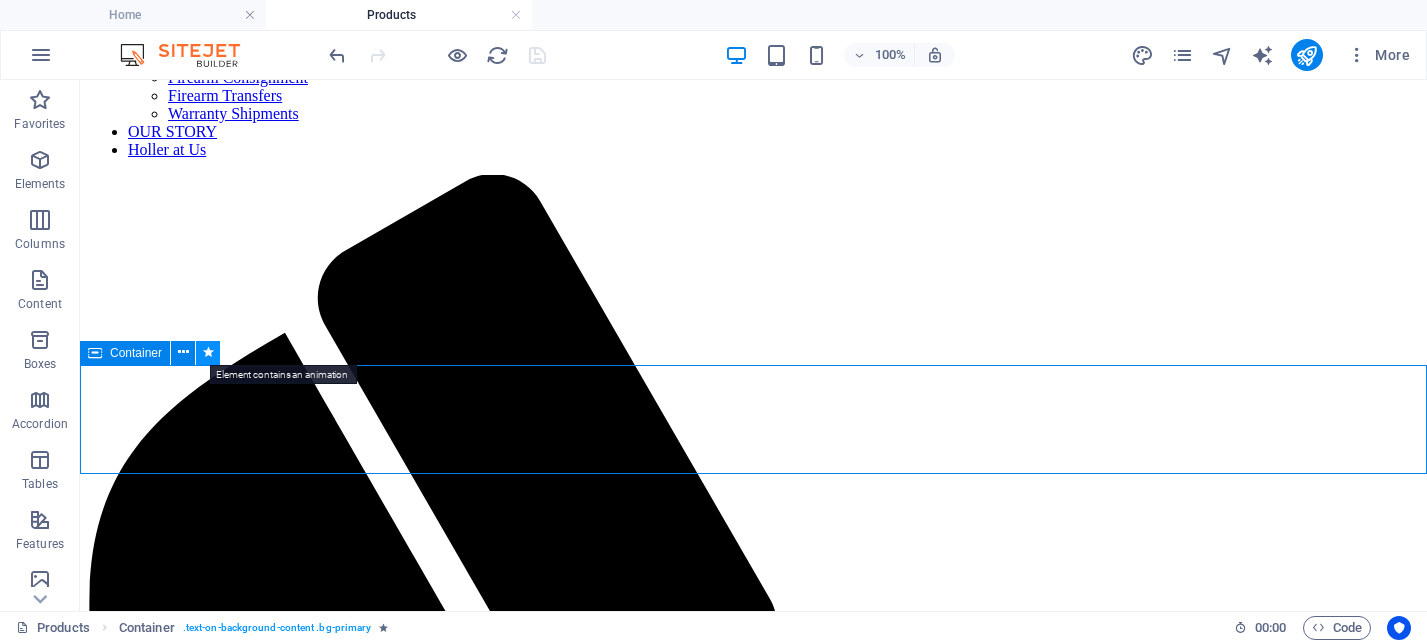 click at bounding box center (208, 352) 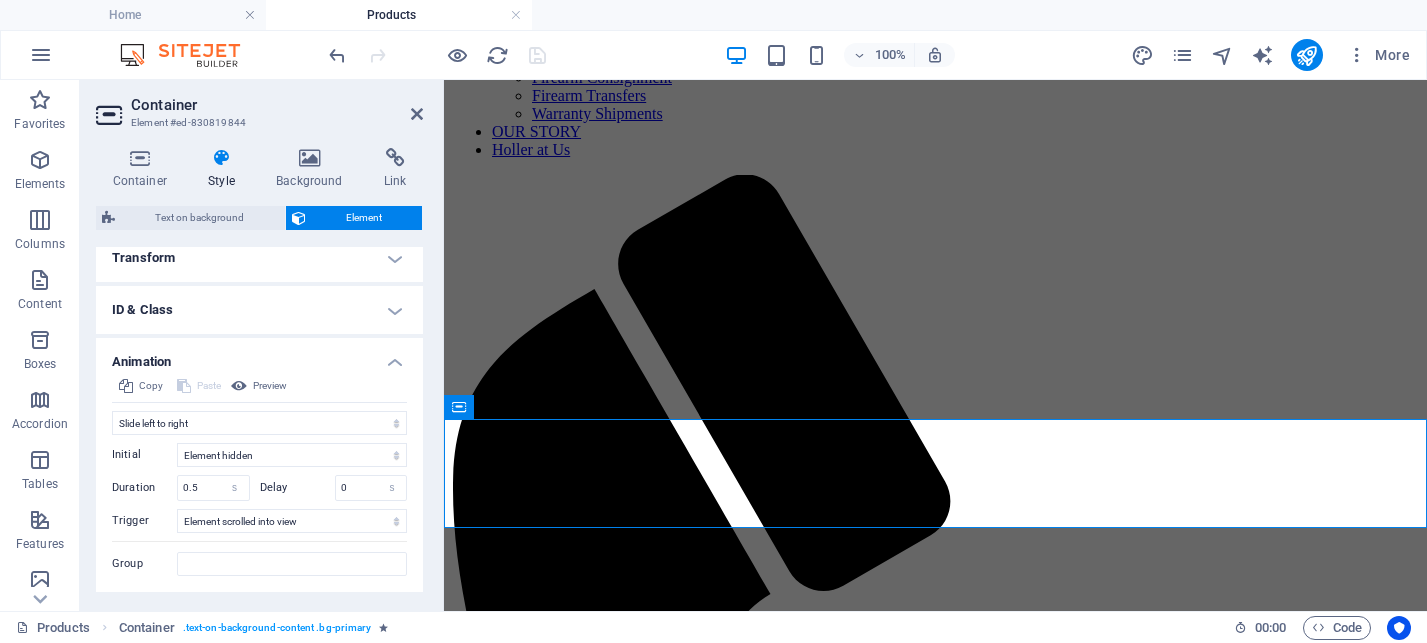 scroll, scrollTop: 374, scrollLeft: 0, axis: vertical 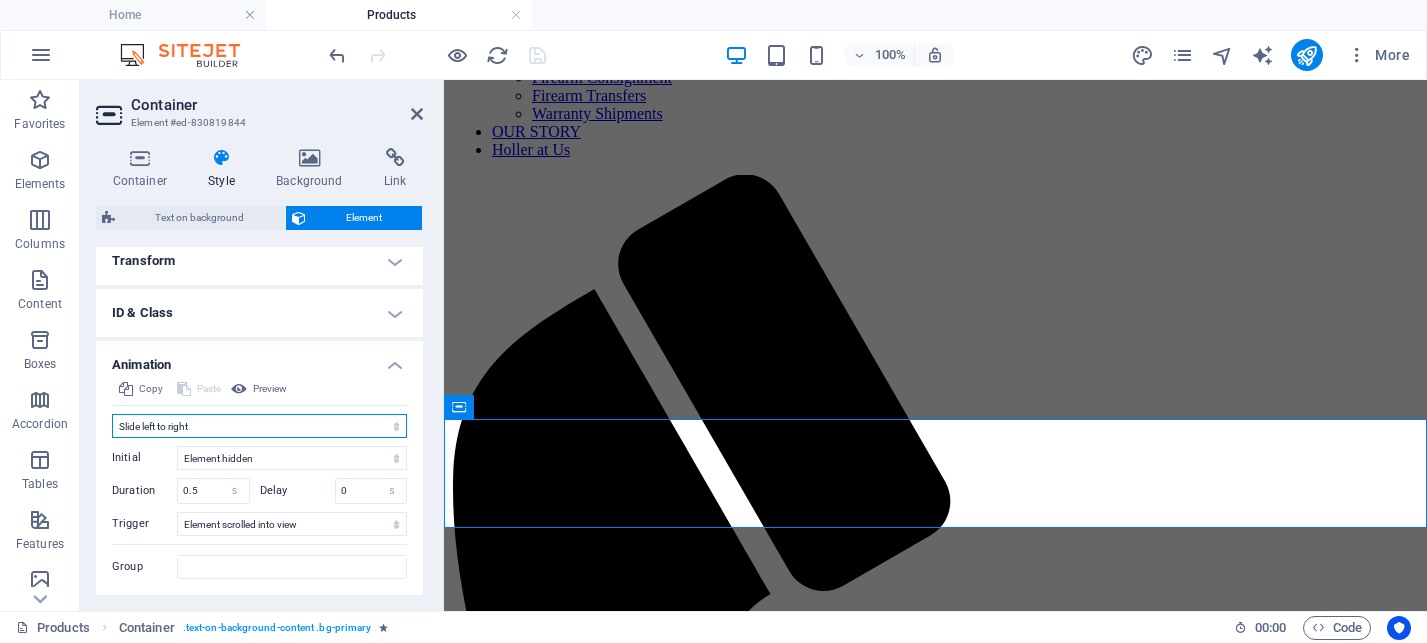 click on "Don't animate Show / Hide Slide up/down Zoom in/out Slide left to right Slide right to left Slide top to bottom Slide bottom to top Pulse Blink Open as overlay" at bounding box center (259, 426) 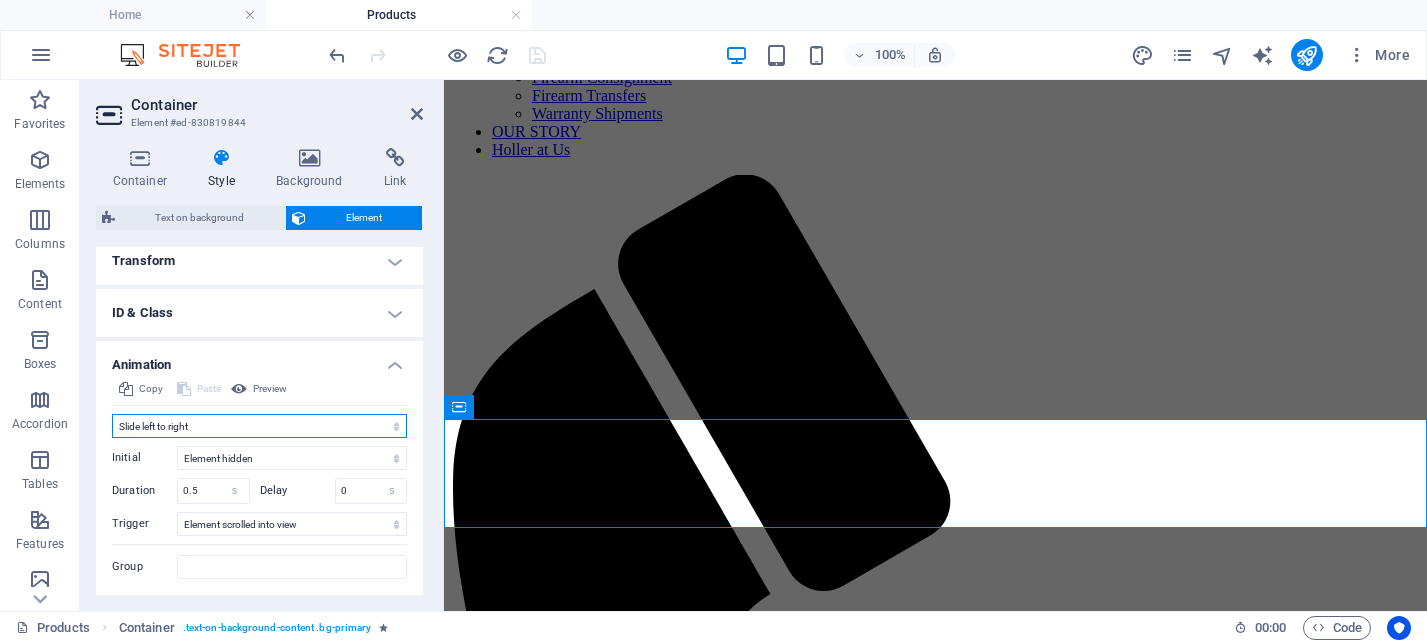 select on "shrink" 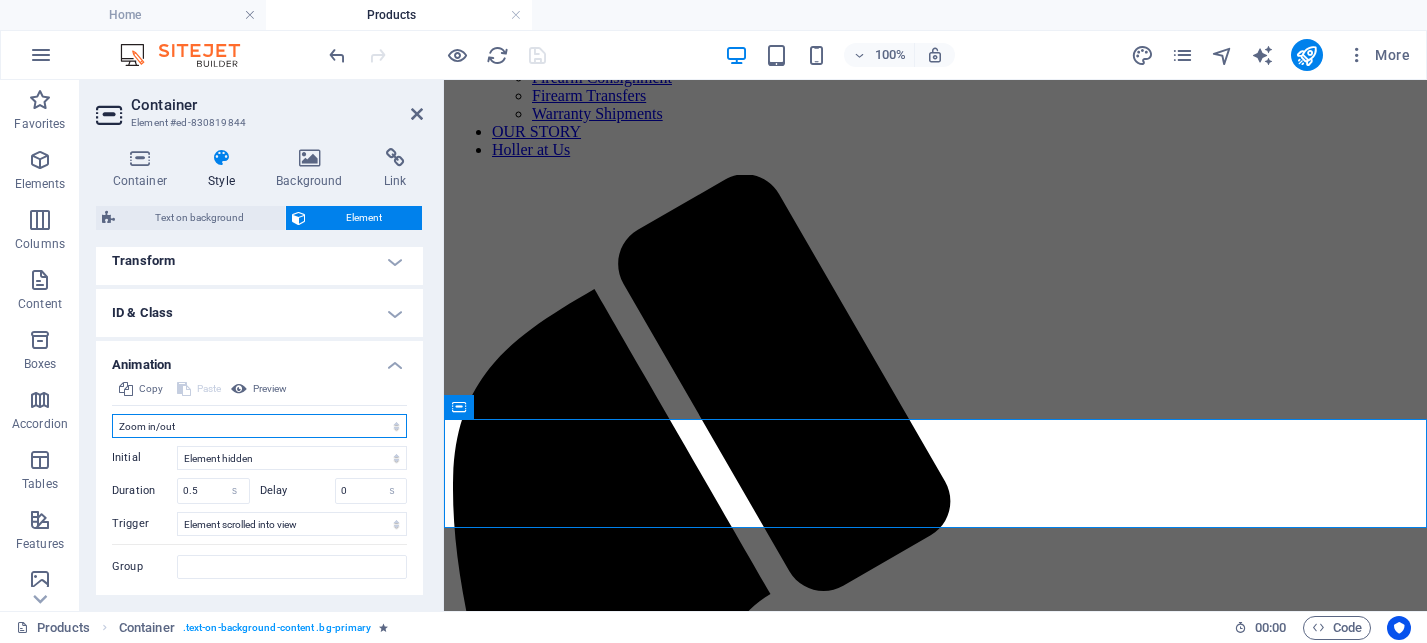 click on "Don't animate Show / Hide Slide up/down Zoom in/out Slide left to right Slide right to left Slide top to bottom Slide bottom to top Pulse Blink Open as overlay" at bounding box center (259, 426) 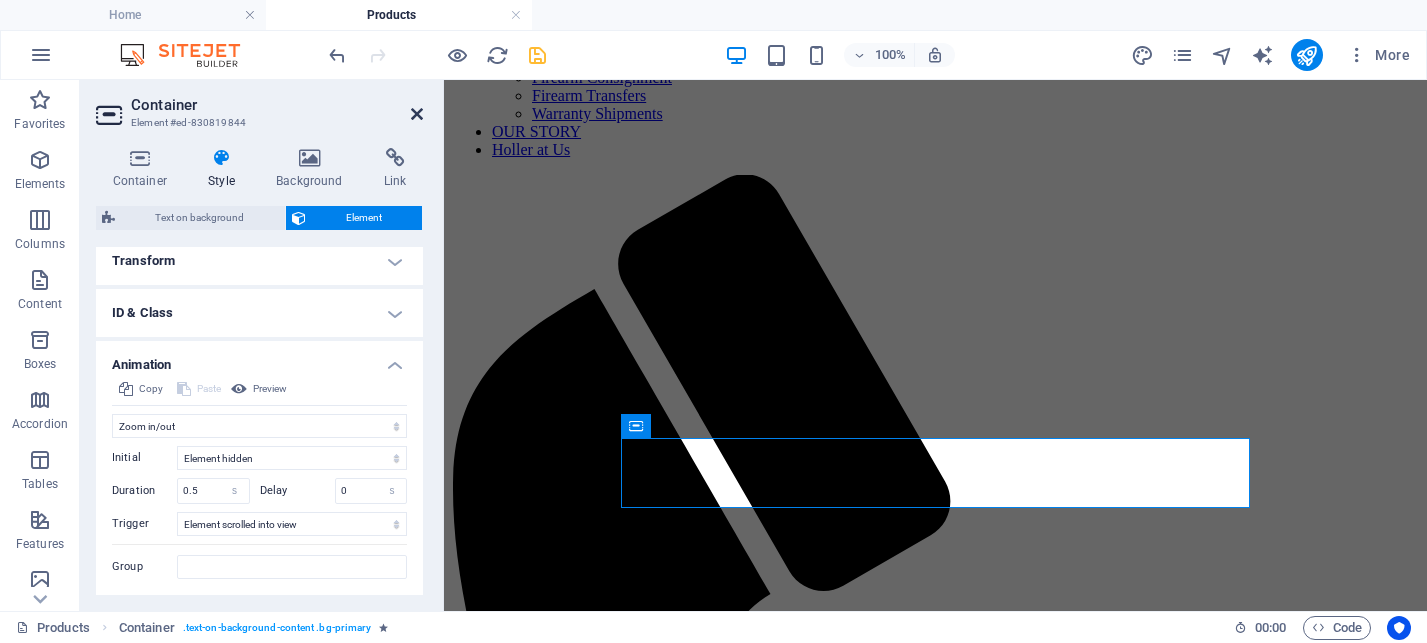 click at bounding box center [417, 114] 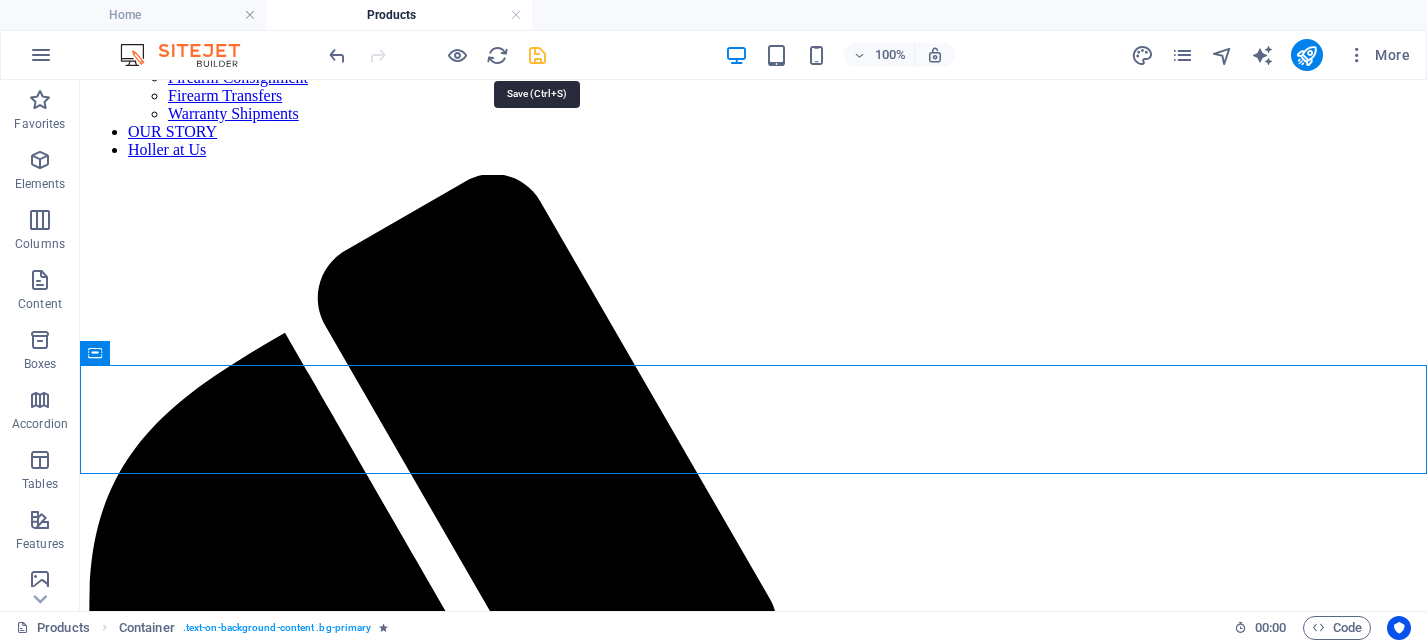 click at bounding box center (537, 55) 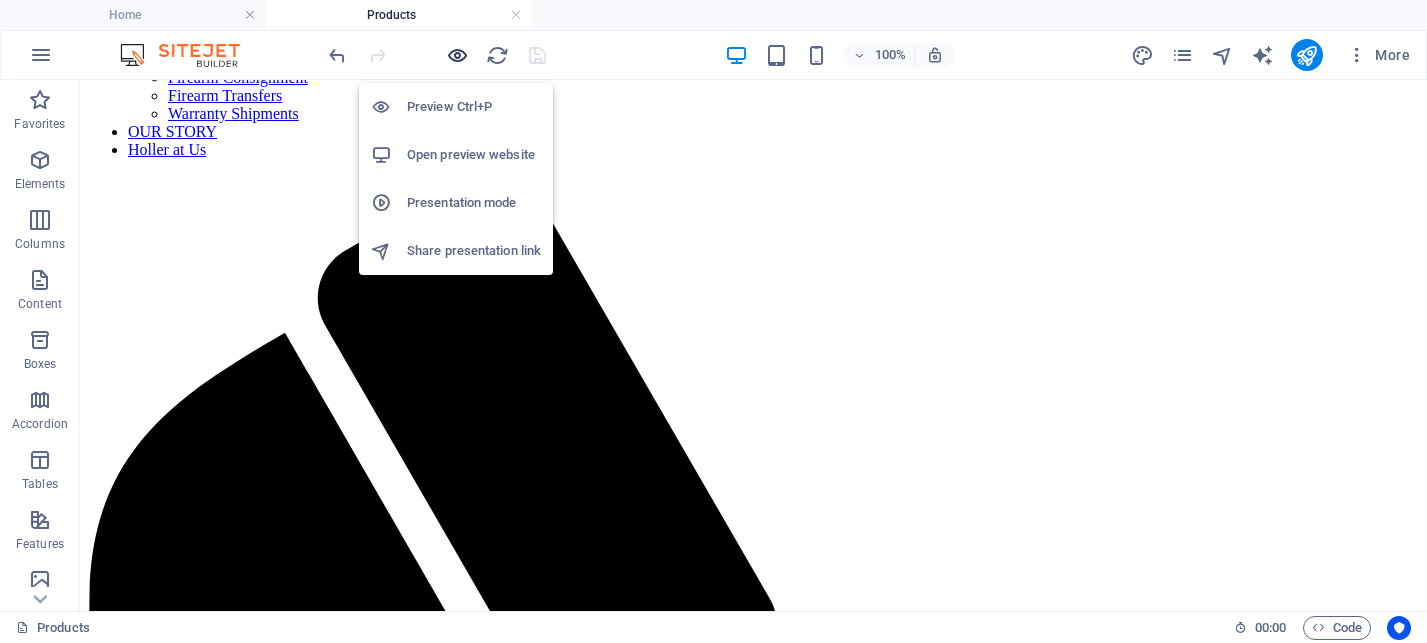 click at bounding box center [457, 55] 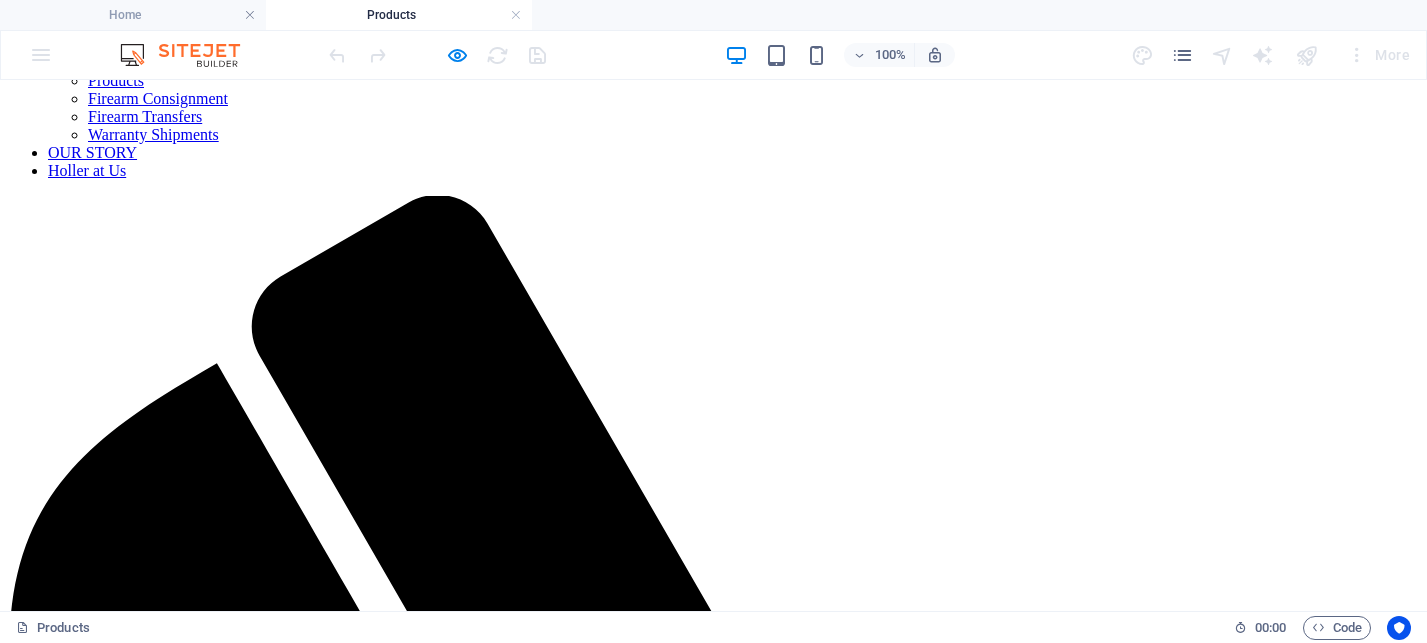 scroll, scrollTop: 690, scrollLeft: 0, axis: vertical 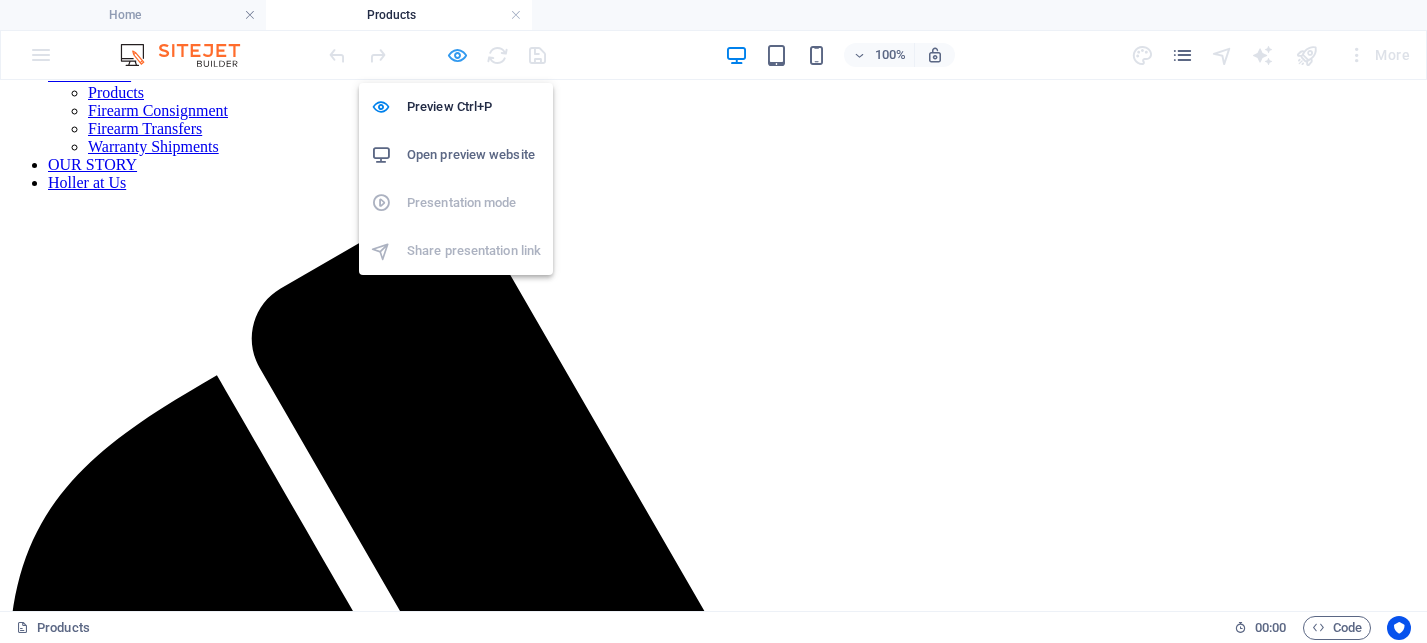 click at bounding box center (457, 55) 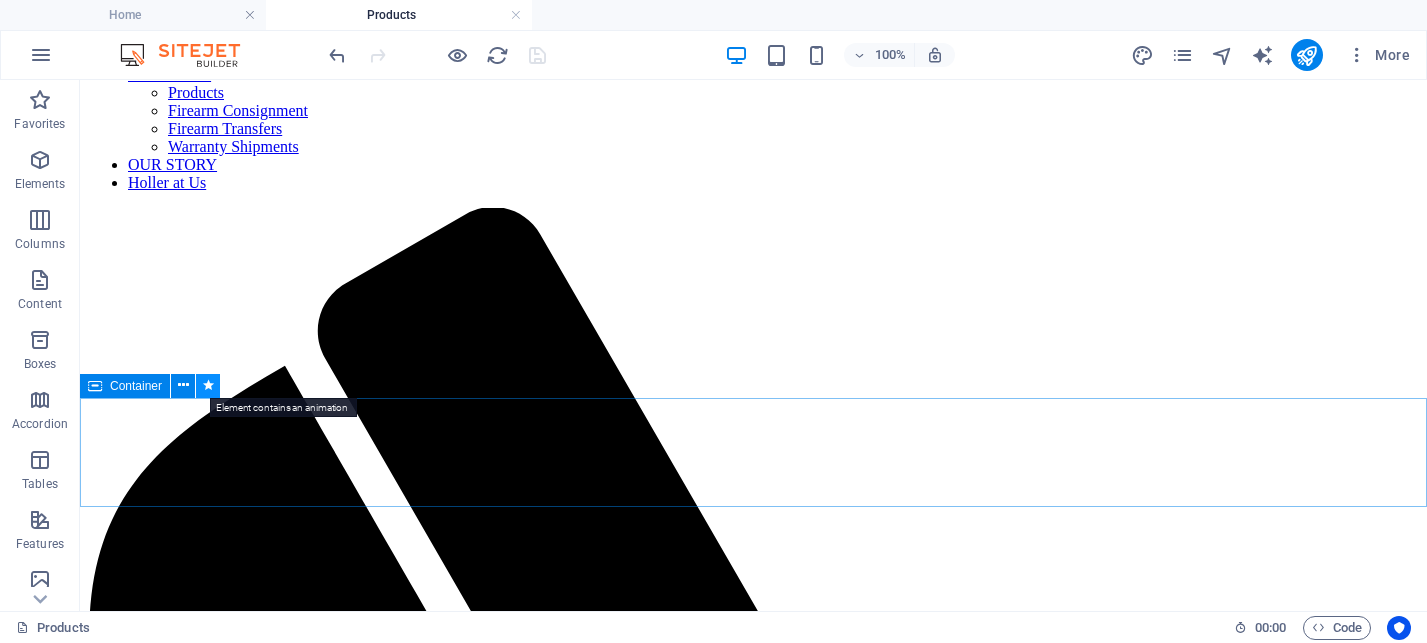 click at bounding box center [208, 385] 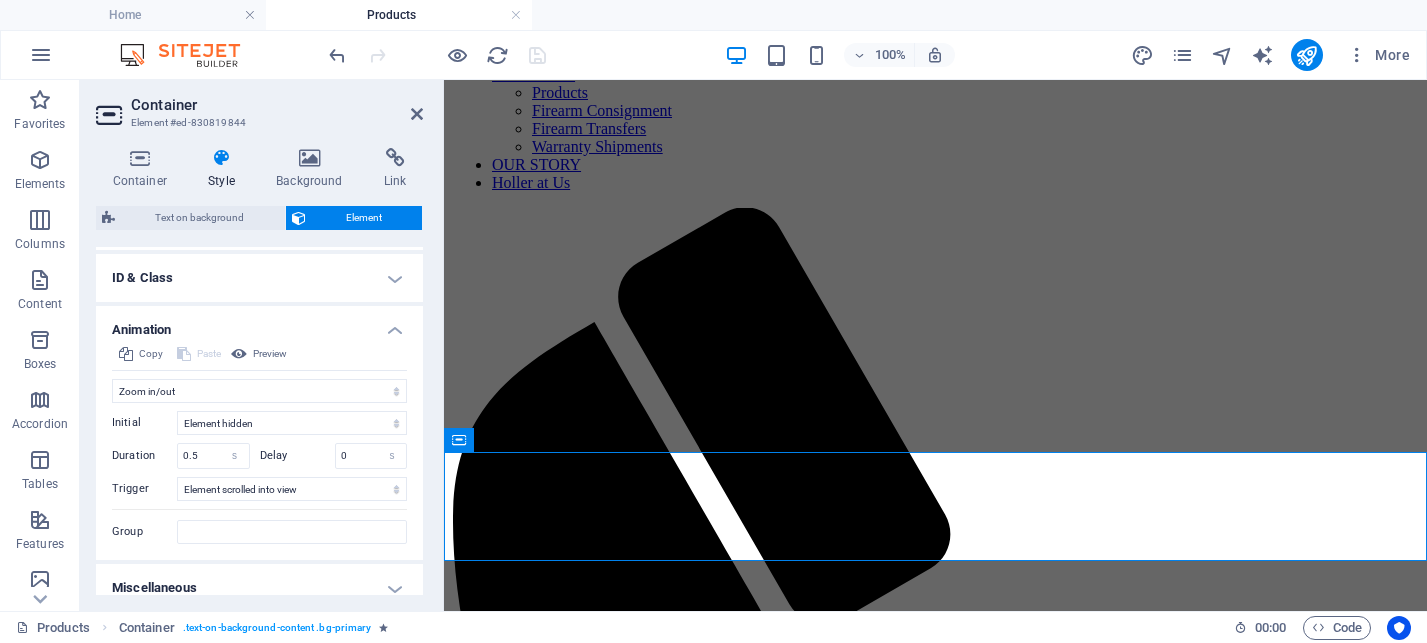 scroll, scrollTop: 425, scrollLeft: 0, axis: vertical 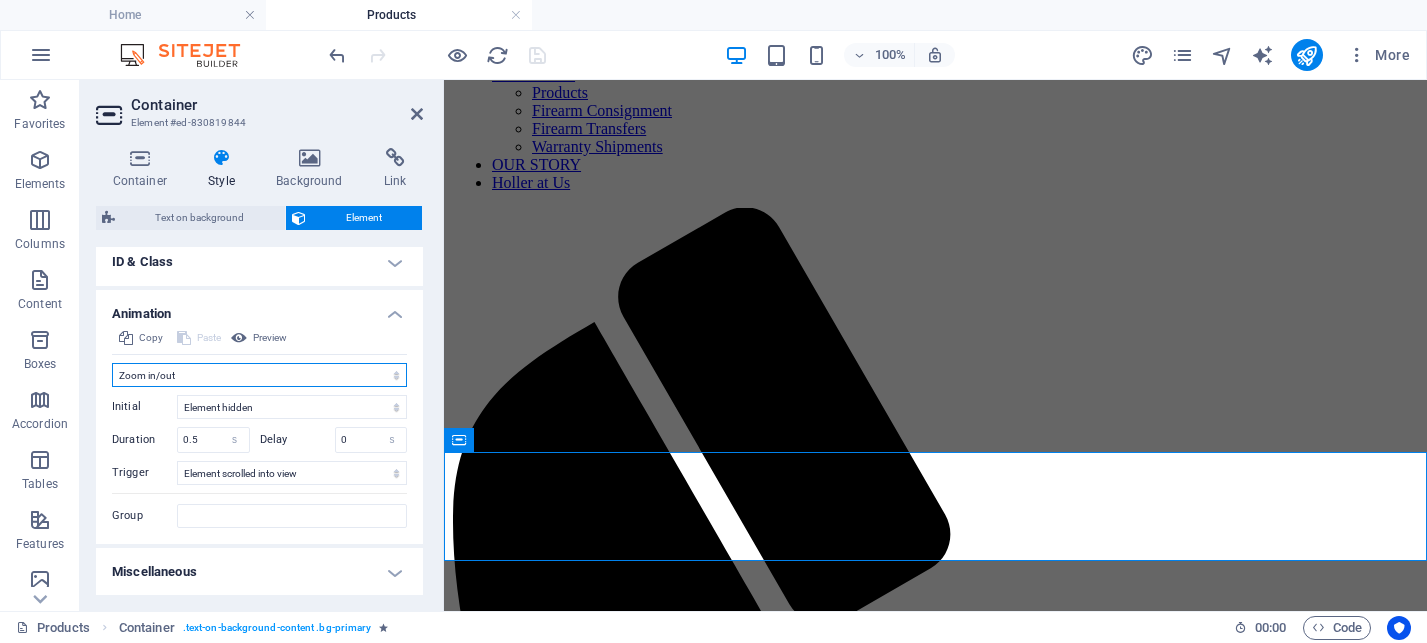 click on "Don't animate Show / Hide Slide up/down Zoom in/out Slide left to right Slide right to left Slide top to bottom Slide bottom to top Pulse Blink Open as overlay" at bounding box center (259, 375) 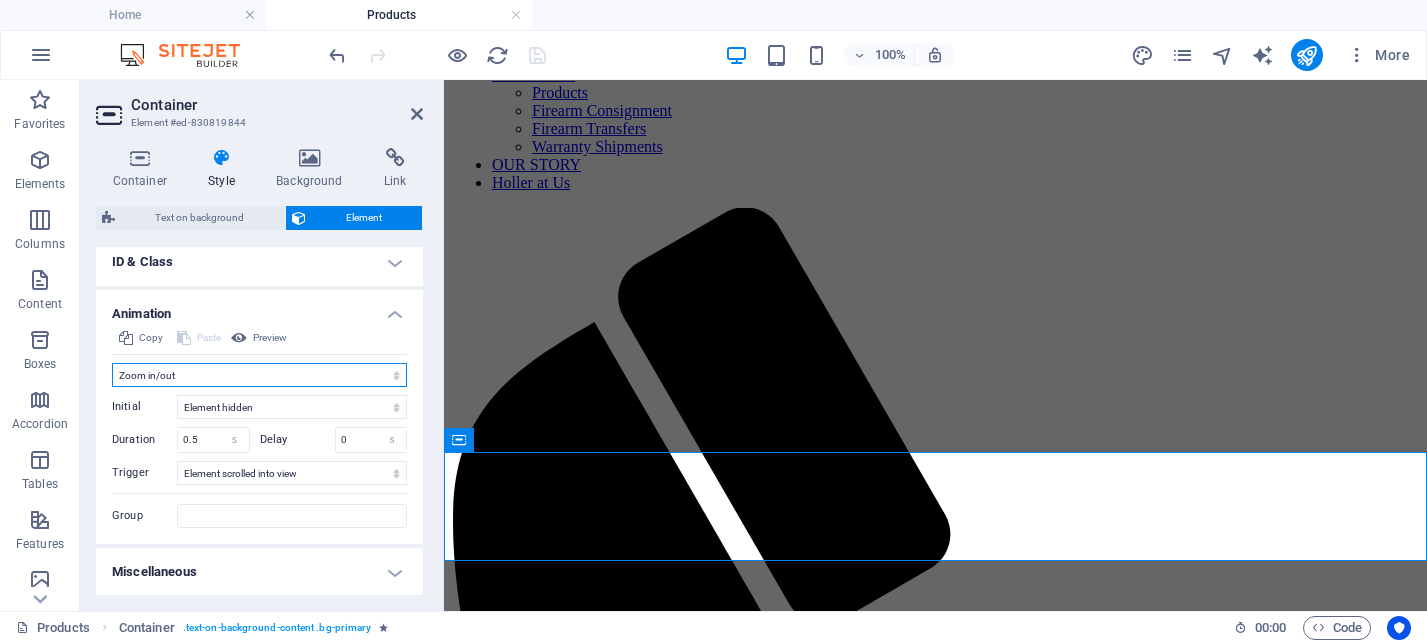 select on "none" 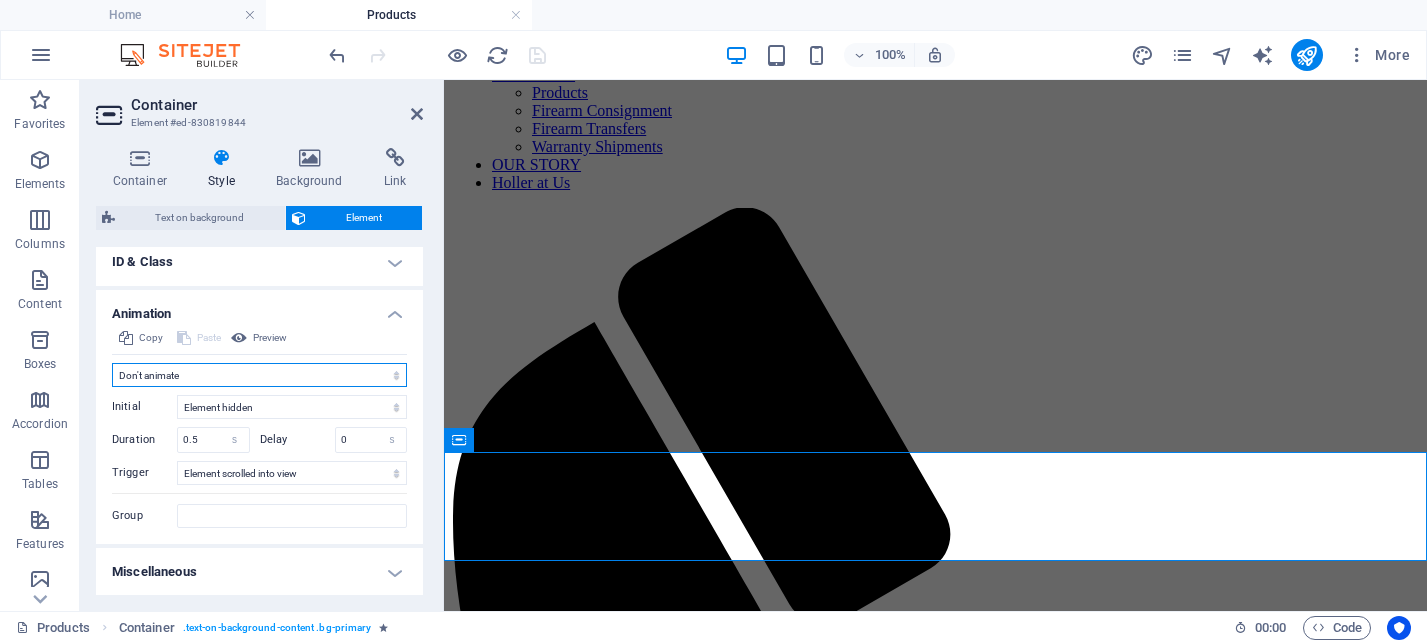 click on "Don't animate Show / Hide Slide up/down Zoom in/out Slide left to right Slide right to left Slide top to bottom Slide bottom to top Pulse Blink Open as overlay" at bounding box center [259, 375] 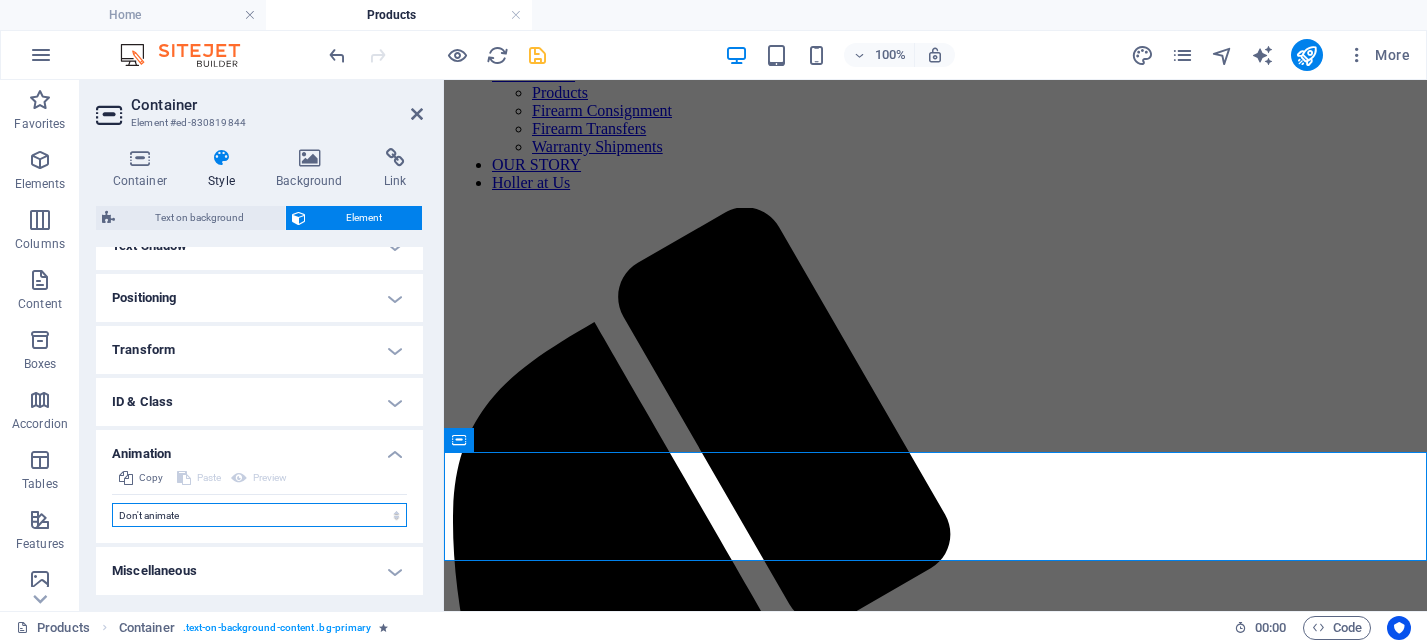 scroll, scrollTop: 284, scrollLeft: 0, axis: vertical 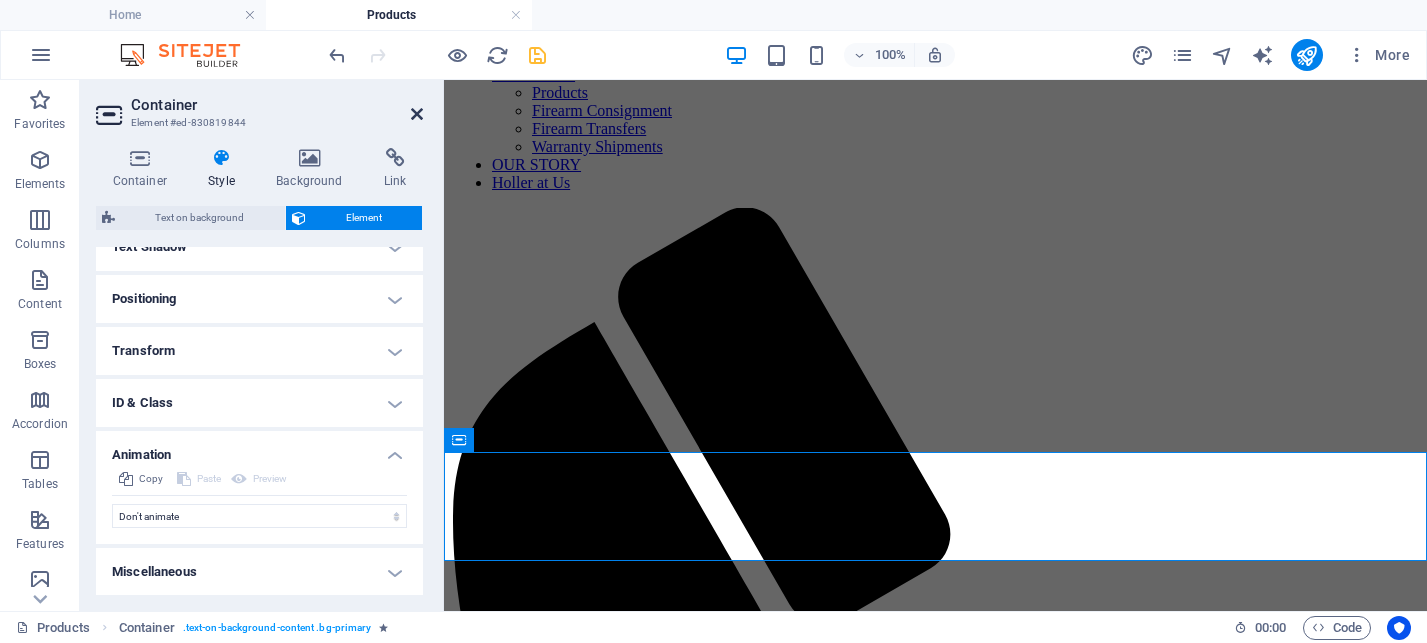 click at bounding box center [417, 114] 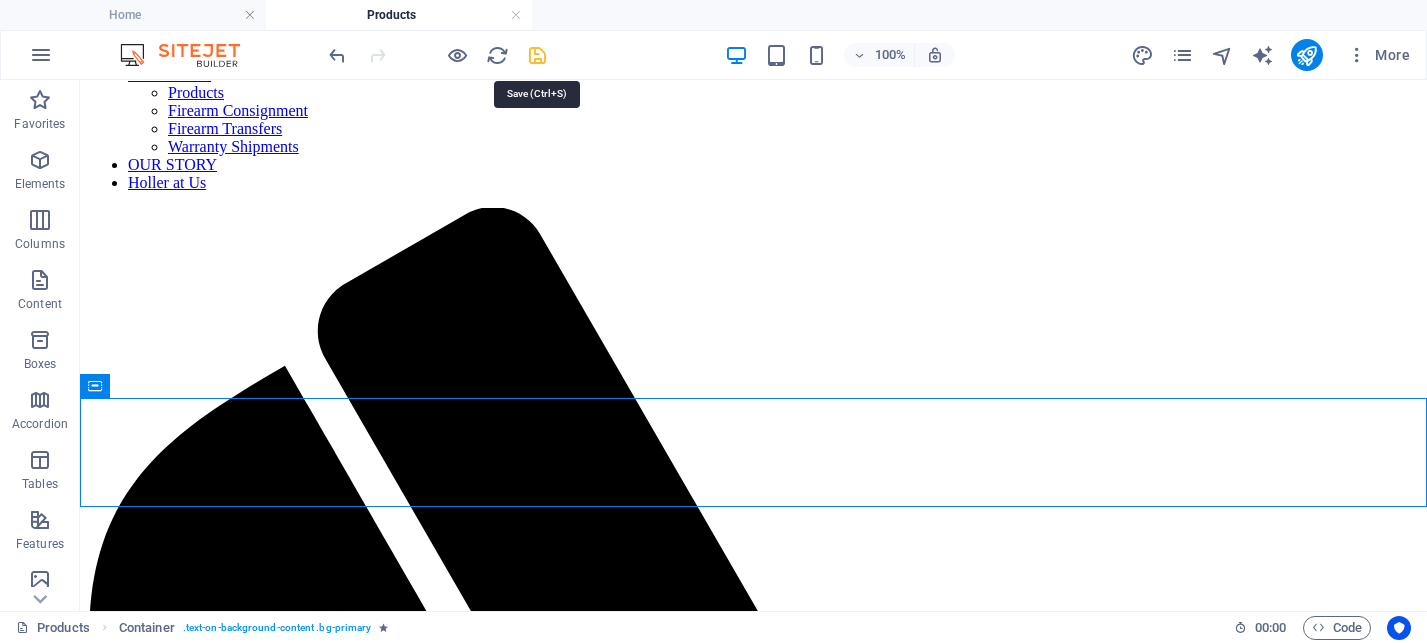 click at bounding box center [537, 55] 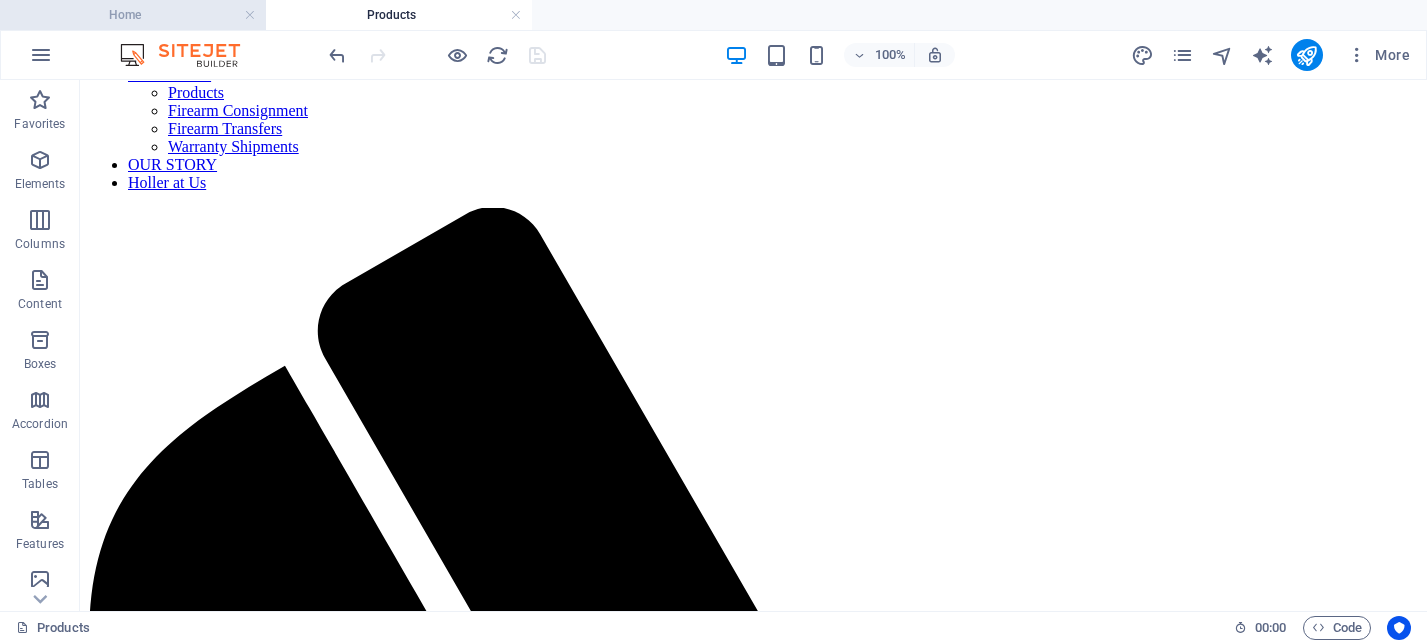 click on "Home" at bounding box center (133, 15) 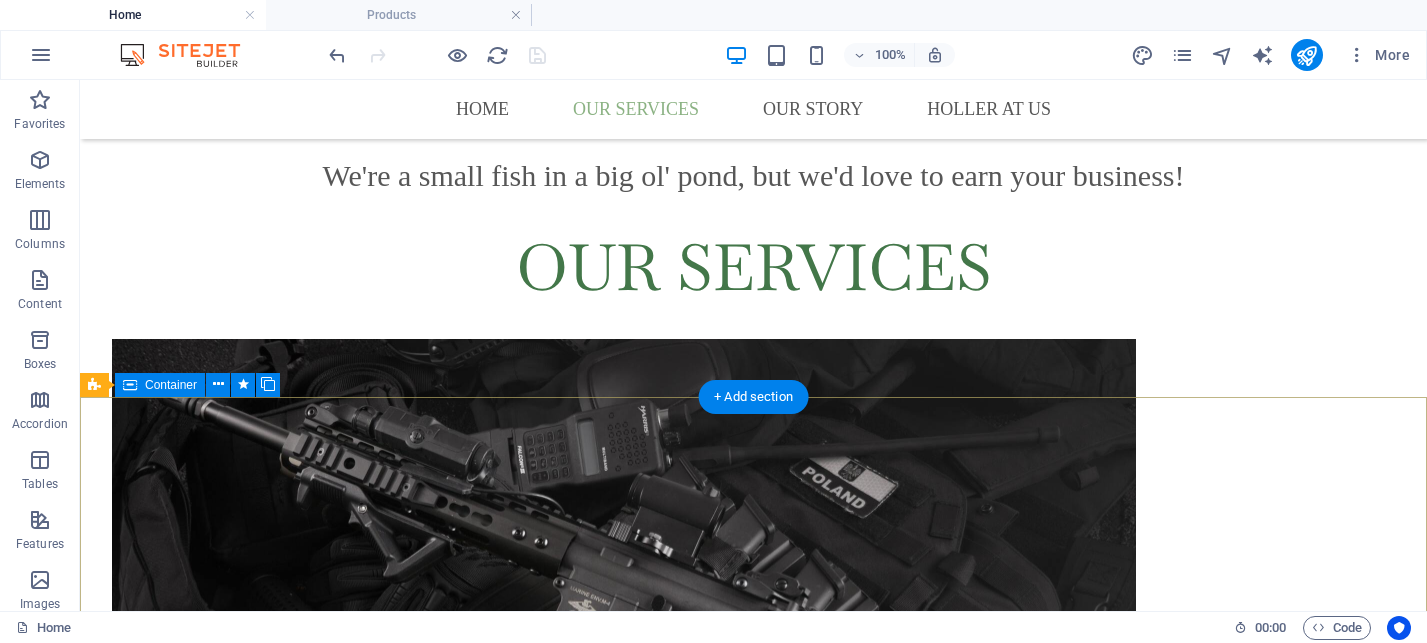 scroll, scrollTop: 1042, scrollLeft: 0, axis: vertical 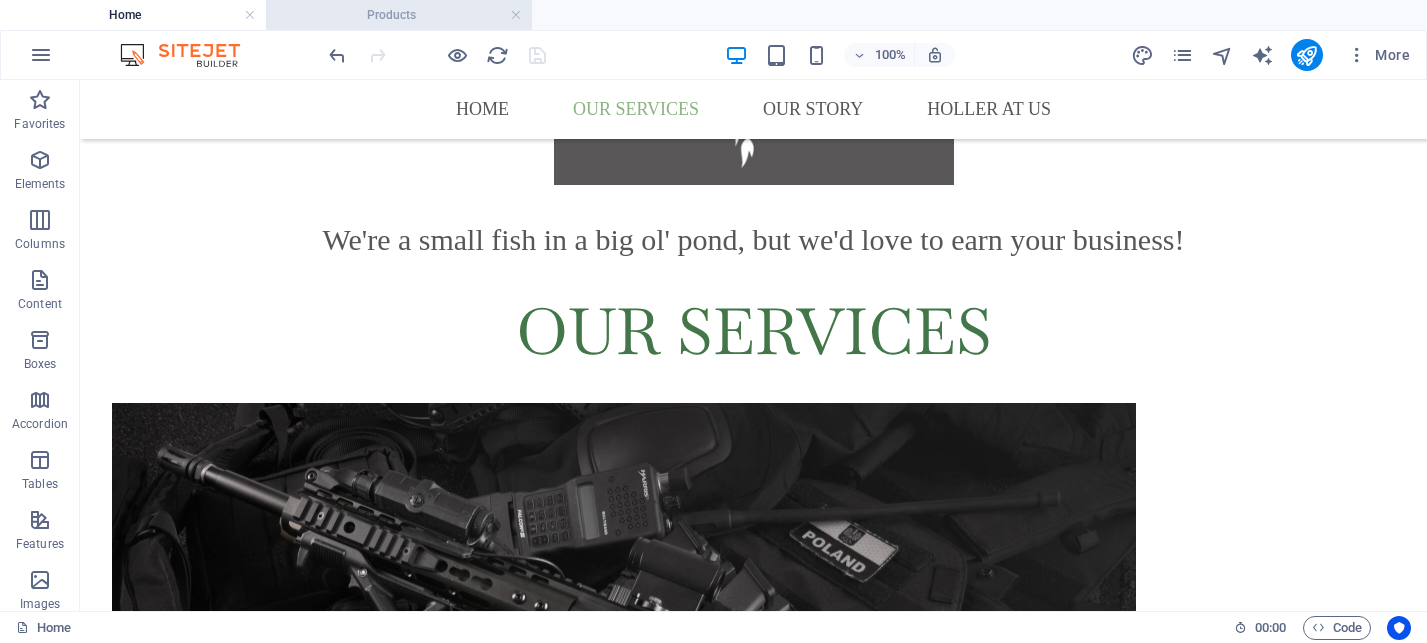 click on "Products" at bounding box center [399, 15] 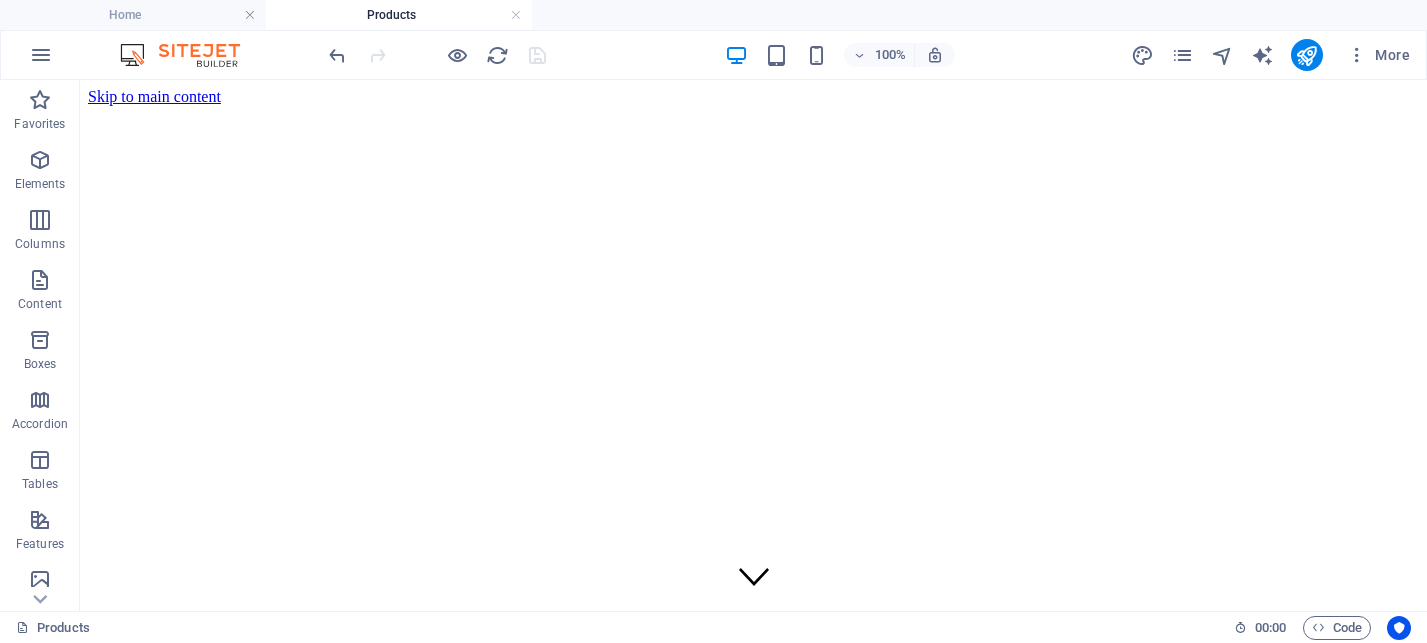scroll, scrollTop: 690, scrollLeft: 0, axis: vertical 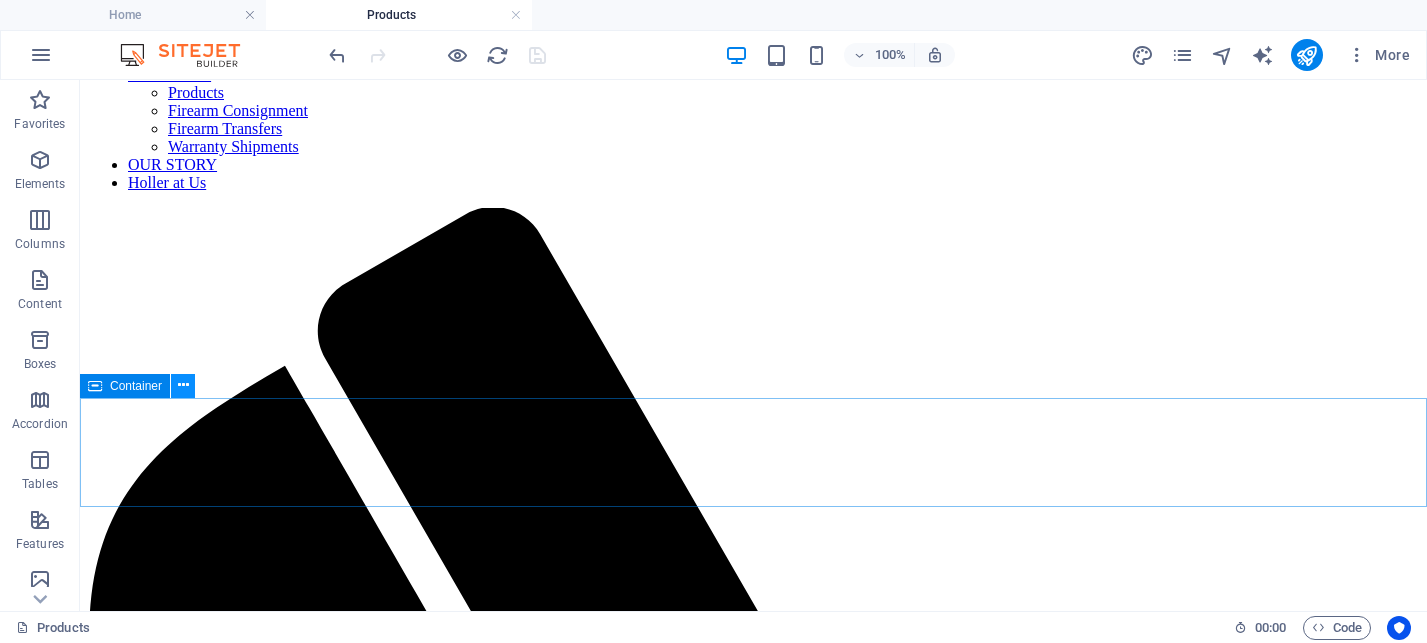 click at bounding box center (183, 385) 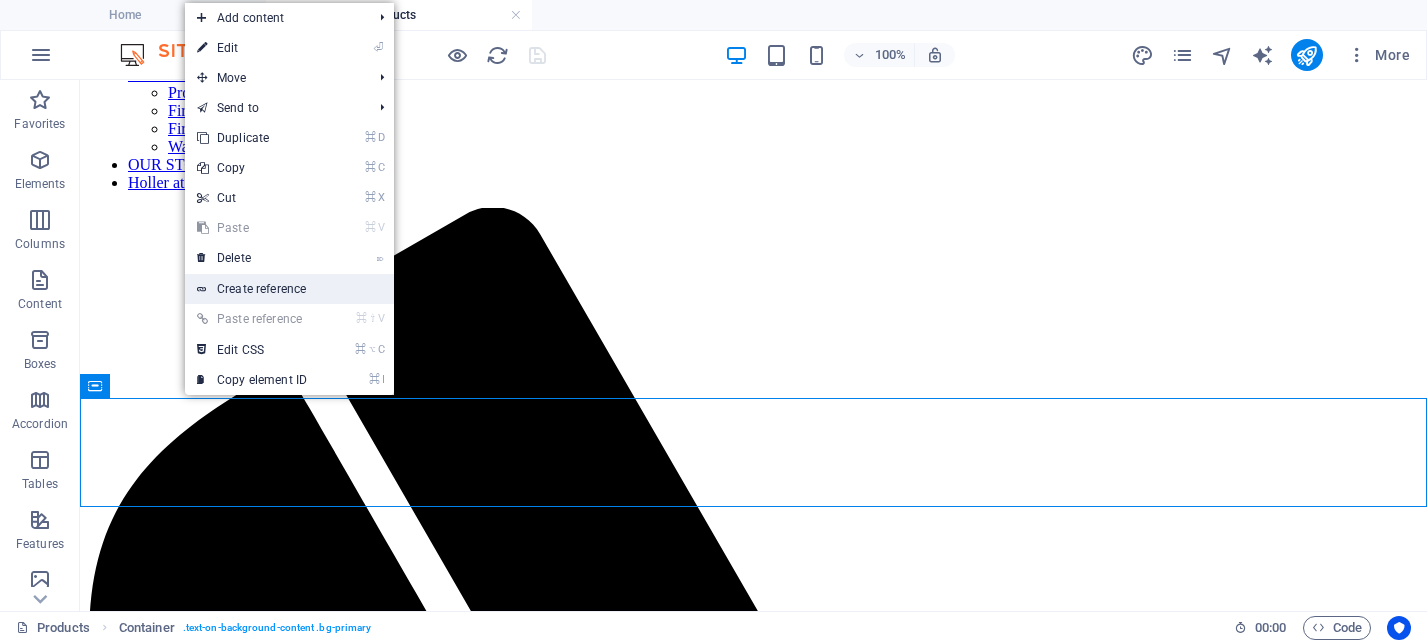 click on "Create reference" at bounding box center [289, 289] 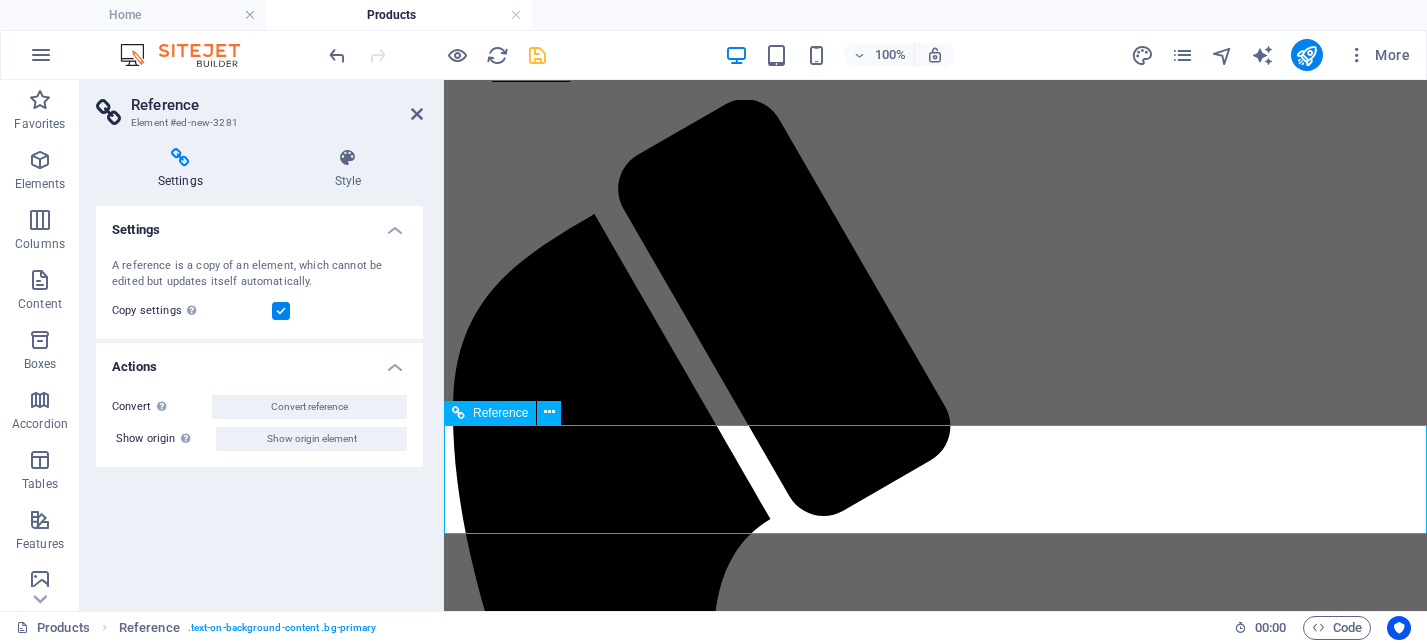 scroll, scrollTop: 794, scrollLeft: 0, axis: vertical 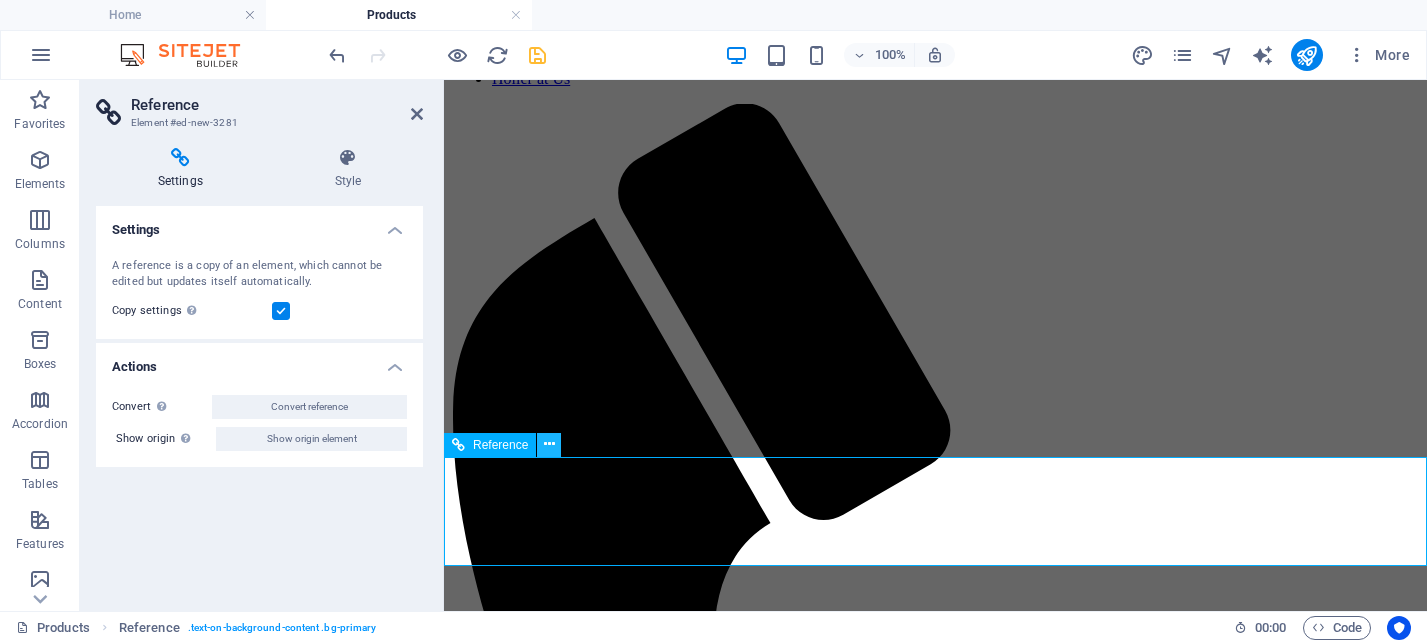 click at bounding box center [549, 444] 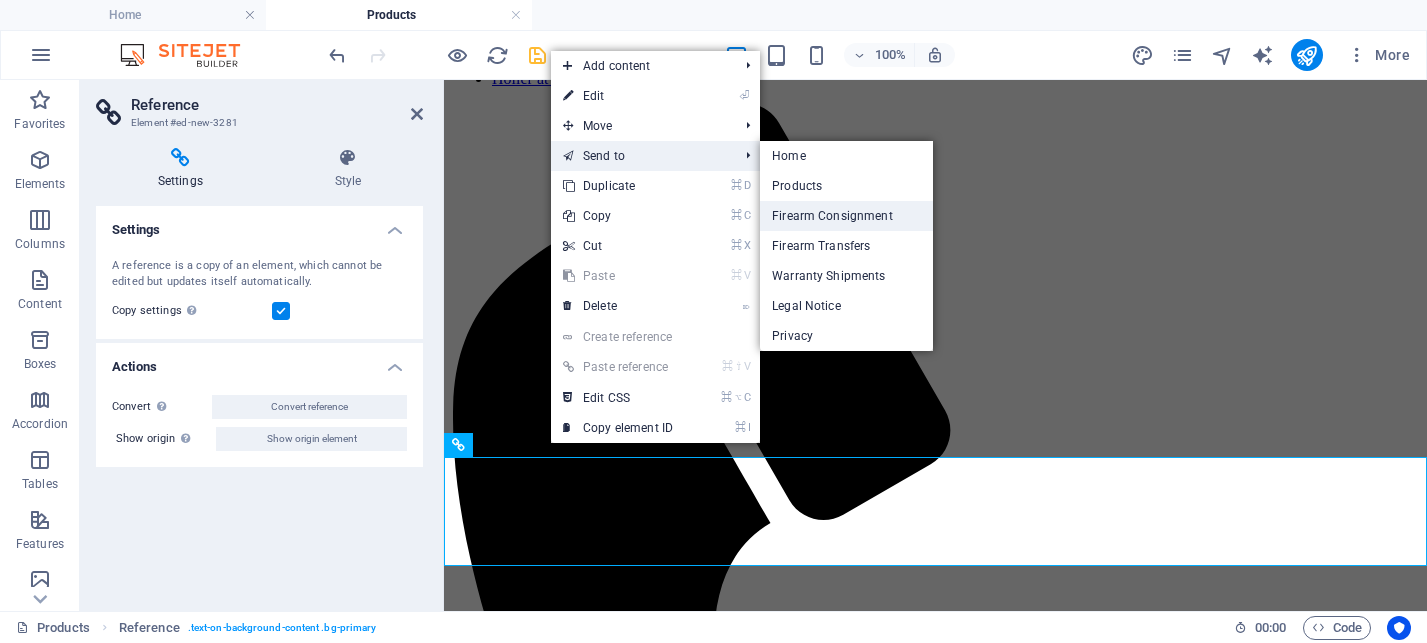 click on "Firearm Consignment" at bounding box center [846, 216] 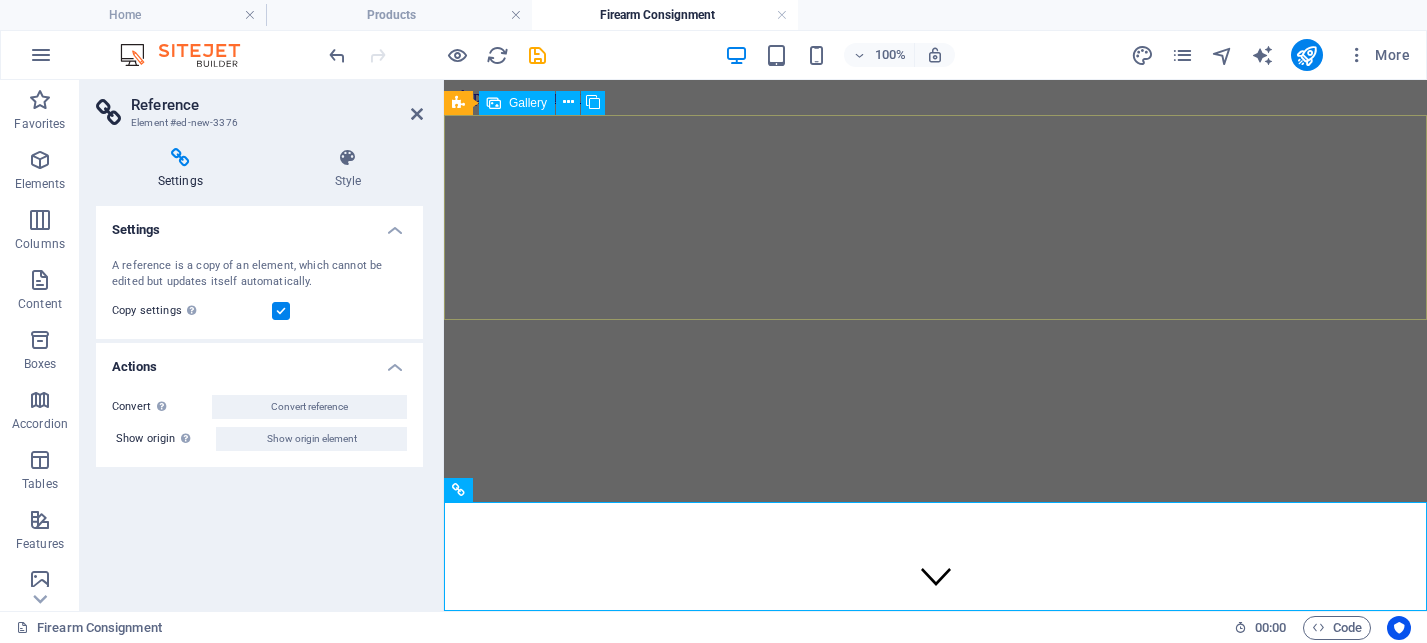 scroll, scrollTop: 1444, scrollLeft: 0, axis: vertical 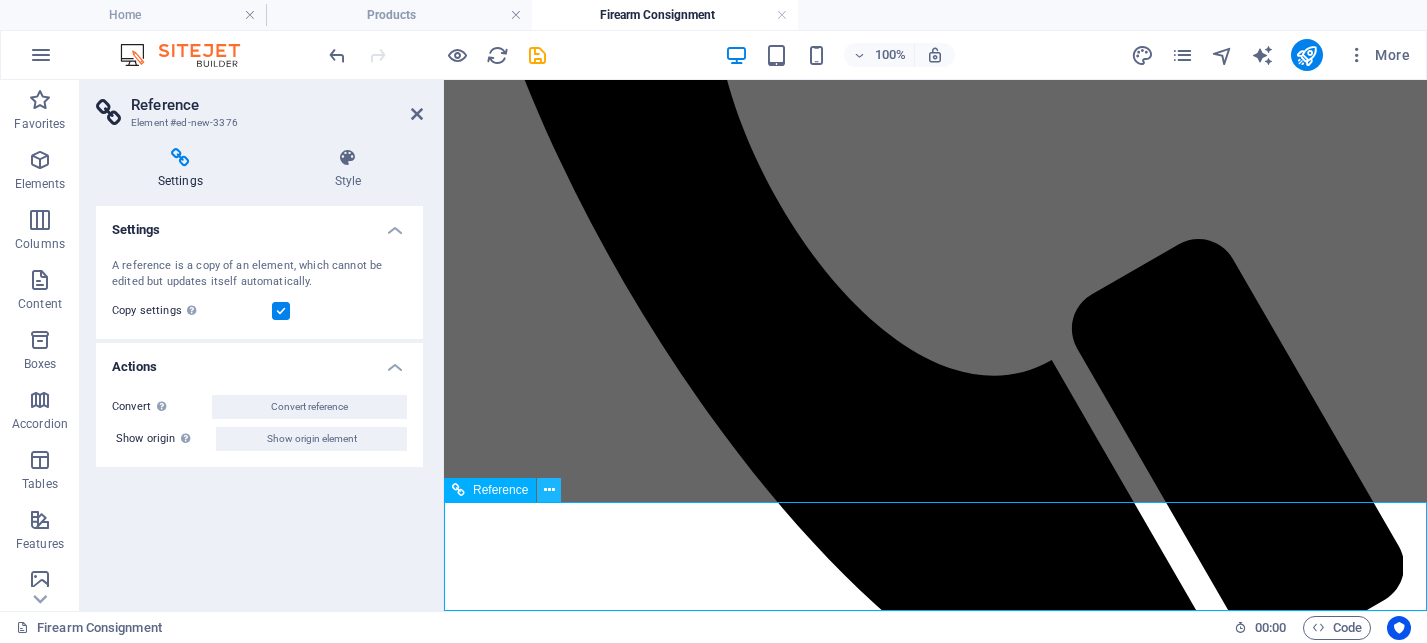 click at bounding box center (549, 490) 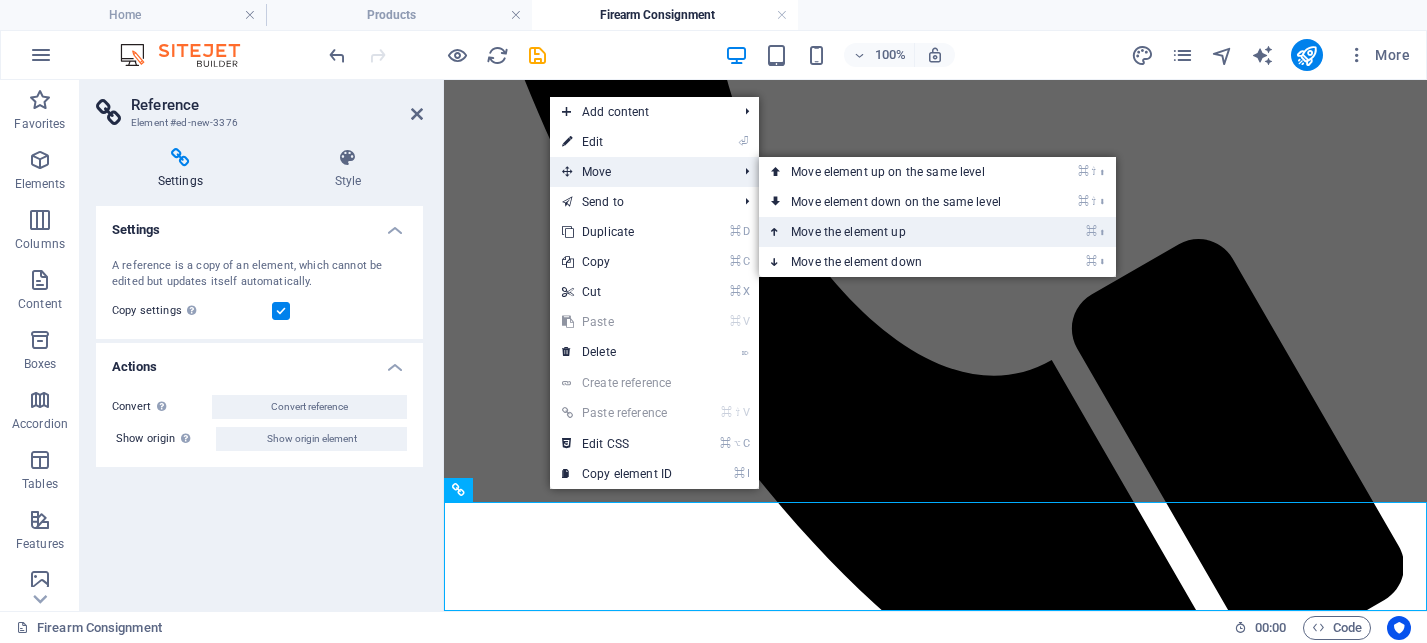 click on "⌘ ⬆  Move the element up" at bounding box center (900, 232) 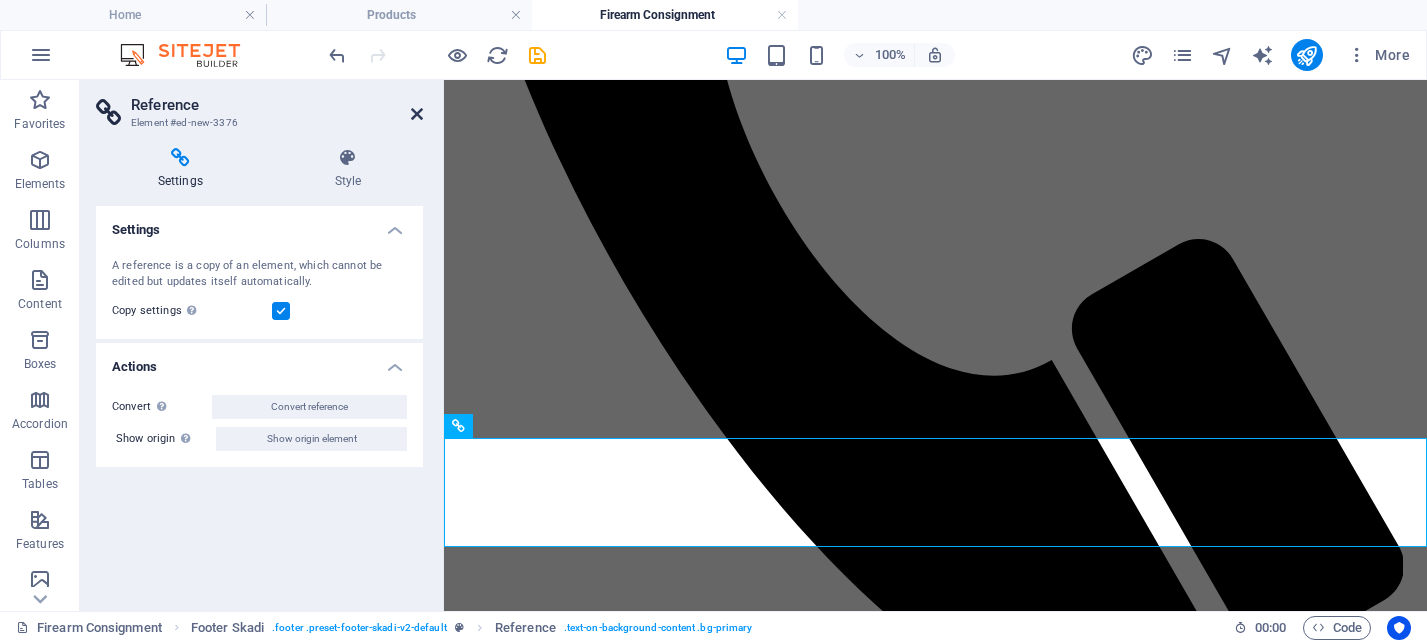 click at bounding box center (417, 114) 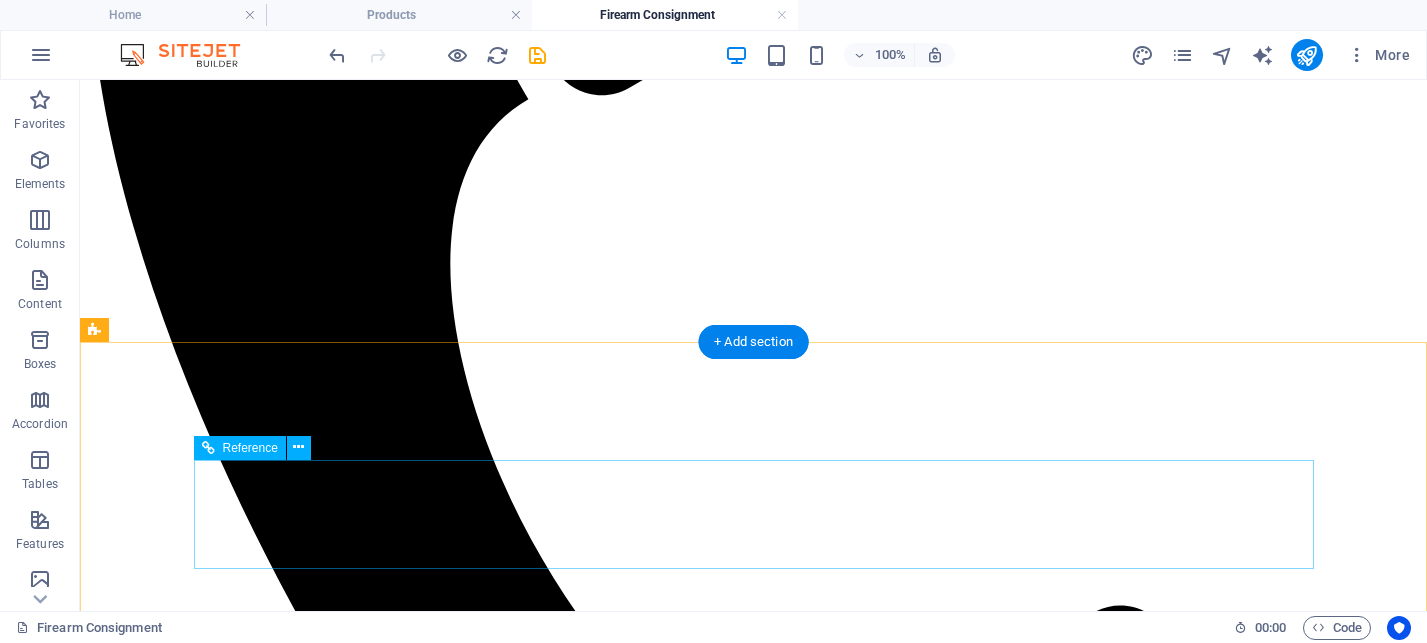 scroll, scrollTop: 1412, scrollLeft: 0, axis: vertical 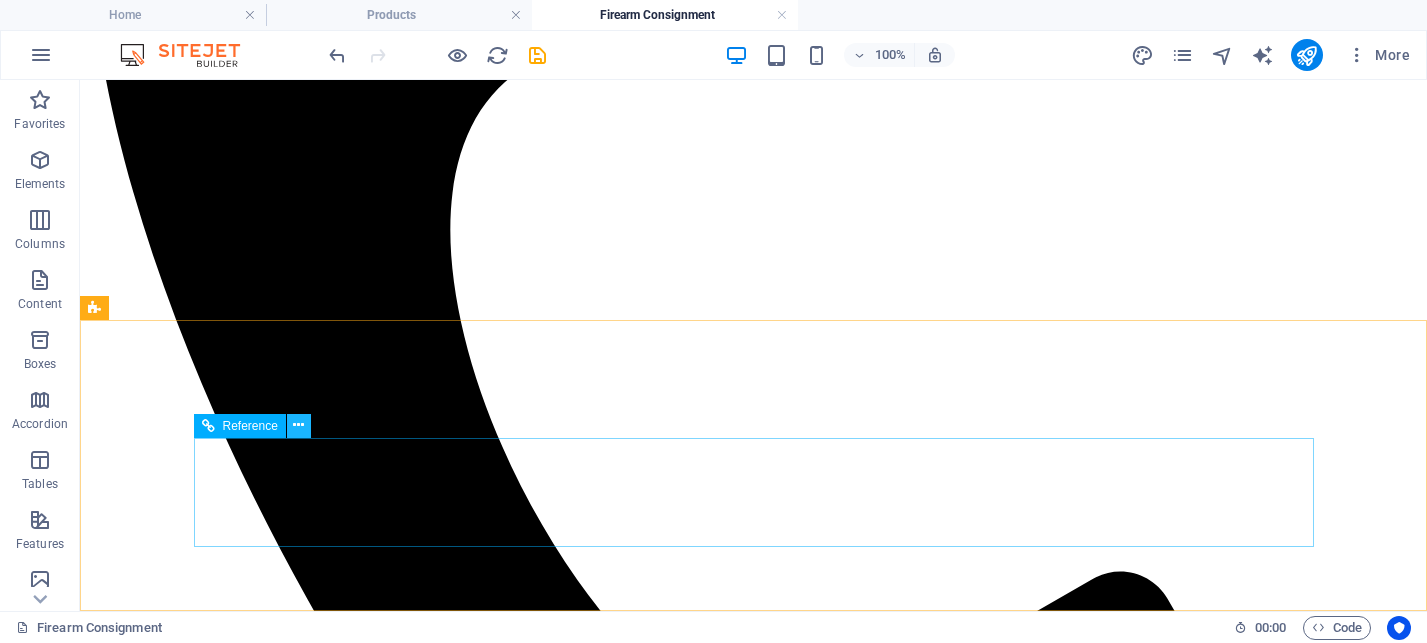 click at bounding box center (298, 425) 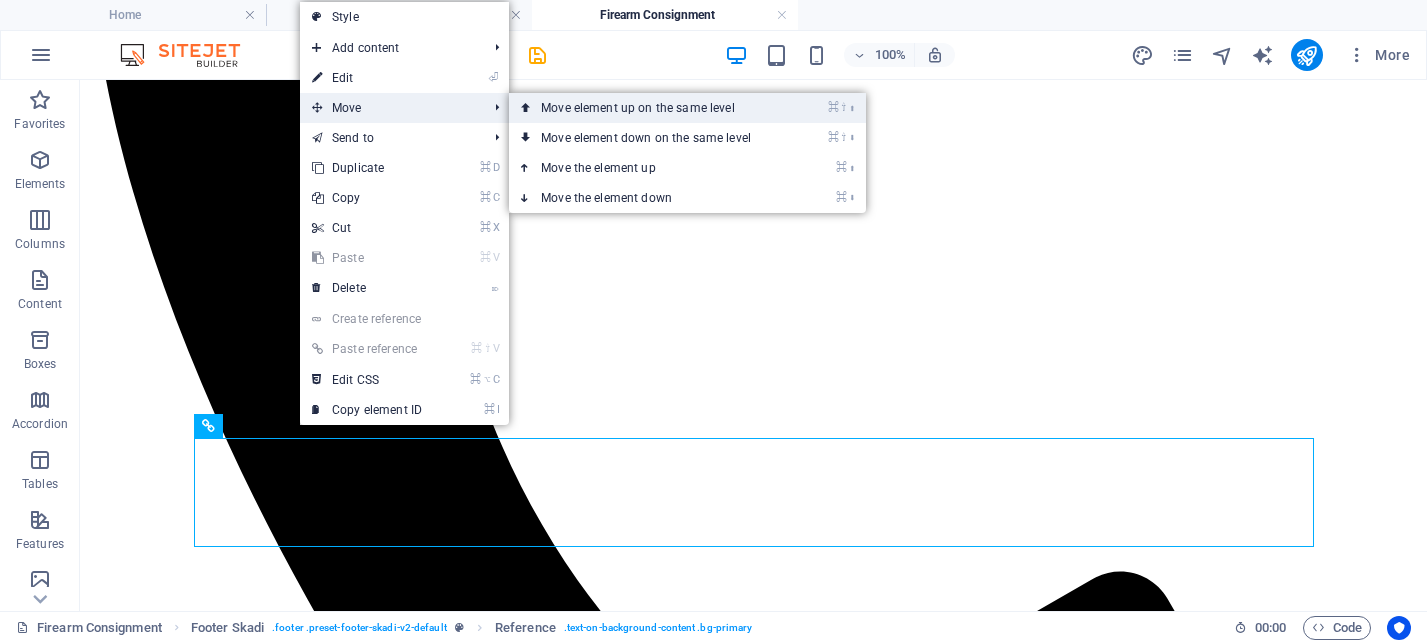 click on "⌘ ⇧ ⬆  Move element up on the same level" at bounding box center [650, 108] 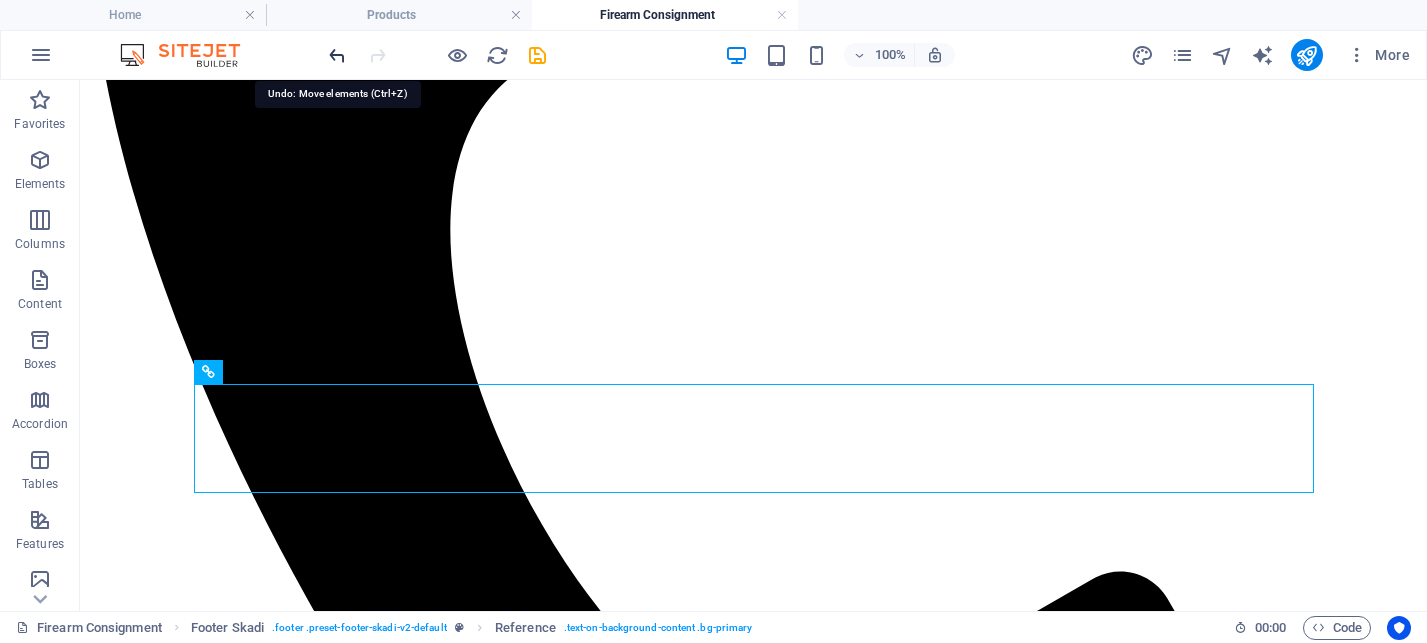 click at bounding box center [337, 55] 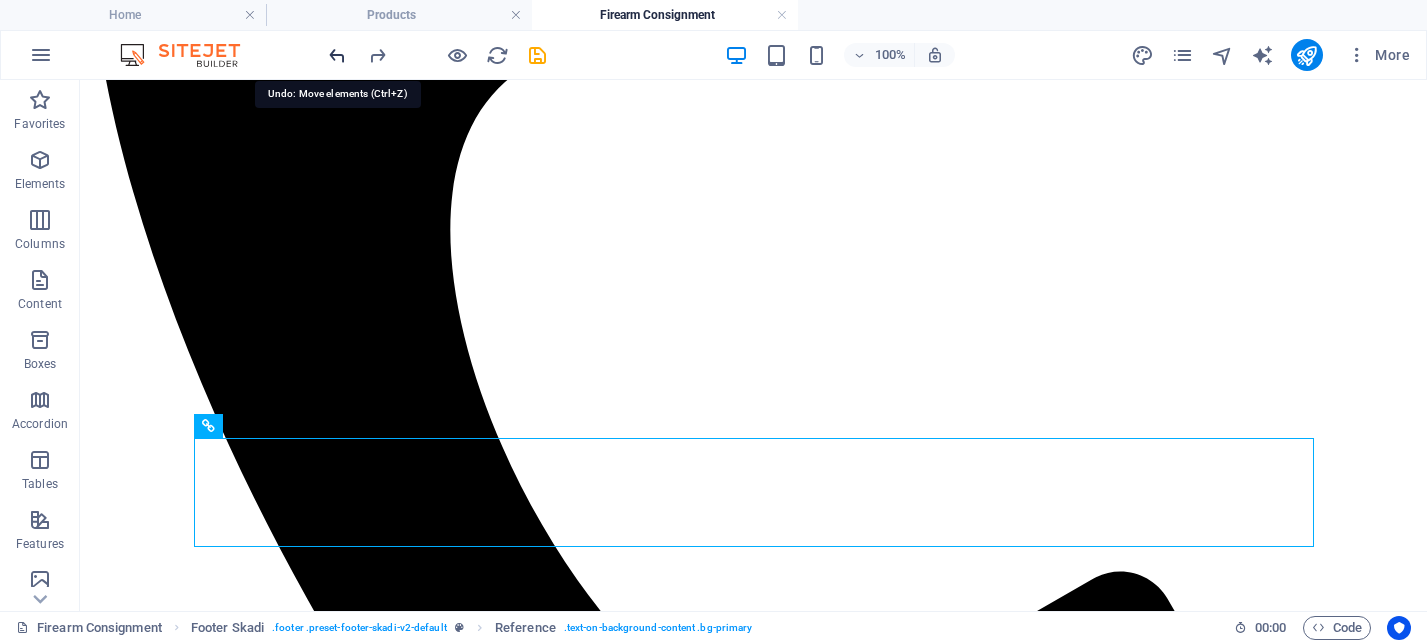 click at bounding box center (337, 55) 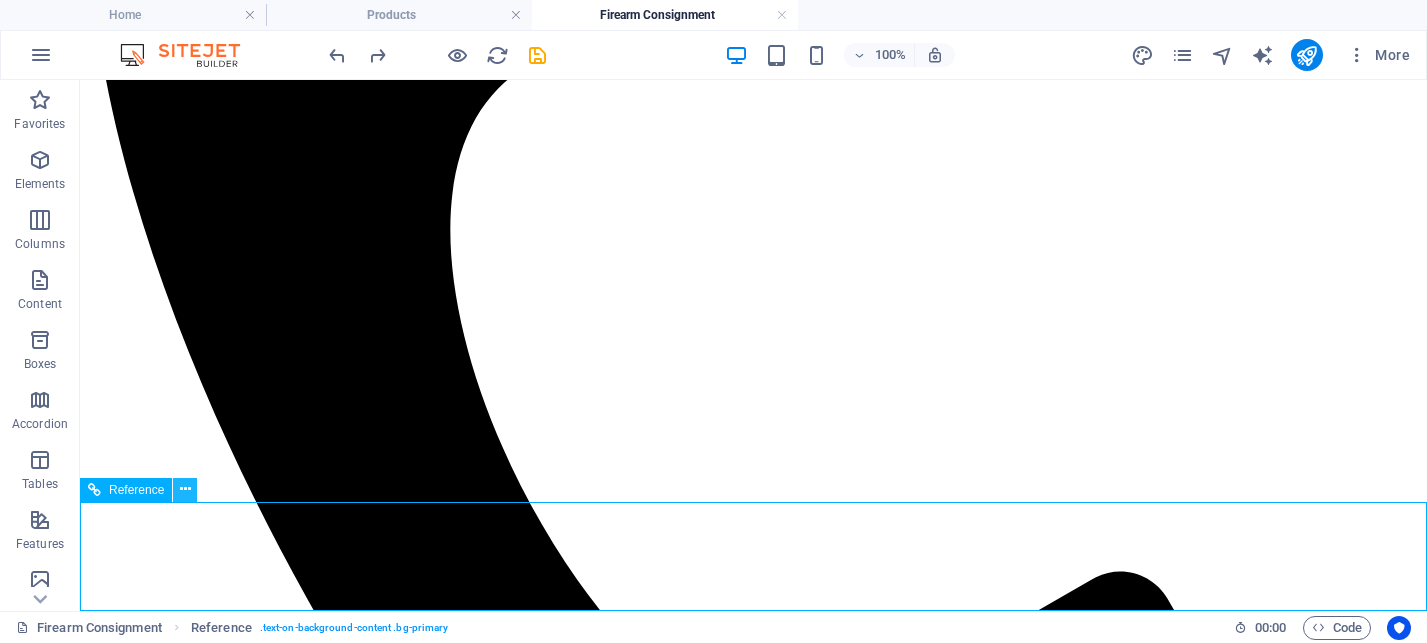 click at bounding box center (185, 489) 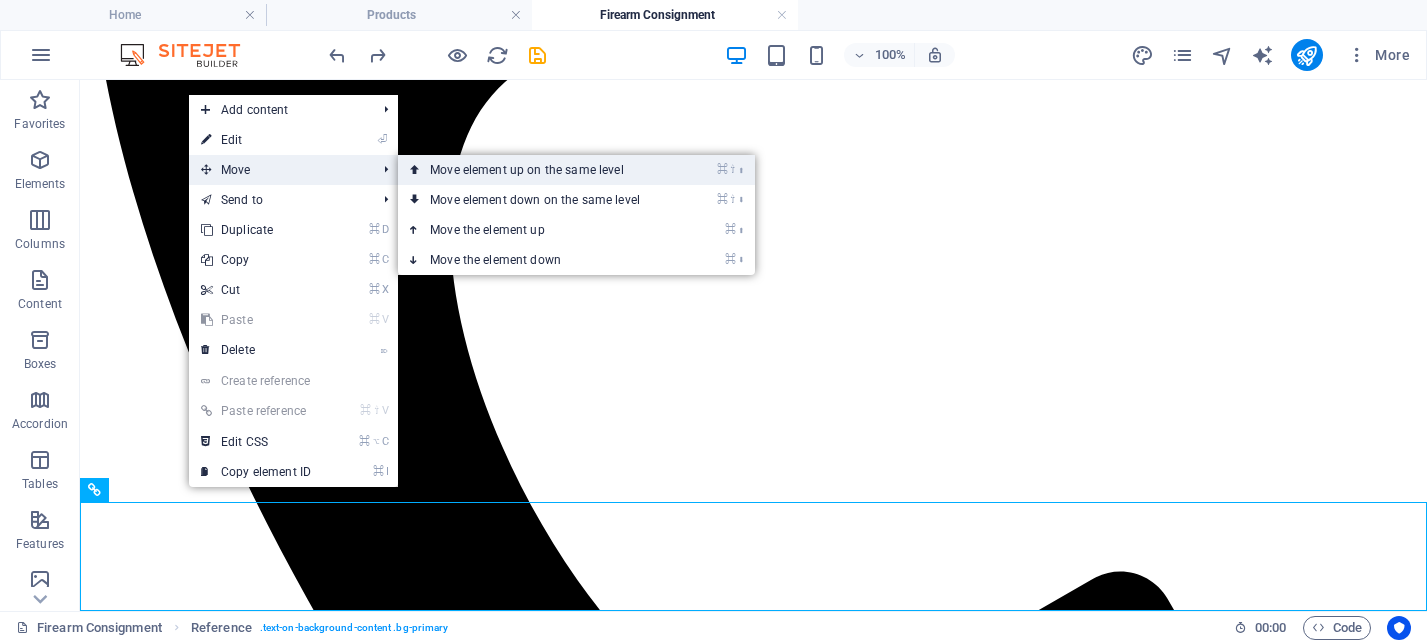 click on "⌘ ⇧ ⬆  Move element up on the same level" at bounding box center [539, 170] 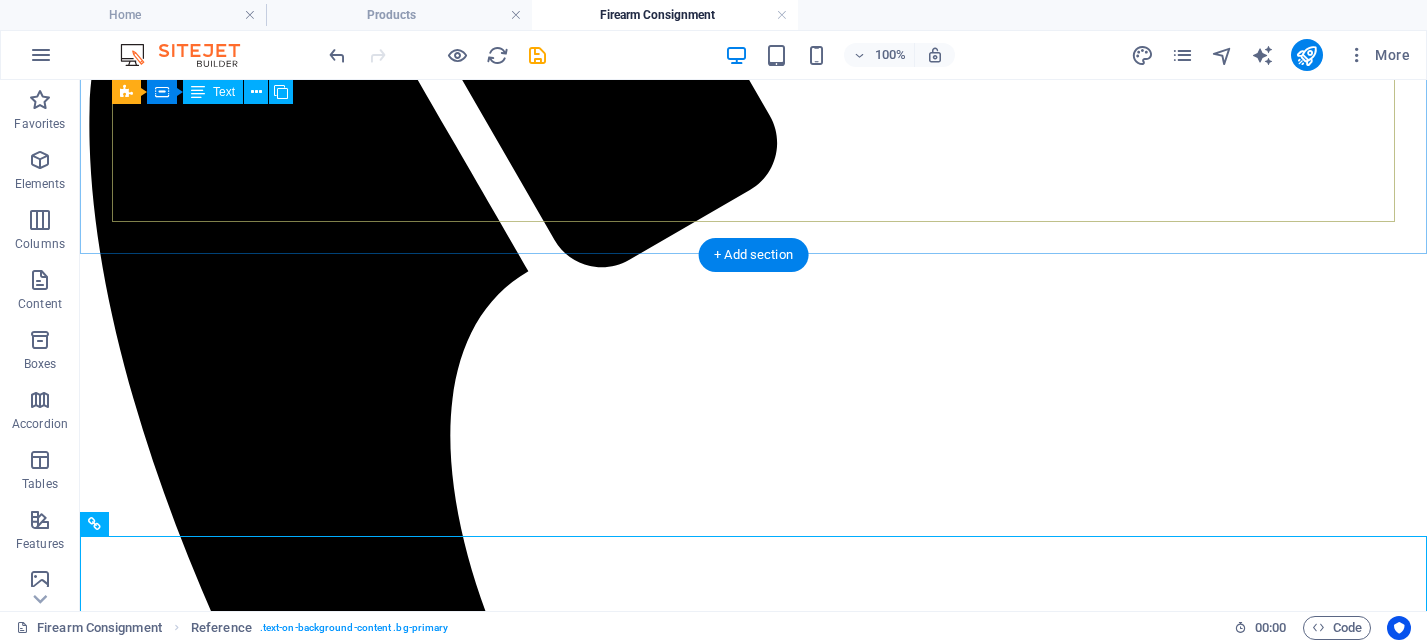 scroll, scrollTop: 1194, scrollLeft: 0, axis: vertical 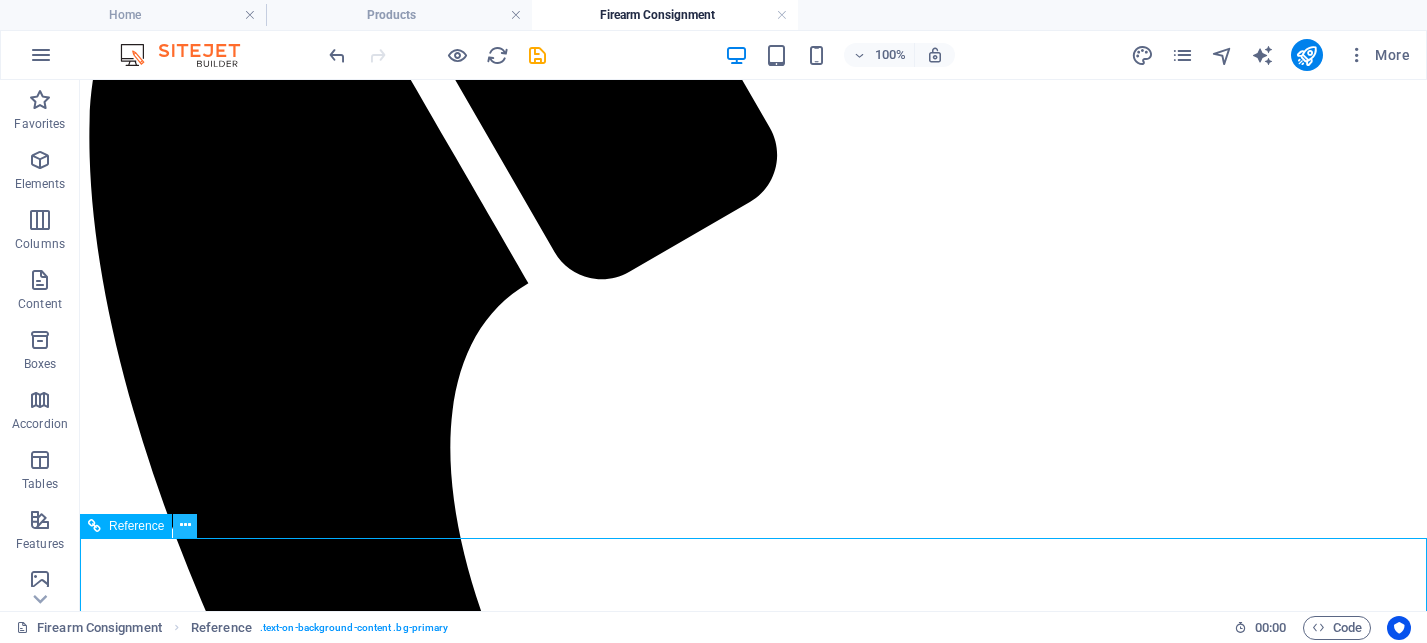 click at bounding box center [185, 525] 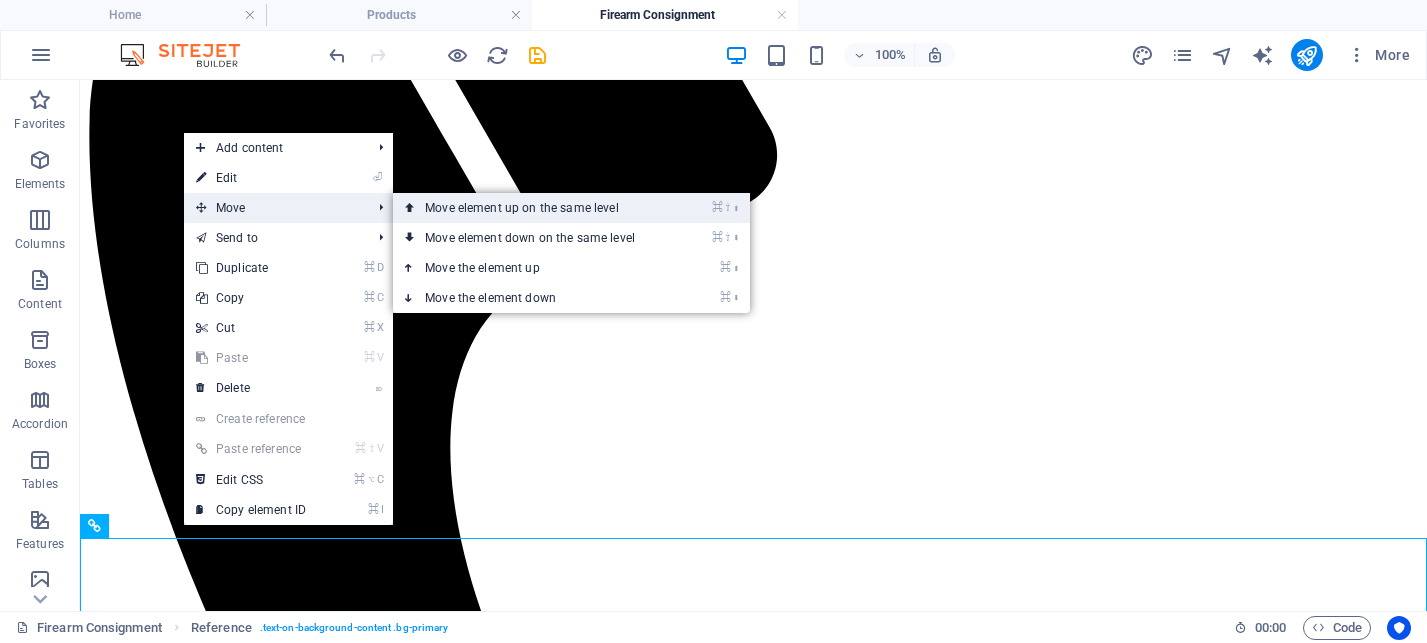 click on "⌘ ⇧ ⬆  Move element up on the same level" at bounding box center (534, 208) 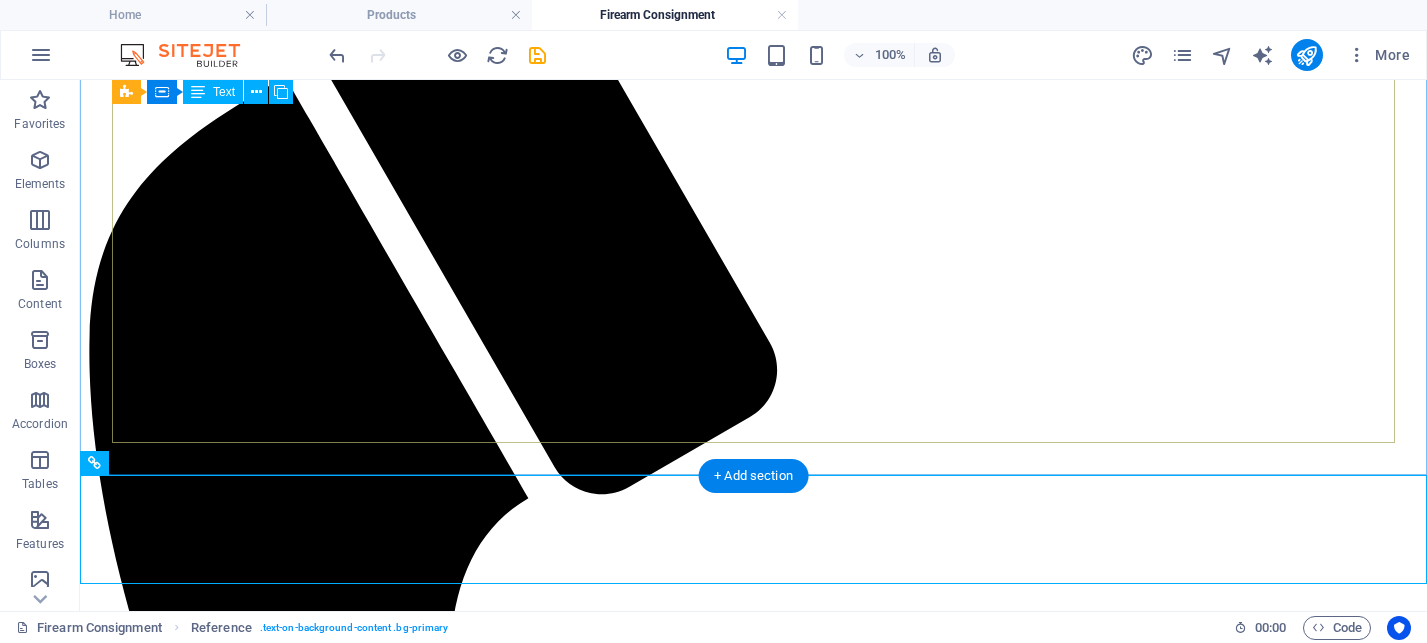 scroll, scrollTop: 964, scrollLeft: 0, axis: vertical 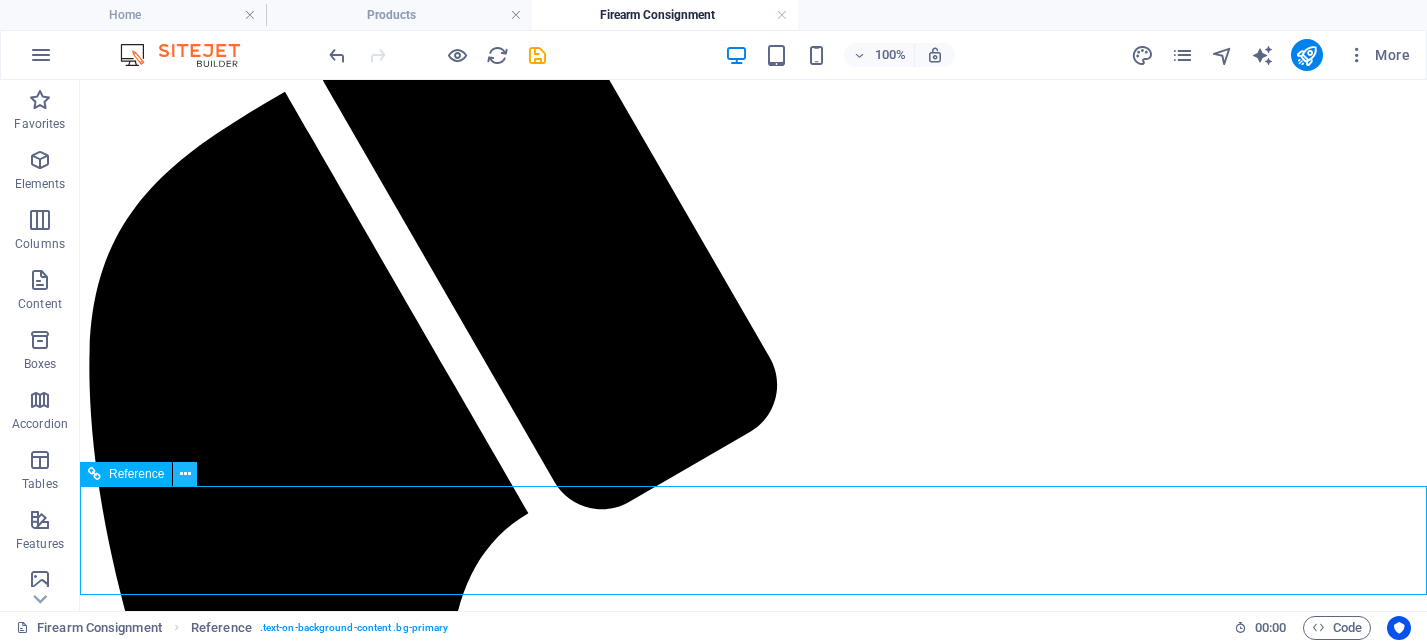click at bounding box center [185, 474] 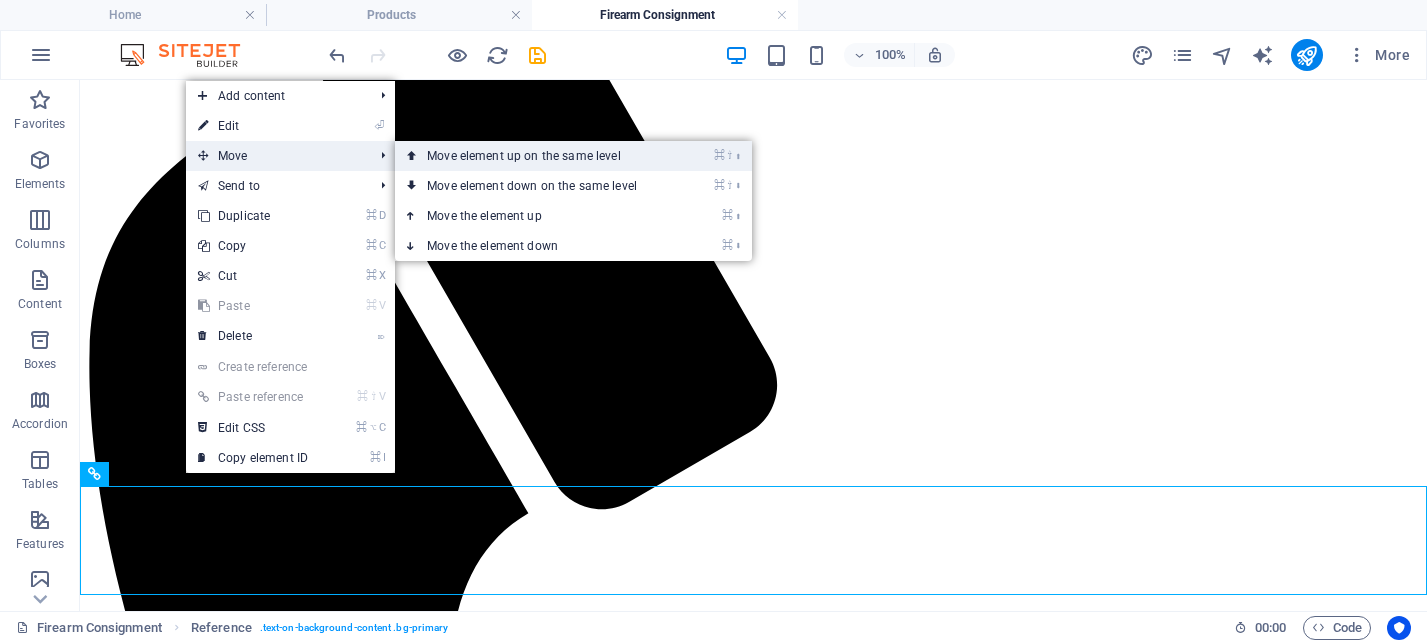 click on "⌘ ⇧ ⬆  Move element up on the same level" at bounding box center [536, 156] 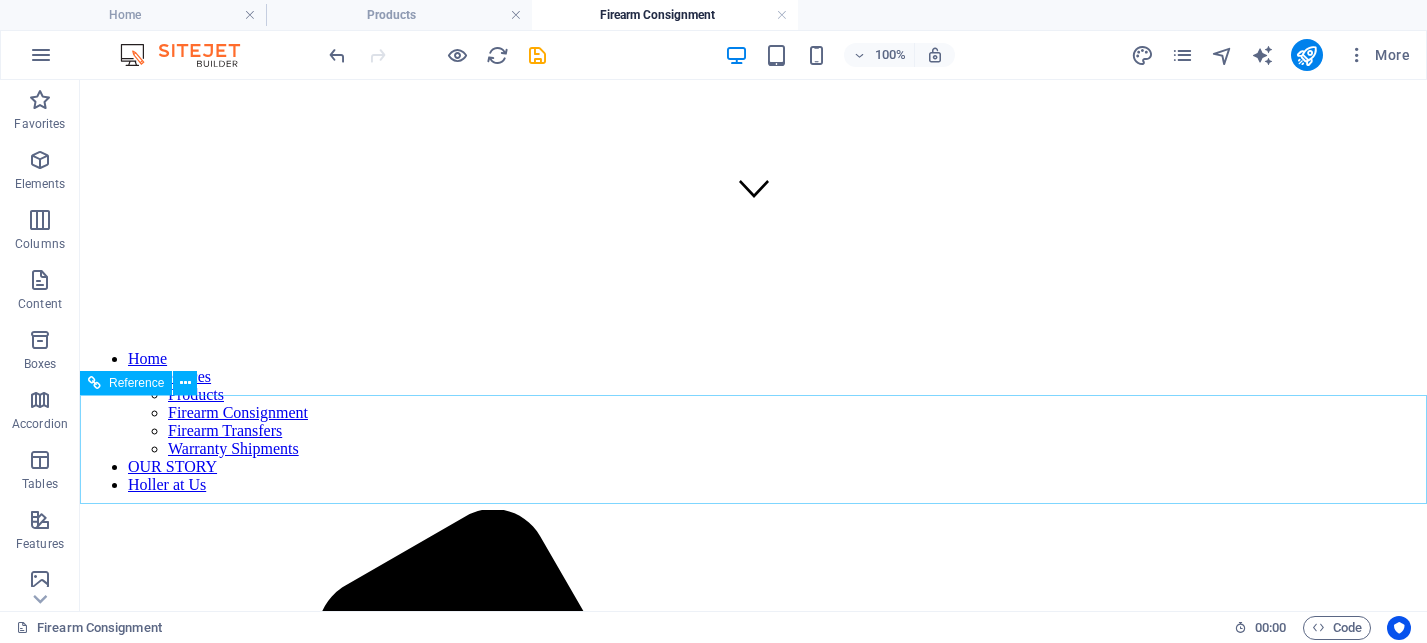 scroll, scrollTop: 384, scrollLeft: 0, axis: vertical 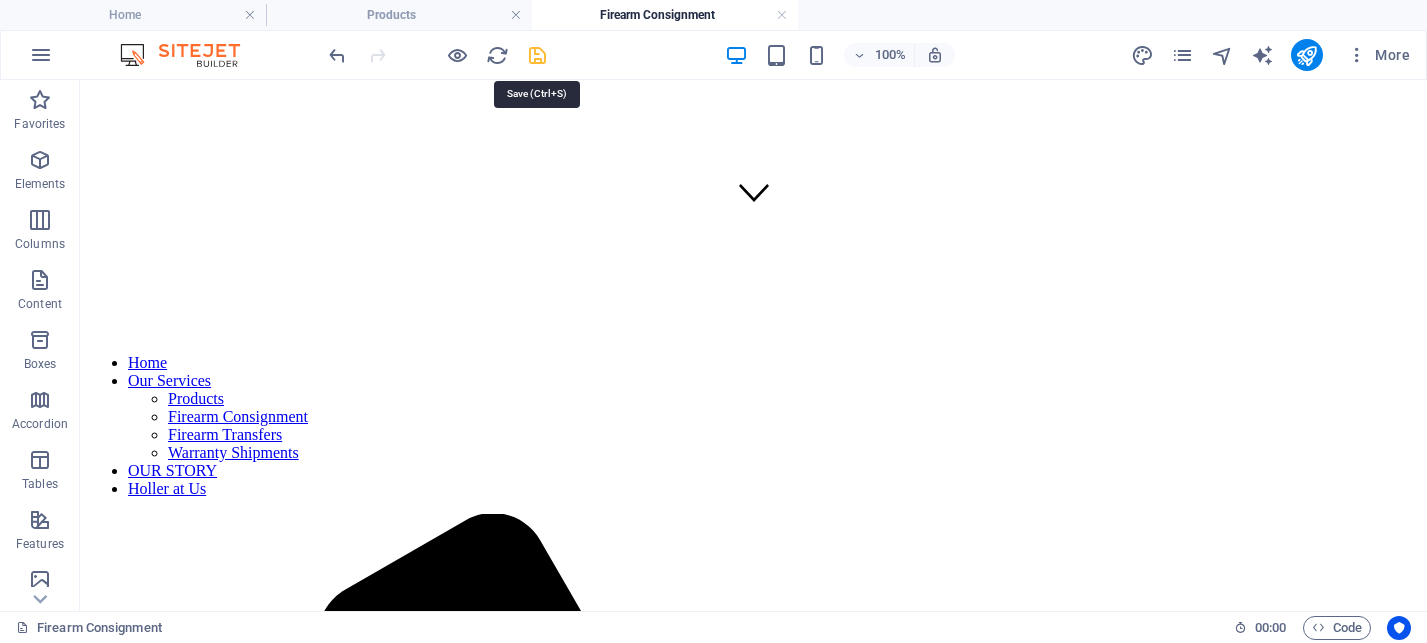 click at bounding box center (537, 55) 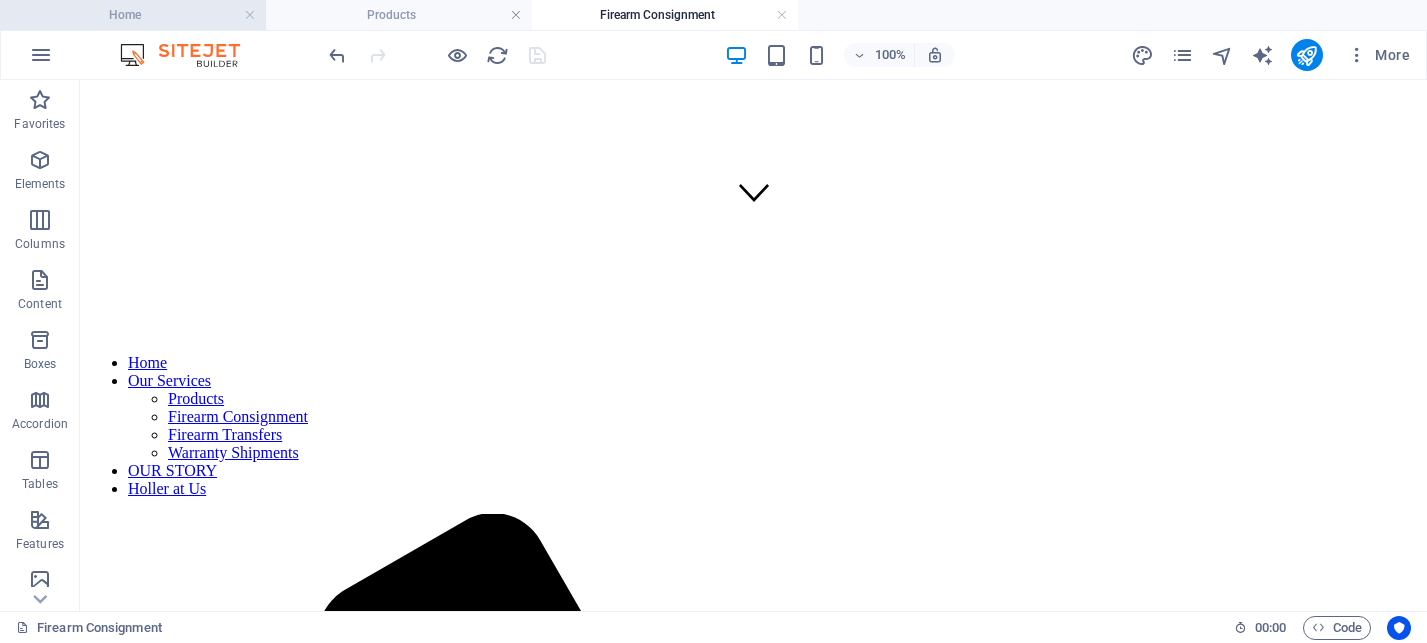 click on "Home" at bounding box center [133, 15] 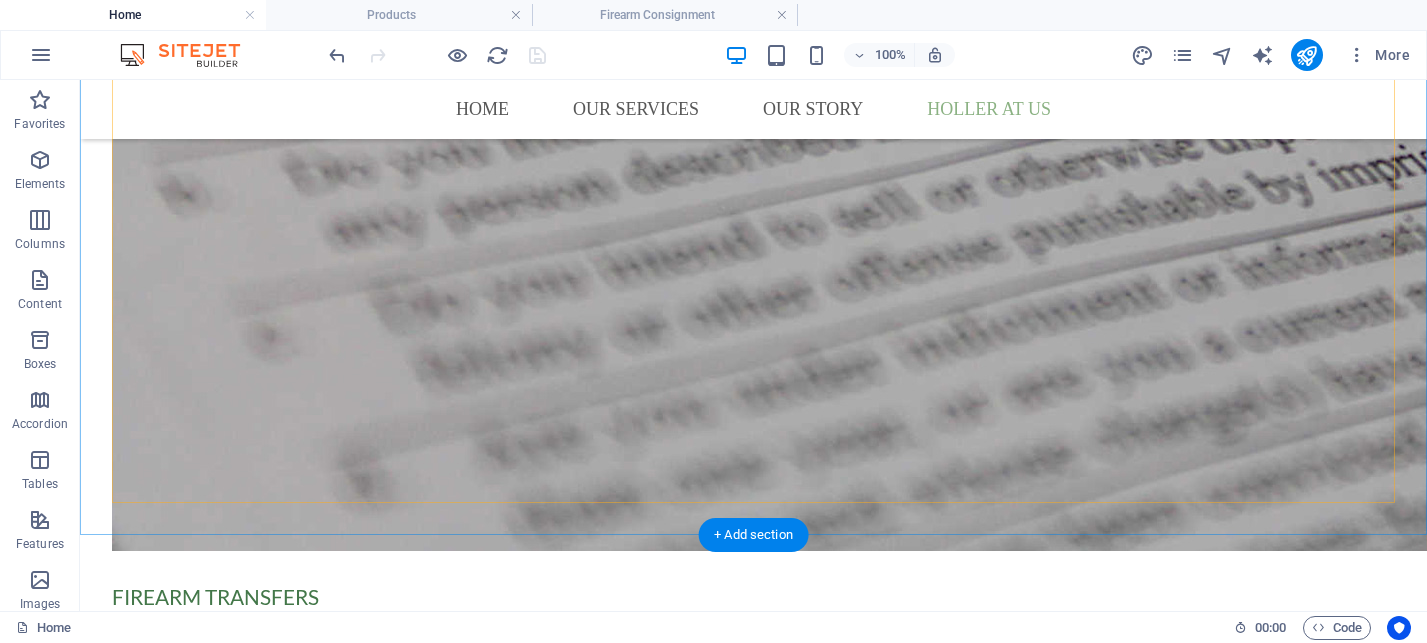 scroll, scrollTop: 3586, scrollLeft: 0, axis: vertical 